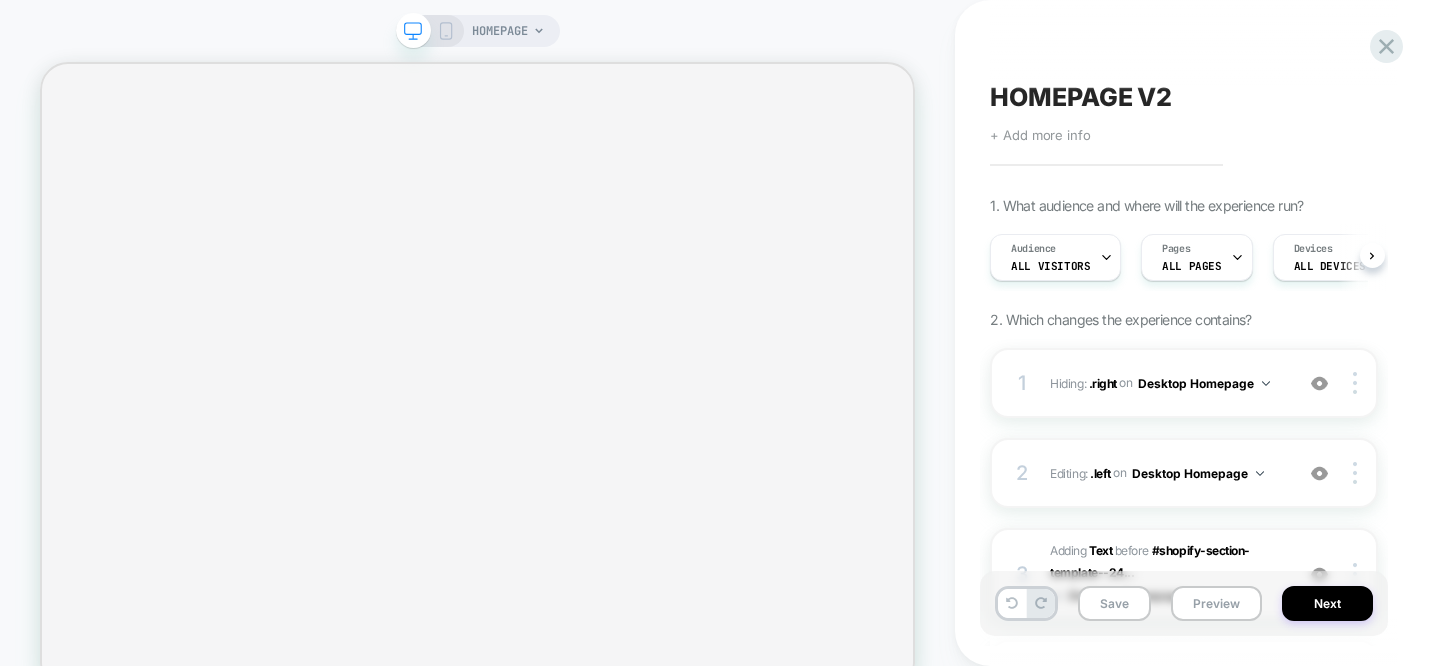 scroll, scrollTop: 0, scrollLeft: 0, axis: both 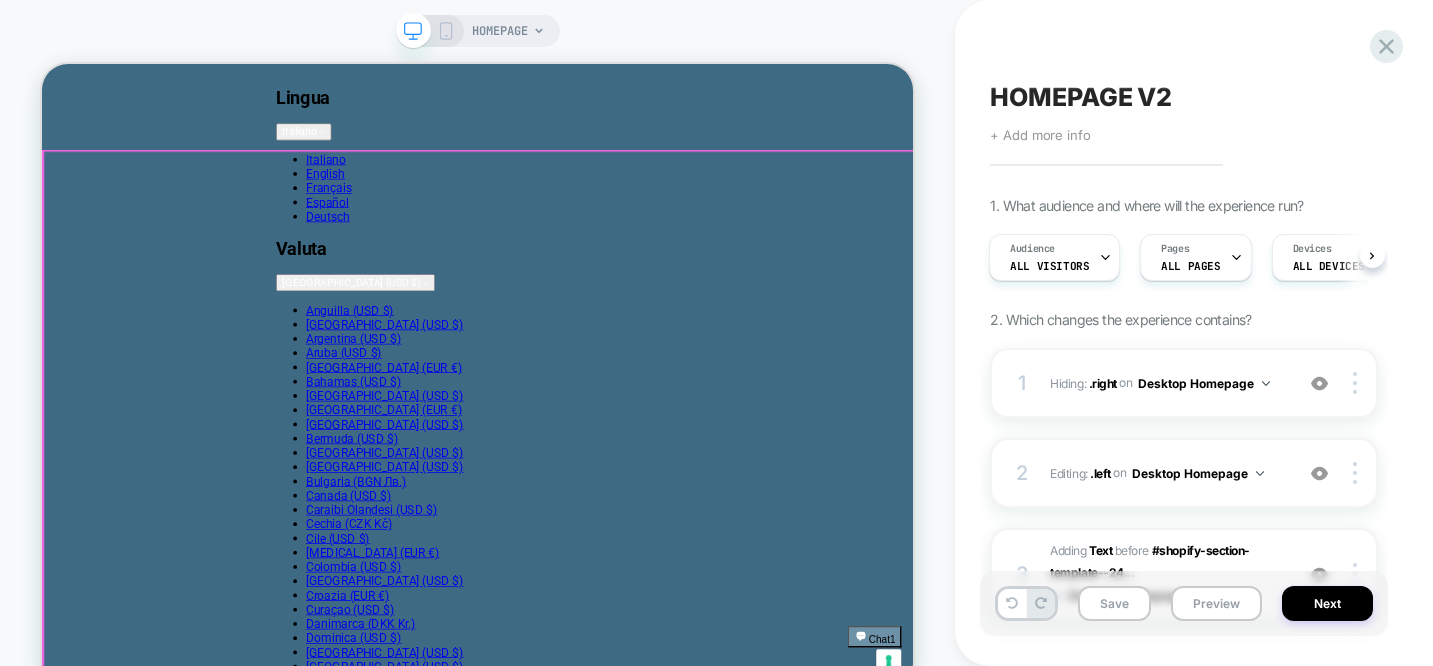 click on "KAIROS
Spring Summer 25
[PERSON_NAME] COLLEZIONE
UOMO" at bounding box center (623, 18925) 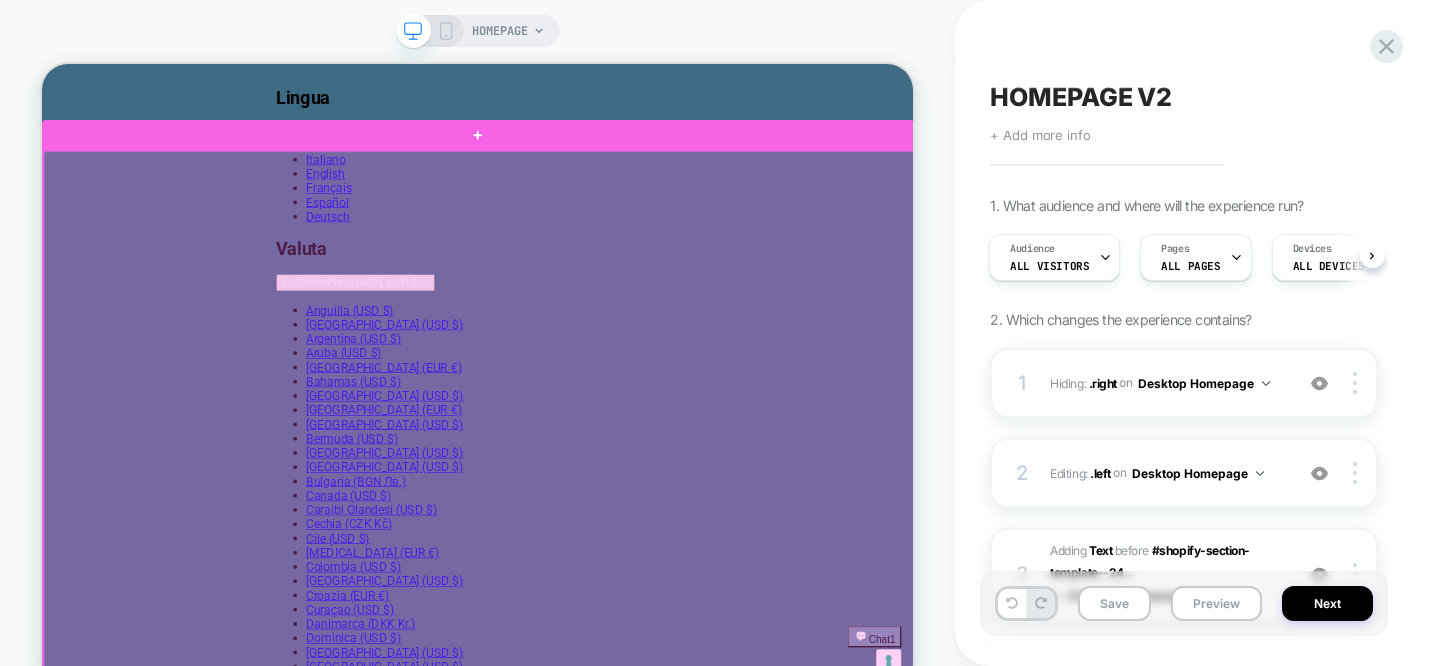 click at bounding box center [625, 563] 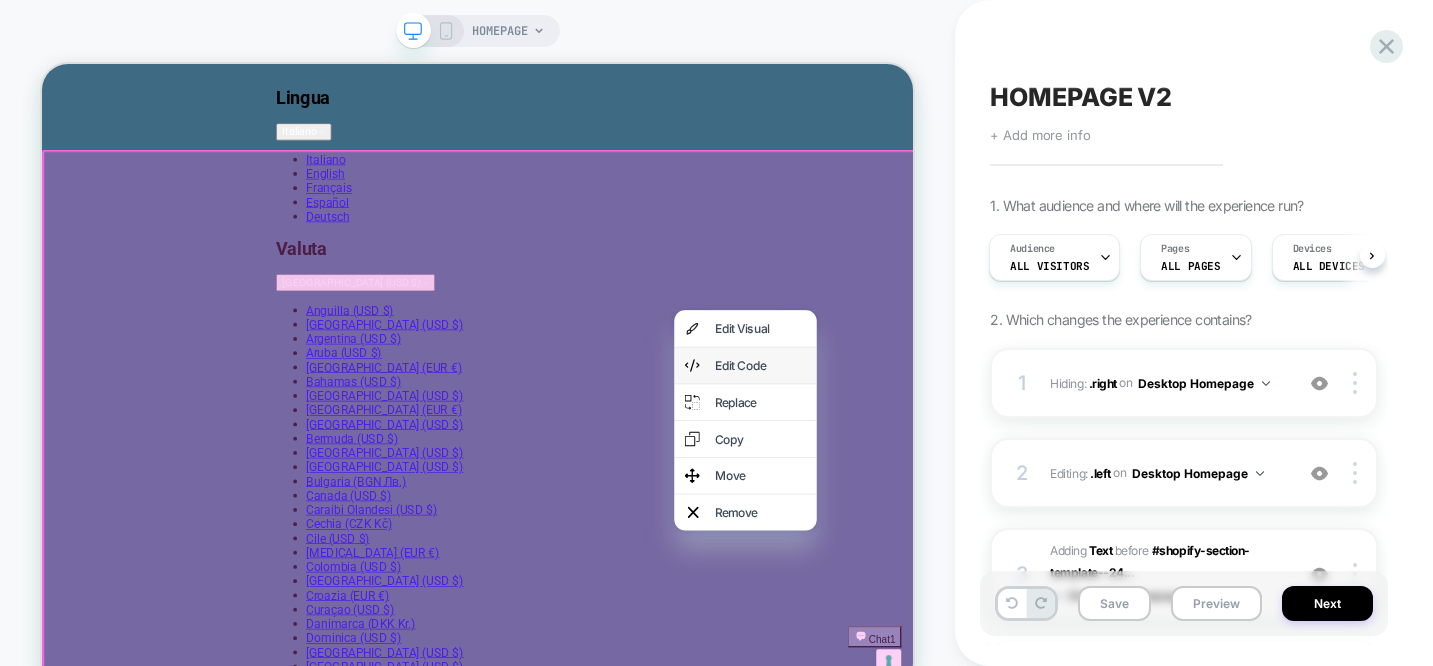 click on "Edit Code" at bounding box center [1000, 466] 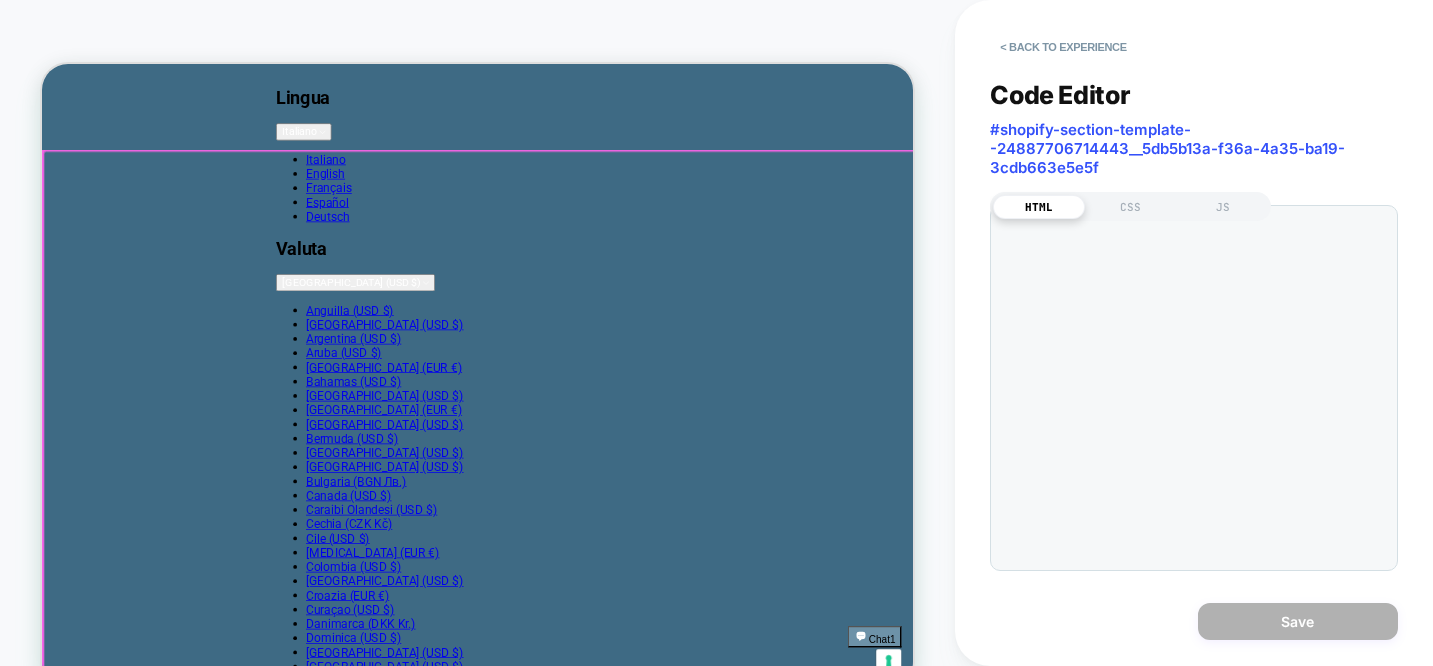 scroll, scrollTop: 0, scrollLeft: 0, axis: both 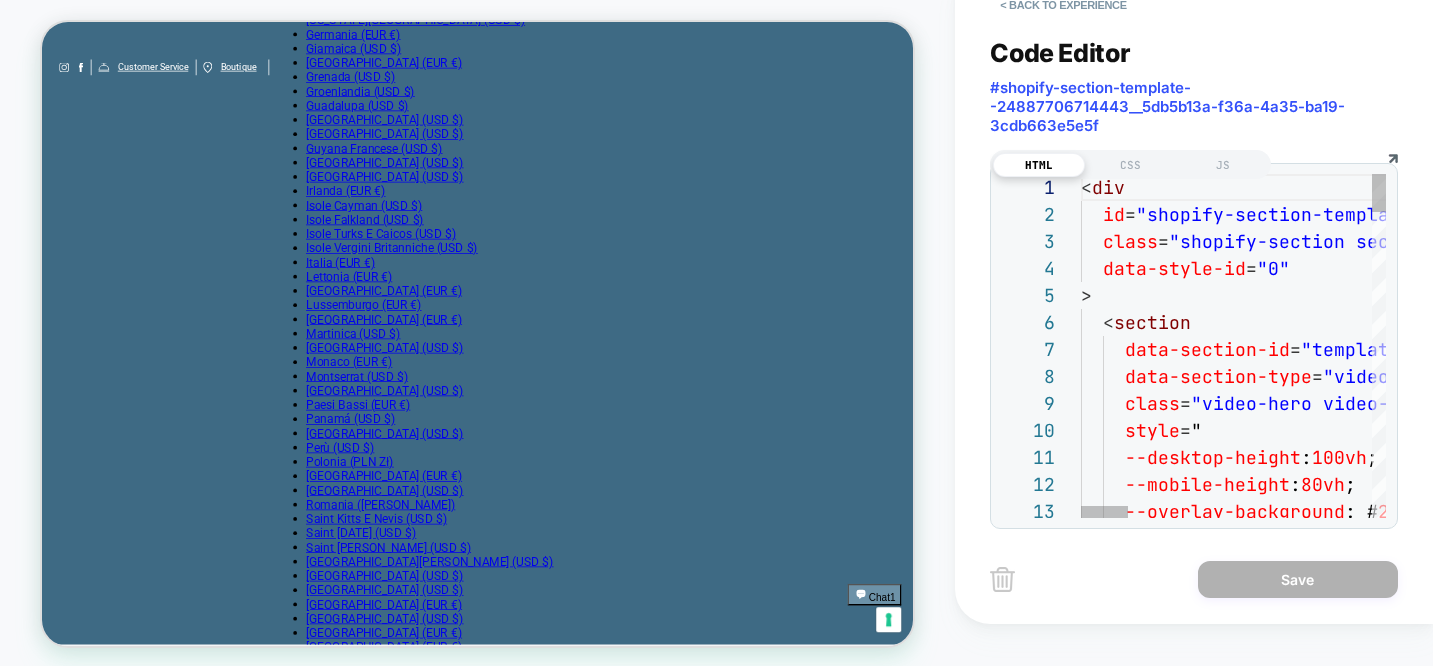 click on "< div    id = "shopify-section-template--24887706714443__5db5b13 a-f36a-4a35-ba19-3cdb663e5e5f"    class = "shopify-section section-dynamic video-hero"    data-style-id = "0" >    < section      data-section-id = "template--24887706714443__5db5b13a-f36a-4a35-ba19 -3cdb663e5e5f"      data-section-type = "video-hero"      class = "video-hero video-hero--aspect-custom video-hero-- text-horizontal-align-center video-hero--text-vert ical-align-bottom video-hero--has-video first-full -height"      style = "      --desktop-height :  100vh ;      --mobile-height :  80vh ;      --overlay-background : # 262626 ;" at bounding box center [2016, 1696] 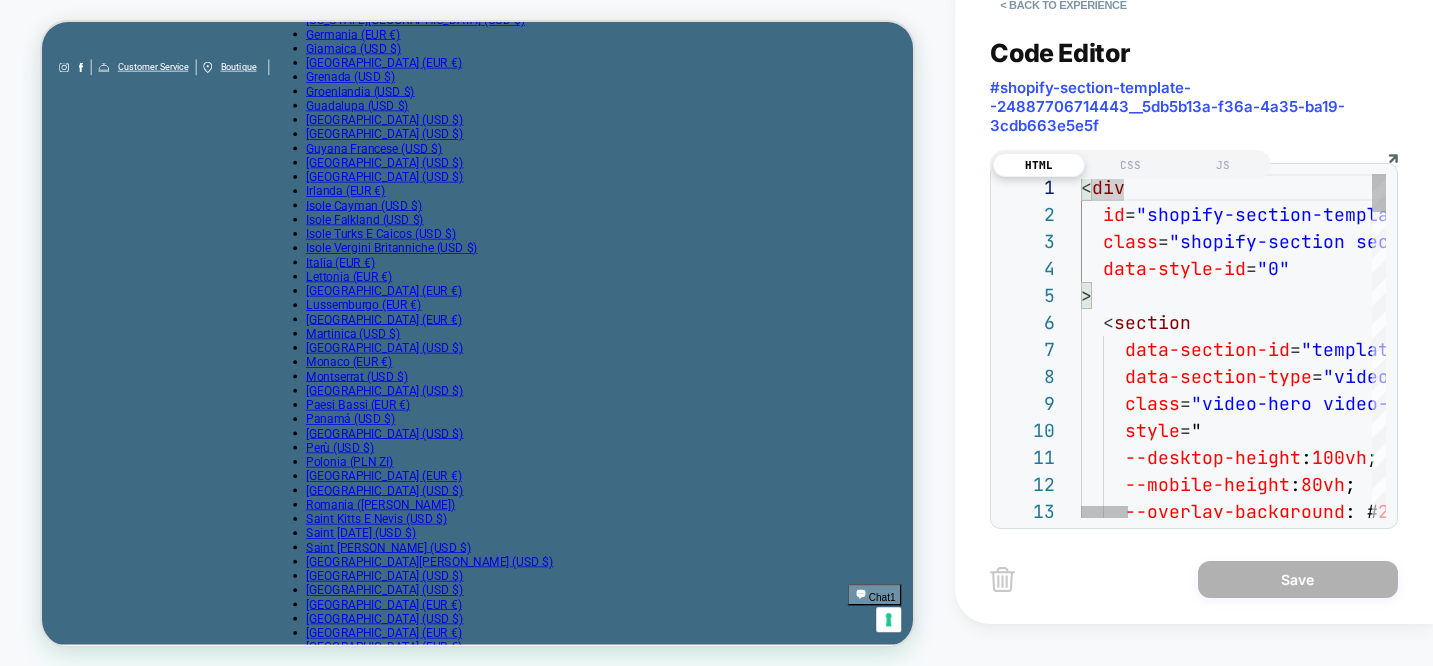 type on "**********" 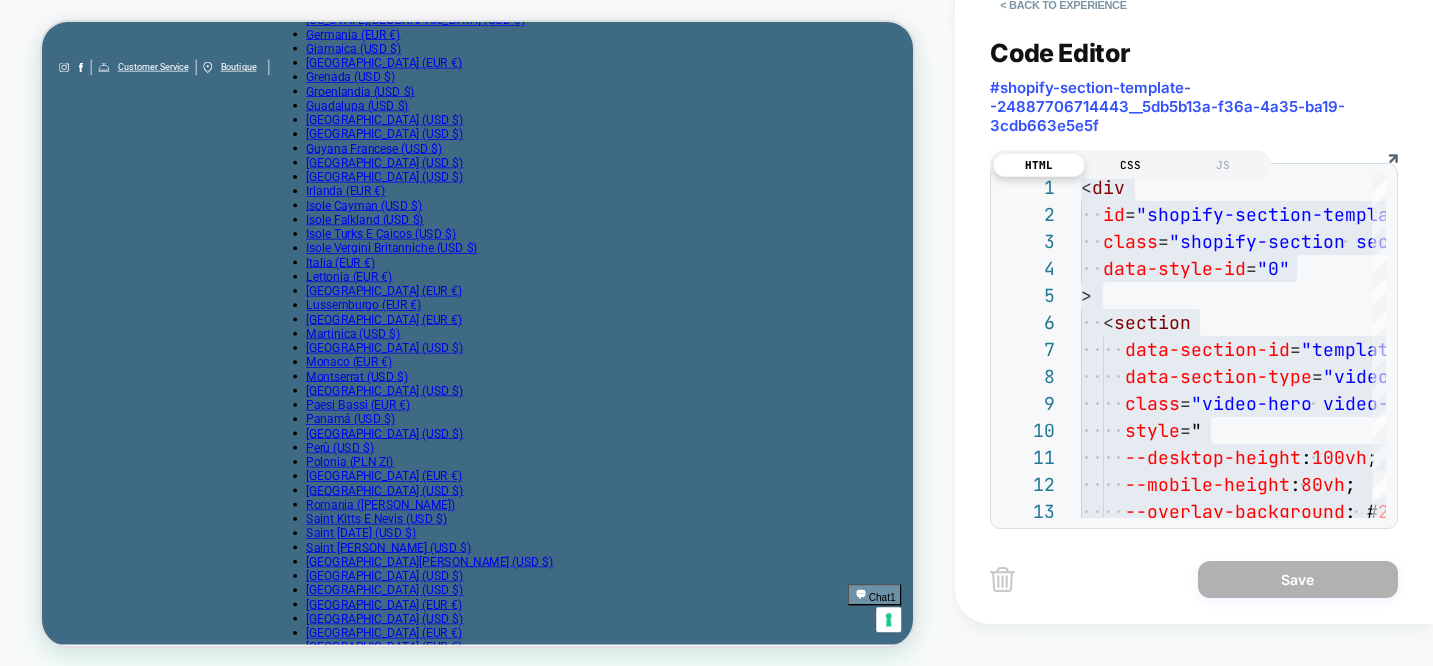 click on "HTML CSS JS" at bounding box center [1130, 164] 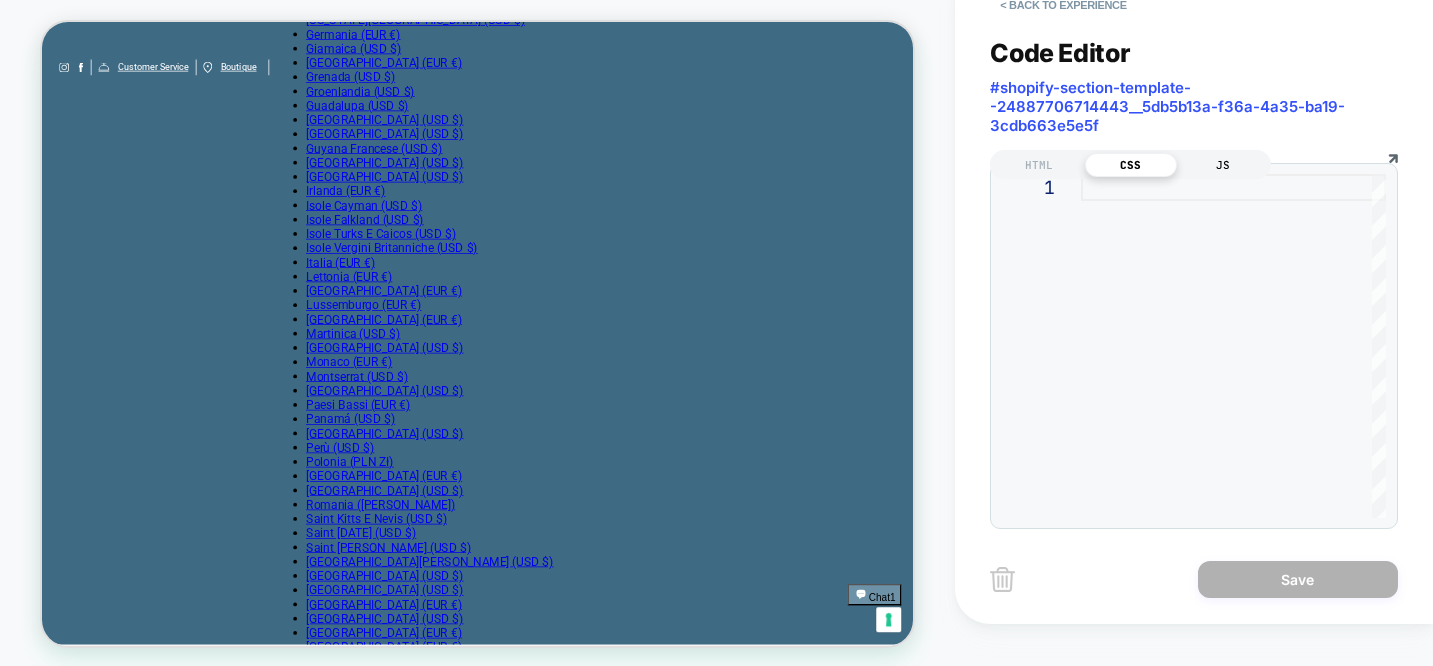 click on "JS" at bounding box center [1223, 165] 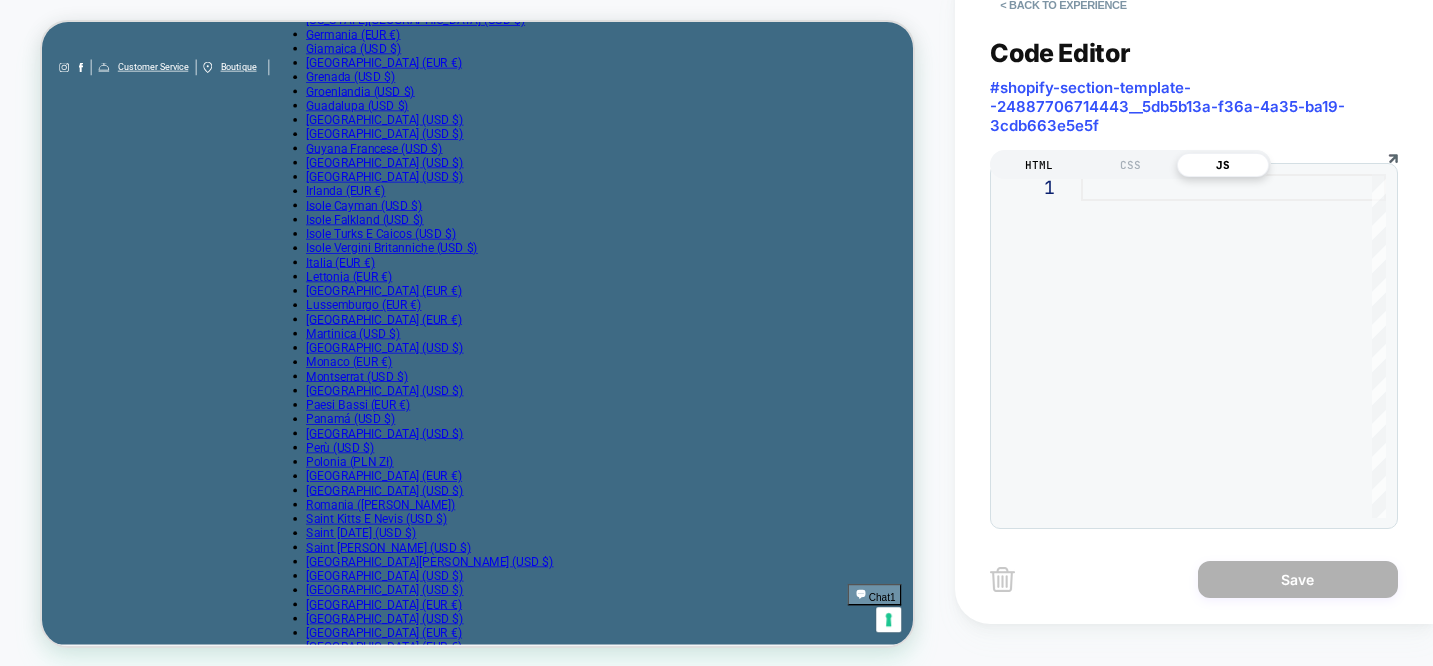 click on "HTML" at bounding box center (1039, 165) 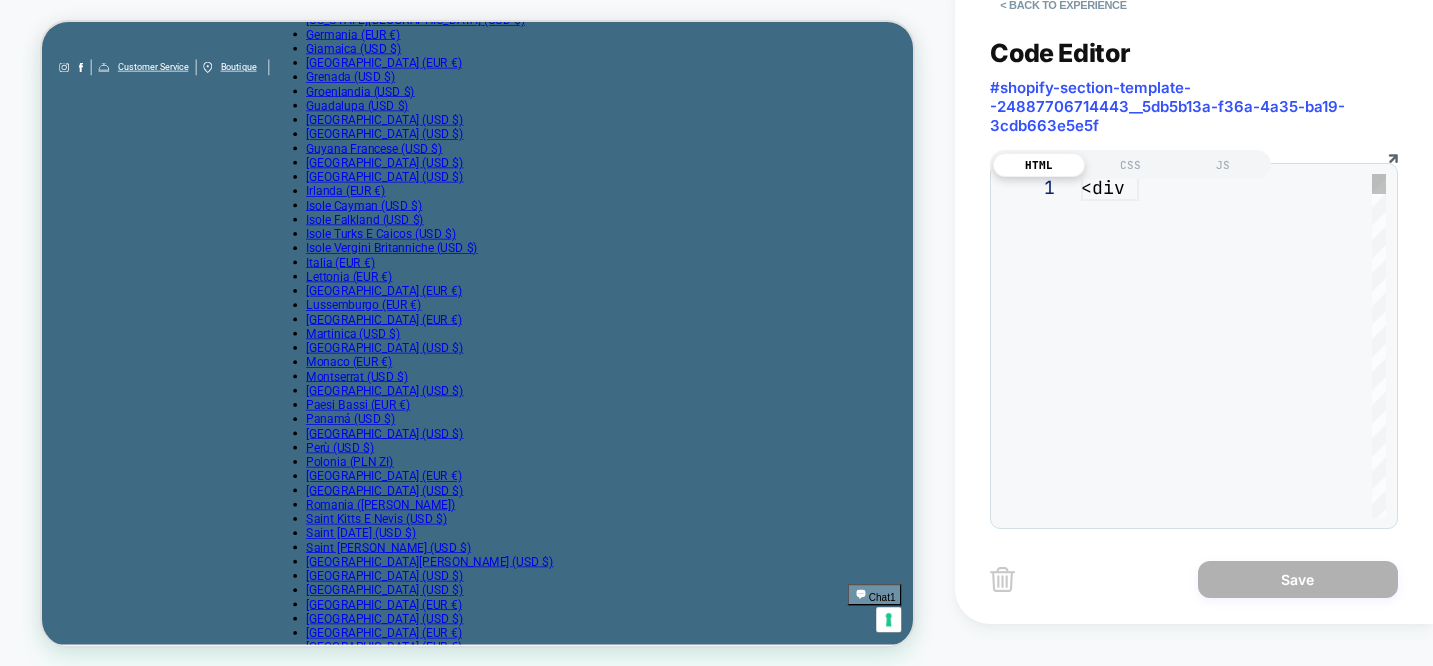 scroll, scrollTop: 270, scrollLeft: 0, axis: vertical 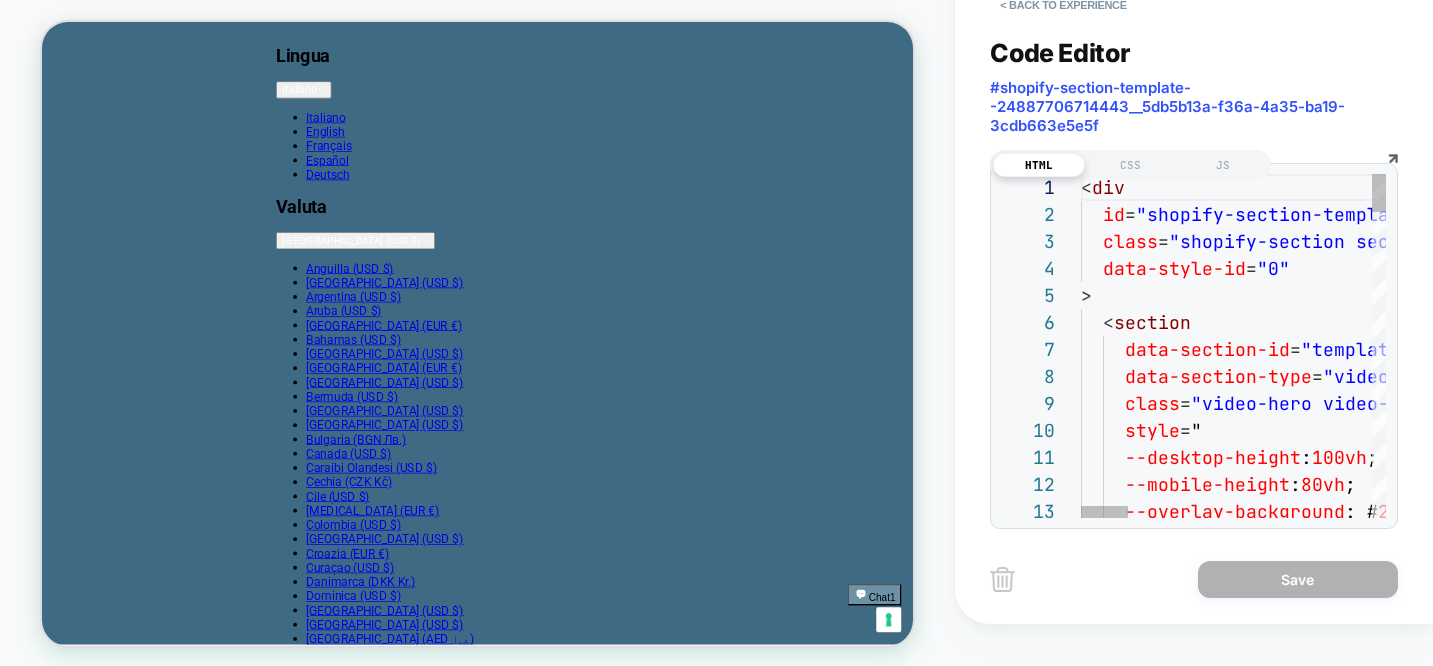 click on "< div    id = "shopify-section-template--24887706714443__5db5b13 a-f36a-4a35-ba19-3cdb663e5e5f"    class = "shopify-section section-dynamic video-hero"    data-style-id = "0" >    < section      data-section-id = "template--24887706714443__5db5b13a-f36a-4a35-ba19 -3cdb663e5e5f"      data-section-type = "video-hero"      class = "video-hero video-hero--aspect-custom video-hero-- text-horizontal-align-center video-hero--text-vert ical-align-bottom video-hero--has-video first-full -height"      style = "      --desktop-height :  100vh ;      --mobile-height :  80vh ;      --overlay-background : # 262626 ;" at bounding box center (2016, 1696) 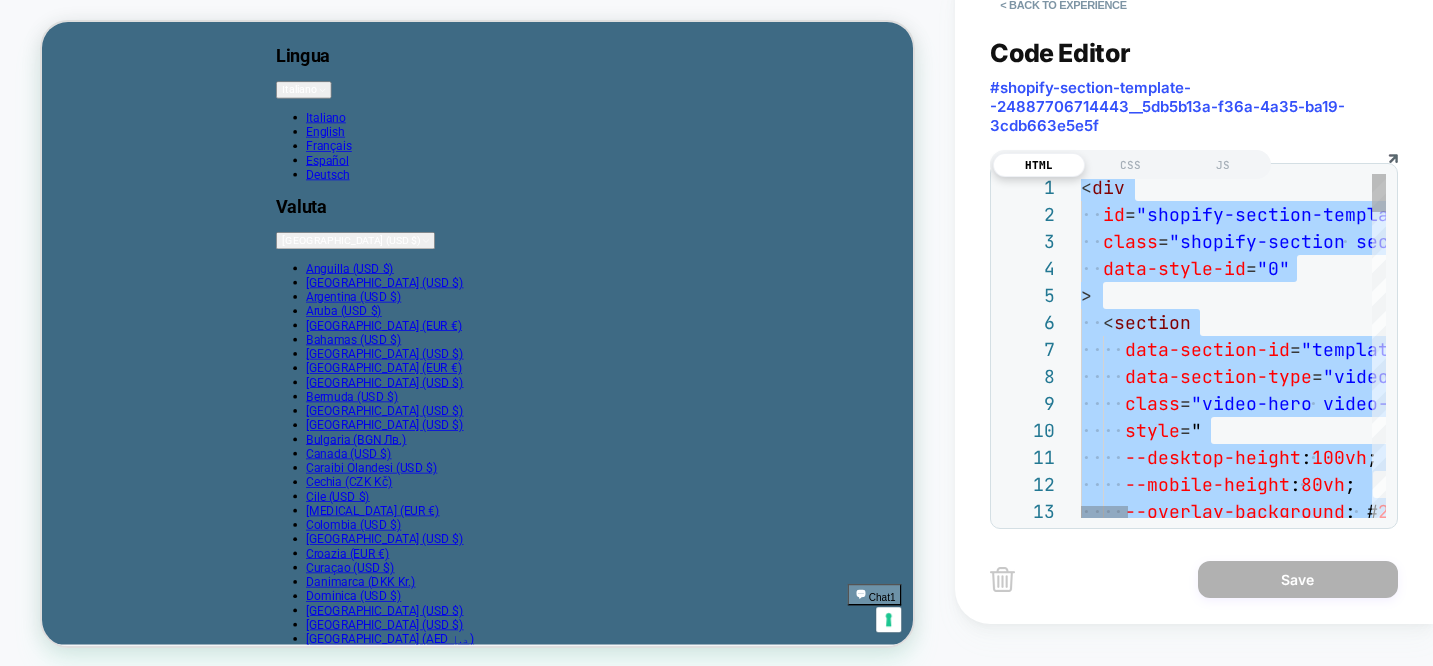 type on "******" 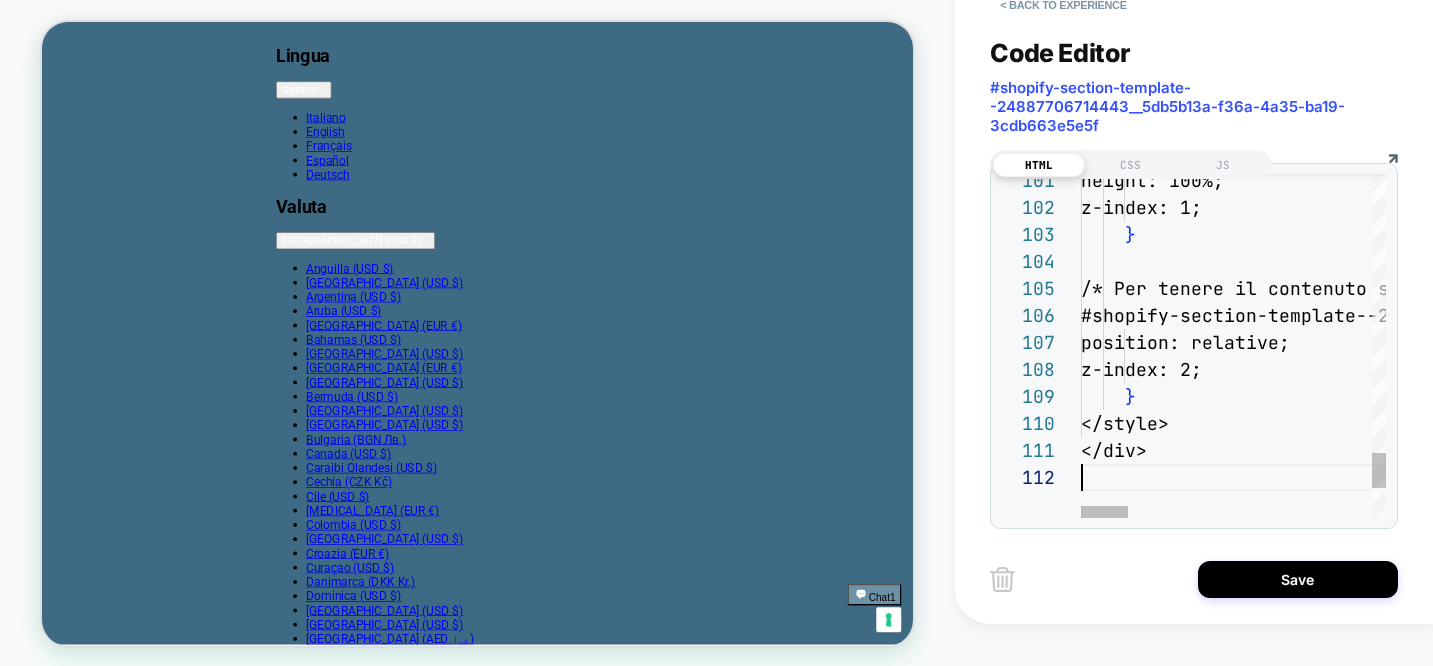 scroll, scrollTop: 27, scrollLeft: 0, axis: vertical 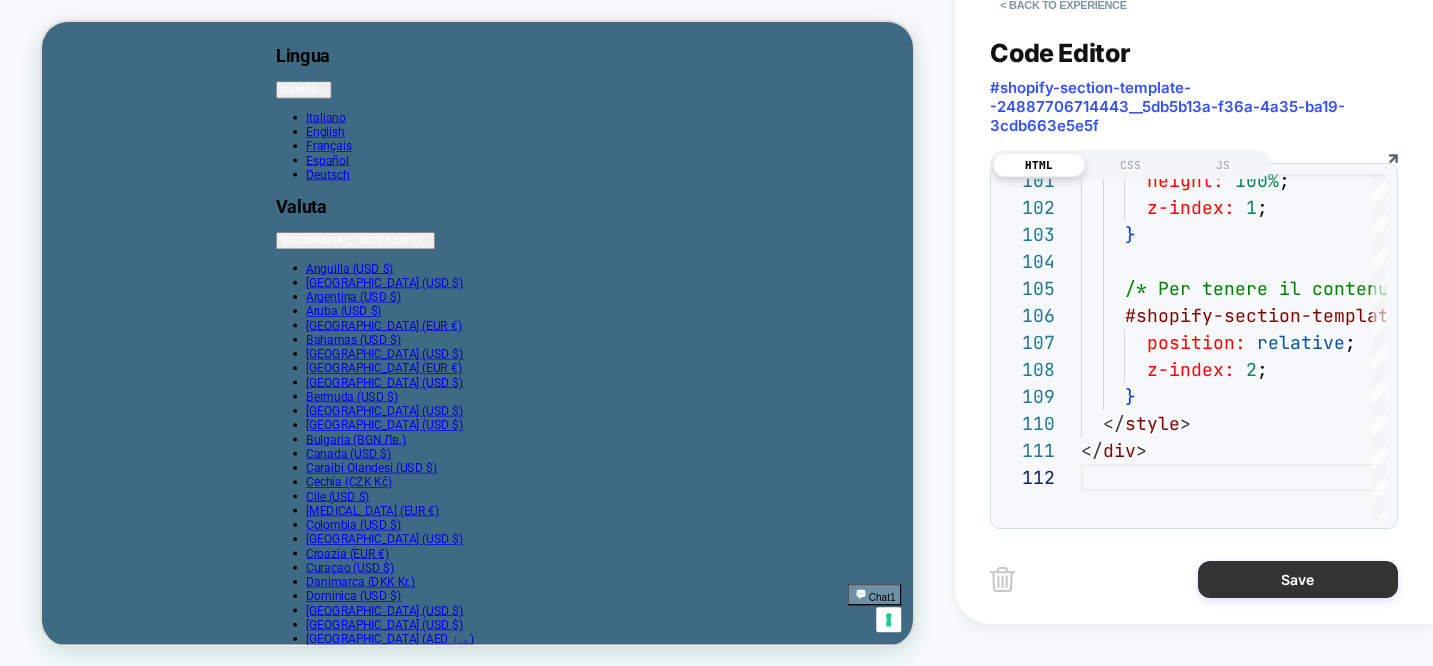 click on "Save" at bounding box center (1298, 579) 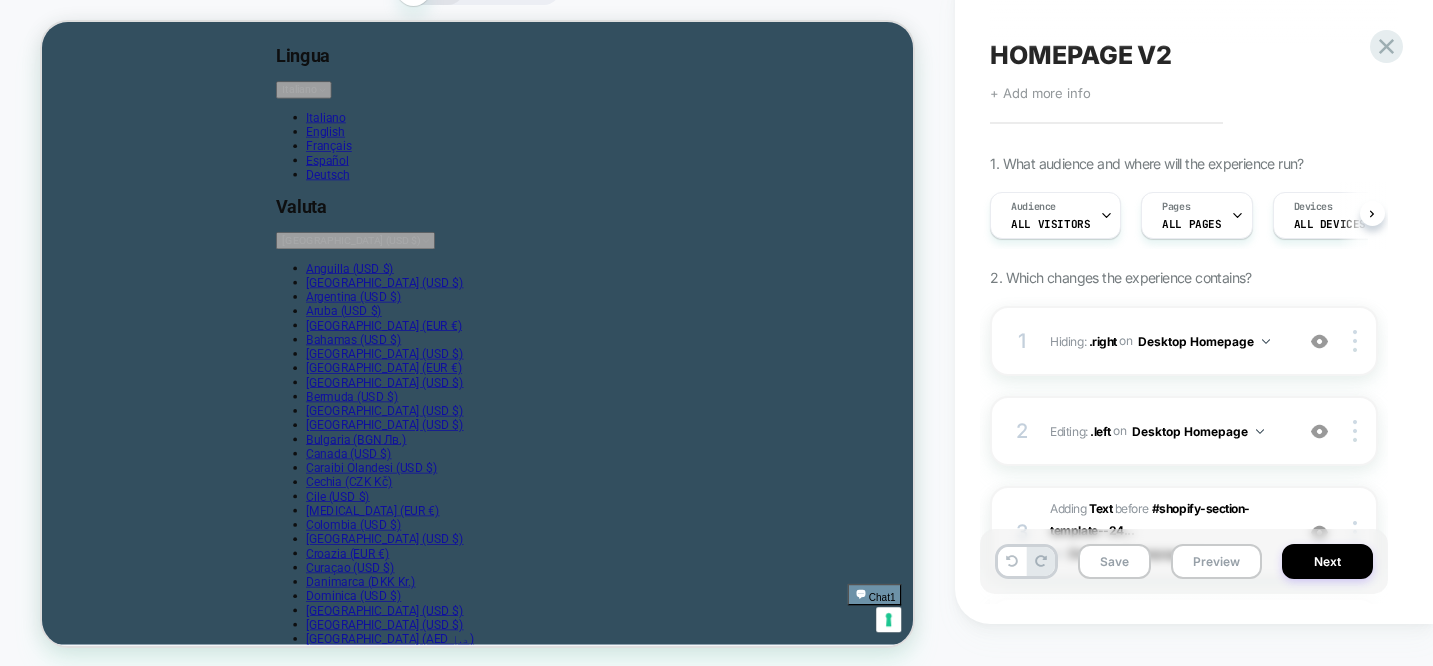 scroll, scrollTop: 0, scrollLeft: 1, axis: horizontal 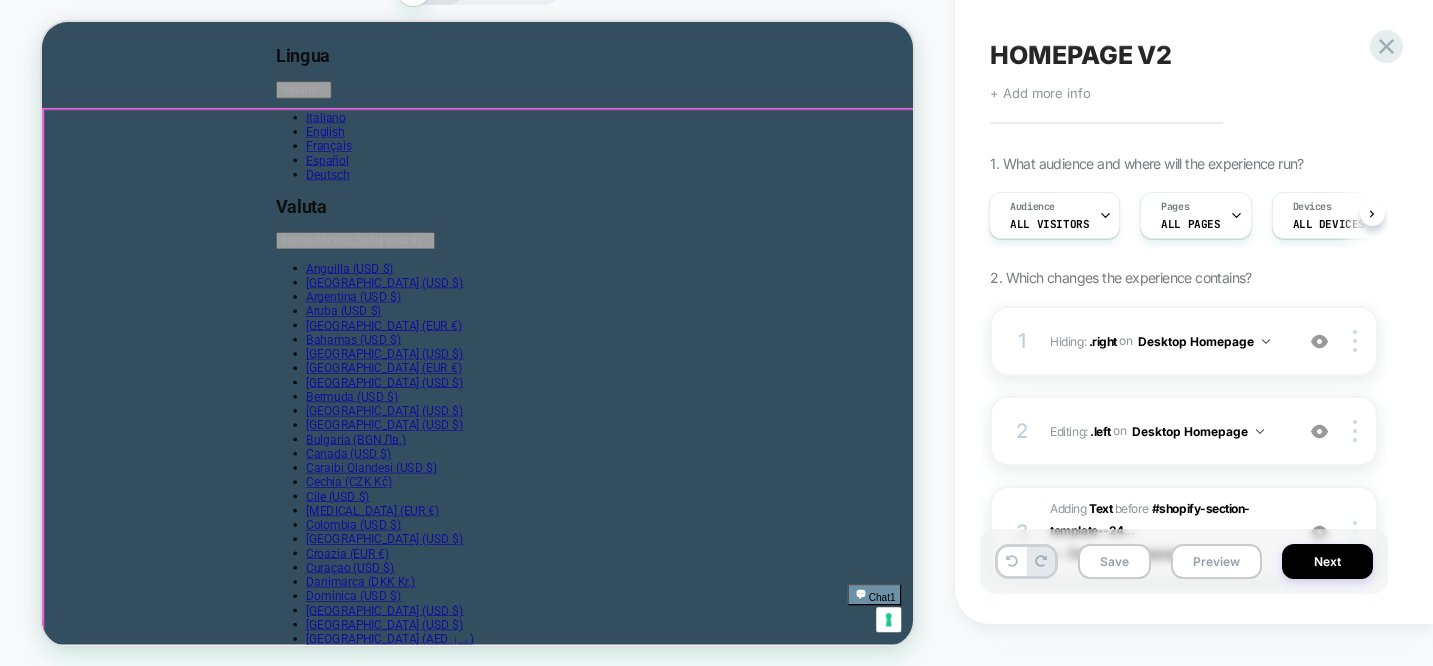 click at bounding box center [623, 437] 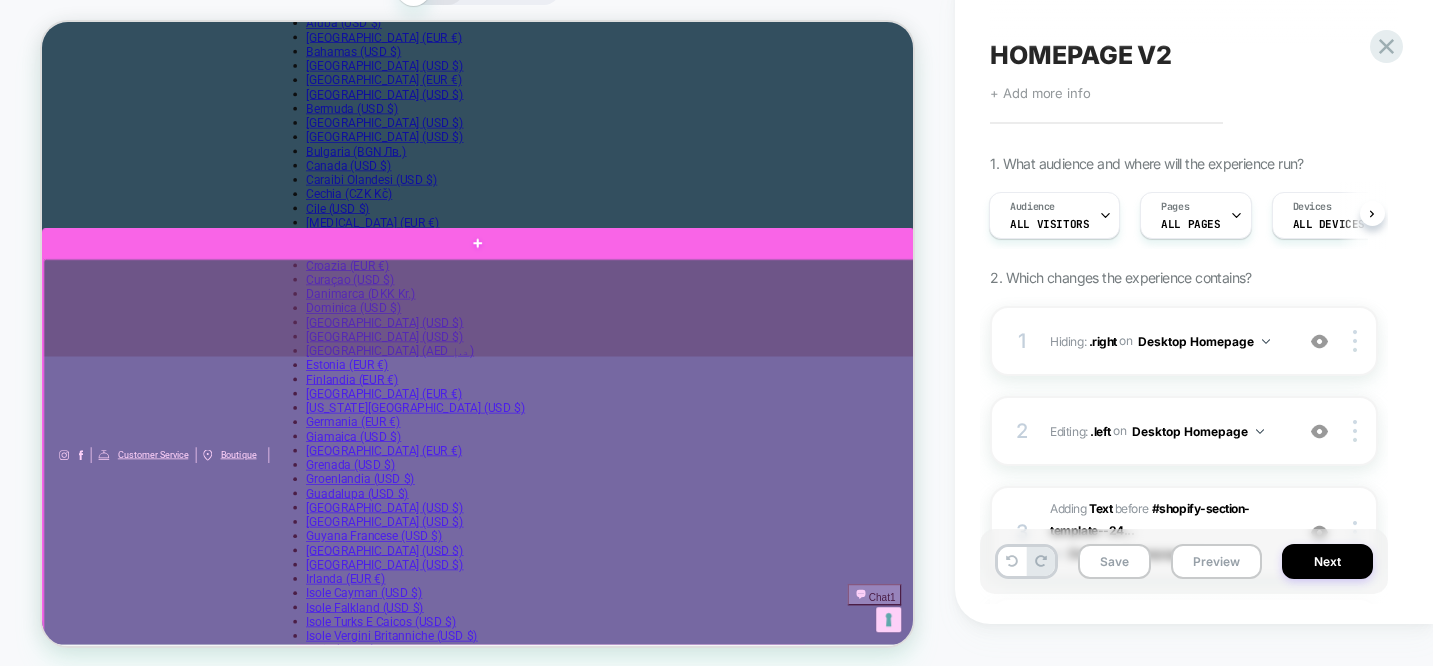 scroll, scrollTop: 0, scrollLeft: 0, axis: both 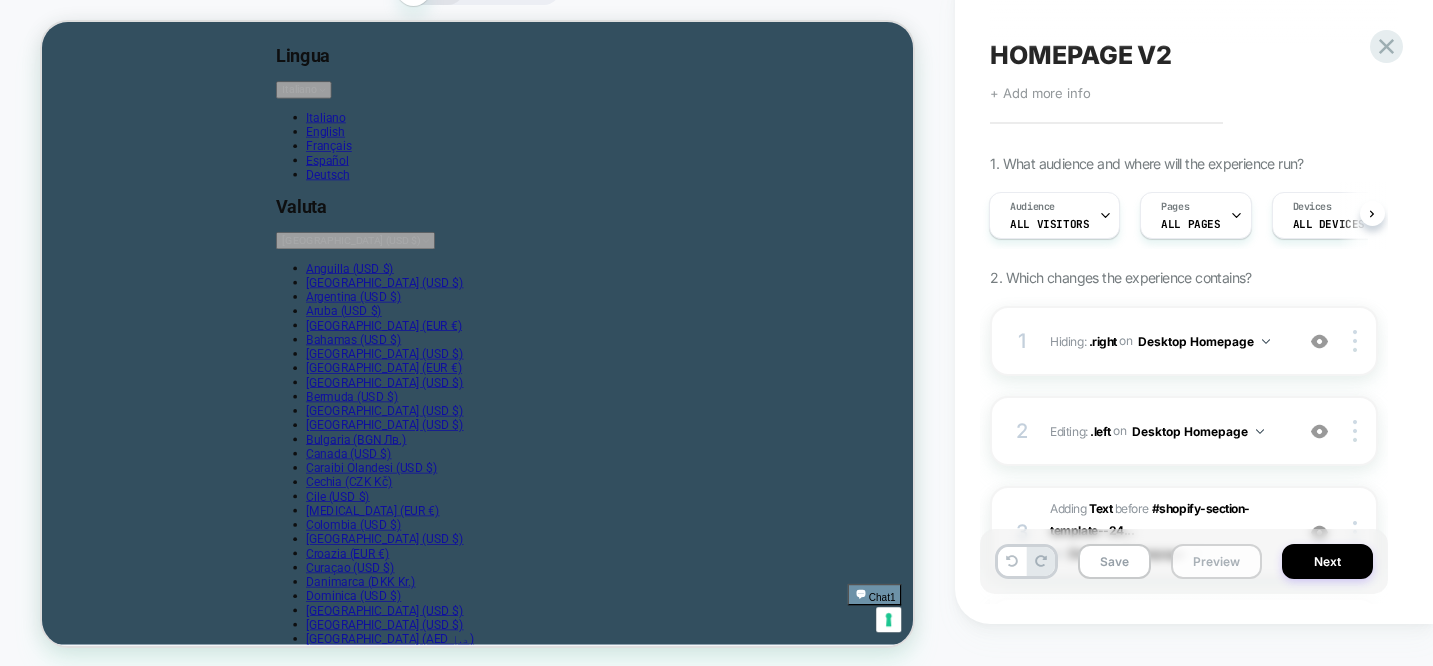 click on "Preview" at bounding box center (1216, 561) 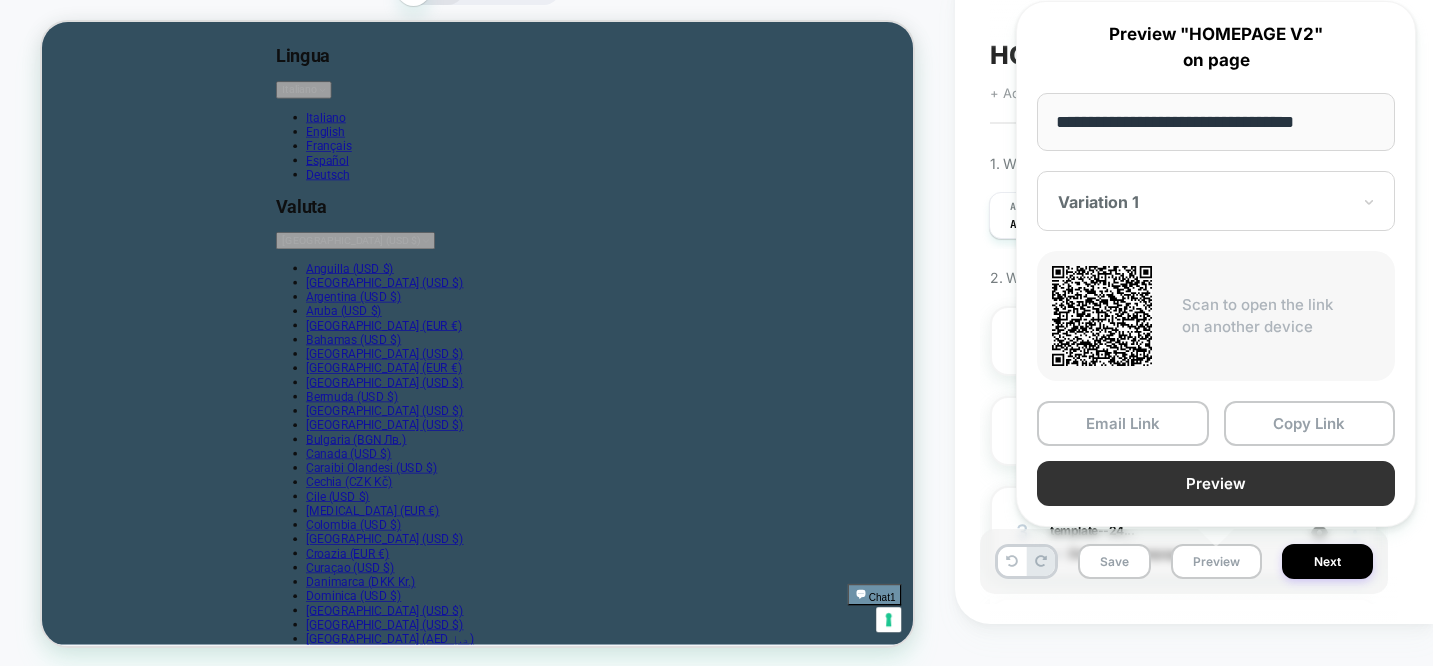click on "Preview" at bounding box center (1216, 483) 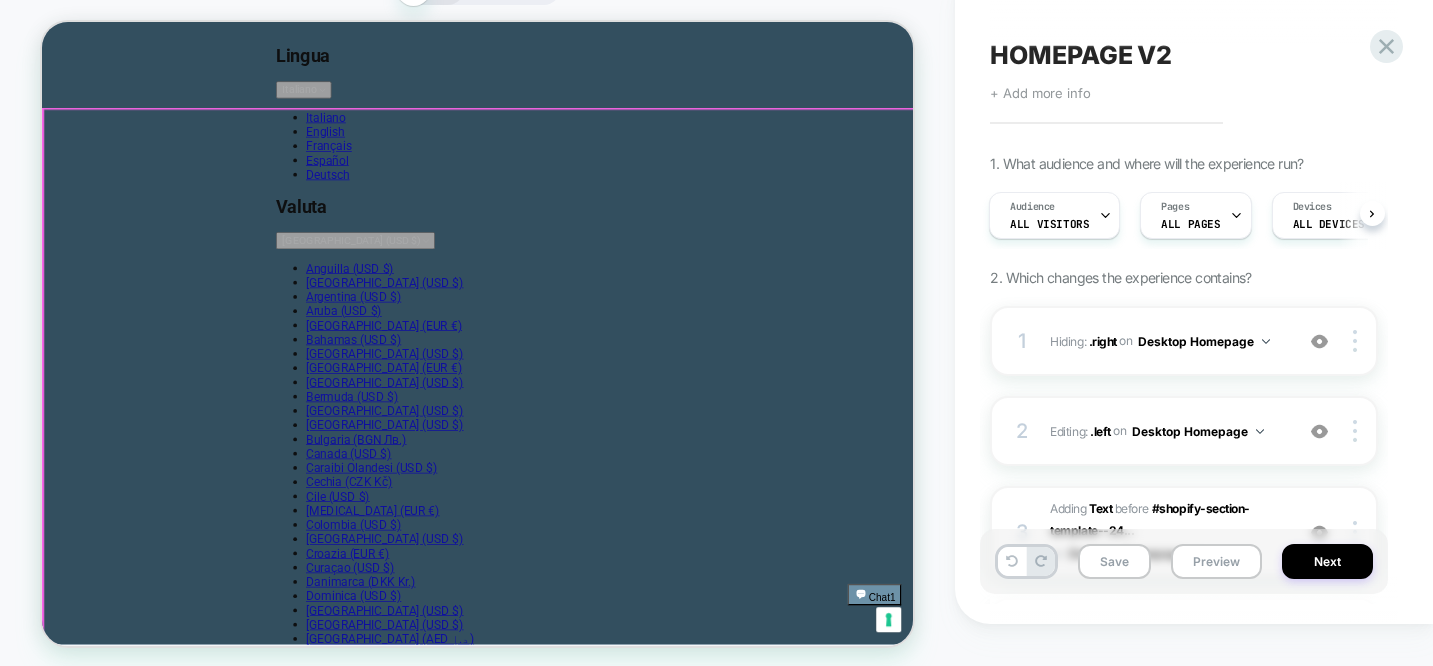 click at bounding box center (623, 437) 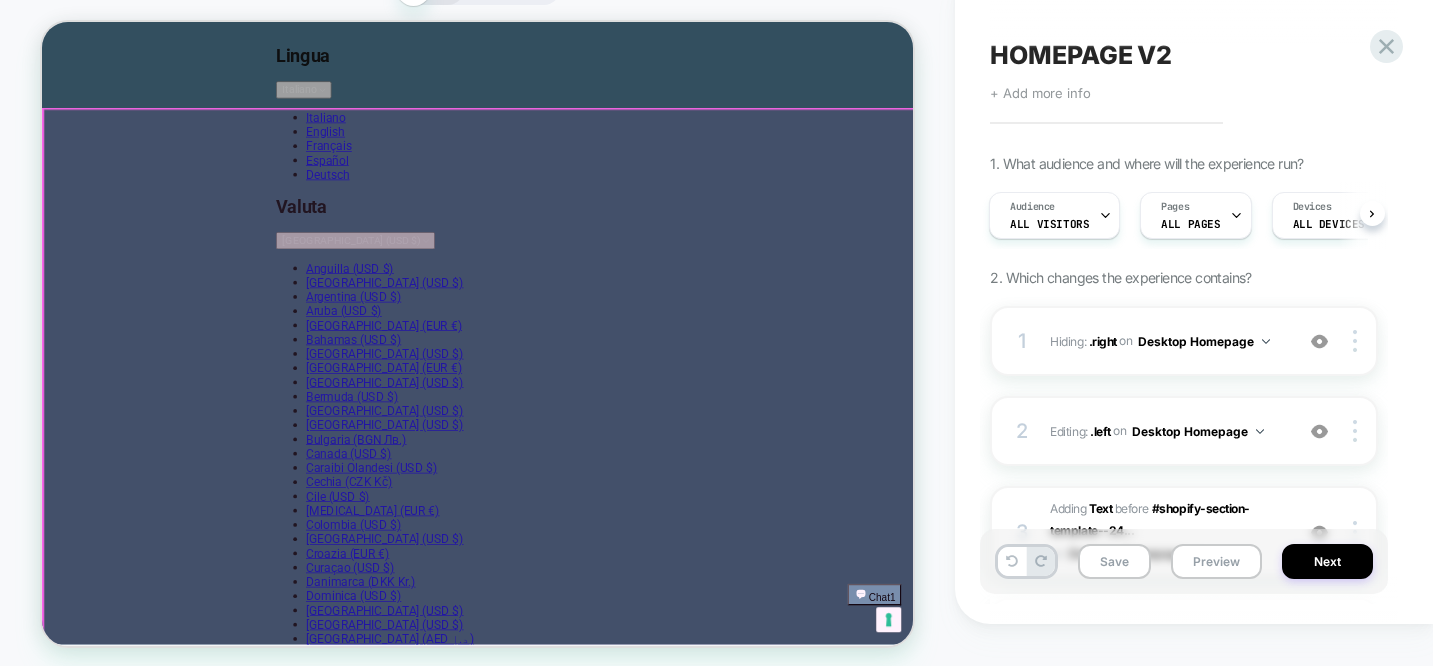 click at bounding box center (623, 437) 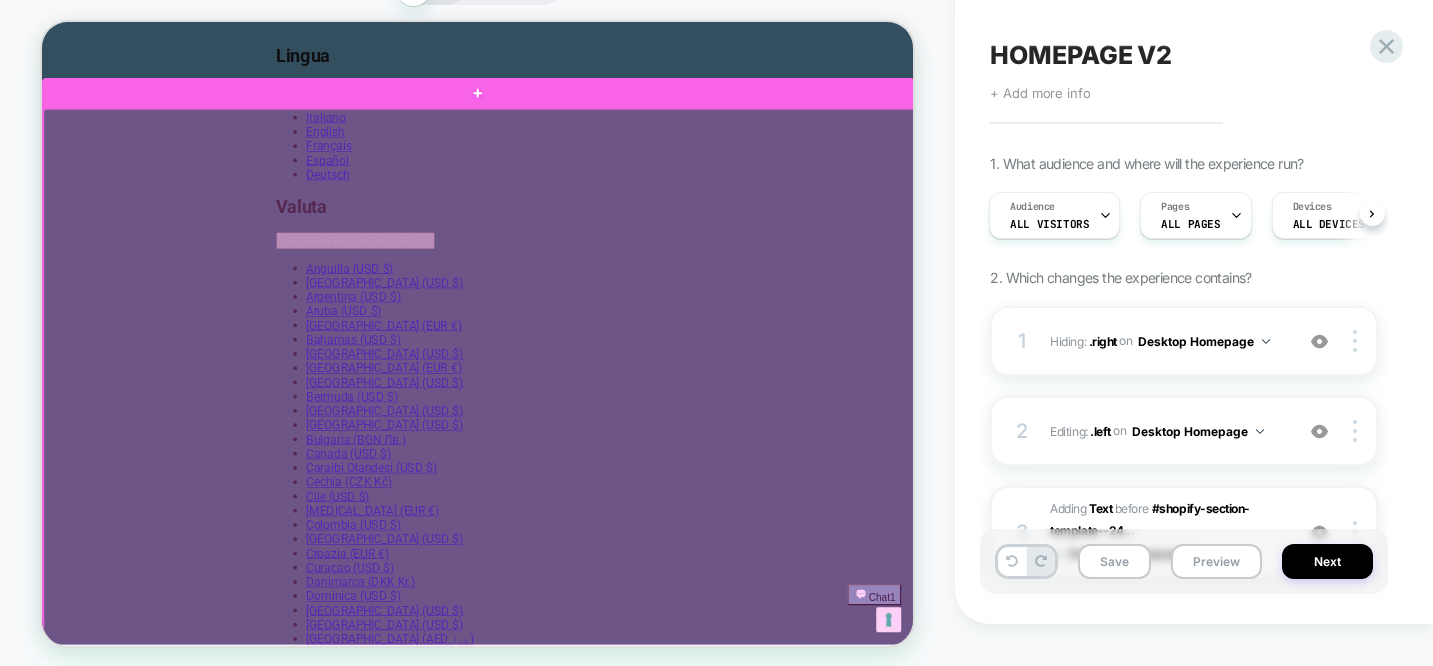 click at bounding box center [625, 673] 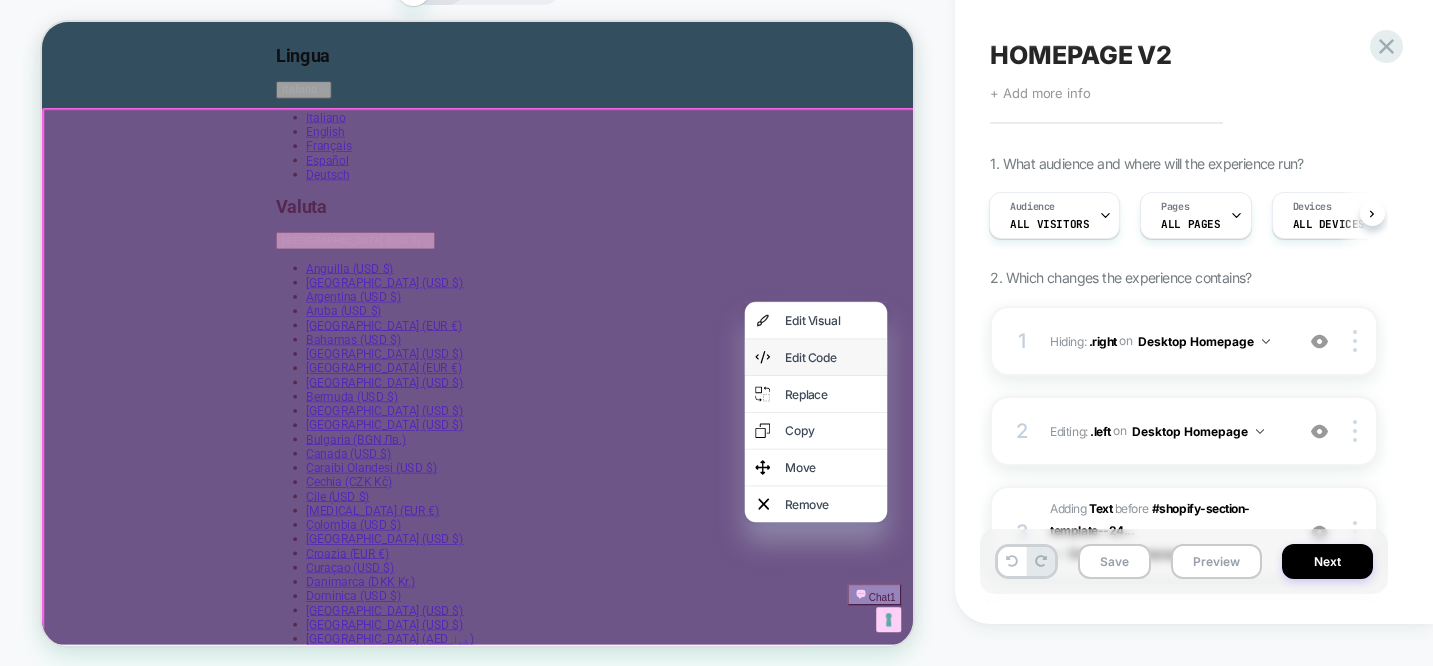 click on "Edit Code" at bounding box center [1074, 469] 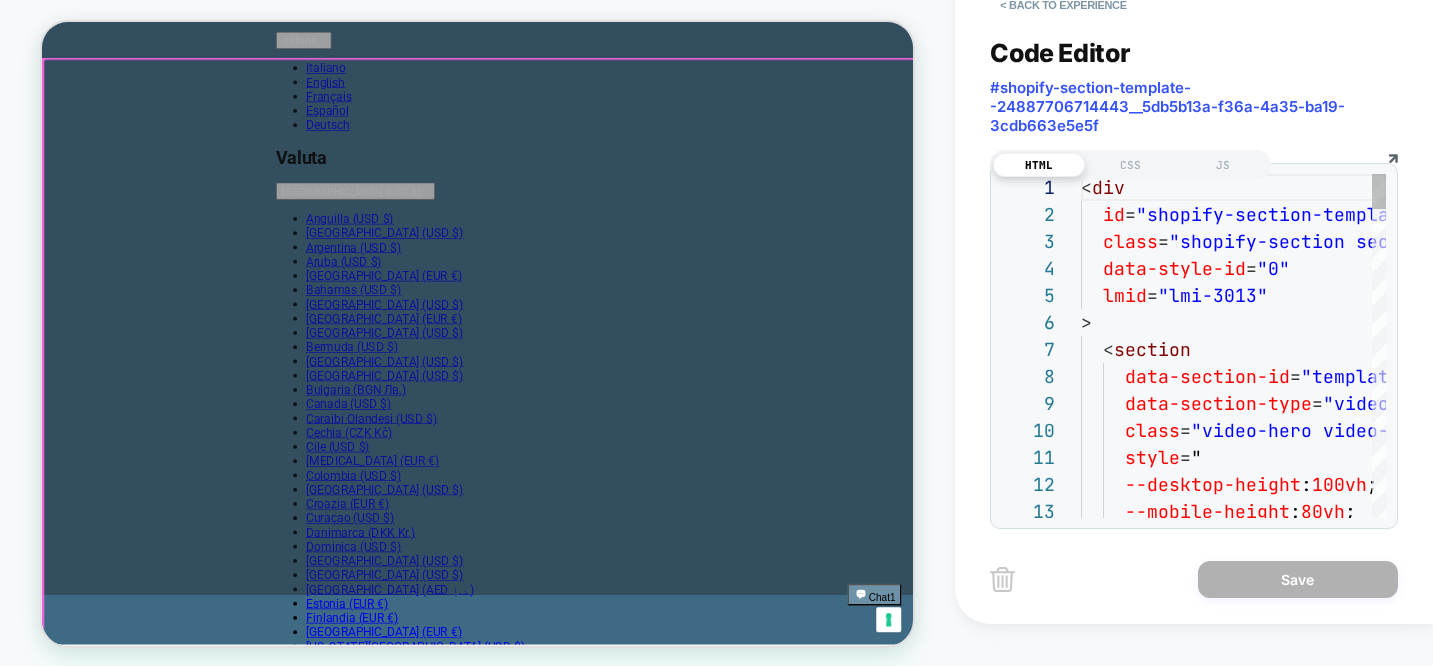 scroll, scrollTop: 270, scrollLeft: 0, axis: vertical 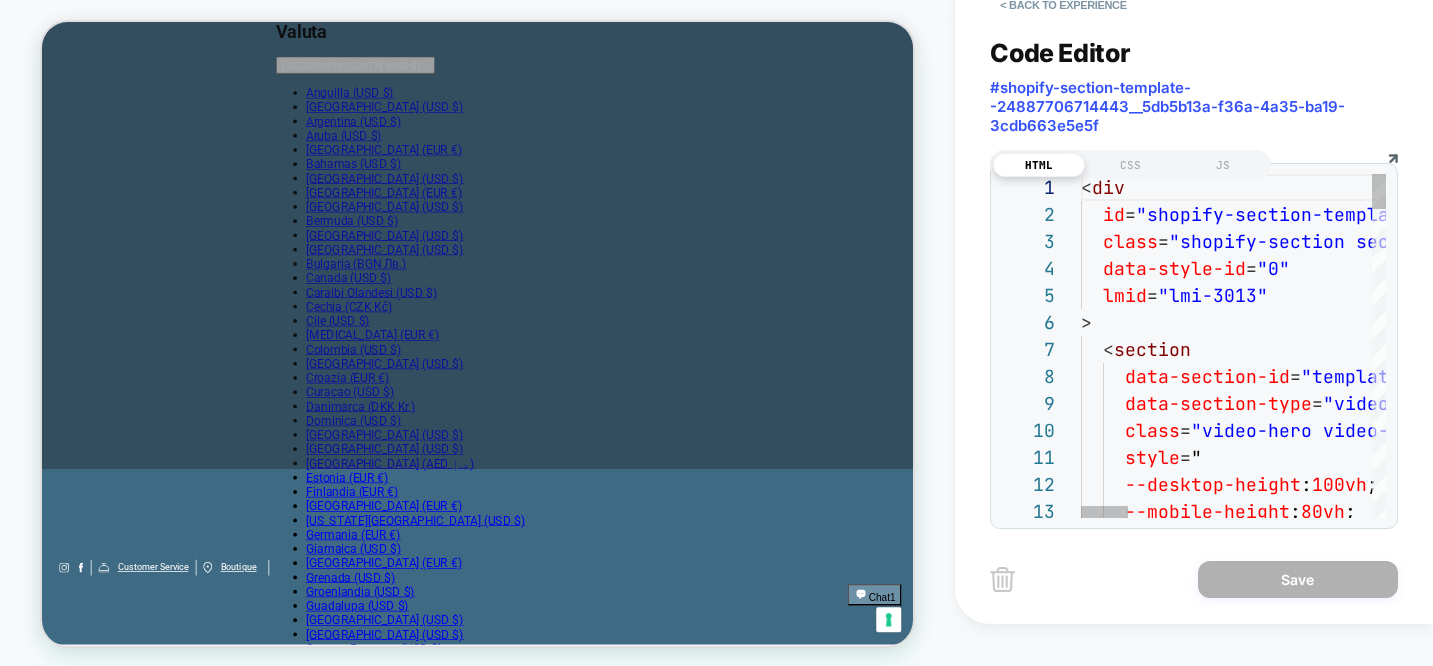 click on "< div    id = "shopify-section-template--24887706714443__5db5b13 a-f36a-4a35-ba19-3cdb663e5e5f"    class = "shopify-section section-dynamic video-hero"    data-style-id = "0"    lmid = "lmi-3013" >    < section      data-section-id = "template--24887706714443__5db5b13a-f36a-4a35-ba19 -3cdb663e5e5f"      data-section-type = "video-hero"      class = "video-hero video-hero--aspect-custom video-hero-- text-horizontal-align-center video-hero--text-vert ical-align-bottom video-hero--has-video first-full -height"      style = "      --desktop-height :  100vh ;      --mobile-height :  80vh ;" at bounding box center [2016, 1858] 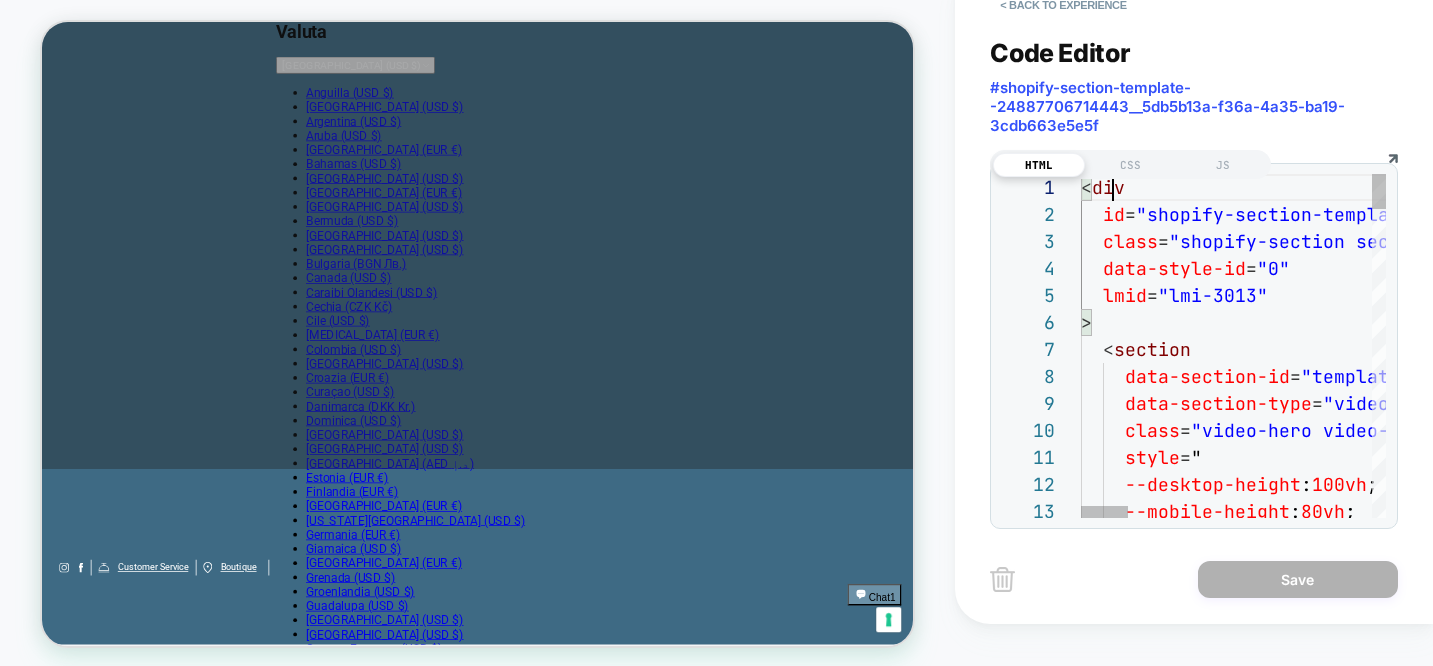 scroll, scrollTop: 0, scrollLeft: 32, axis: horizontal 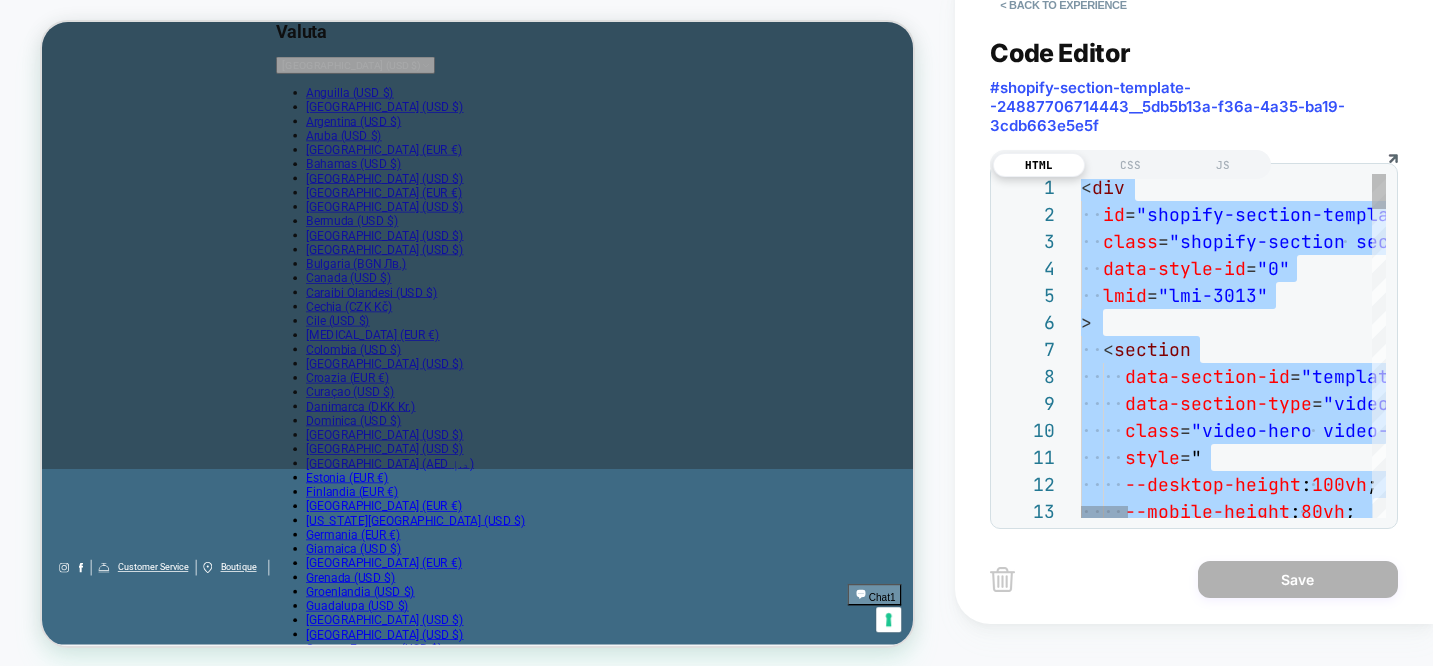 type on "**********" 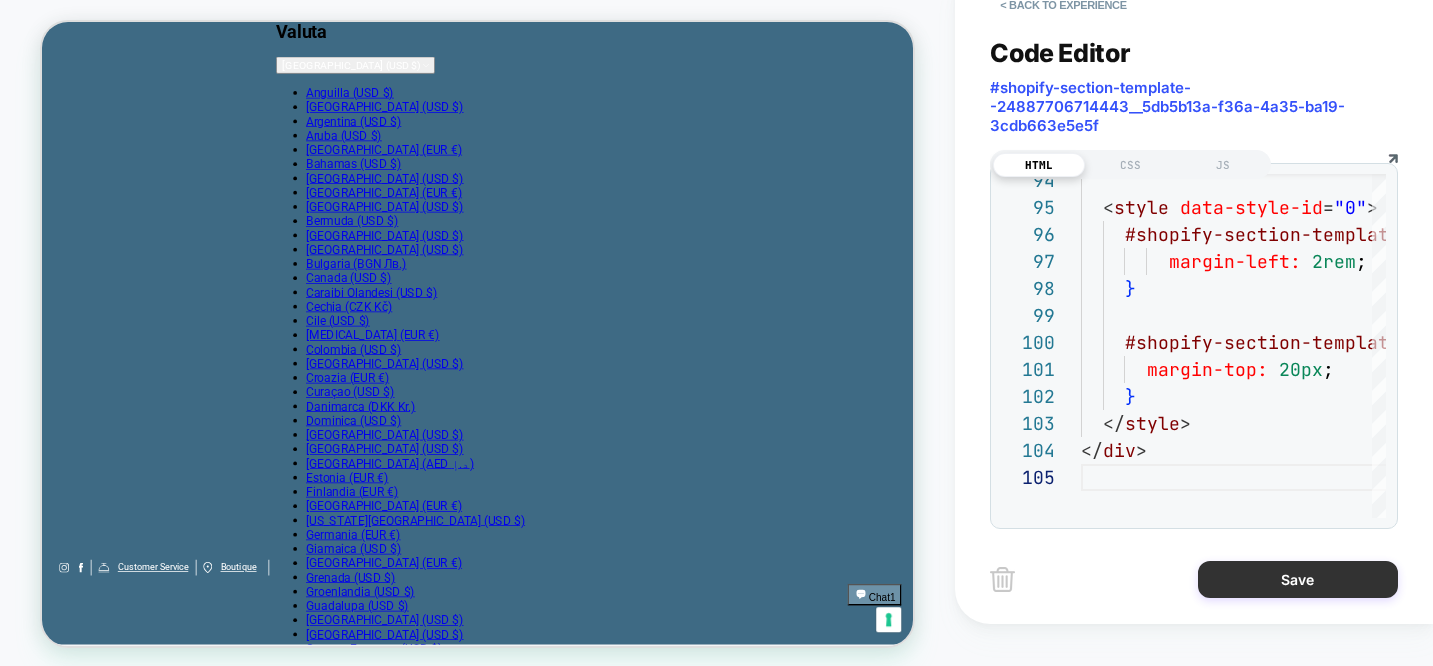click on "Save" at bounding box center (1298, 579) 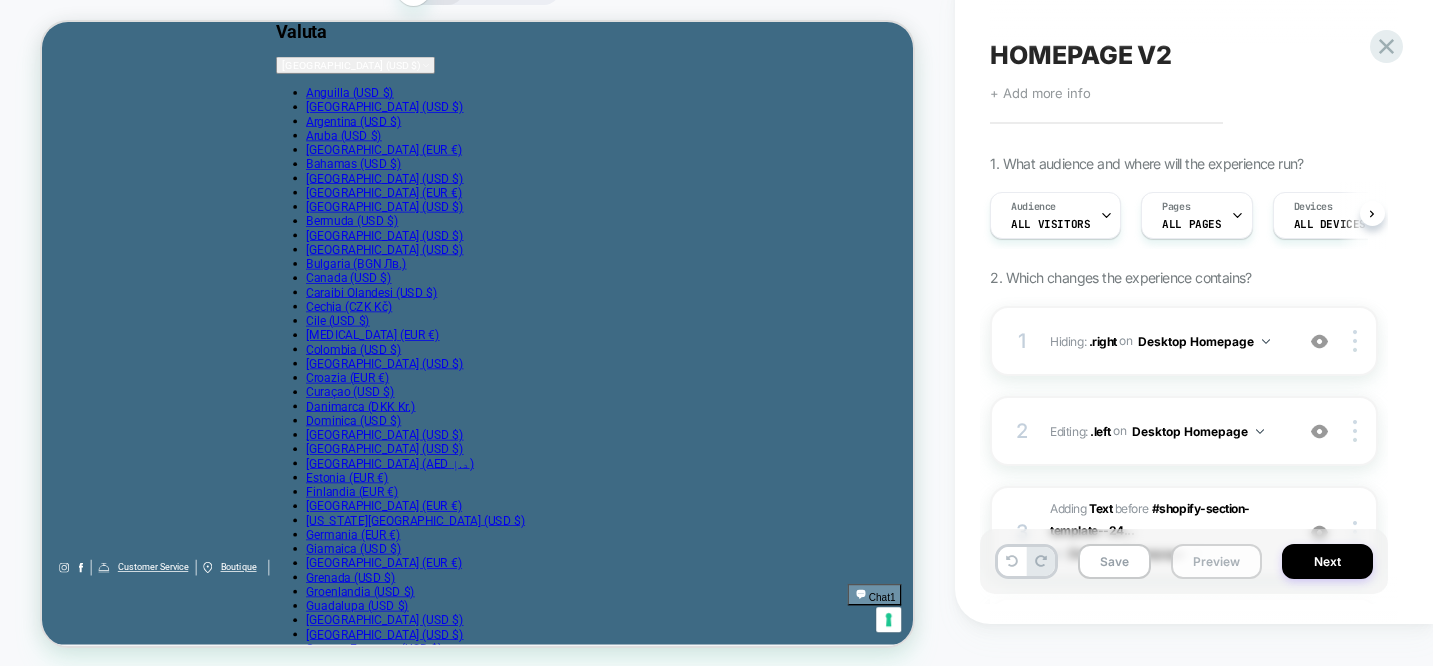 scroll, scrollTop: 0, scrollLeft: 1, axis: horizontal 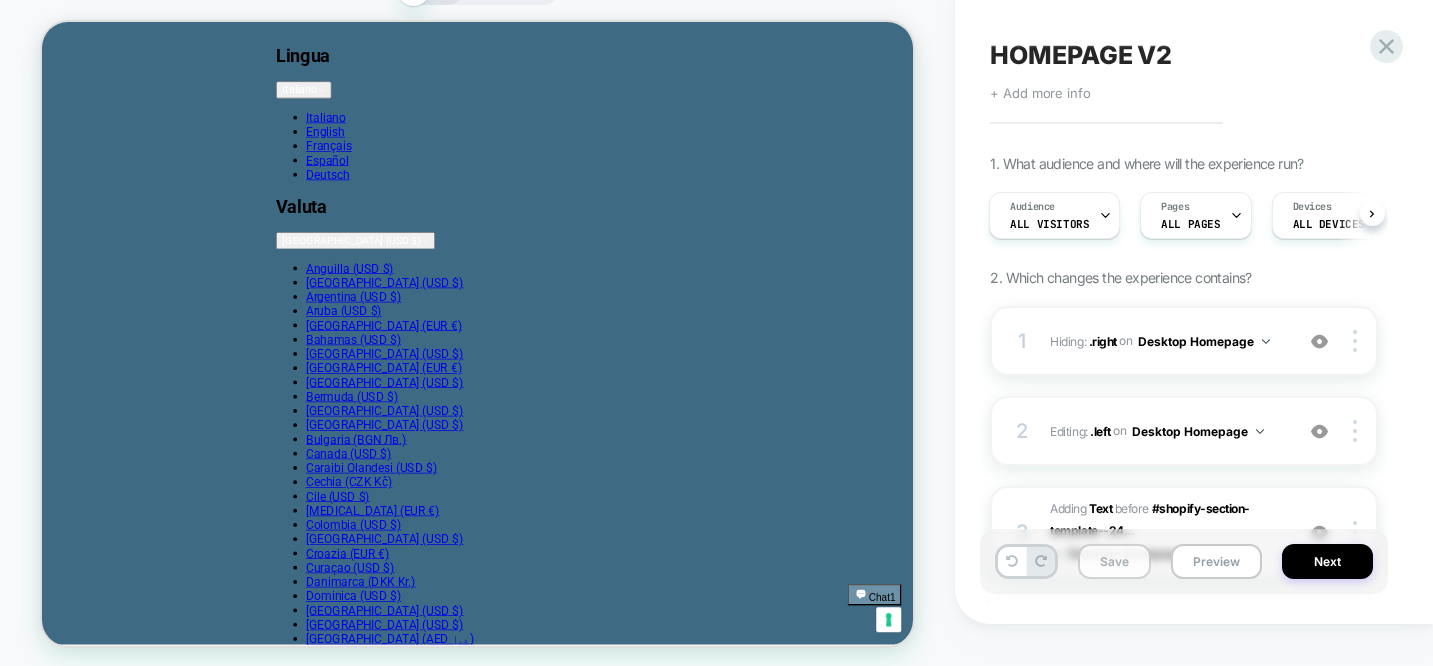 click on "Save" at bounding box center [1114, 561] 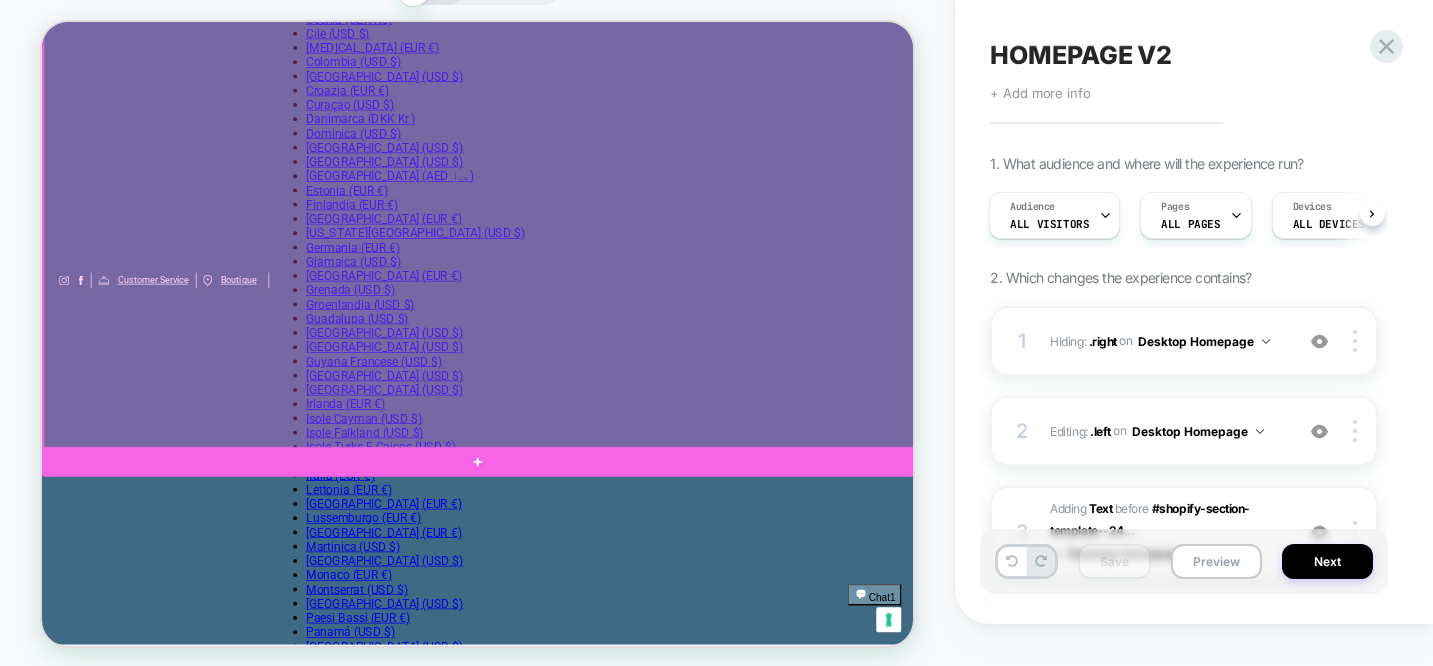 scroll, scrollTop: 630, scrollLeft: 0, axis: vertical 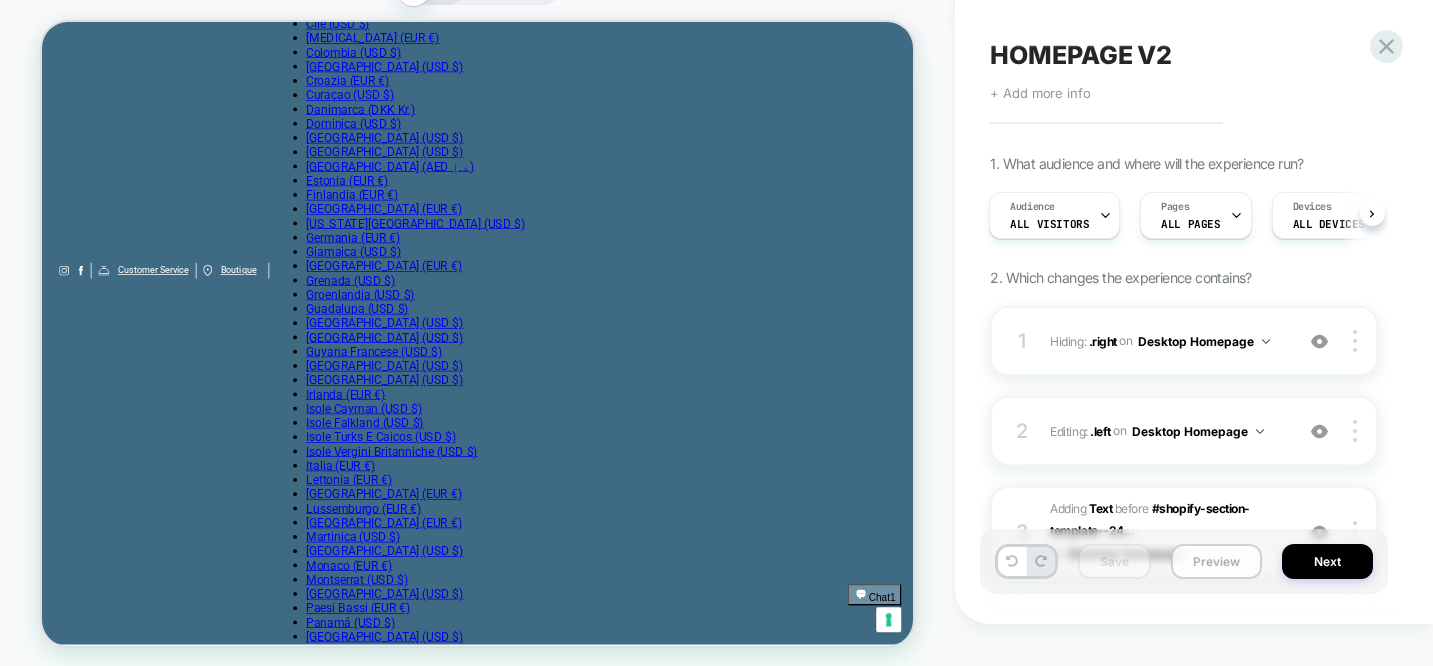 click on "Preview" at bounding box center (1216, 561) 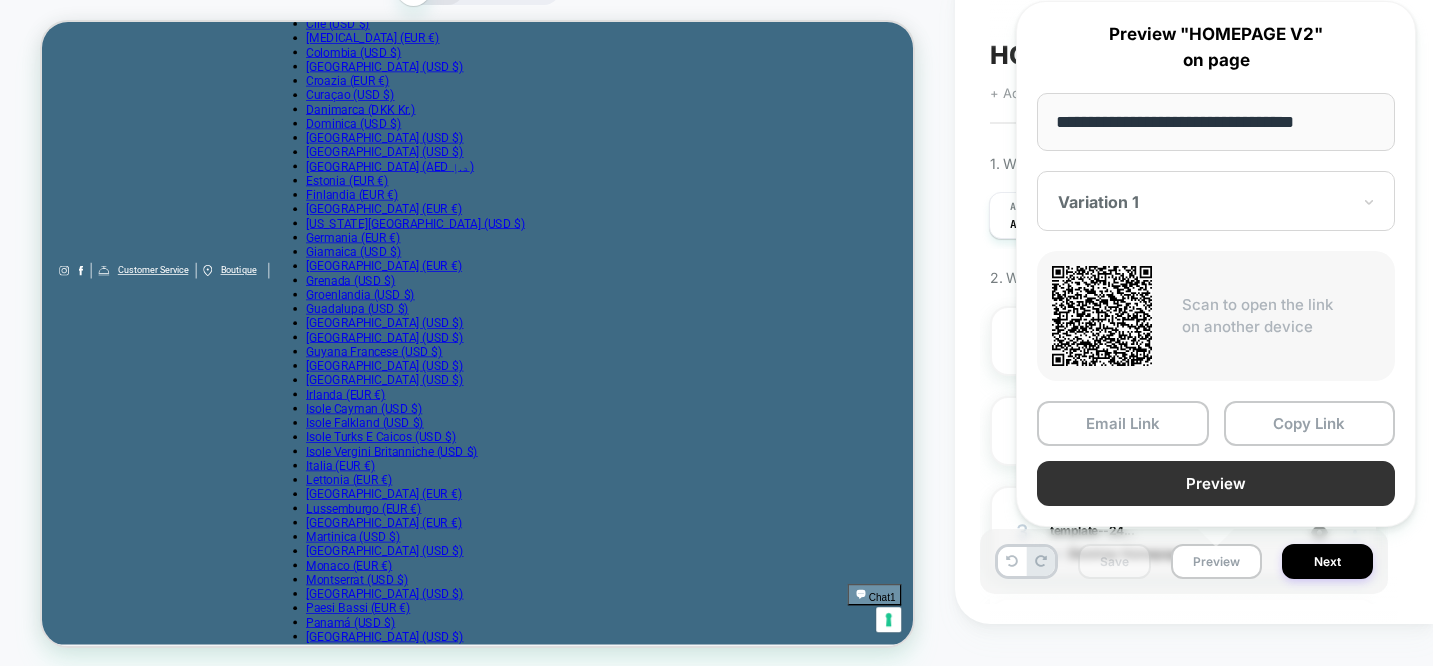 click on "Preview" at bounding box center [1216, 483] 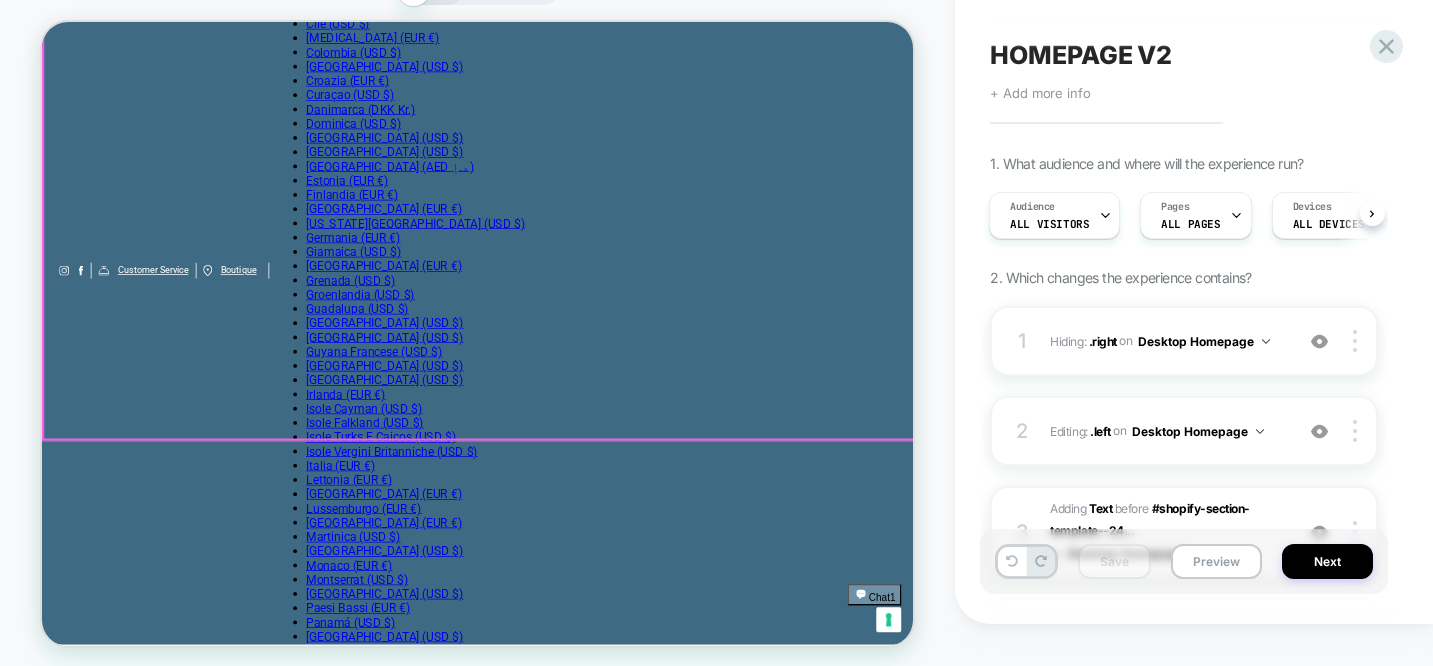 click at bounding box center [192, 18118] 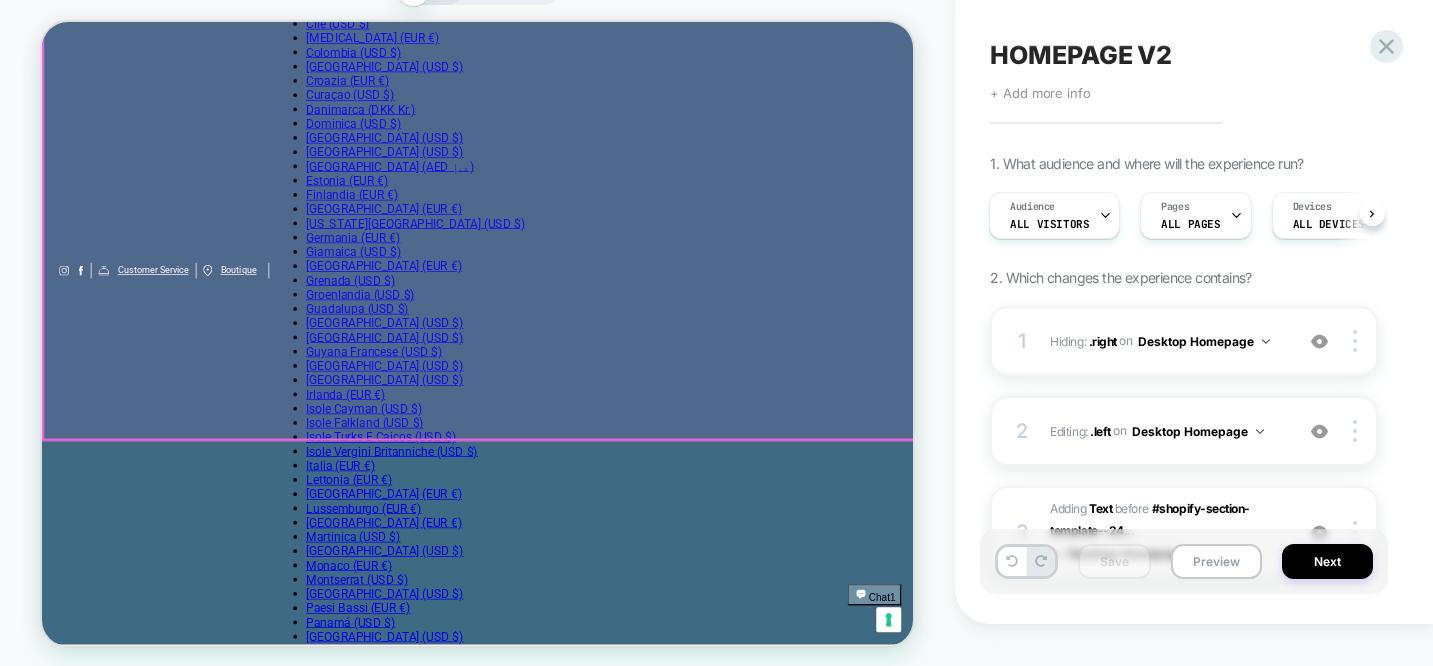 click at bounding box center [192, 18118] 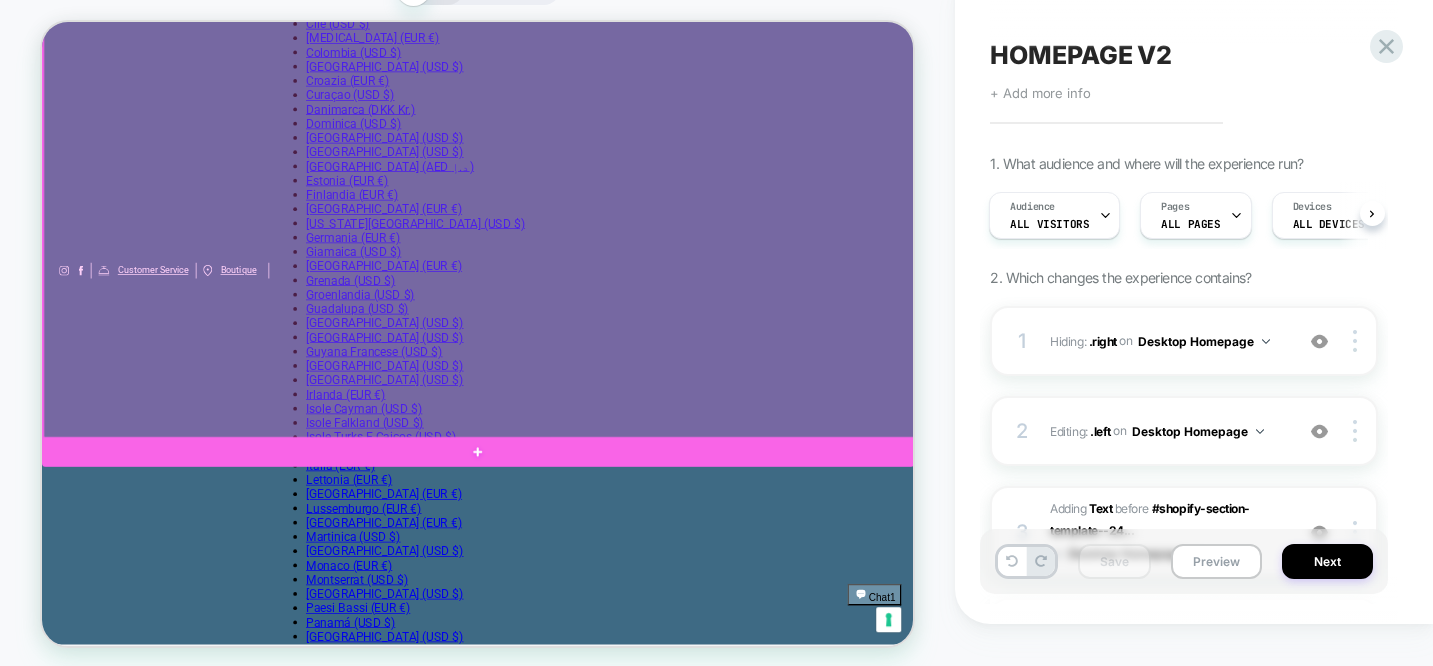 click at bounding box center [625, 43] 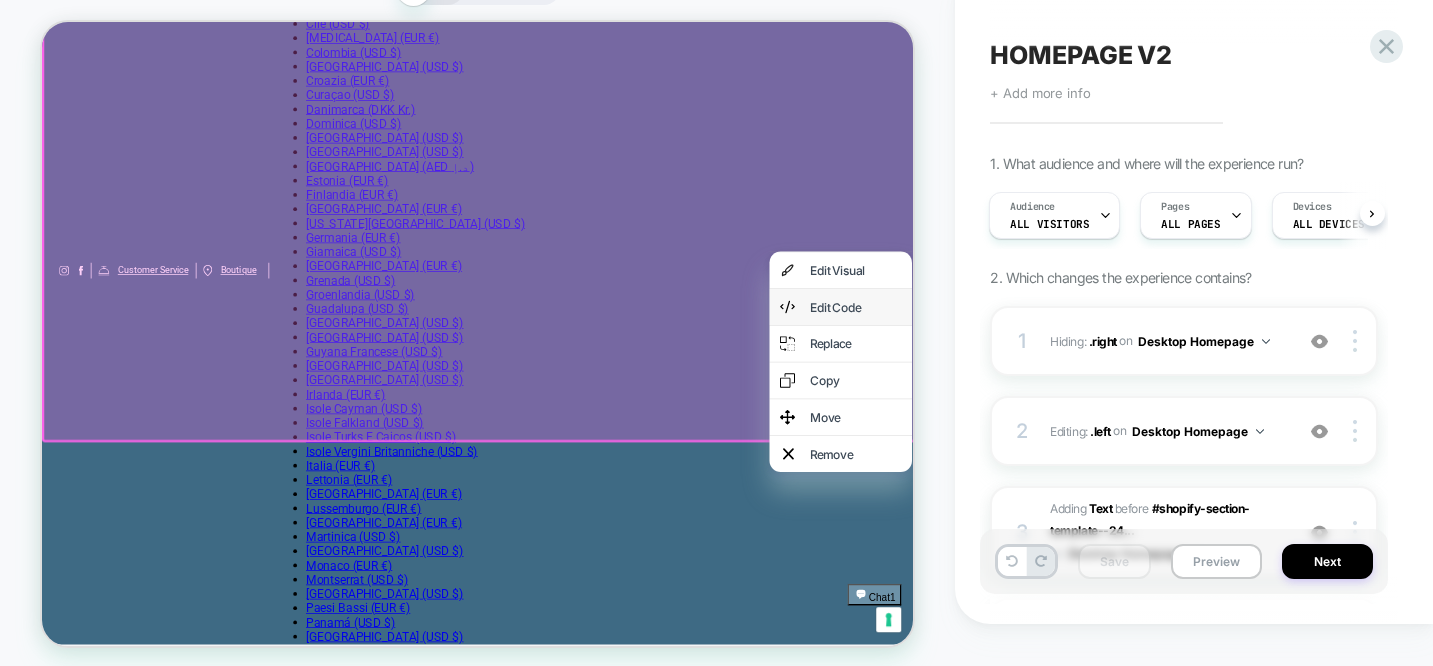 click on "Edit Code" at bounding box center (1127, 402) 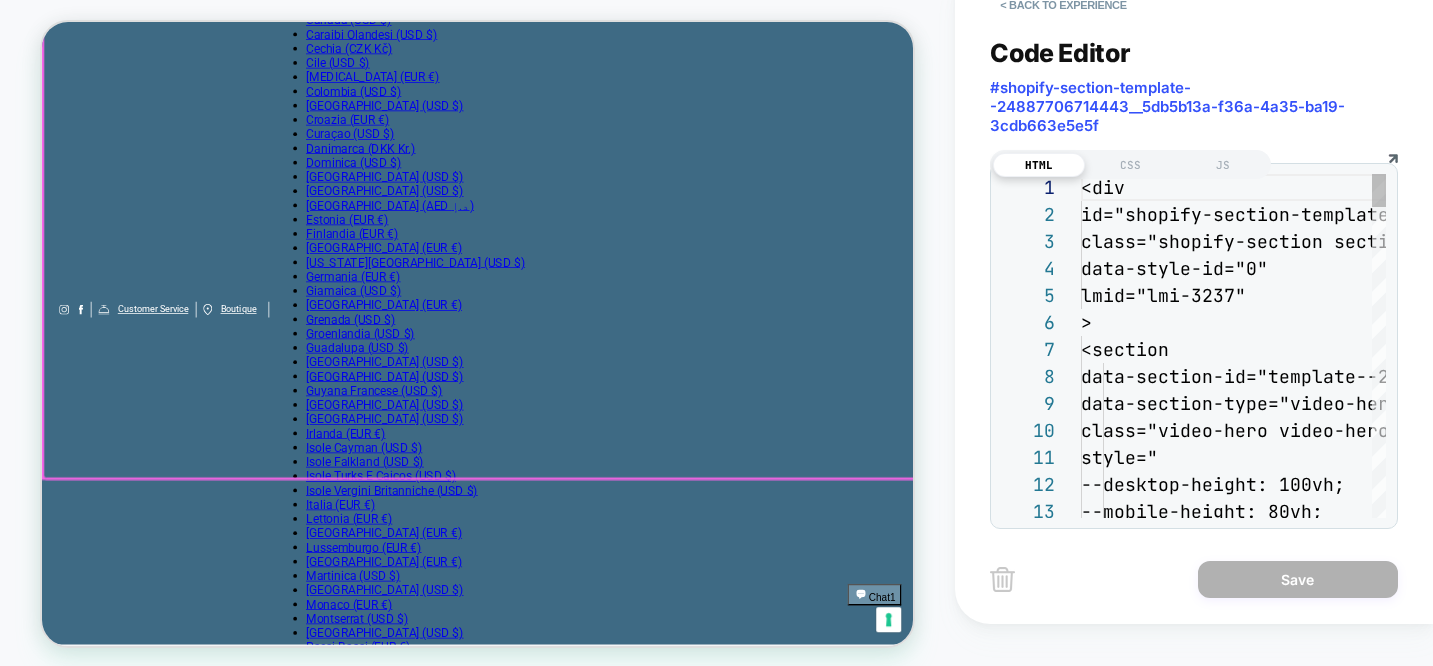 scroll, scrollTop: 270, scrollLeft: 0, axis: vertical 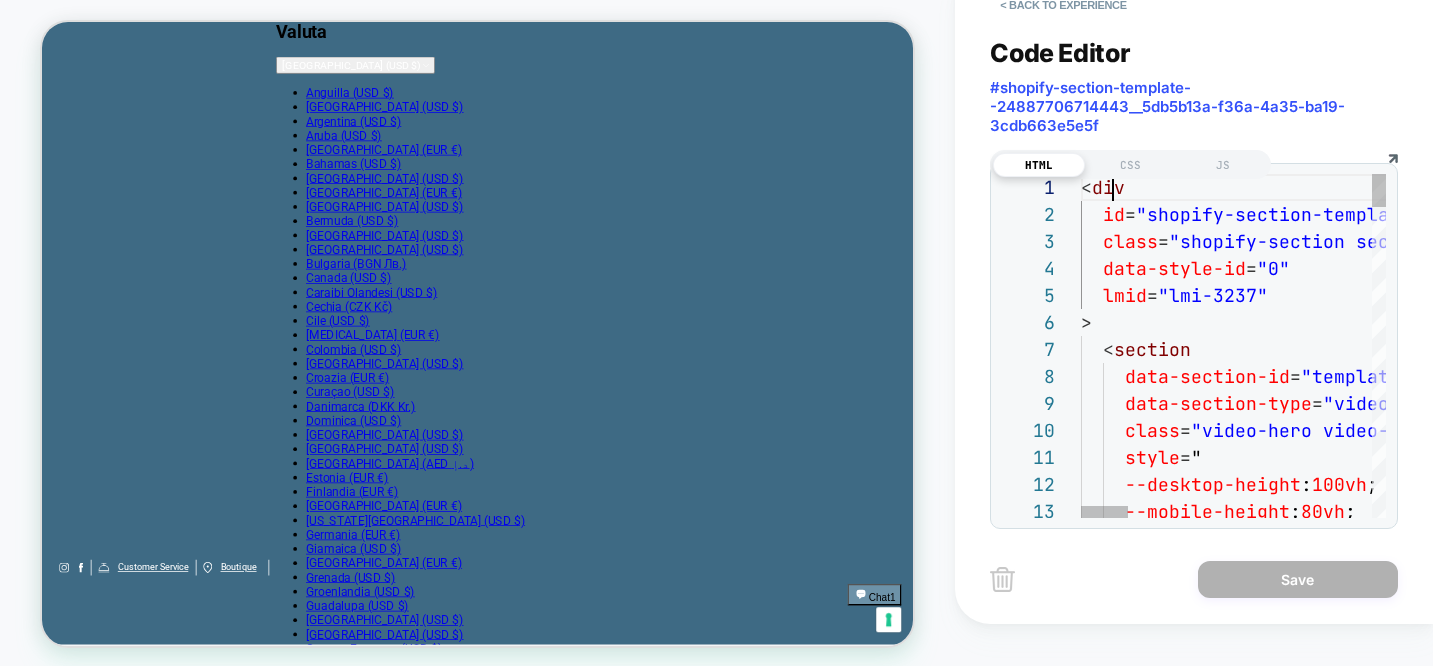 click on "< div    id = "shopify-section-template--24887706714443__5db5b13 a-f36a-4a35-ba19-3cdb663e5e5f"    class = "shopify-section section-dynamic video-hero"    data-style-id = "0"    lmid = "lmi-3237" >    < section      data-section-id = "template--24887706714443__5db5b13a-f36a-4a35-ba19 -3cdb663e5e5f"      data-section-type = "video-hero"      class = "video-hero video-hero--aspect-custom video-hero-- text-horizontal-align-center video-hero--text-vert ical-align-bottom video-hero--has-video first-full -height"      style = "      --desktop-height :  100vh ;      --mobile-height :  80vh ;" at bounding box center (2016, 1925) 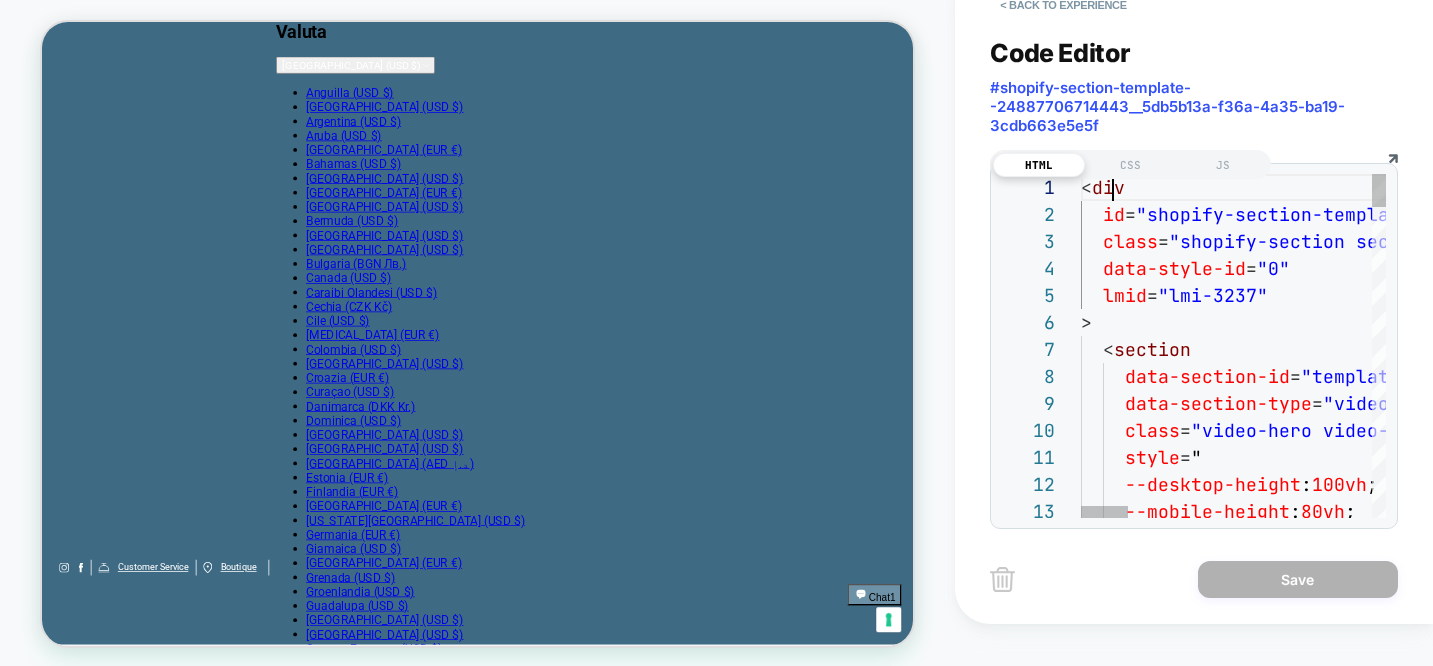 scroll, scrollTop: 0, scrollLeft: 32, axis: horizontal 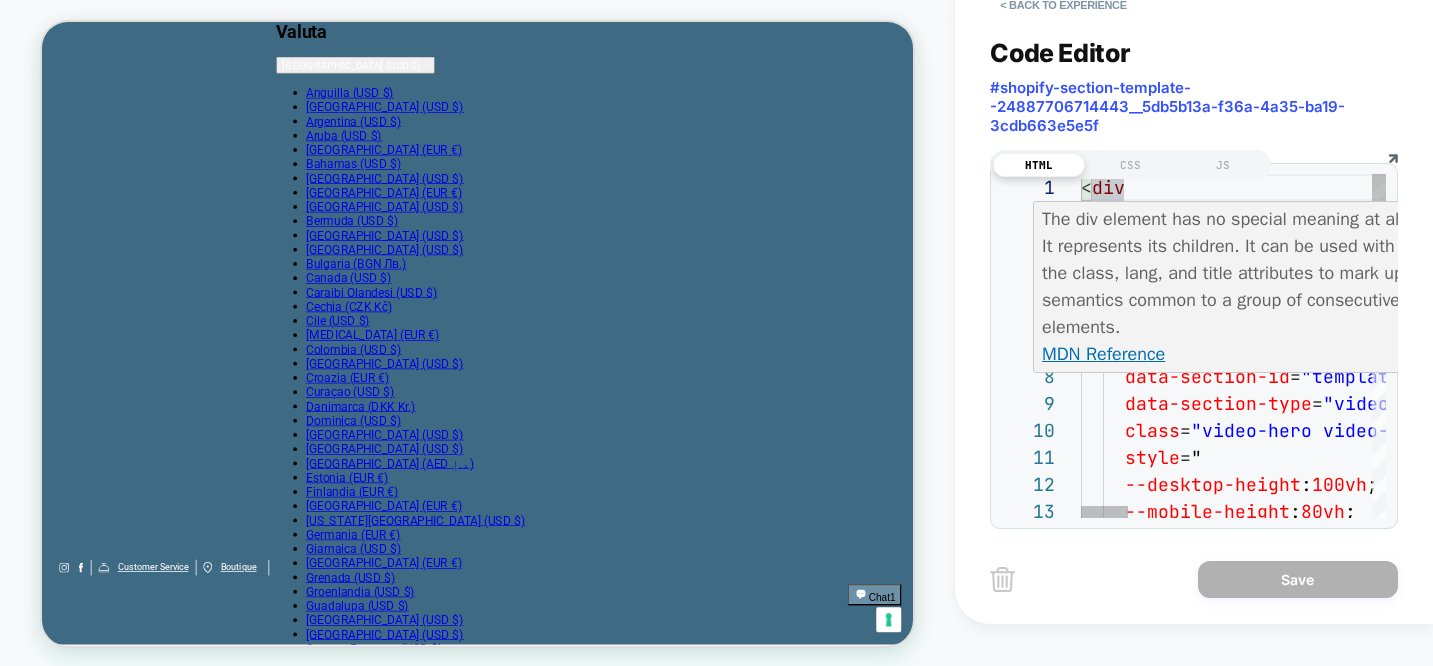 type on "**********" 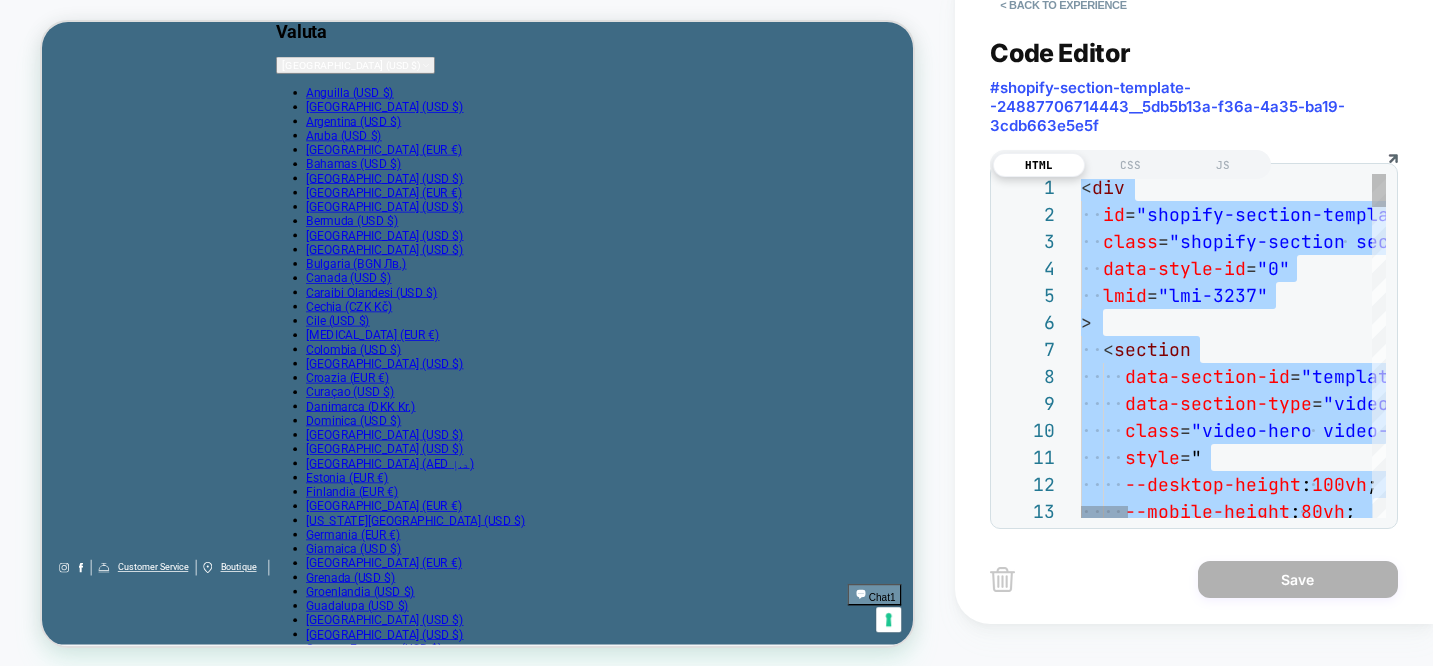 scroll, scrollTop: 0, scrollLeft: 0, axis: both 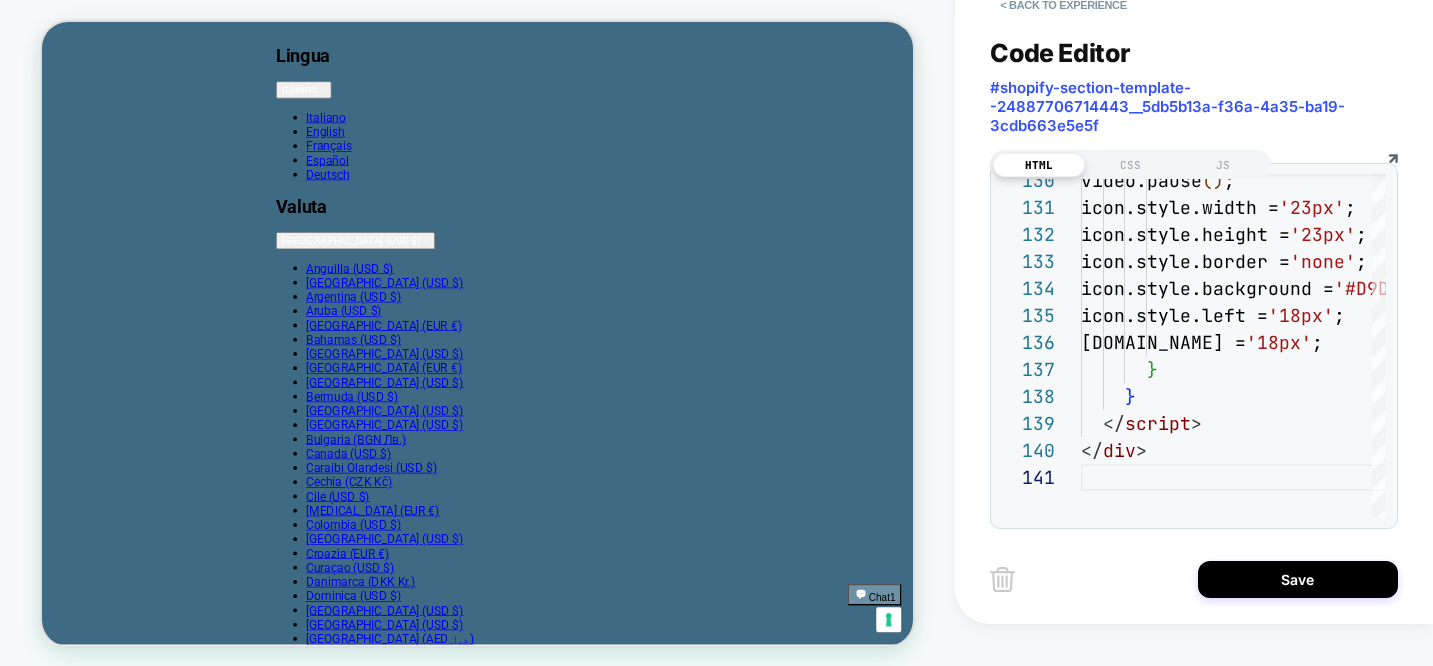 click at bounding box center (1015, 579) 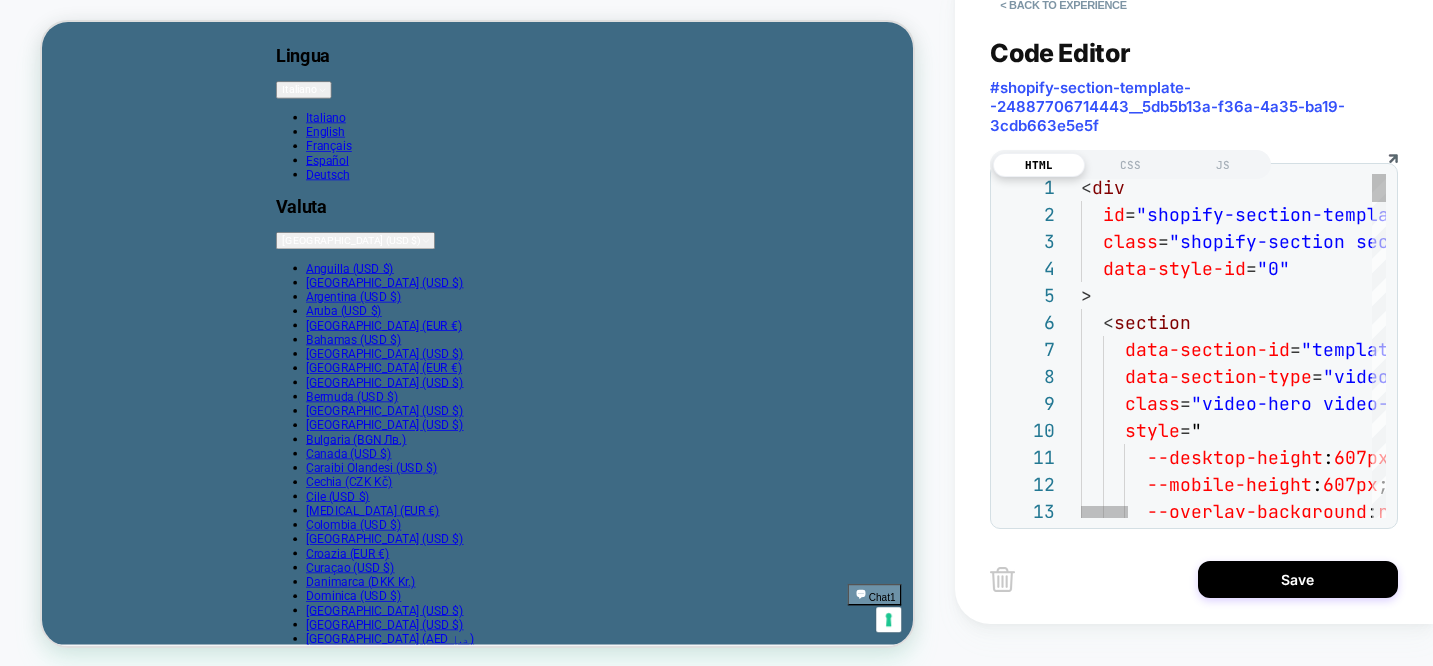click on "--mobile-height :  607px ;        --overlay-background :  rgba ( 35 ,  38 ,  40 ,  0 . 4 ) ;      style = "        --desktop-height :  607px ;      data-section-type = "video-hero"      class = "video-hero video-hero--text-horizontal-align-cent er video-hero--text-vertical-align-bottom video-he ro--has-video"    < section      data-section-id = "template--24887706714443__5db5b13a-f36a-4a35-ba19 -3cdb663e5e5f"    data-style-id = "0" >    class = "shopify-section section-dynamic video-hero" < div    id = "shopify-section-template--24887706714443__5db5b13 a-f36a-4a35-ba19-3cdb663e5e5f"" at bounding box center (2016, 2236) 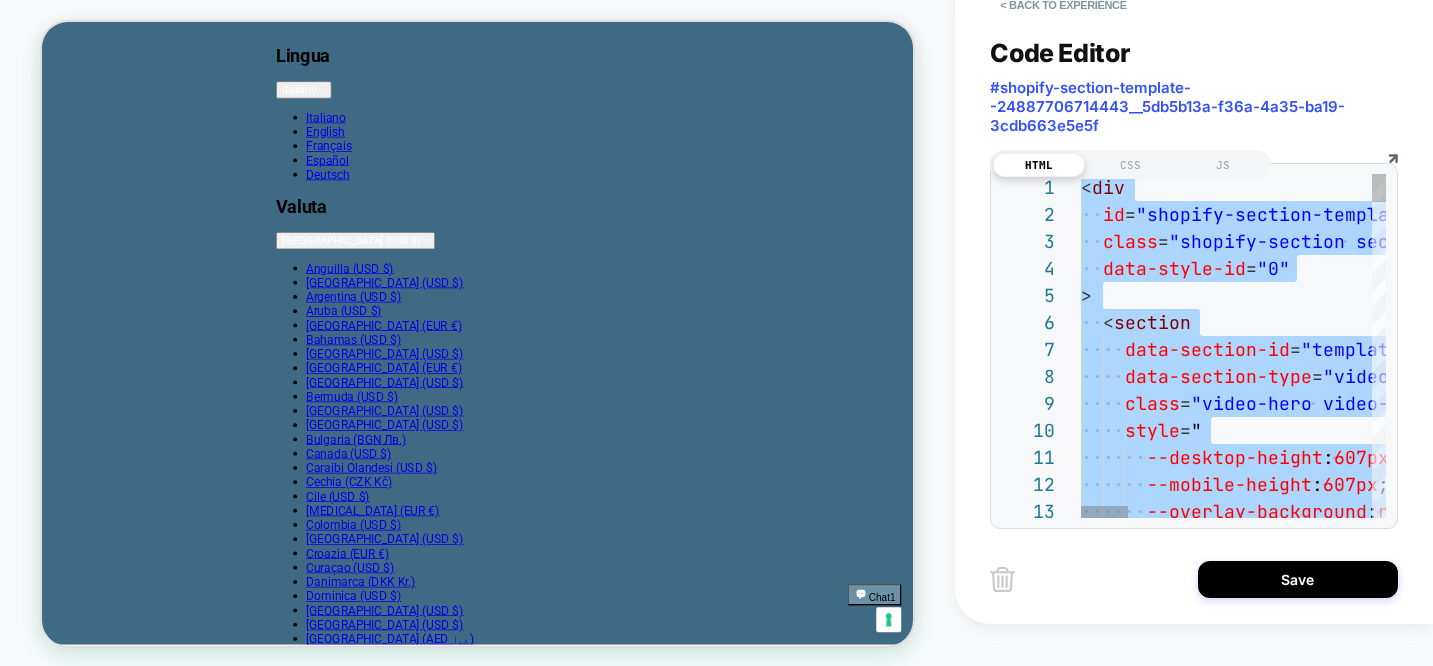 scroll, scrollTop: 243, scrollLeft: 0, axis: vertical 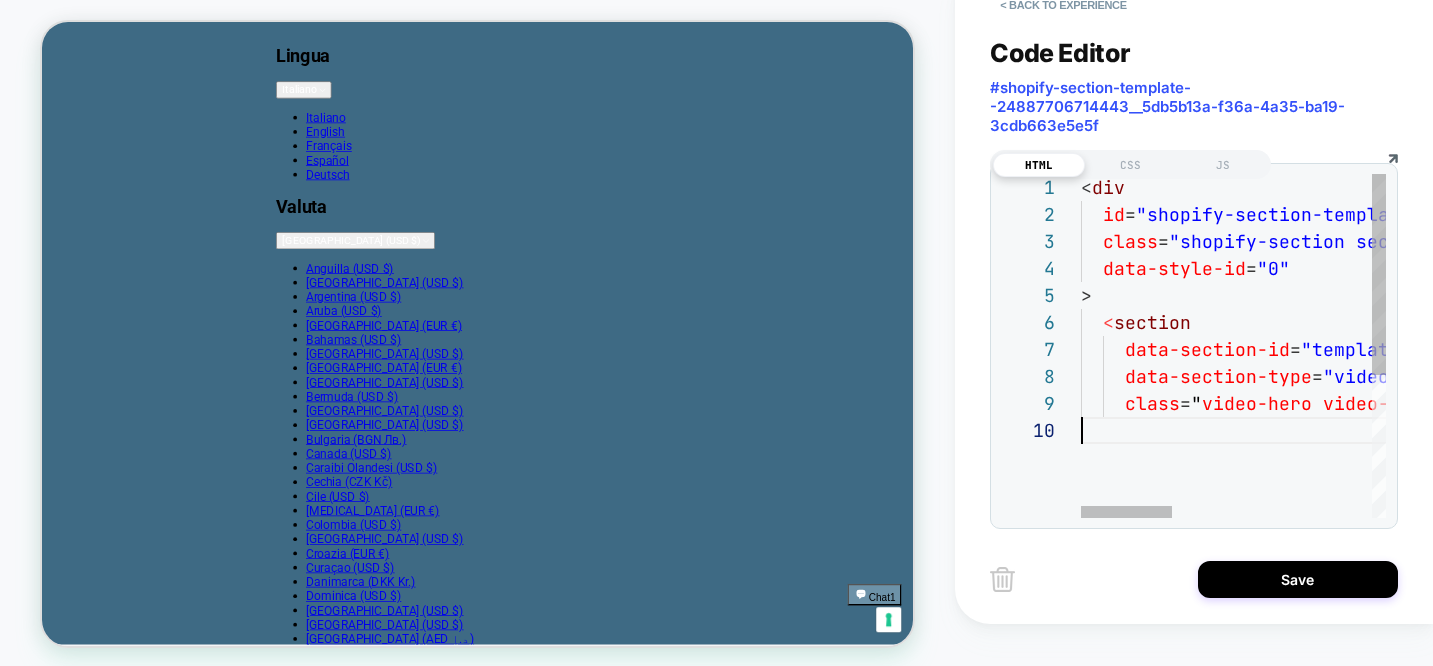 click on "data-section-type = "video-hero"      class = " video-hero   video-hero--aspect-custom    < section      data-section-id = "template--24887706714443__5db5b13a-f36a-4a35-ba19 -3cdb663e5e5f"    data-style-id = "0" >    class = "shopify-section section-dynamic video-hero" < div    id = "shopify-section-template--24887706714443__5db5b13 a-f36a-4a35-ba19-3cdb663e5e5f"" at bounding box center [1568, 467] 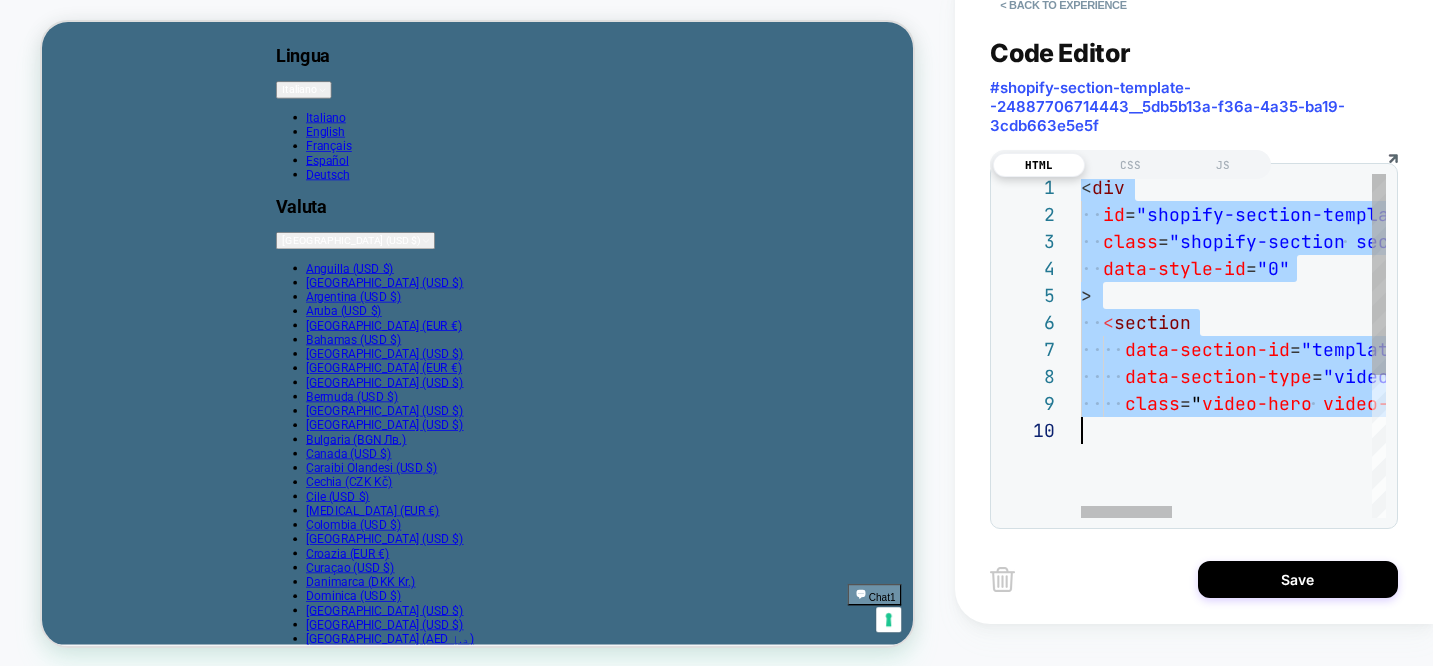 scroll, scrollTop: 0, scrollLeft: 0, axis: both 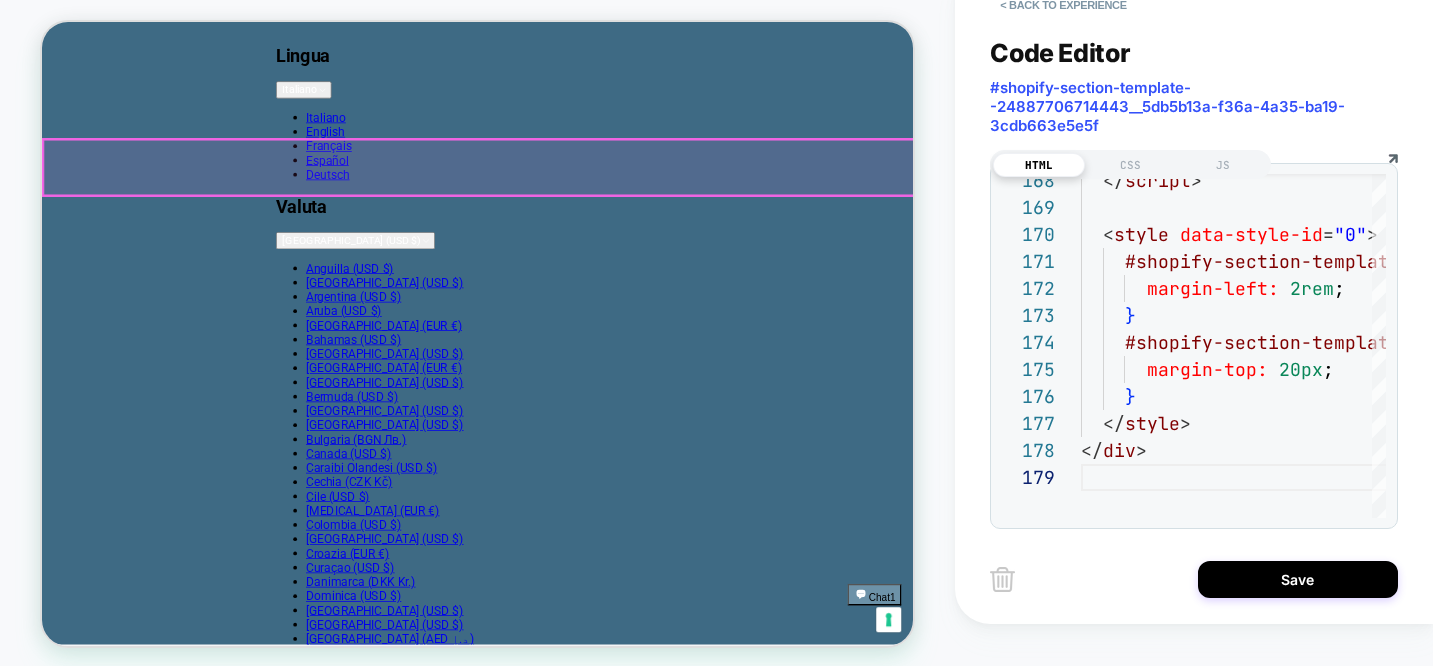 click on "Are you in the right place?
Please select your shipping country." at bounding box center [623, 16573] 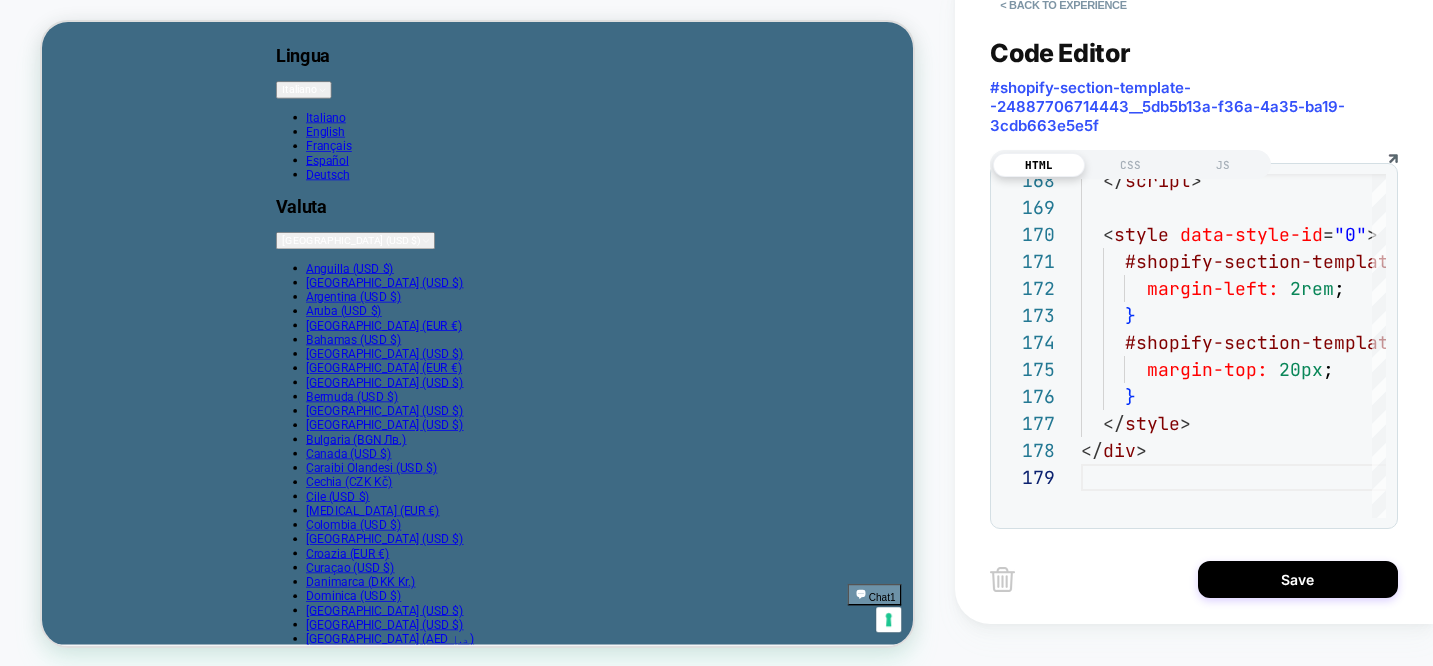 click on "HOMEPAGE" at bounding box center [477, 318] 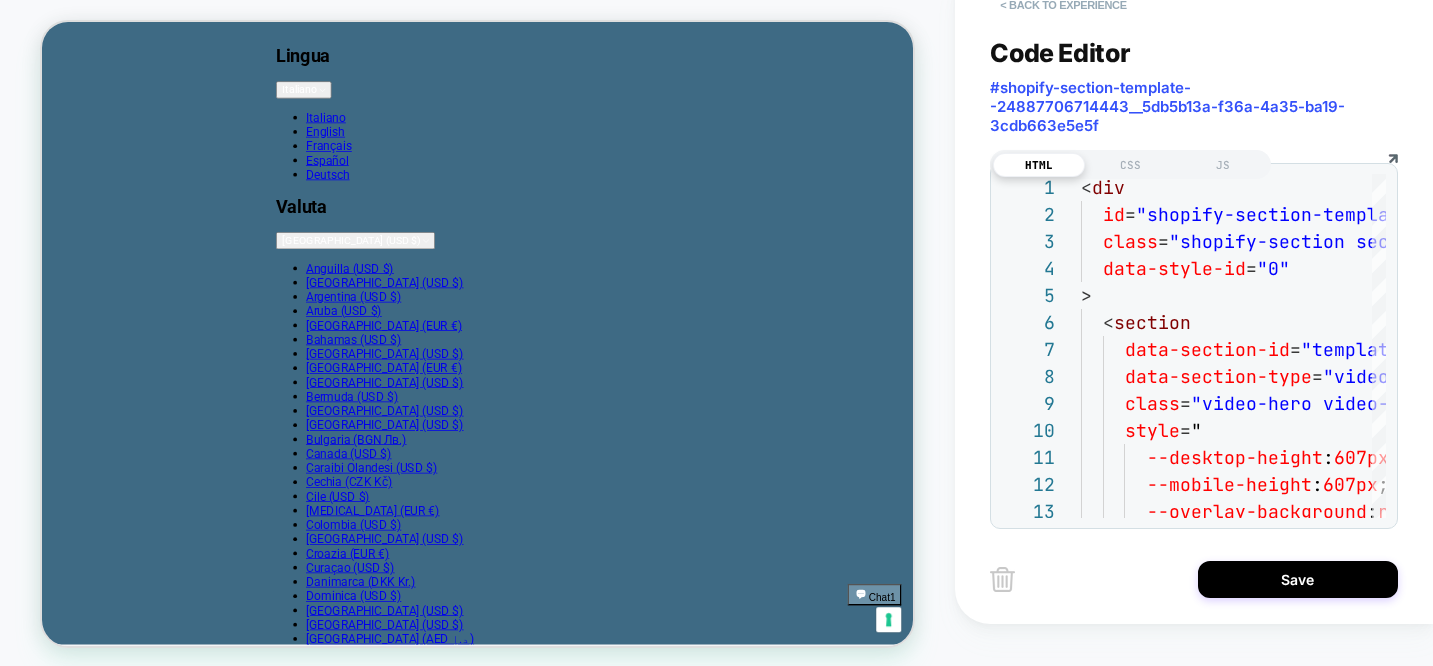 click on "< Back to experience" at bounding box center (1063, 5) 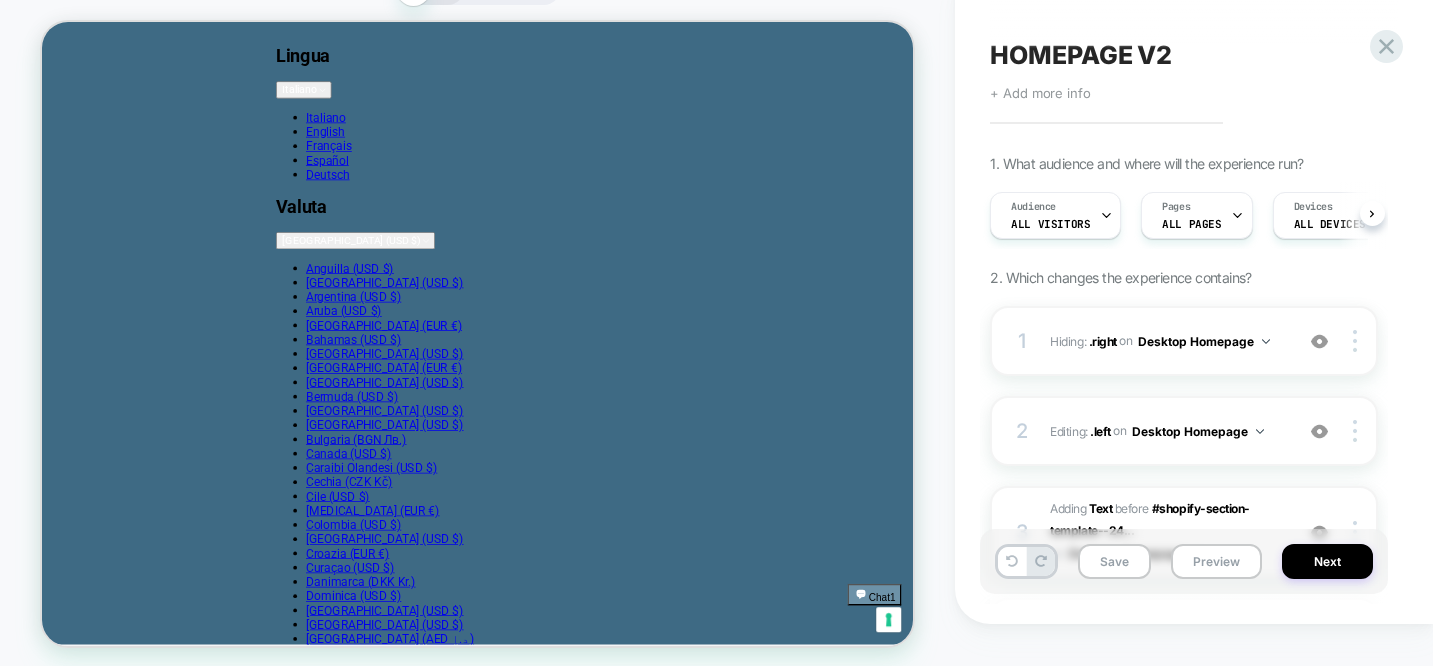 scroll, scrollTop: 0, scrollLeft: 1, axis: horizontal 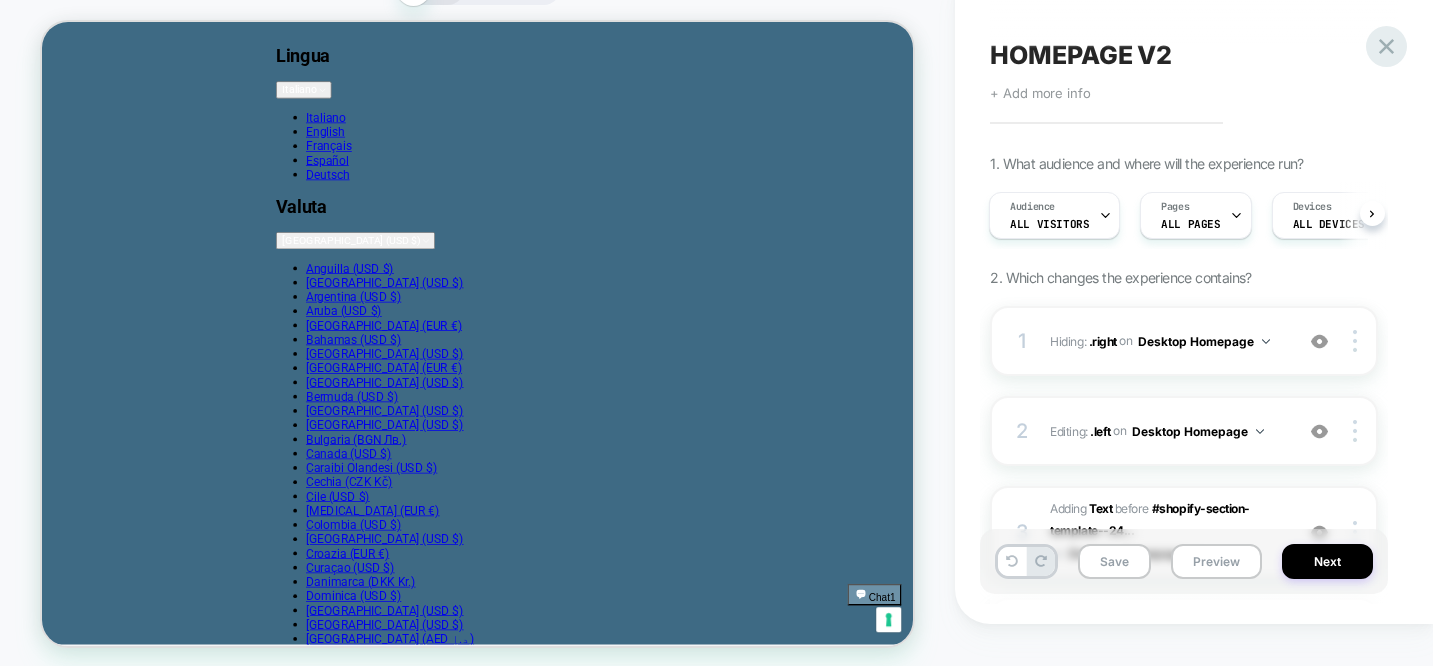 click 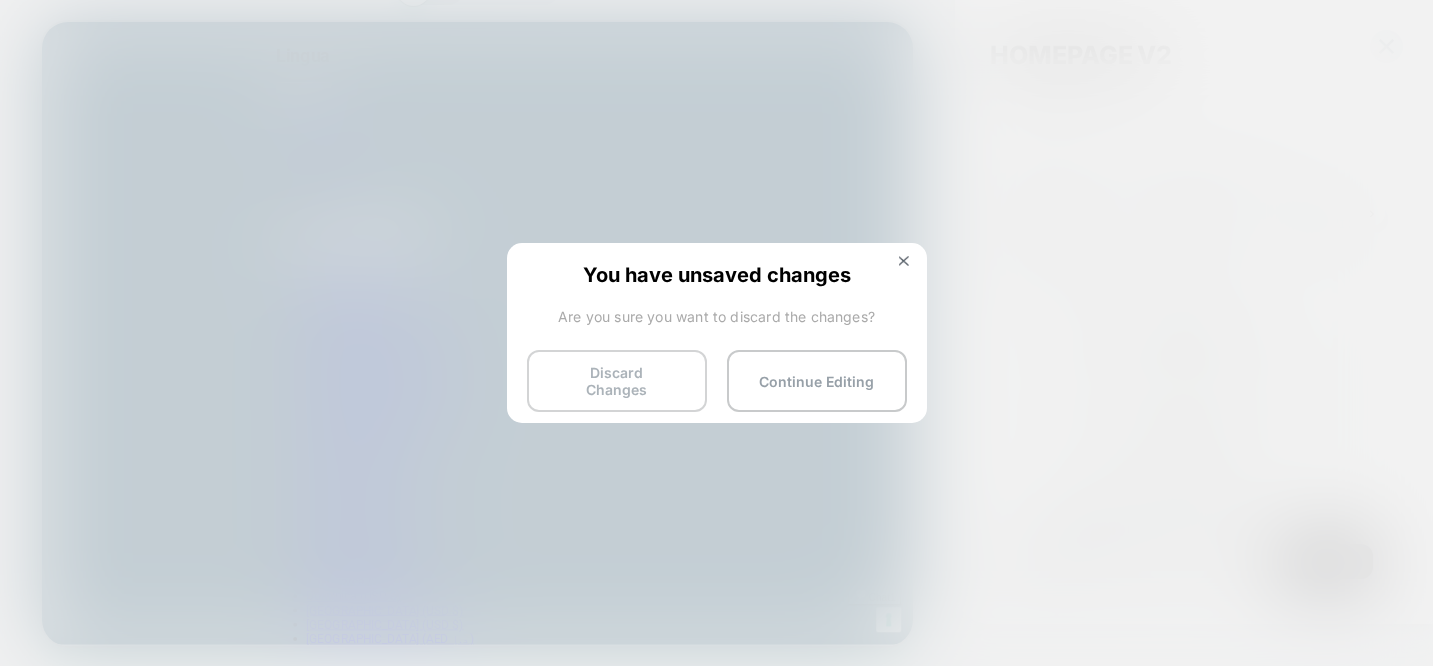 click on "Discard Changes" at bounding box center (617, 381) 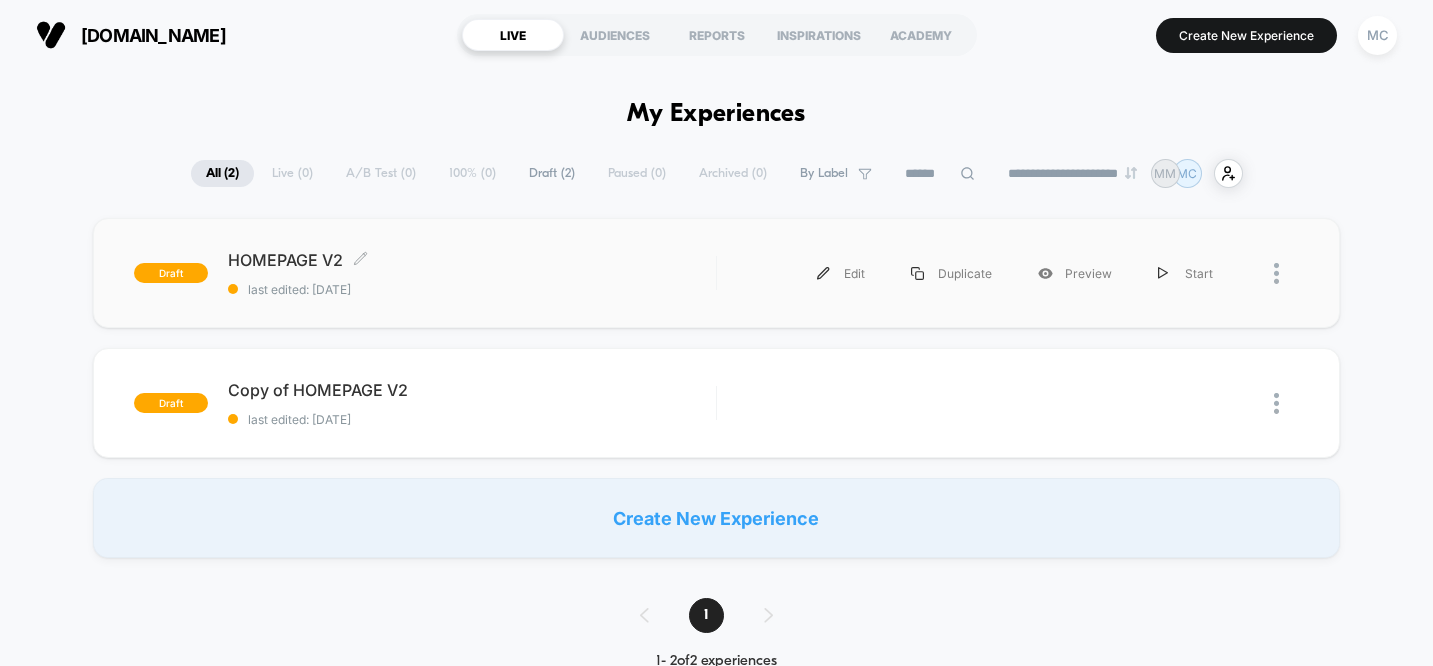 click on "last edited: [DATE]" at bounding box center [472, 289] 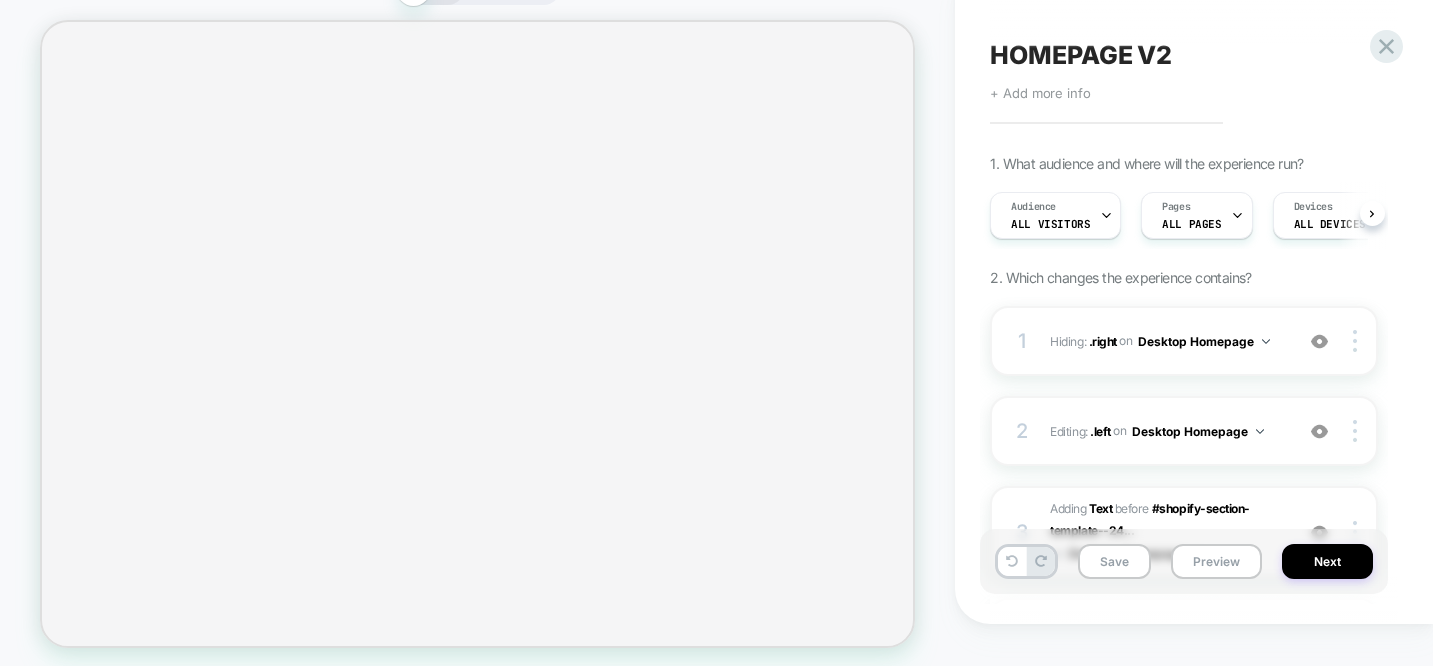 scroll, scrollTop: 0, scrollLeft: 1, axis: horizontal 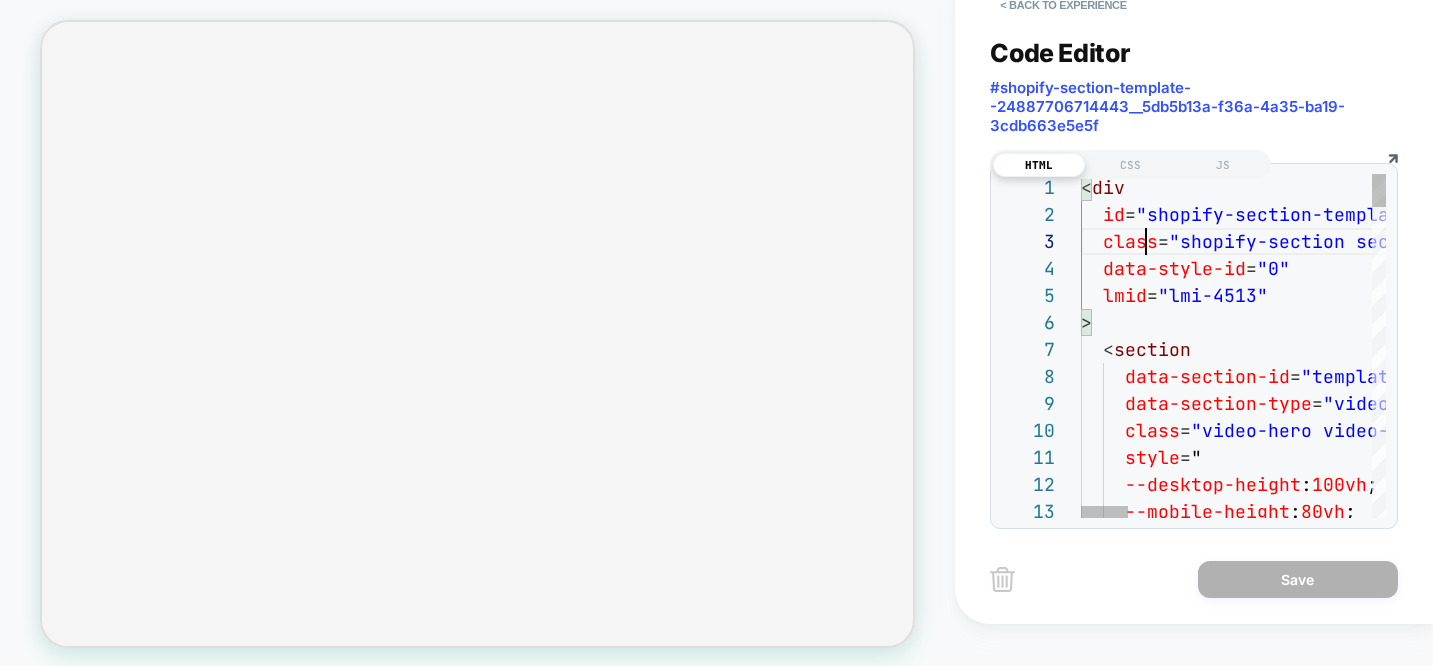 click on "< div    id = "shopify-section-template--24887706714443__5db5b13 a-f36a-4a35-ba19-3cdb663e5e5f"    class = "shopify-section section-dynamic video-hero"    data-style-id = "0"    lmid = "lmi-4513" >    < section      data-section-id = "template--24887706714443__5db5b13a-f36a-4a35-ba19 -3cdb663e5e5f"      data-section-type = "video-hero"      class = "video-hero video-hero--aspect-custom video-hero-- text-horizontal-align-center video-hero--text-vert ical-align-bottom video-hero--has-video first-full -height"      style = "      --desktop-height :  100vh ;      --mobile-height :  80vh ;" at bounding box center (2016, 1925) 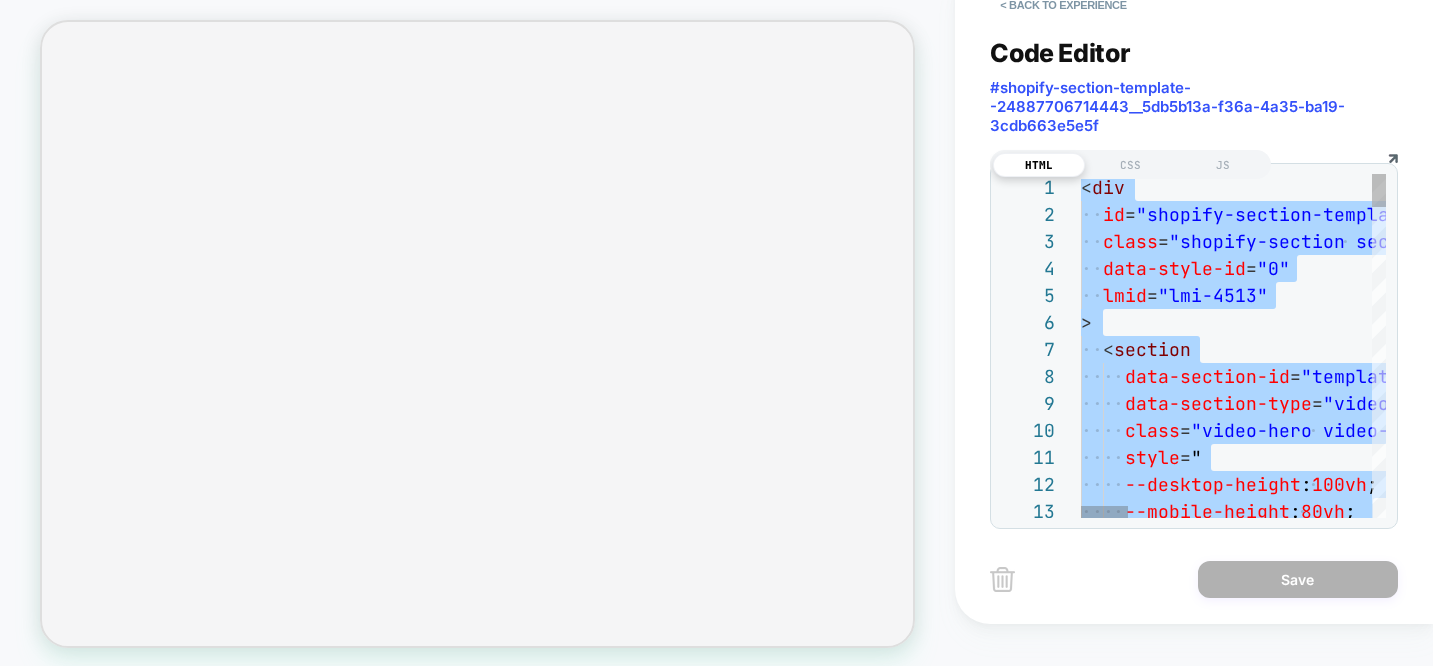 scroll, scrollTop: 216, scrollLeft: 0, axis: vertical 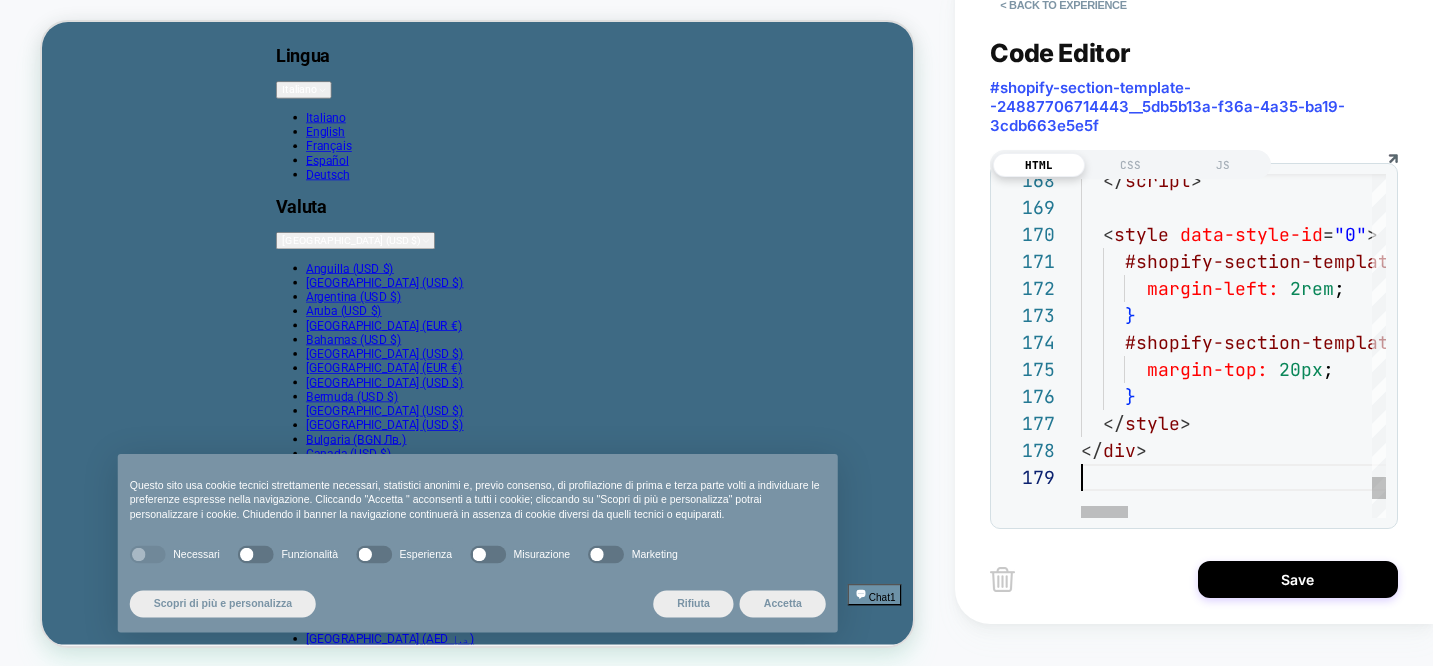 click on "</ script >    < style   data-style-id = "0" >      #shopify-section-template--24887706714443__5db5b13 a-f36a-4a35-ba19-3cdb663e5e5f   a.video-hero__link.bttn.bttn--inline.right   {        margin-left:   2rem ;      }      #shopify-section-template--24887706714443__5db5b13 a-f36a-4a35-ba19-3cdb663e5e5f   a   {        margin-top:   20px ;      }    </ style > </ div >" at bounding box center [2016, -1767] 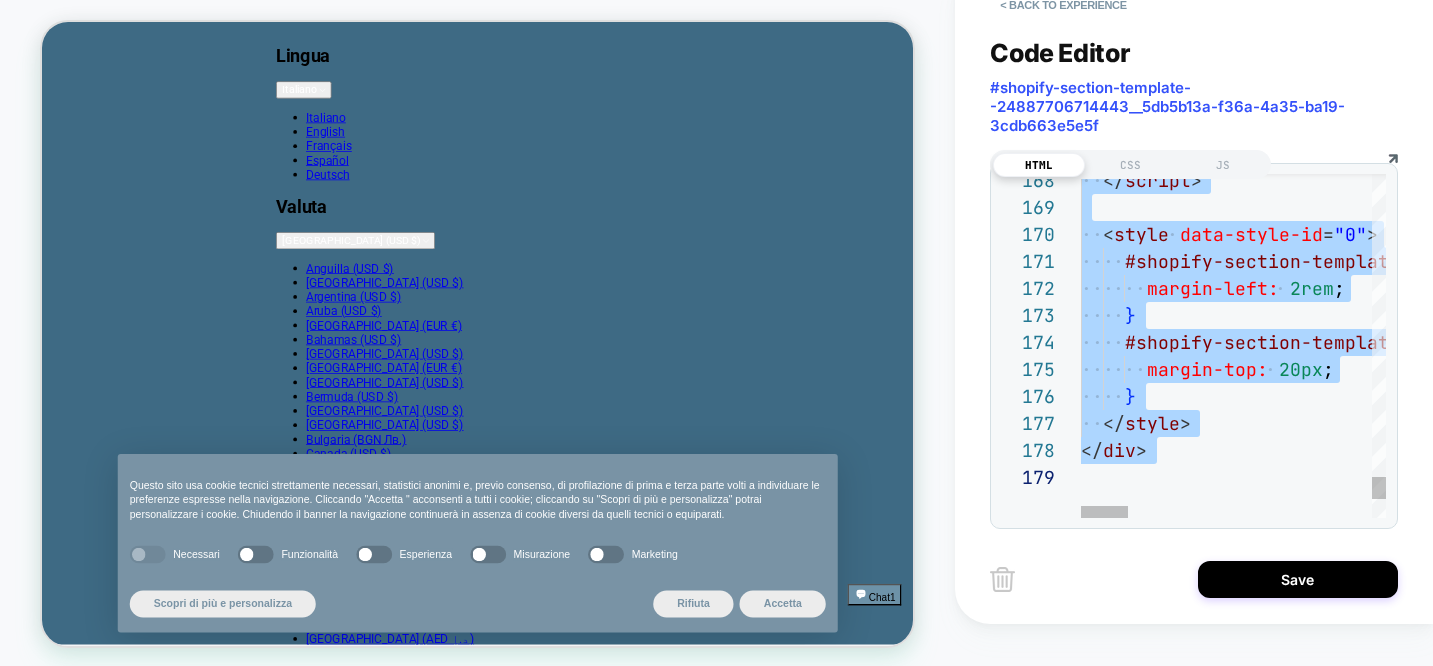 scroll, scrollTop: 189, scrollLeft: 0, axis: vertical 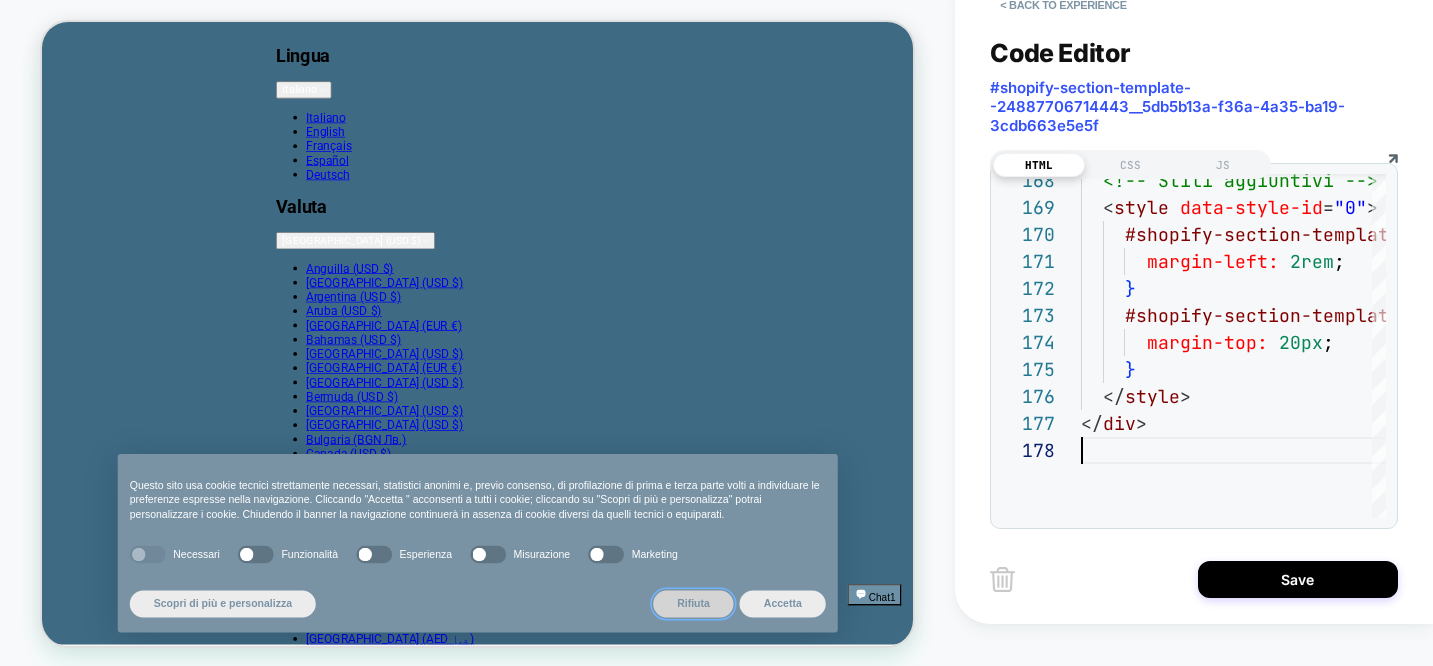 click on "Rifiuta" at bounding box center (911, 798) 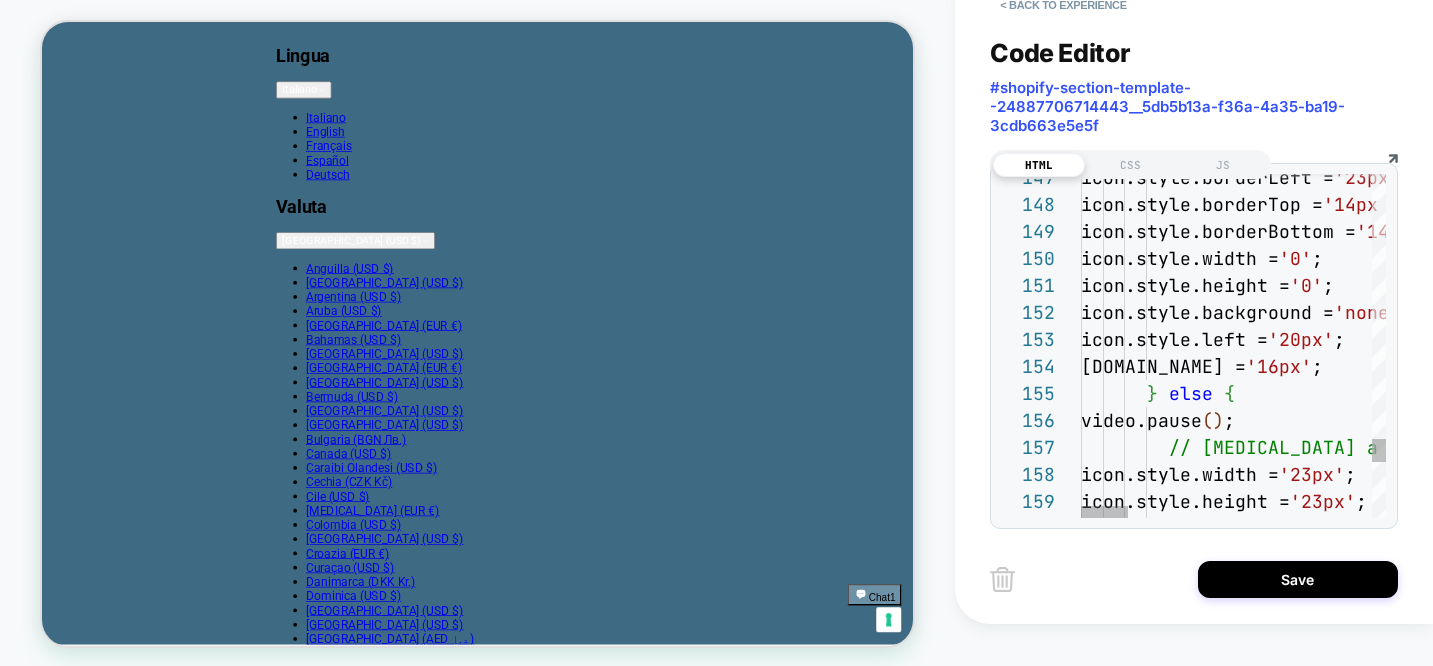 click on "icon.style.border =  'none' ;         icon.style.height =  '23px' ;         icon.style.width =  '23px' ;          // [MEDICAL_DATA] a quadrato (stop)         video.pause ( ) ;        }   else   {         [DOMAIN_NAME] =  '16px' ;         icon.style.left =  '20px' ;         icon.style.background =  'none' ;         icon.style.height =  '0' ;         icon.style.width =  '0' ;         icon.style.borderBottom =  '14px solid transparent' ;         icon.style.borderTop =  '14px solid transparent' ;         icon.style.borderLeft =  '23px solid #D9D9D9' ;" at bounding box center (2016, -1217) 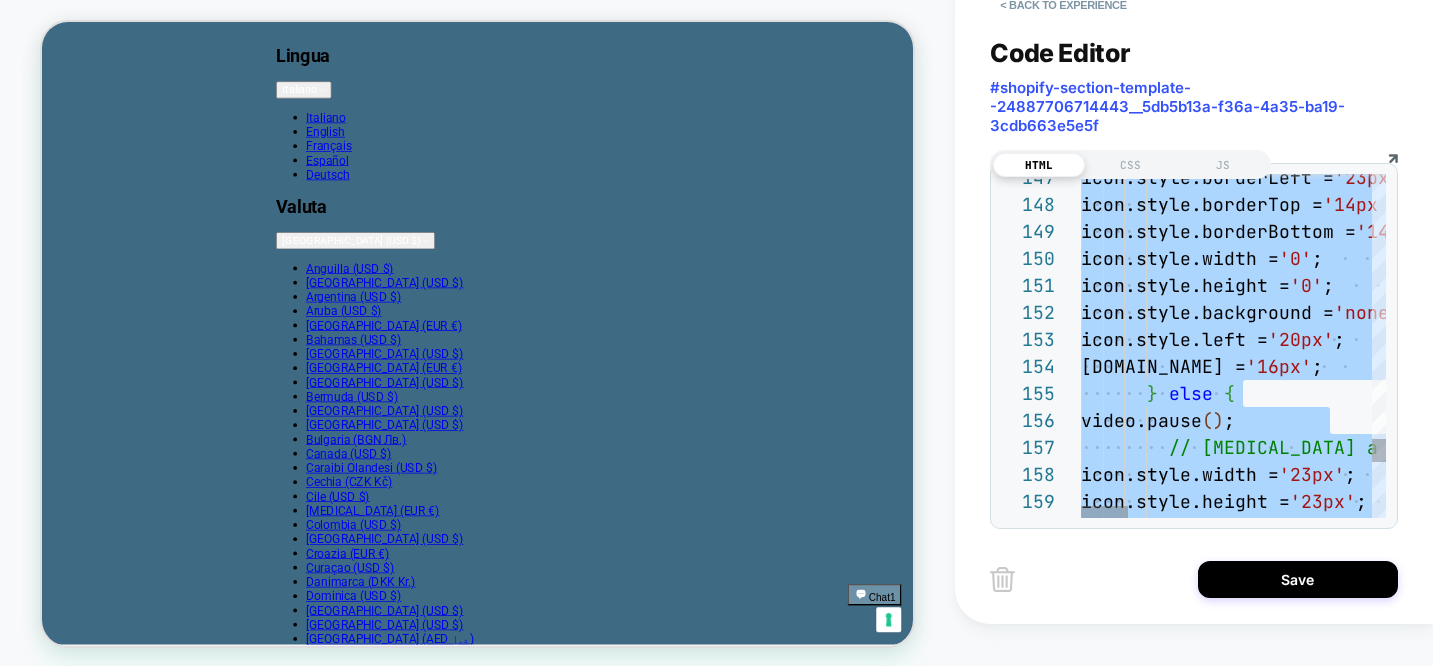 type on "**********" 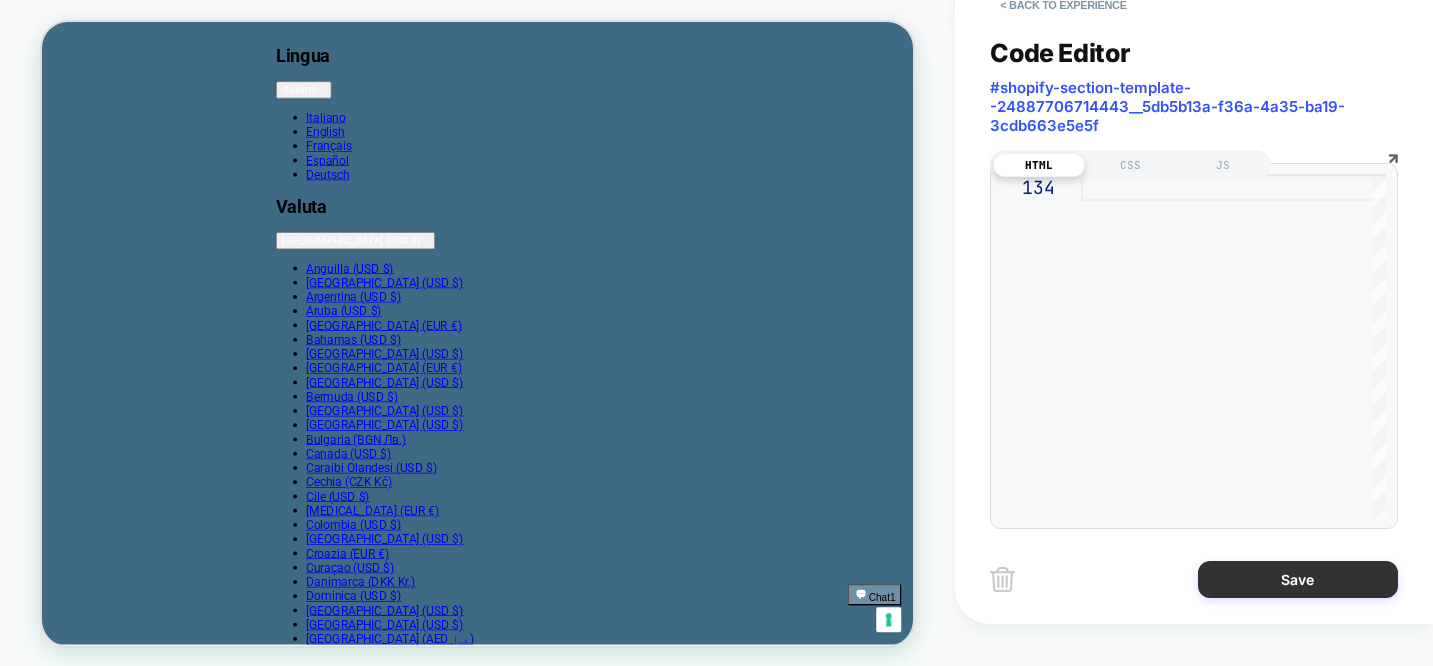 click on "Save" at bounding box center [1298, 579] 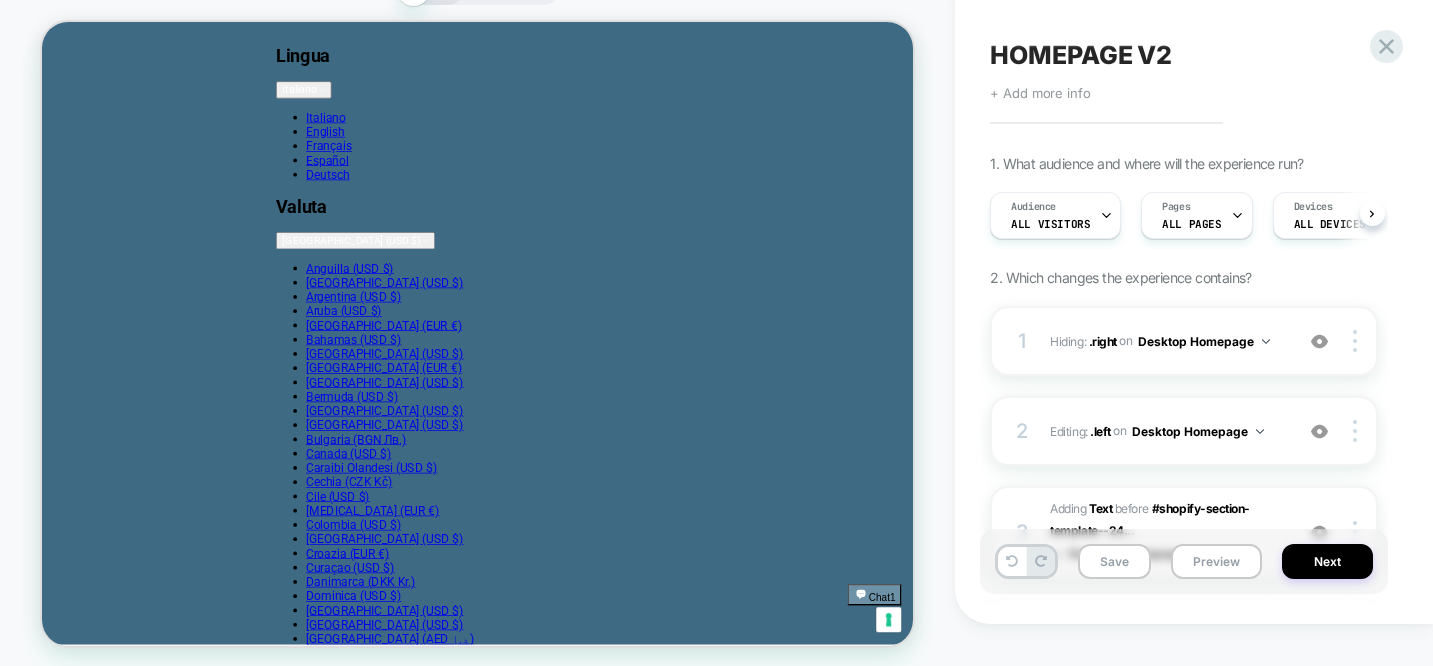 scroll, scrollTop: 0, scrollLeft: 1, axis: horizontal 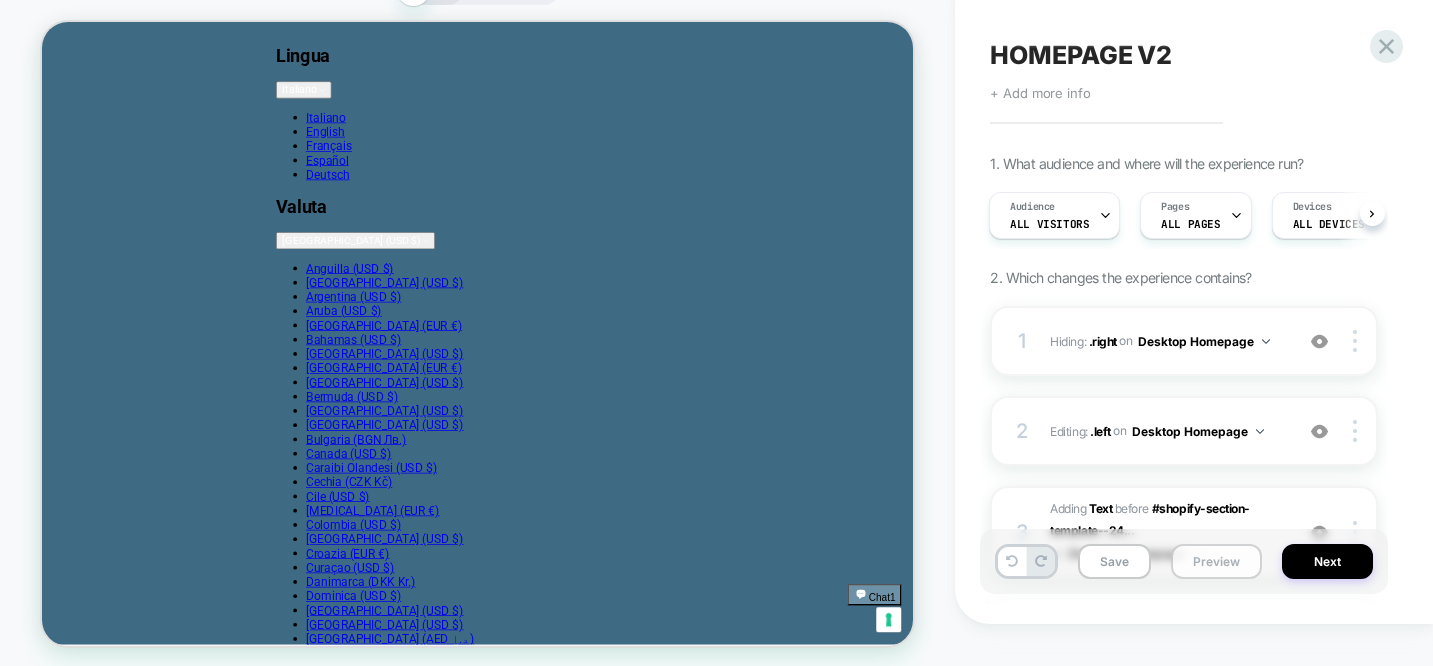 click on "Preview" at bounding box center [1216, 561] 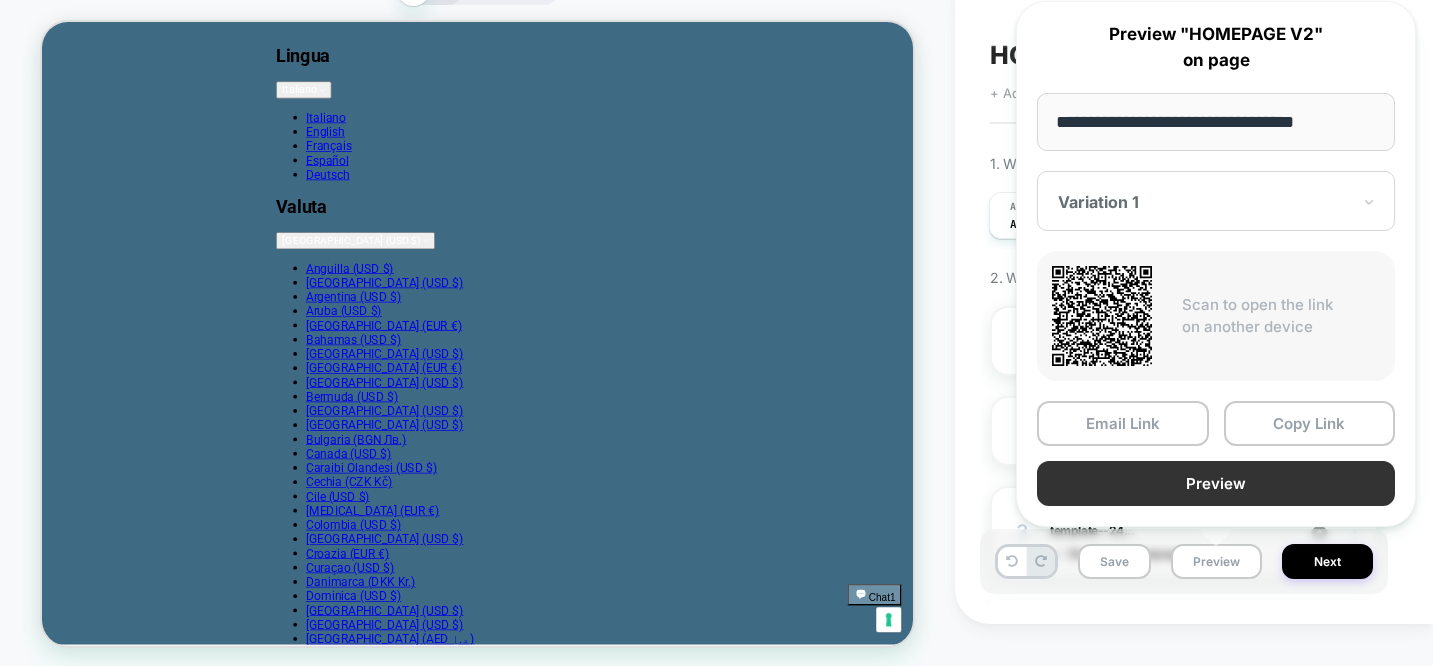 click on "Preview" at bounding box center [1216, 483] 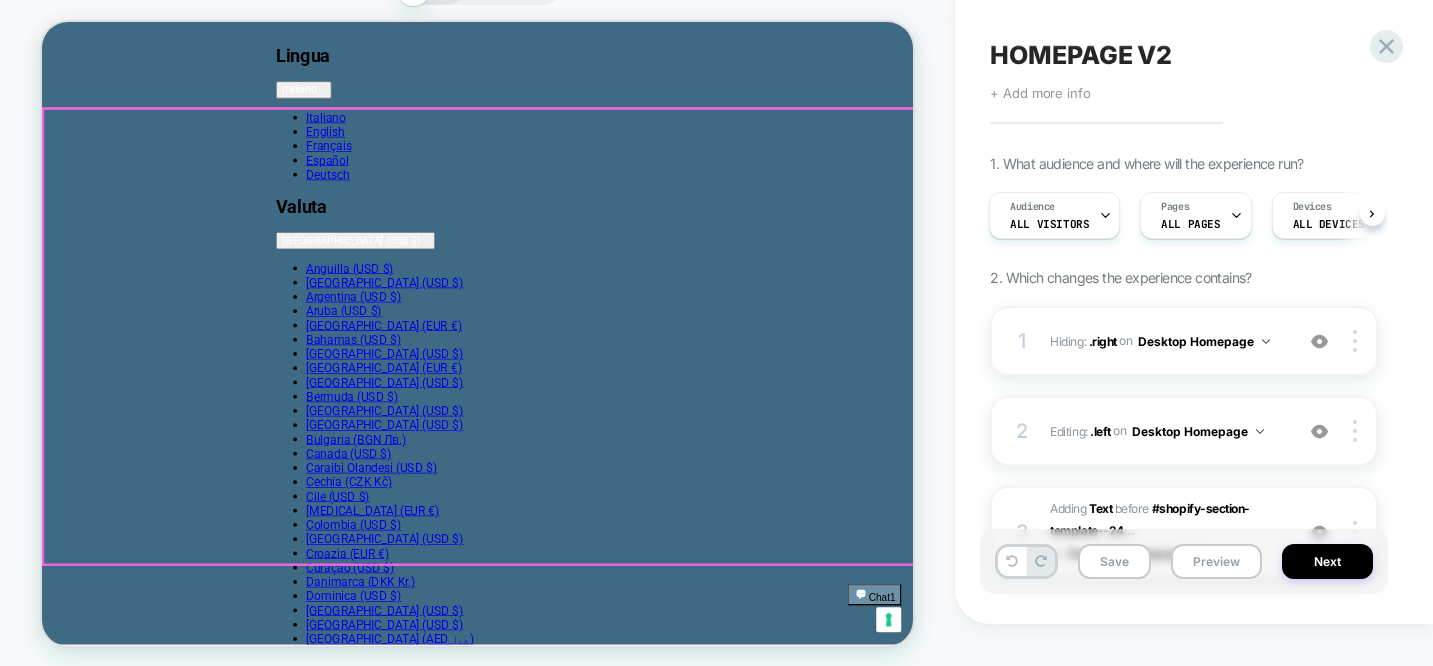 click at bounding box center [623, 18976] 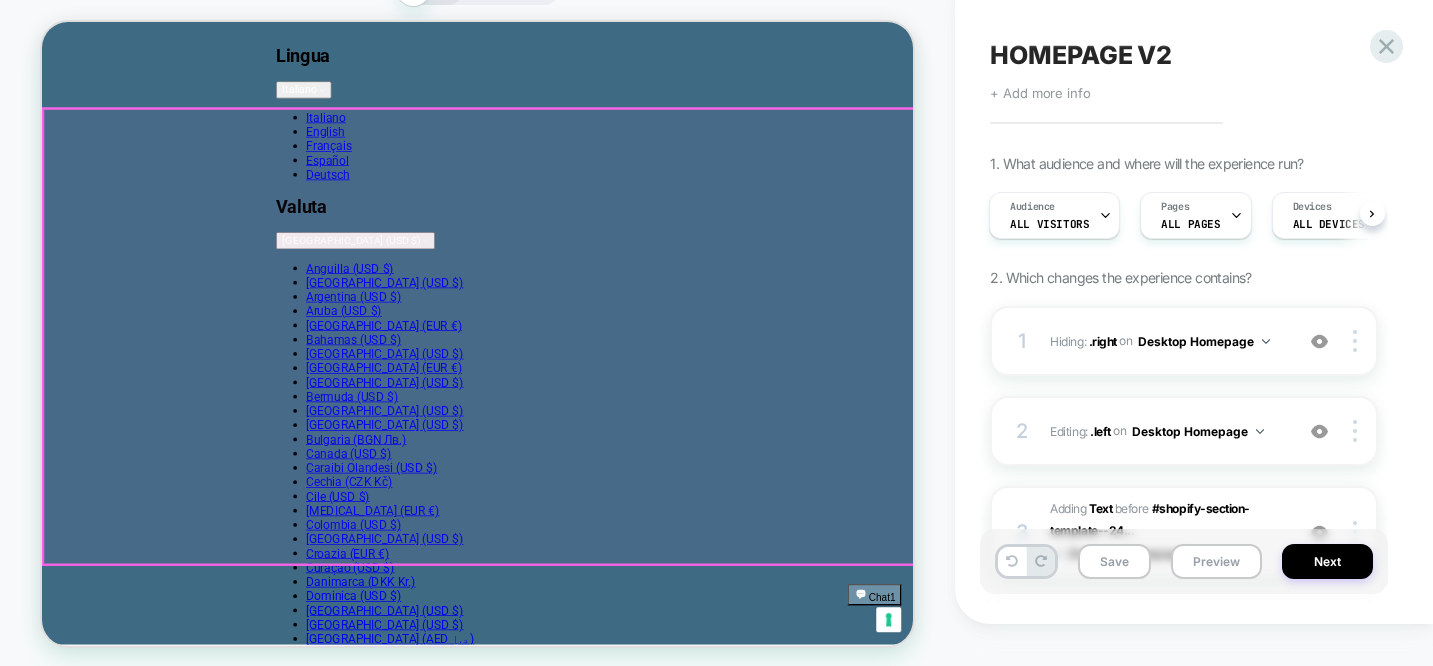 click at bounding box center (623, 18976) 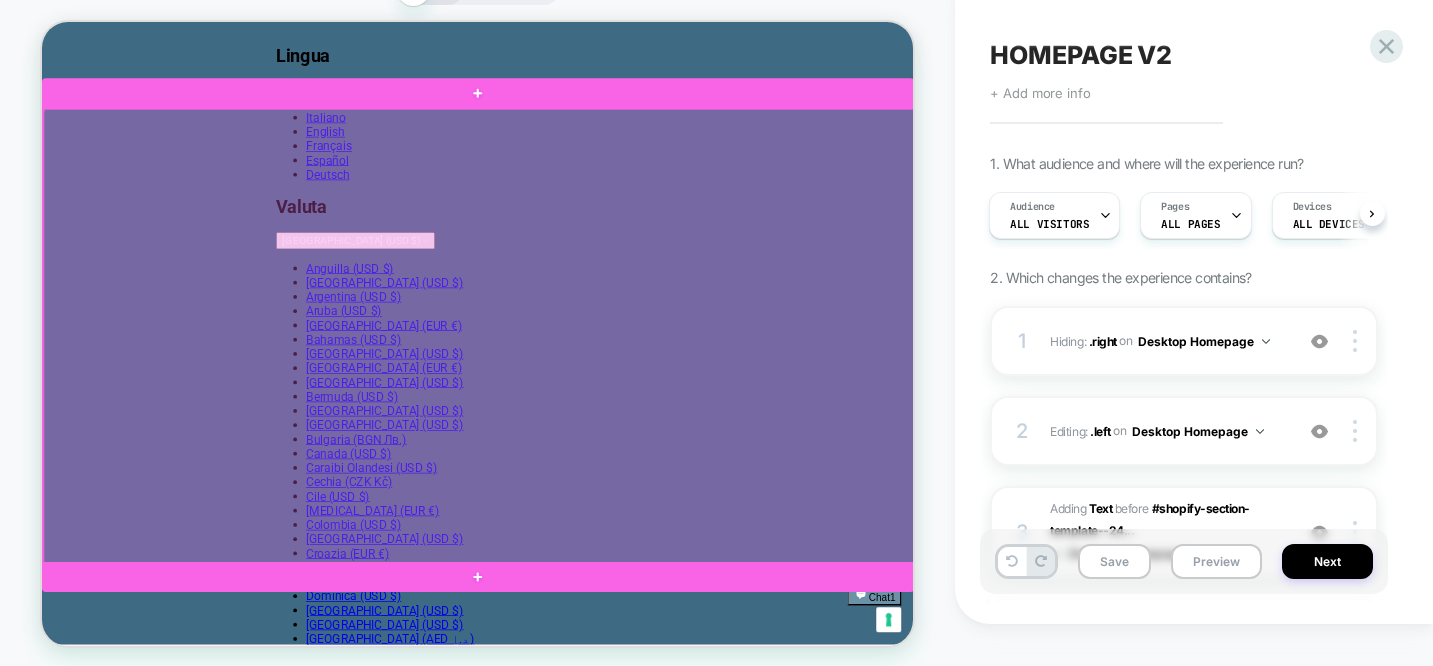 click at bounding box center (625, 441) 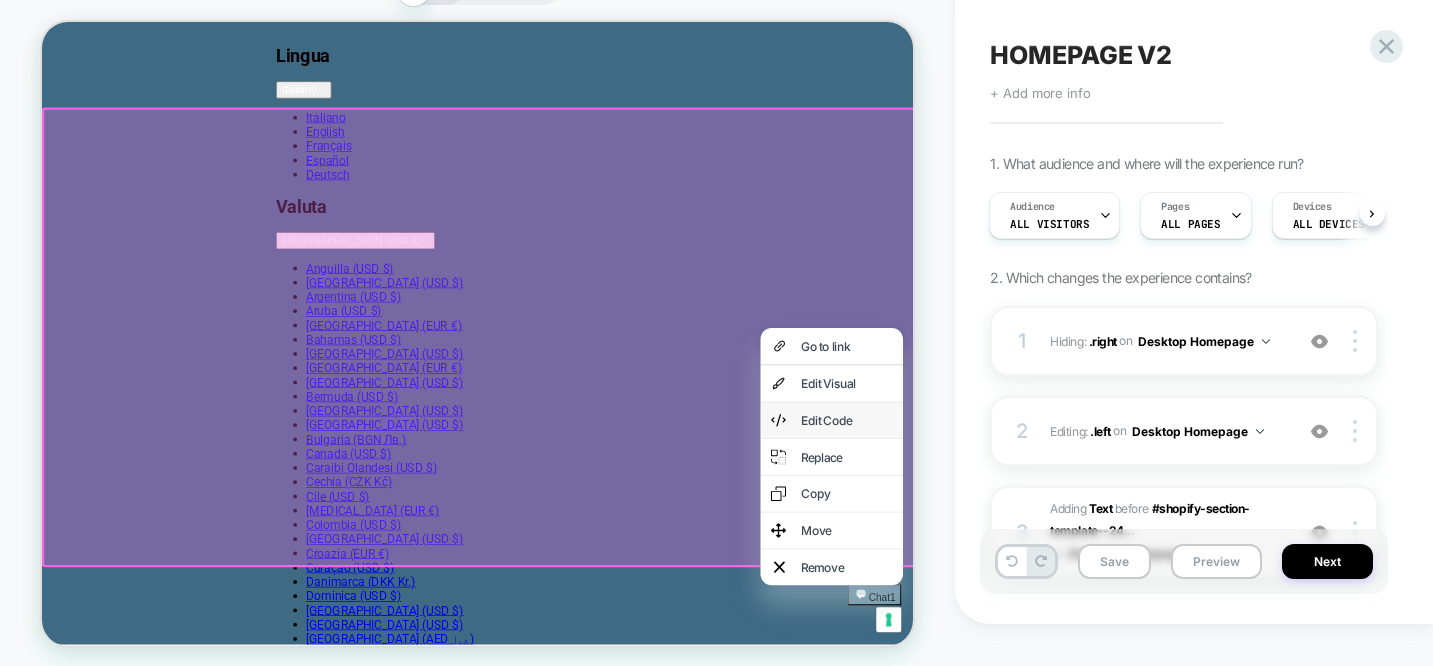 click on "Edit Code" at bounding box center [1095, 553] 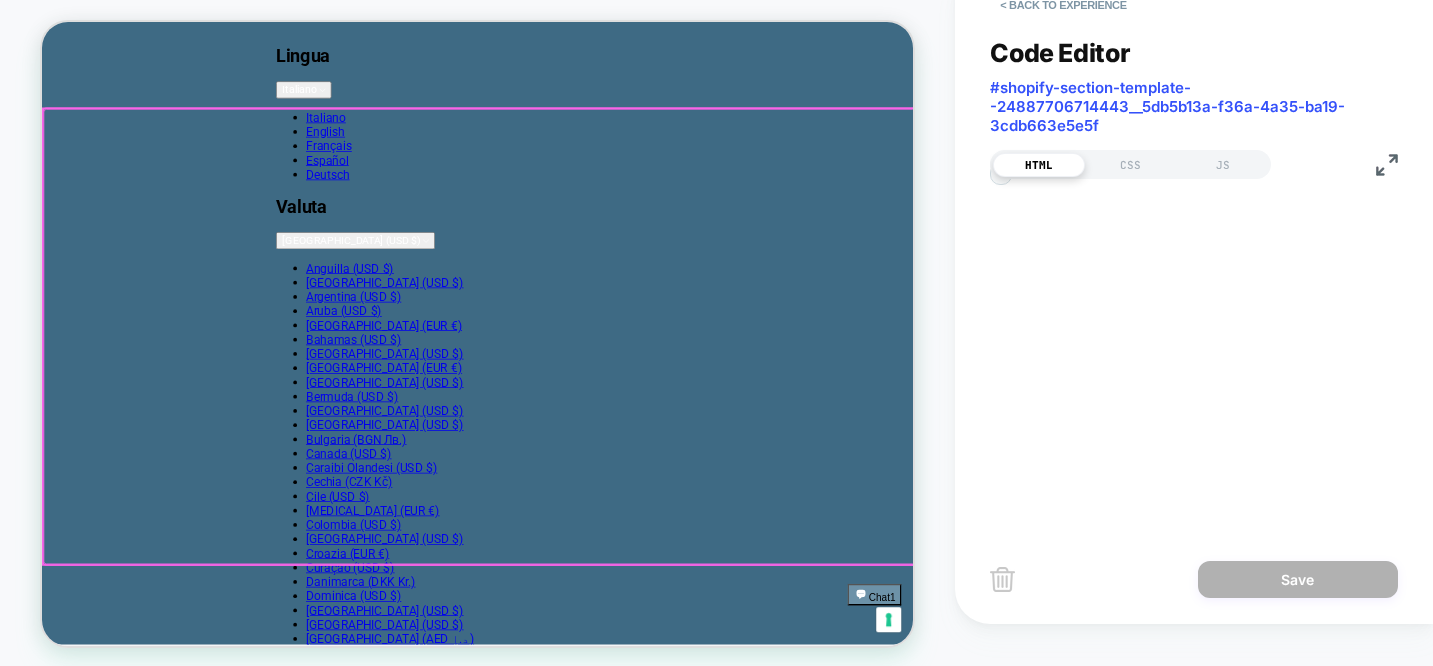 scroll, scrollTop: 270, scrollLeft: 0, axis: vertical 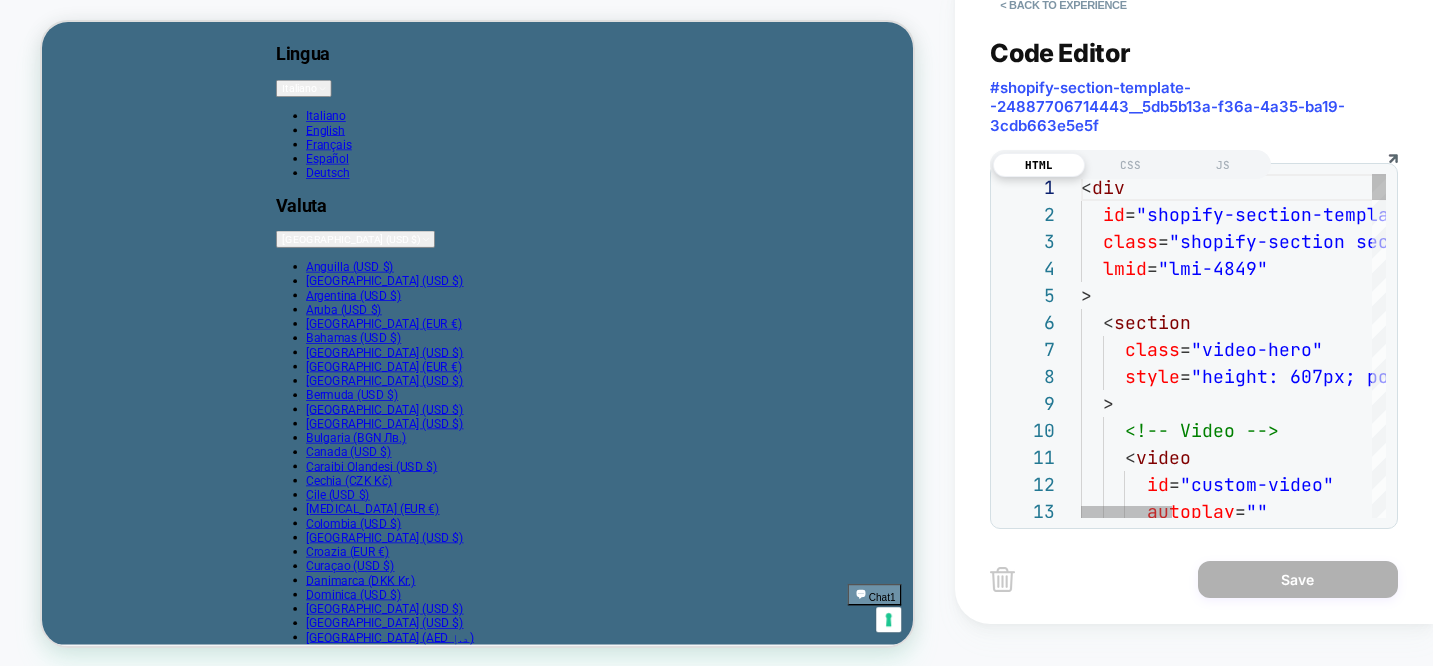 click on "< div    id = "shopify-section-template--24887706714443__5db5b13 a-f36a-4a35-ba19-3cdb663e5e5f"    class = "shopify-section section-dynamic video-hero"    lmid = "lmi-4849" >    < section      class = "video-hero"      style = "height: 607px; position: relative; overflow: hidd en;"    >      <!-- Video -->      < video        id = "custom-video"        autoplay = """ at bounding box center [1568, 2438] 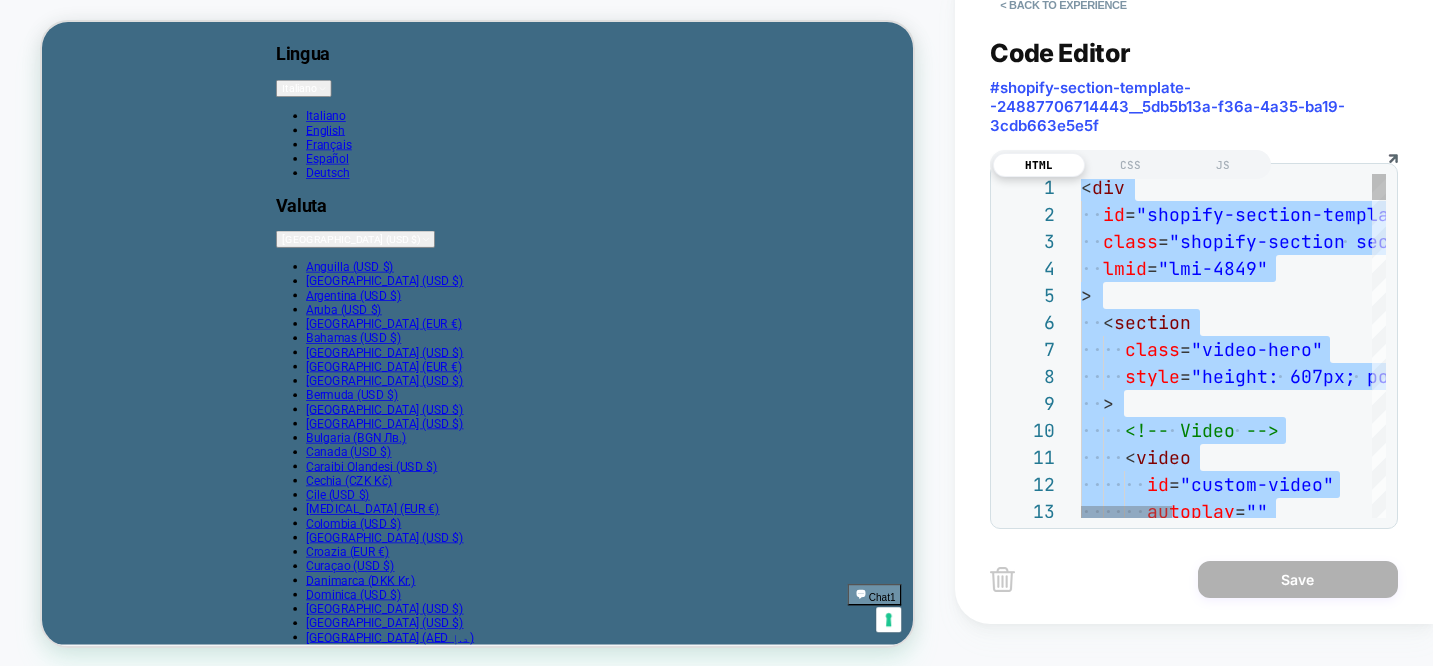 type on "**********" 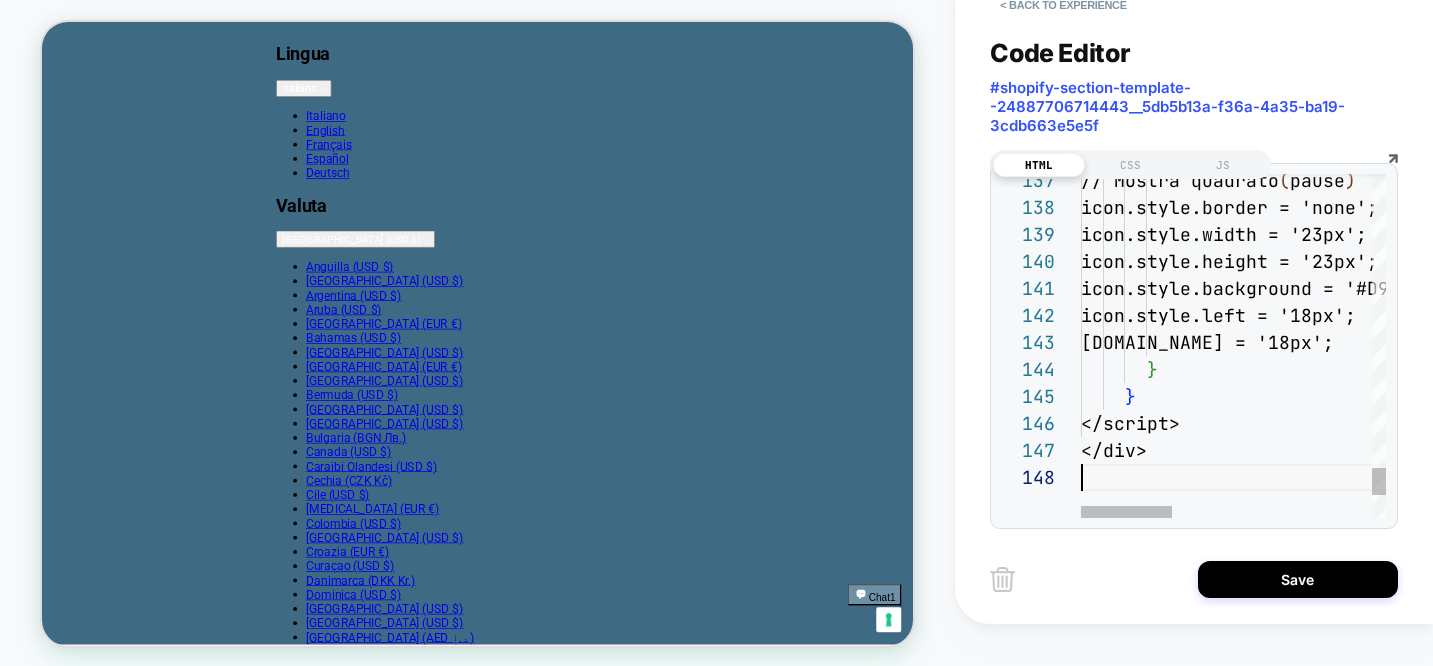 scroll, scrollTop: 189, scrollLeft: 0, axis: vertical 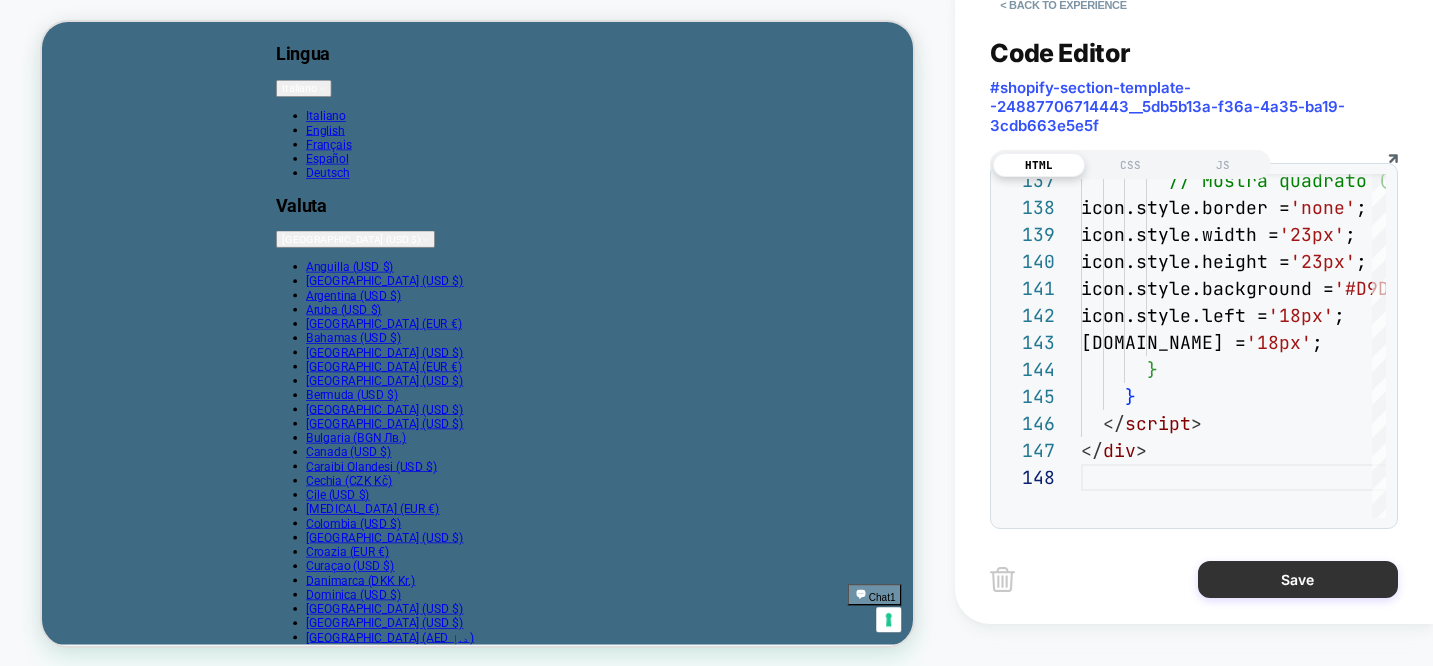 click on "Save" at bounding box center (1298, 579) 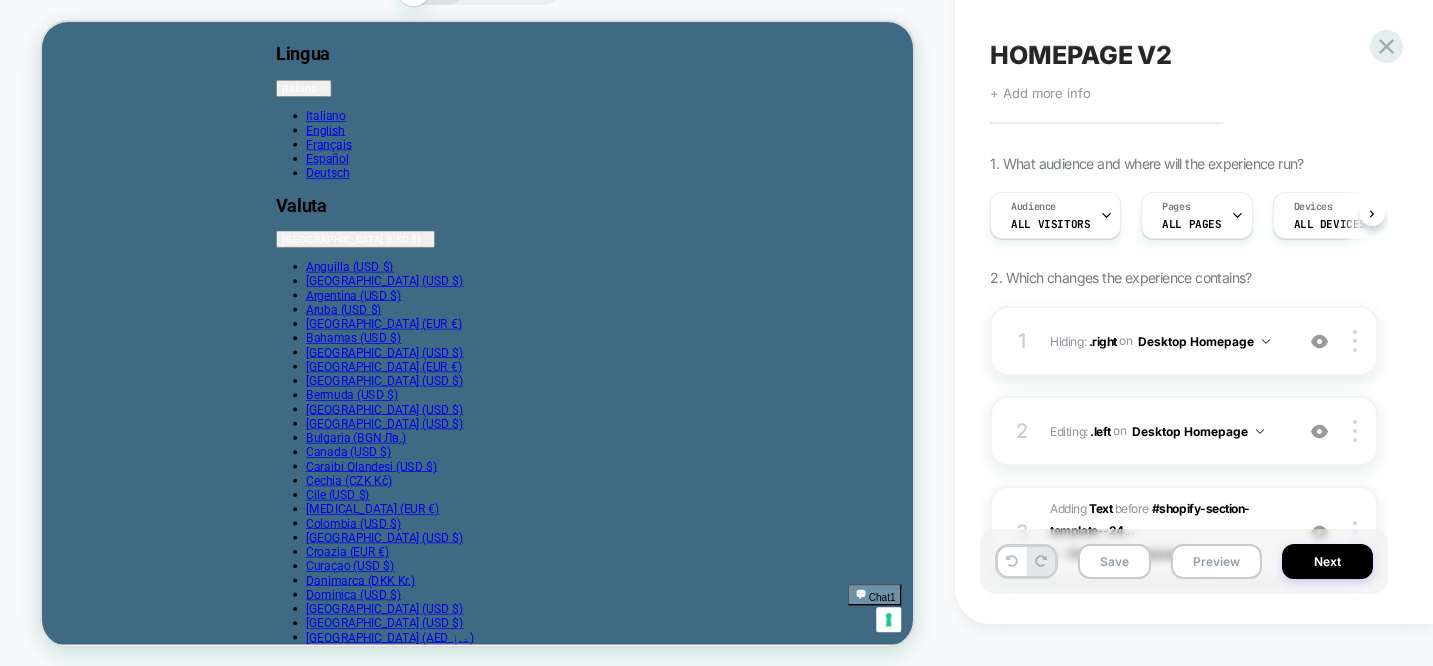 scroll, scrollTop: 0, scrollLeft: 1, axis: horizontal 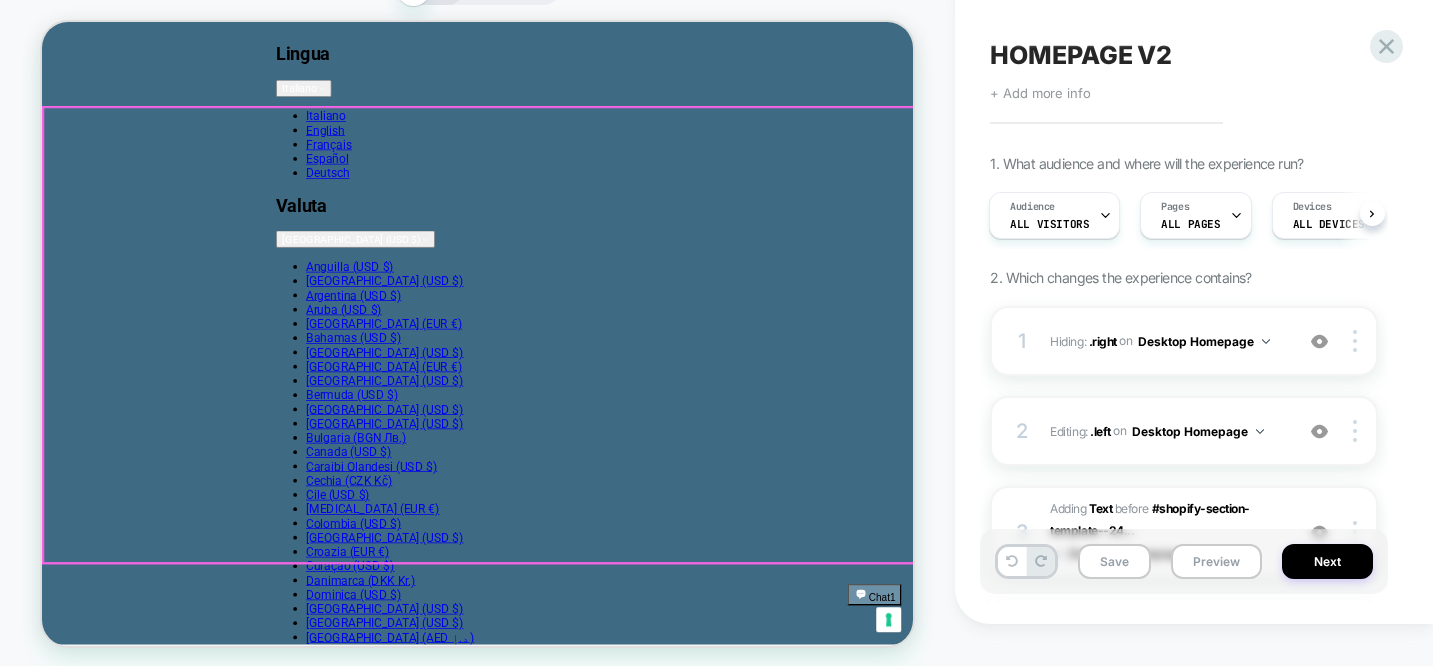 click at bounding box center [623, 18974] 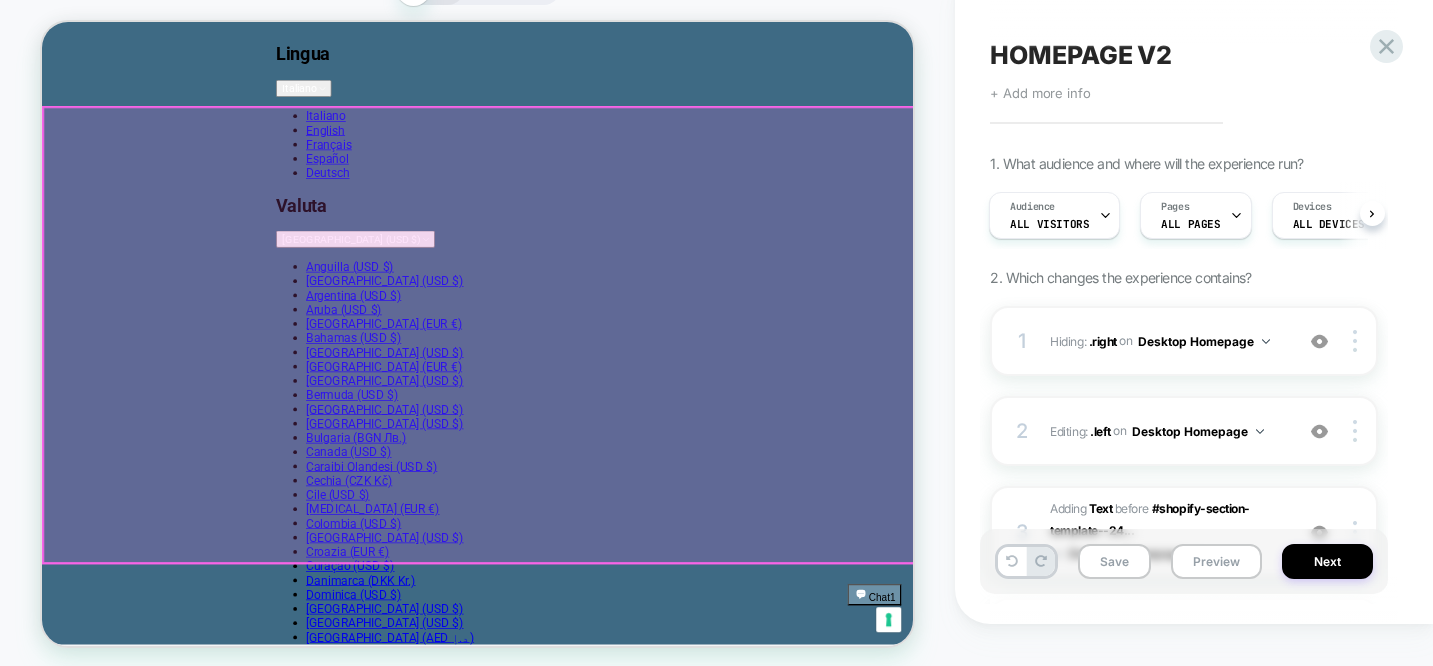click at bounding box center (623, 18974) 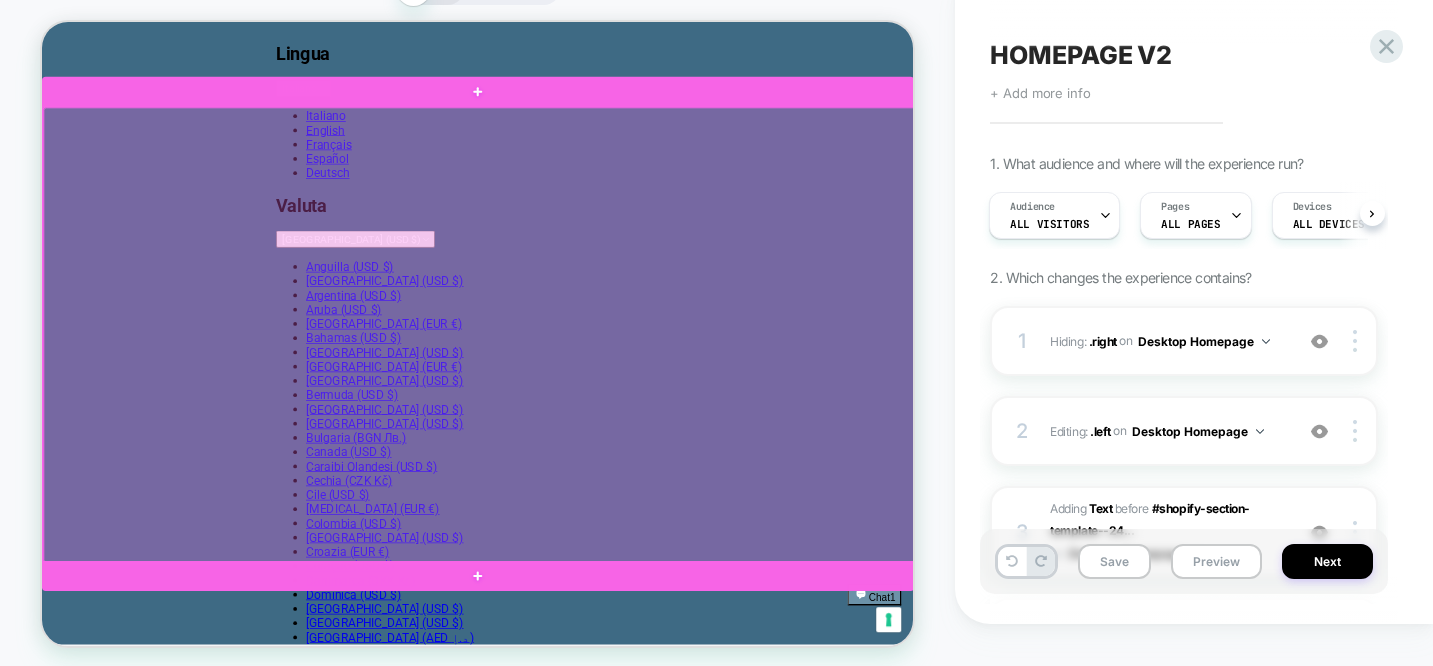 click at bounding box center (625, 439) 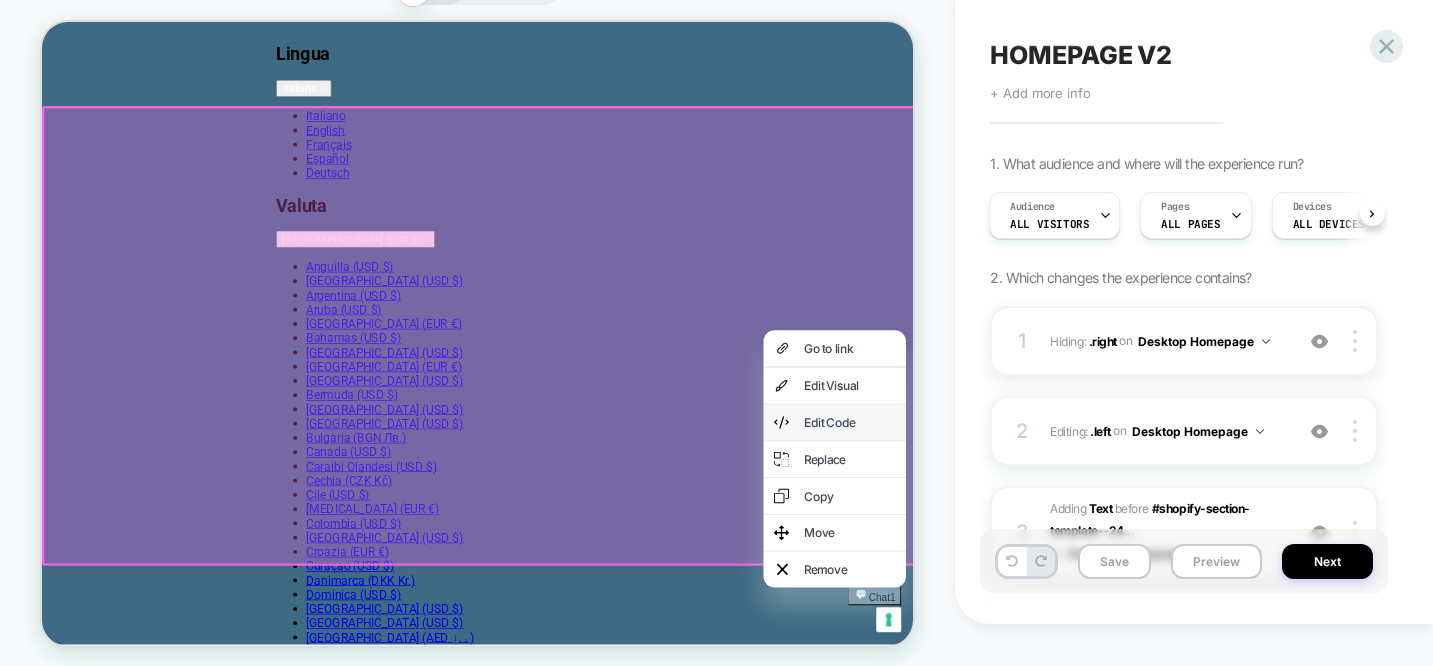 click on "Edit Code" at bounding box center (1119, 556) 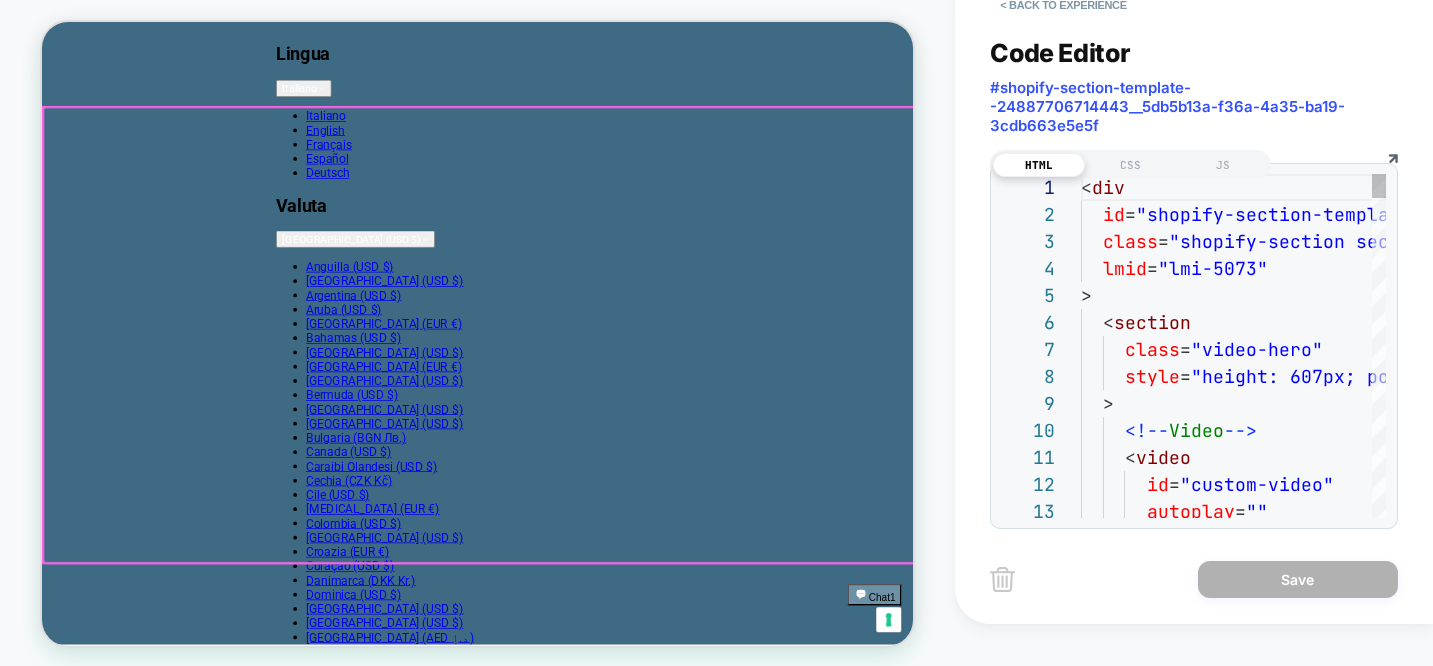 scroll, scrollTop: 270, scrollLeft: 0, axis: vertical 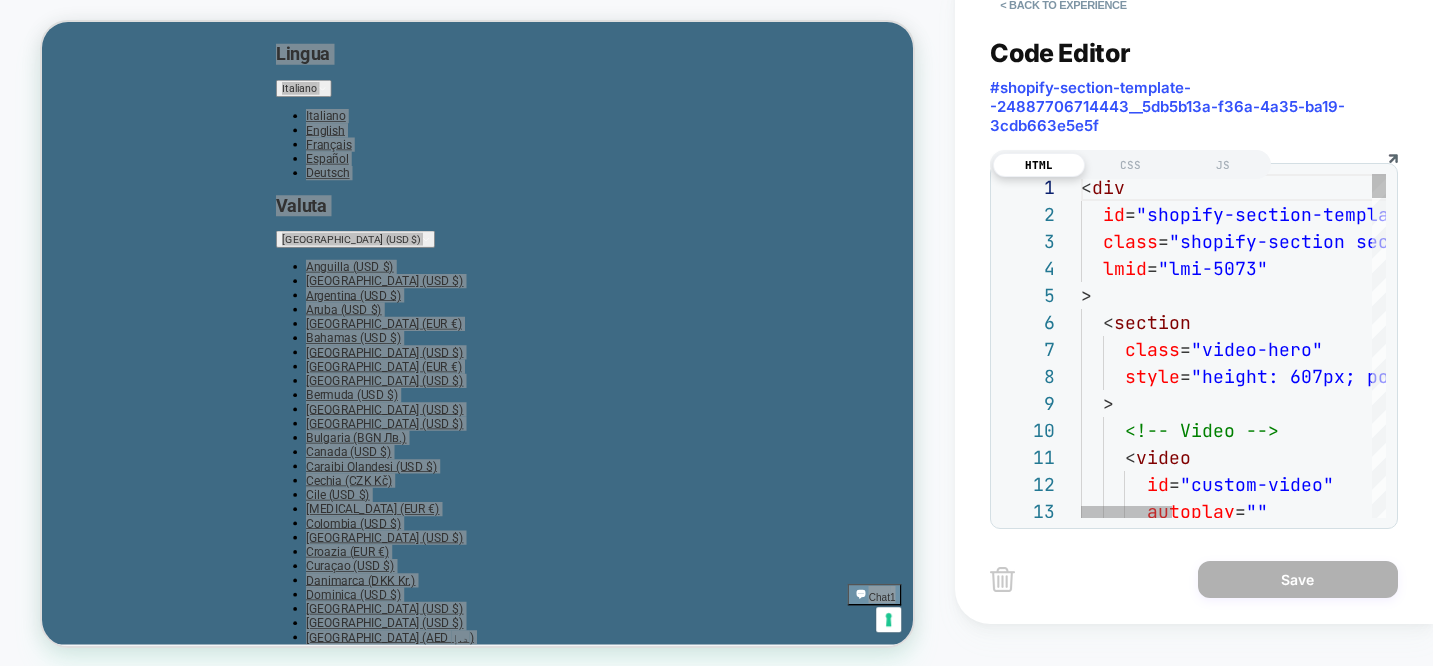 click on "< div    id = "shopify-section-template--24887706714443__5db5b13 a-f36a-4a35-ba19-3cdb663e5e5f"    class = "shopify-section section-dynamic video-hero"    lmid = "lmi-5073" >    < section      class = "video-hero"      style = "height: 607px; position: relative; overflow: hidd en;"    >      <!-- Video -->      < video        id = "custom-video"        autoplay = """ at bounding box center [1568, 2600] 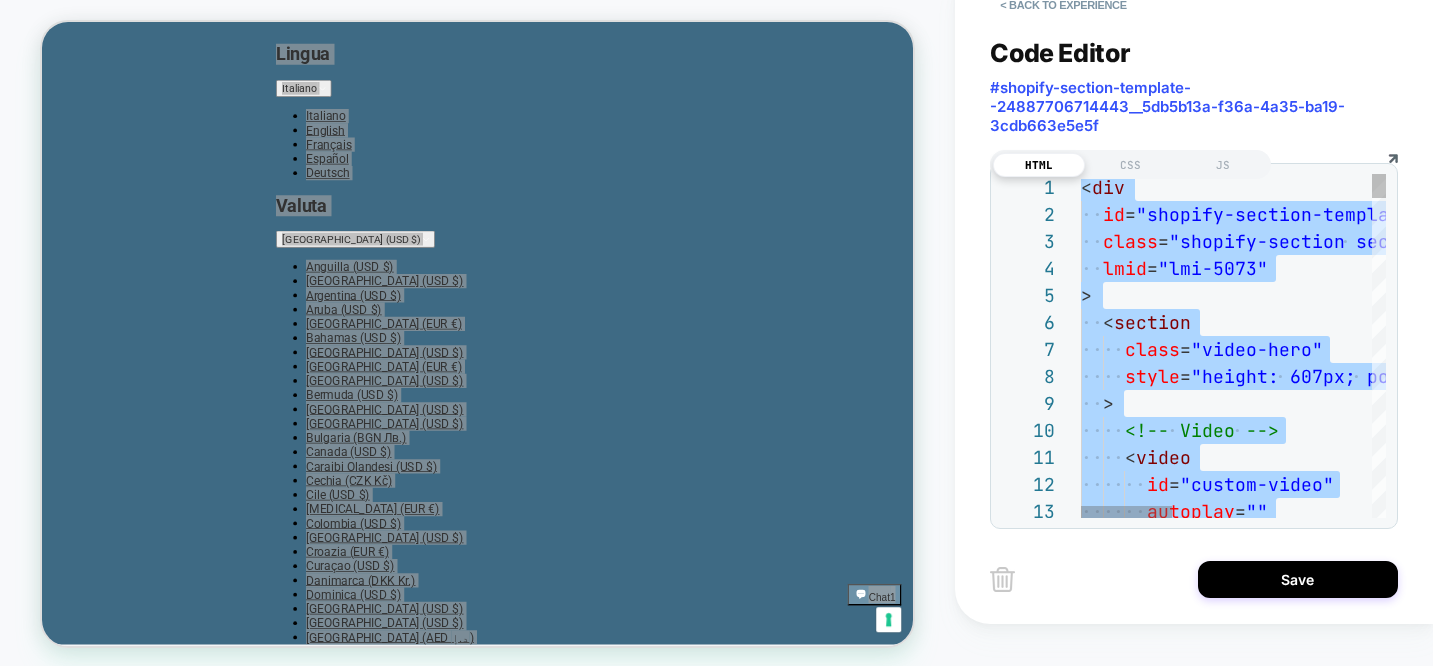 type on "**********" 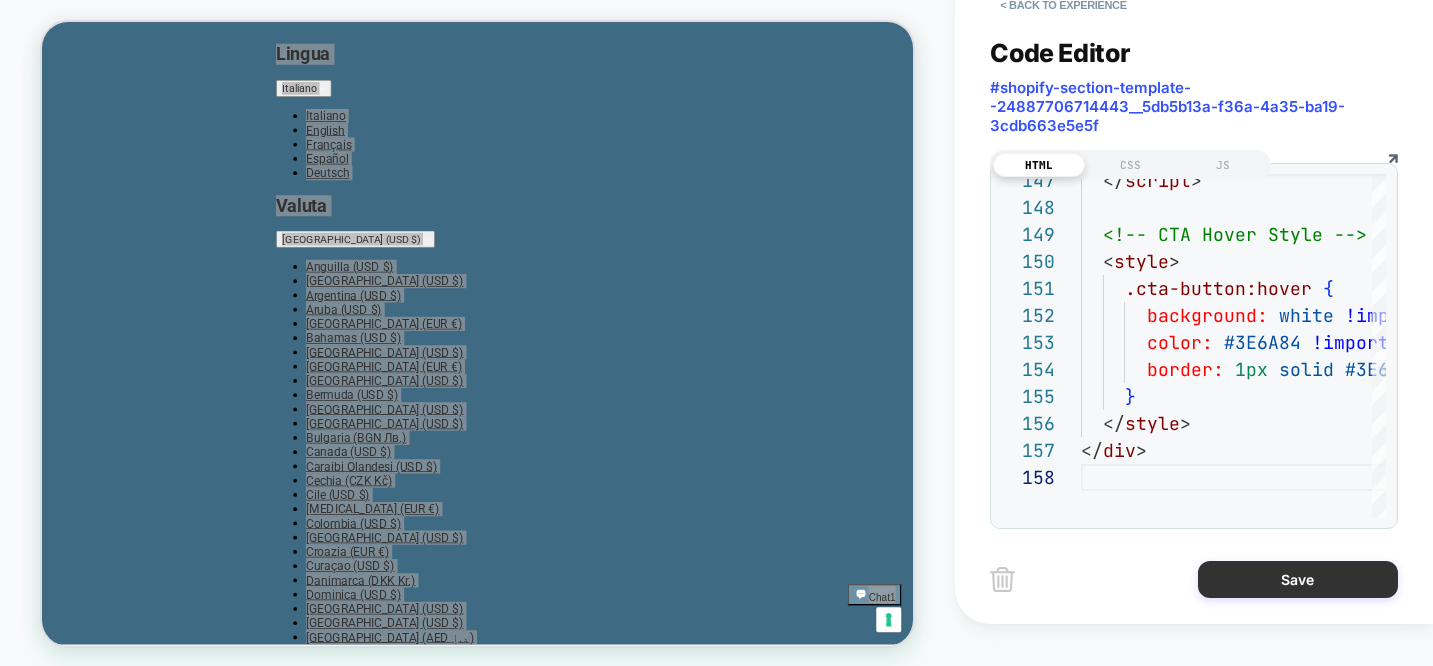 click on "Save" at bounding box center [1298, 579] 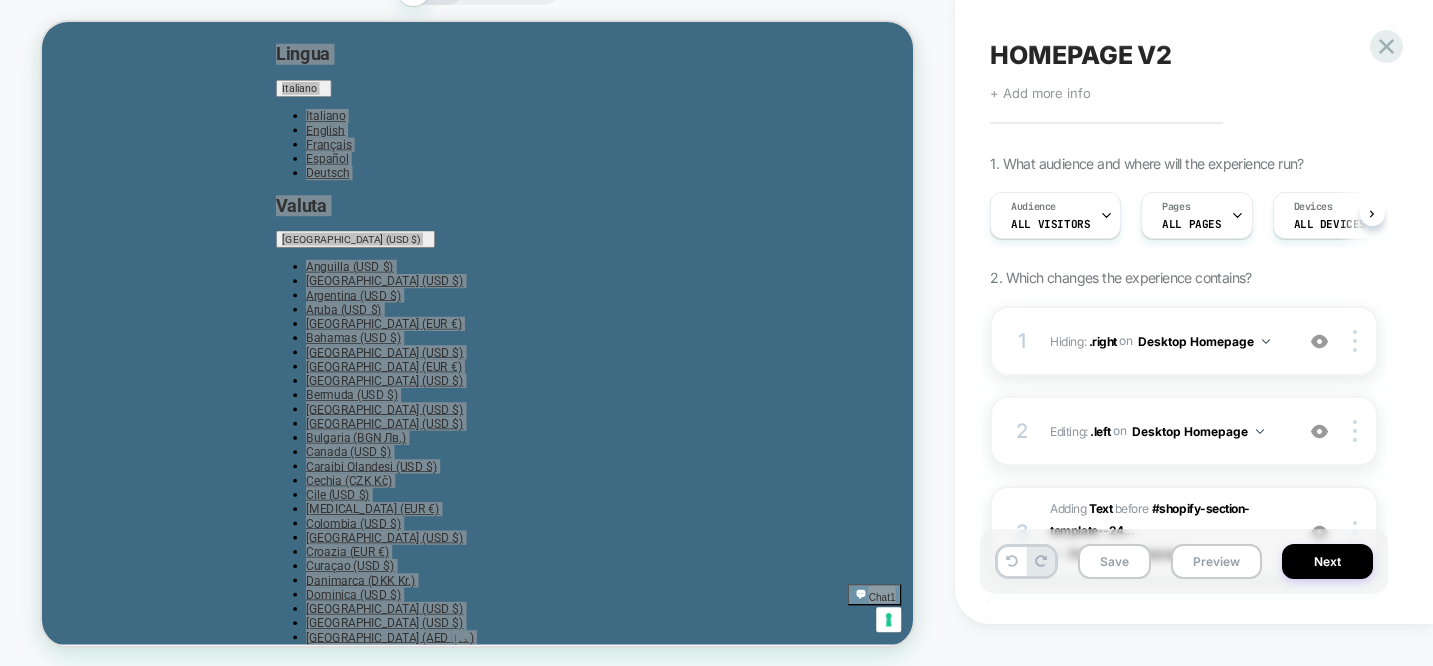 scroll, scrollTop: 0, scrollLeft: 1, axis: horizontal 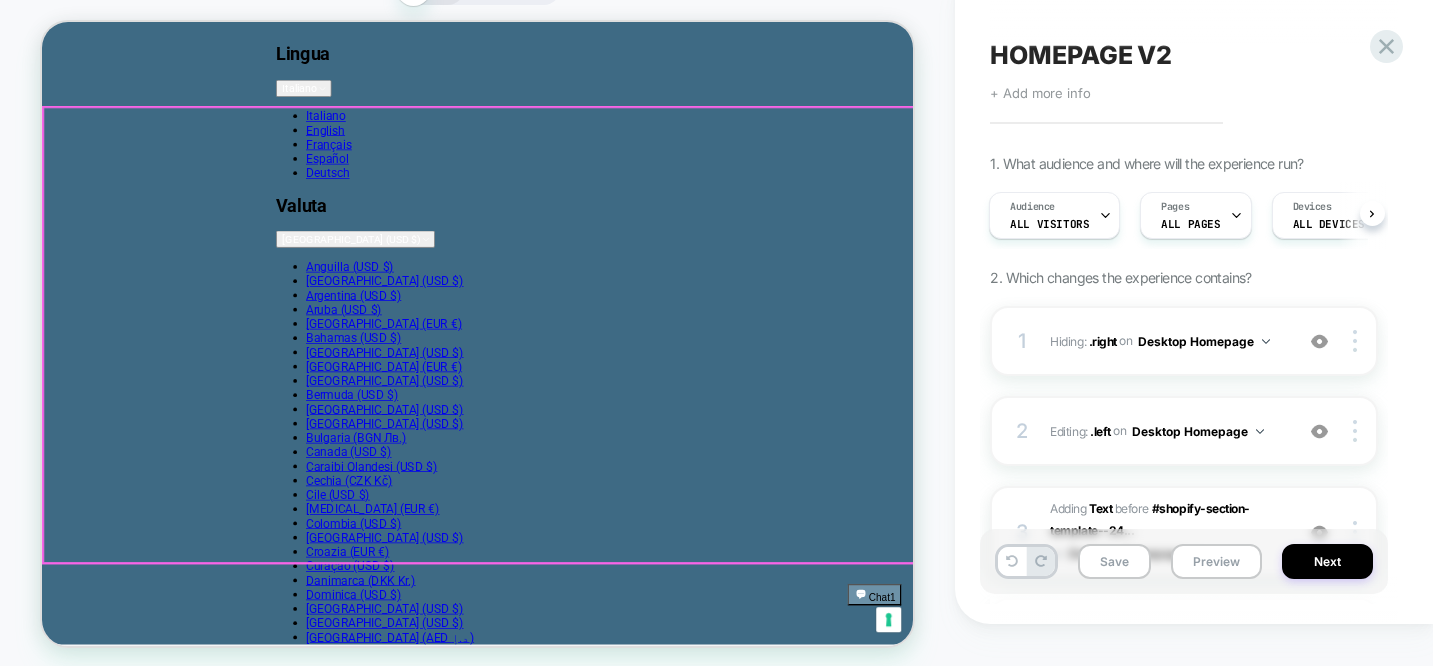 click at bounding box center (623, 18974) 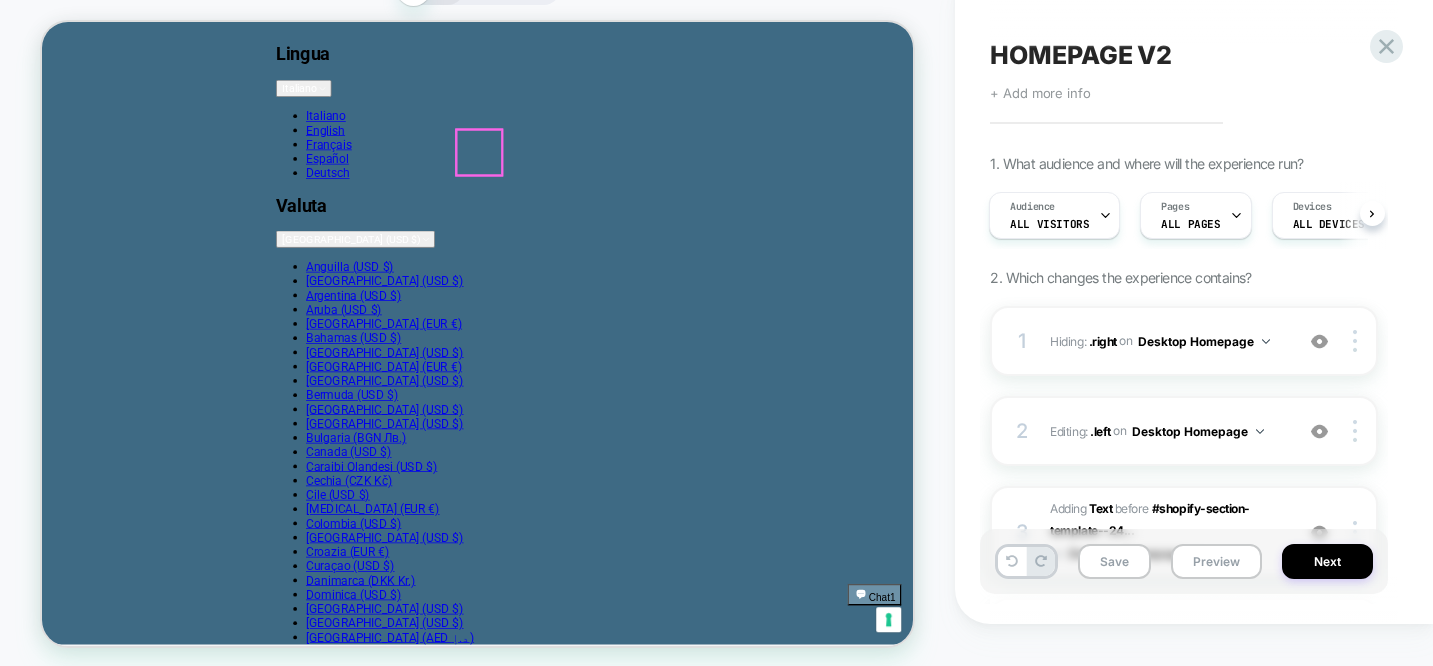 click at bounding box center (623, 18731) 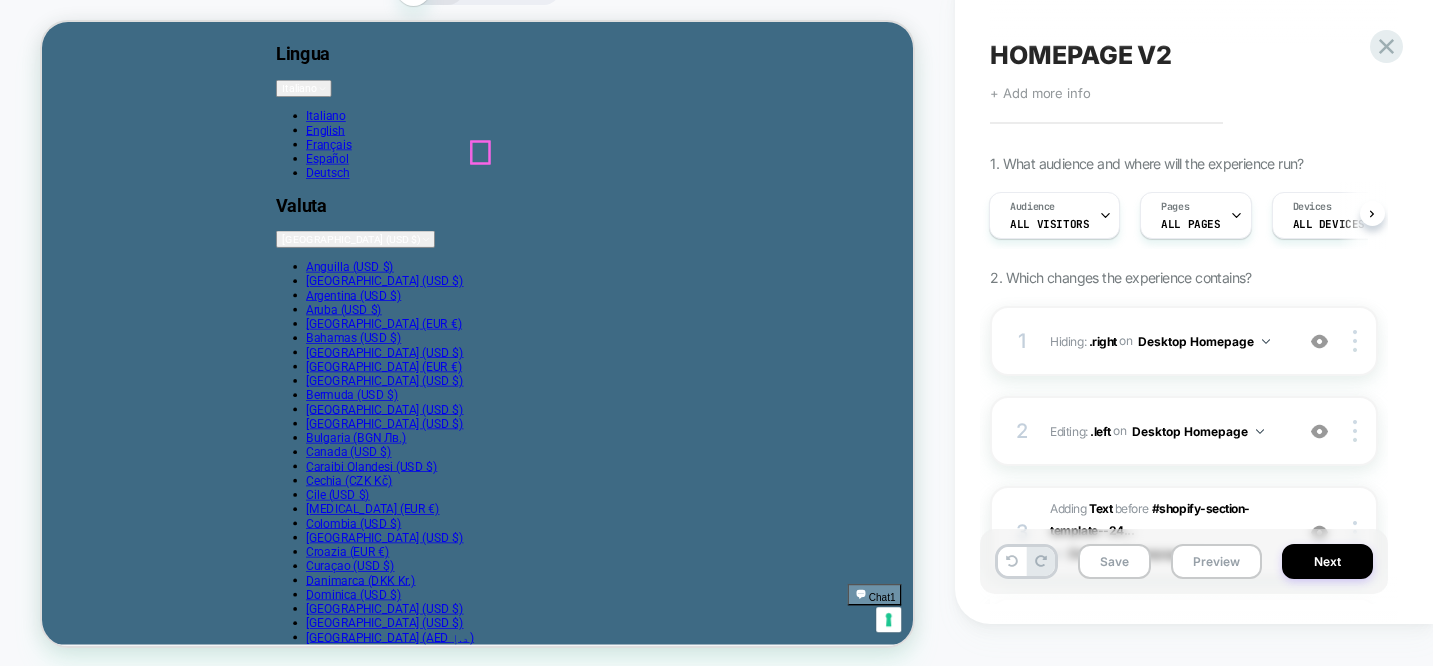 click at bounding box center (624, 18731) 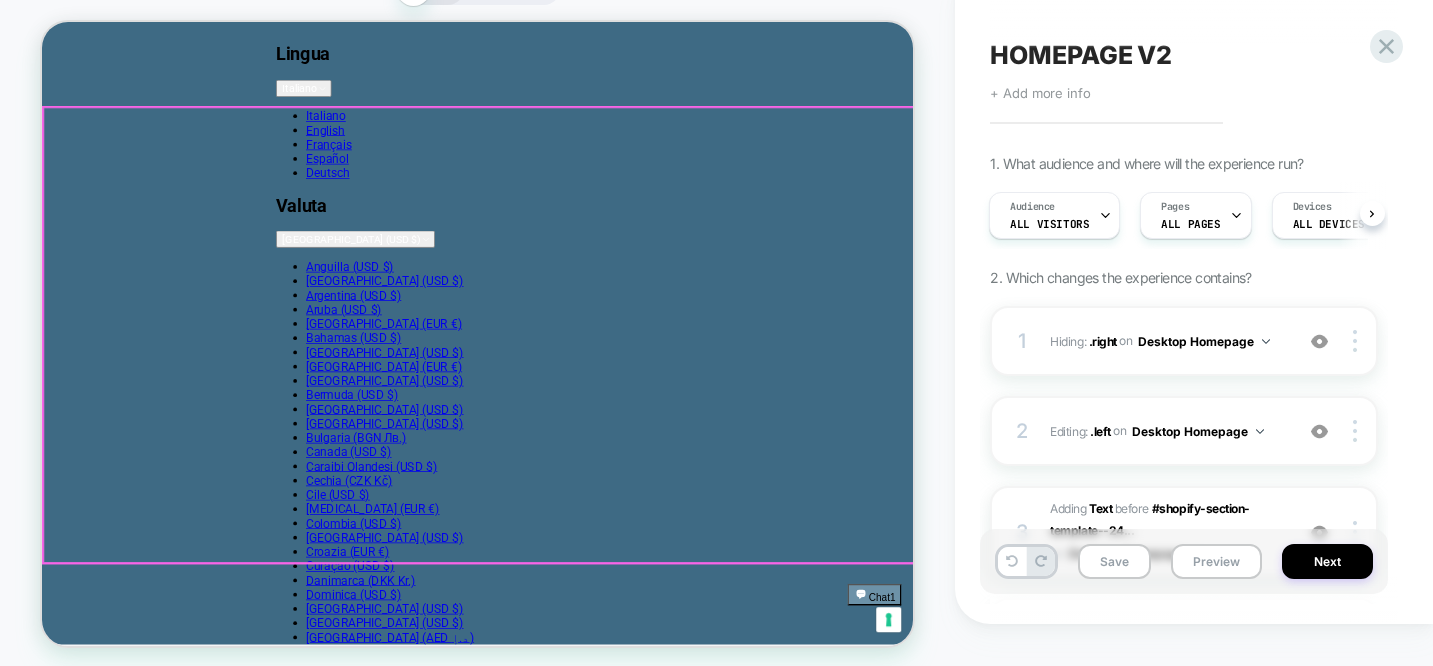 click at bounding box center [623, 18974] 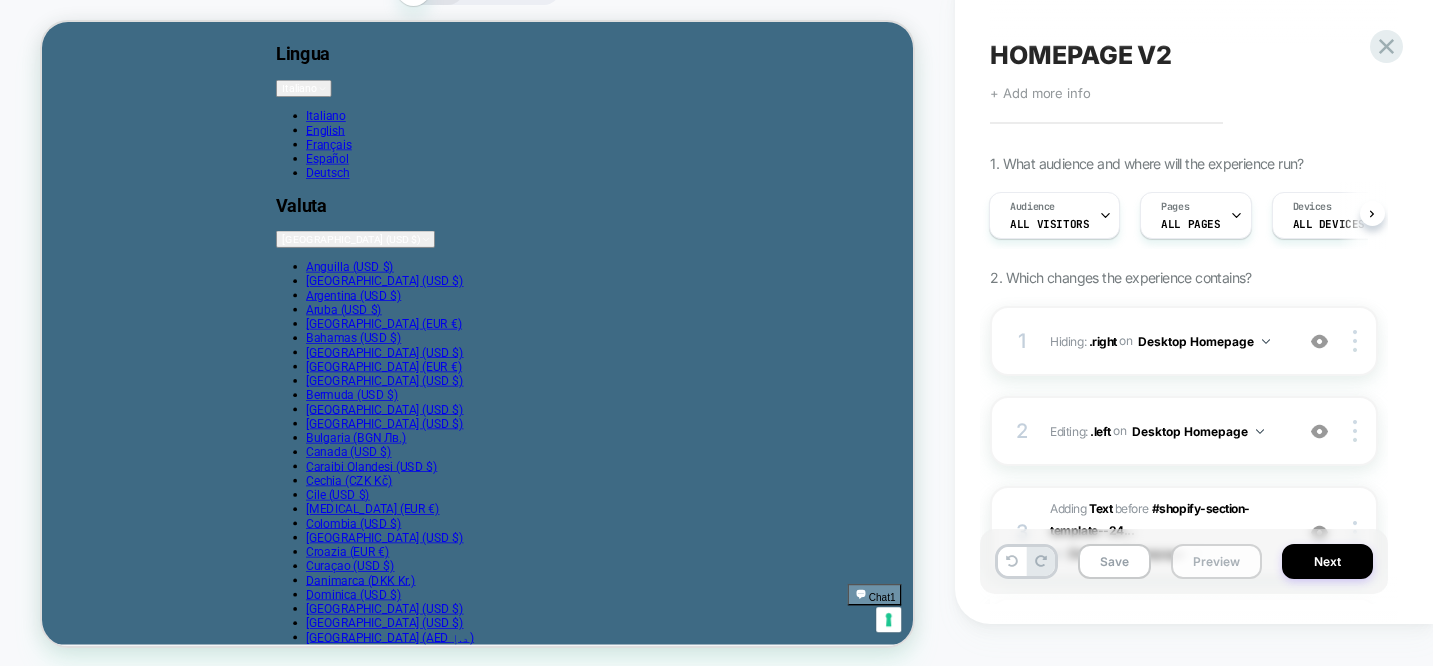 click on "Preview" at bounding box center [1216, 561] 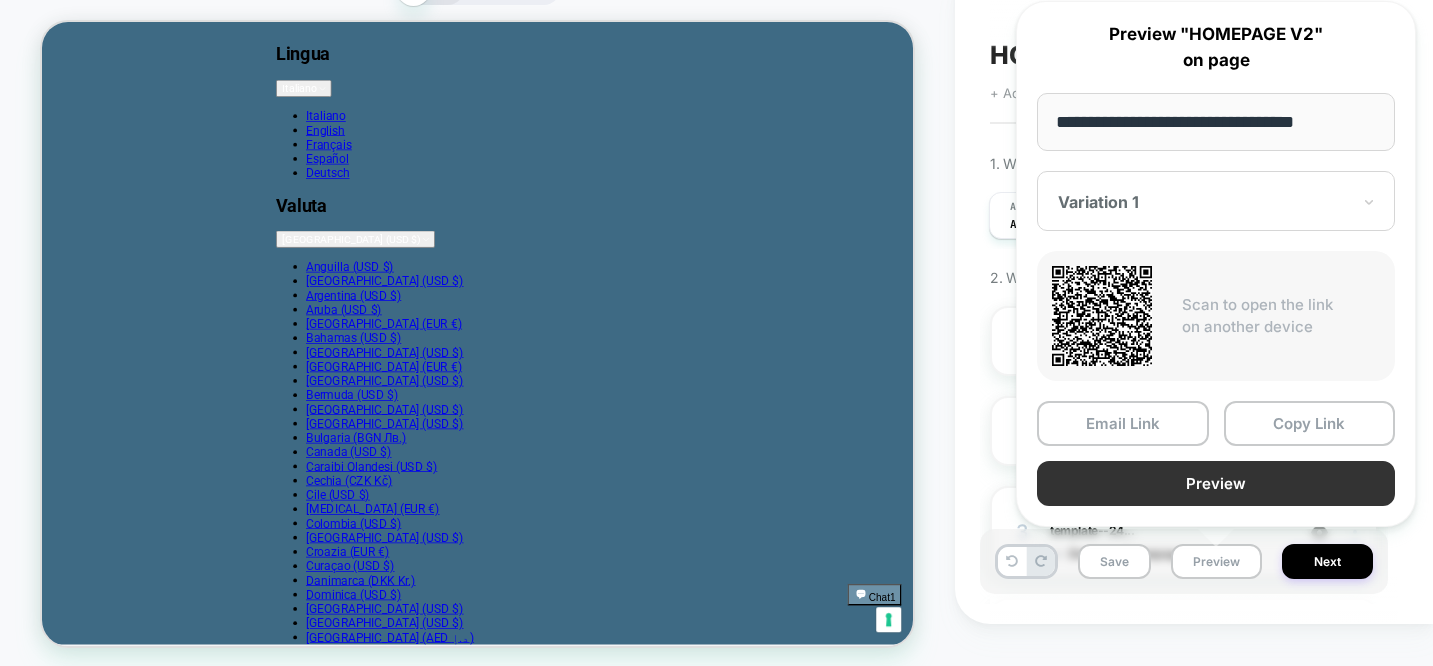 click on "Preview" at bounding box center [1216, 483] 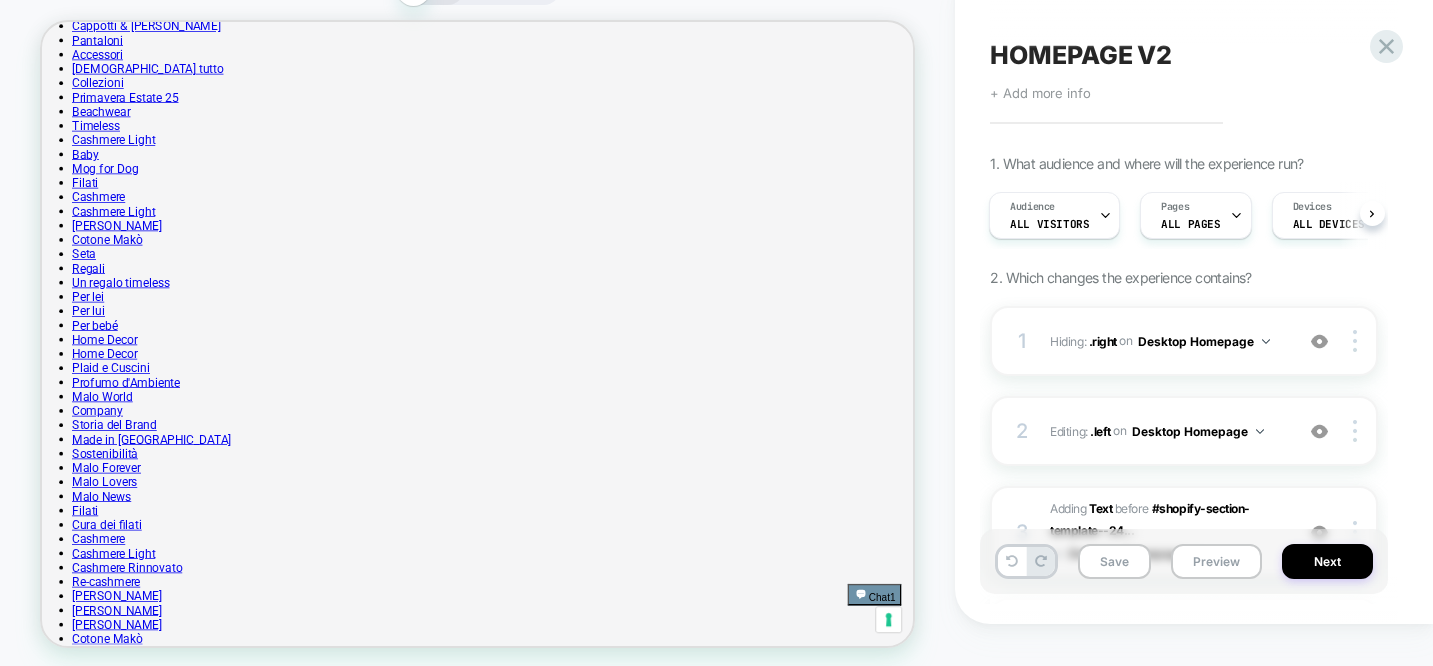 scroll, scrollTop: 12170, scrollLeft: 0, axis: vertical 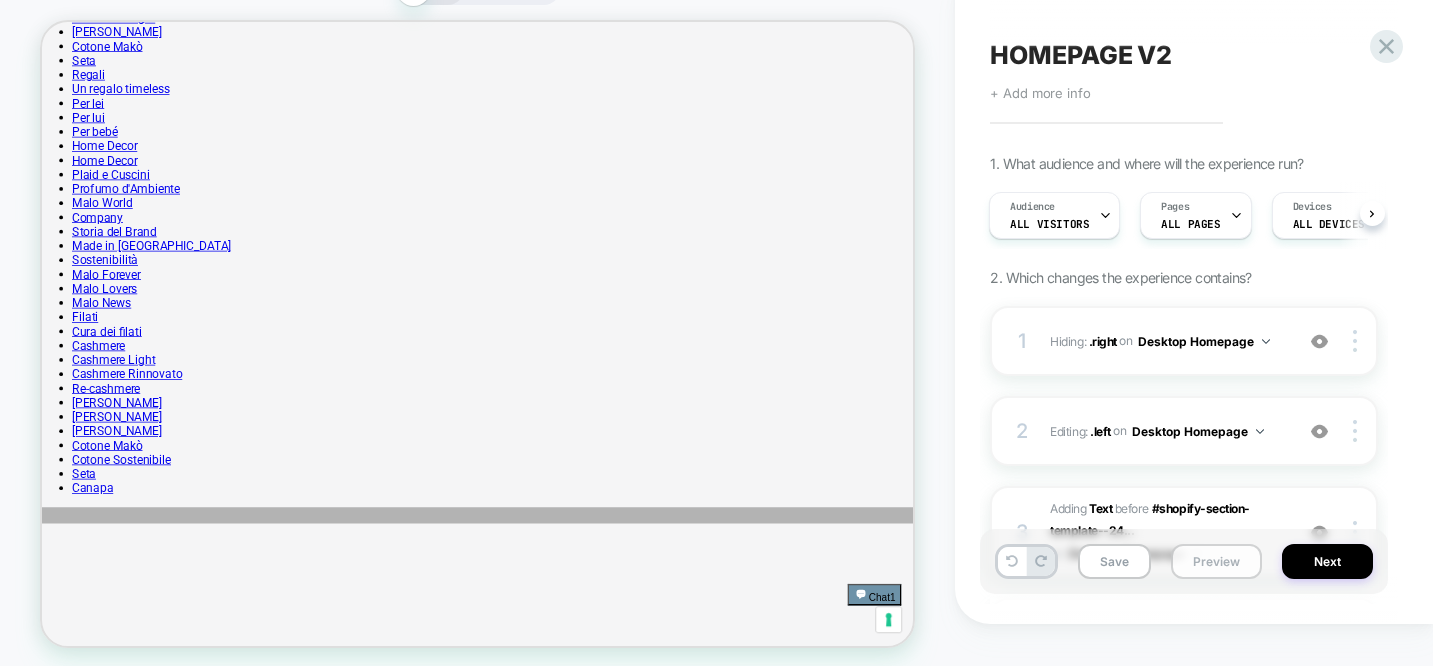 click on "Preview" at bounding box center (1216, 561) 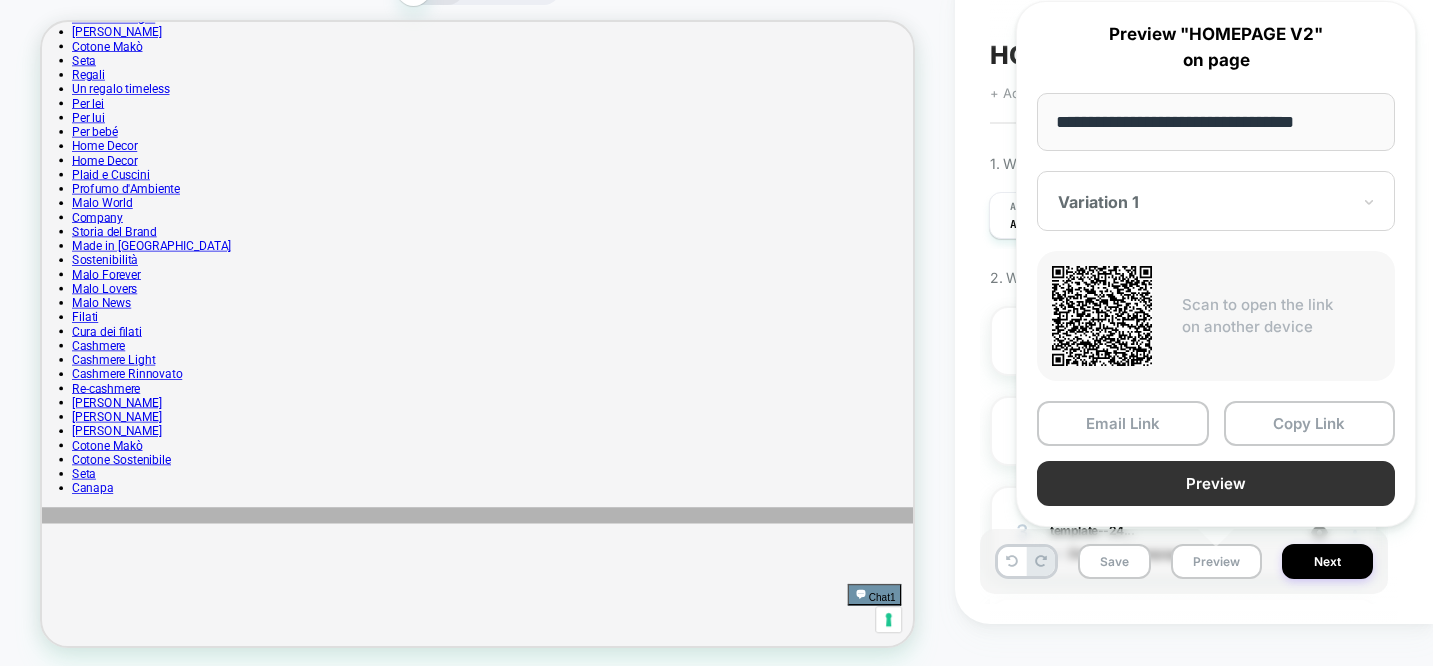 click on "Preview" at bounding box center [1216, 483] 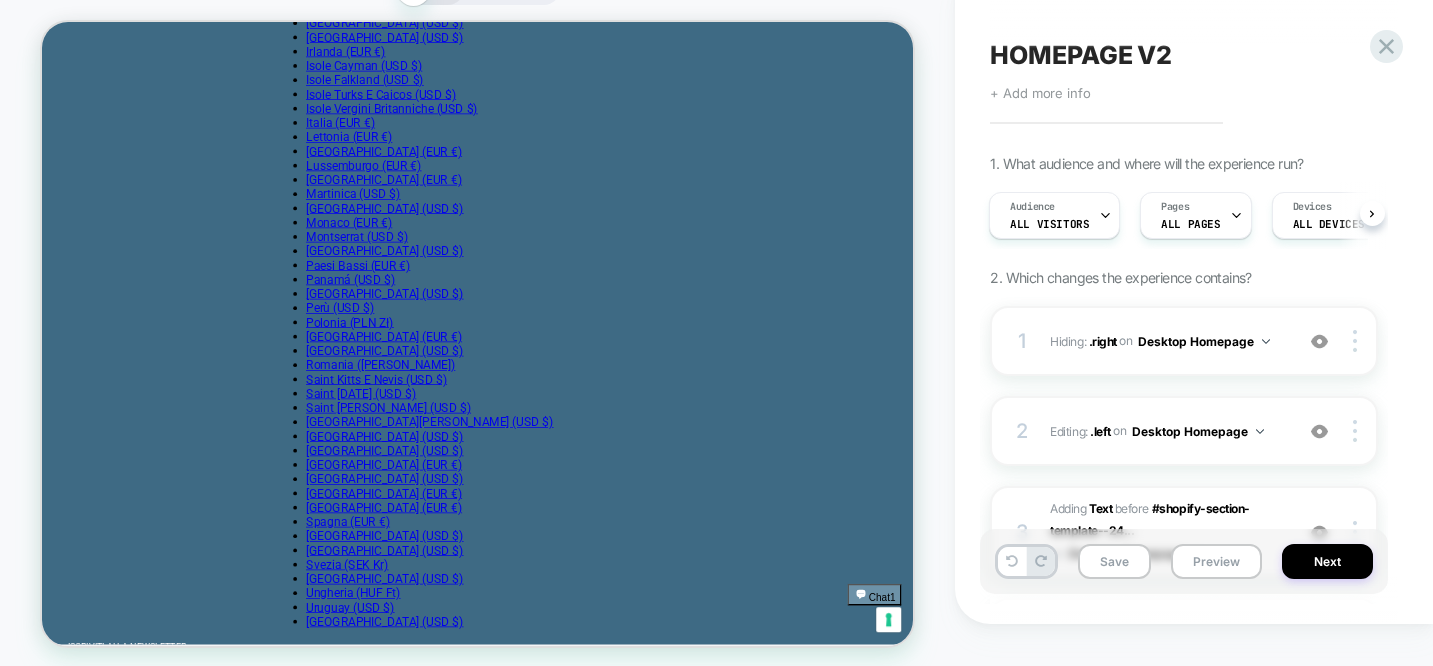 scroll, scrollTop: 1122, scrollLeft: 0, axis: vertical 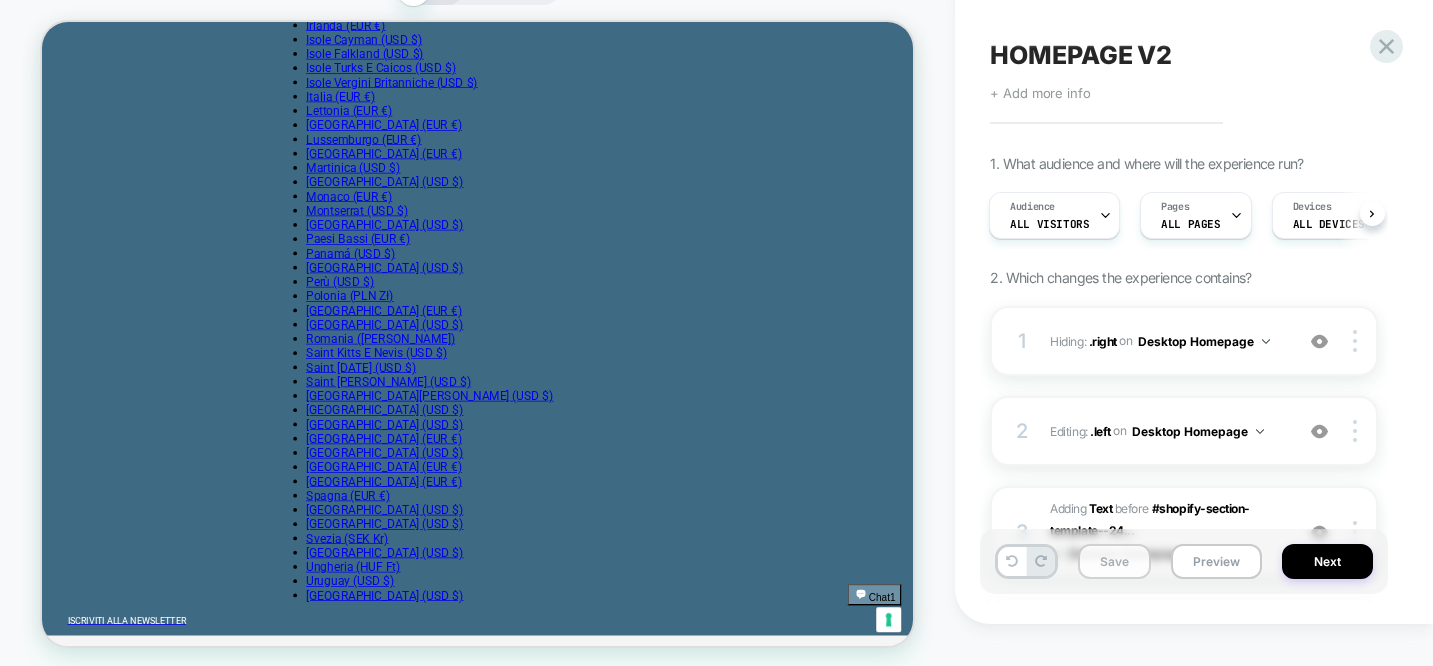 click on "Save" at bounding box center (1114, 561) 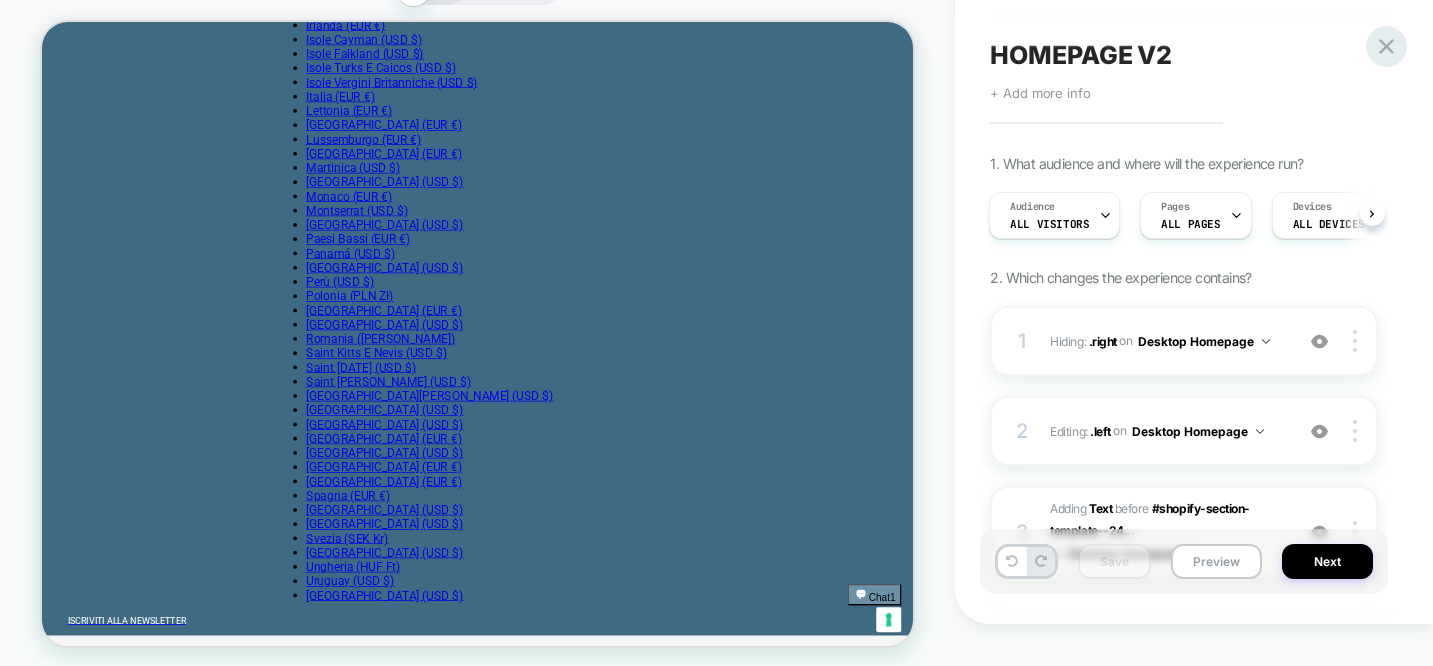 click 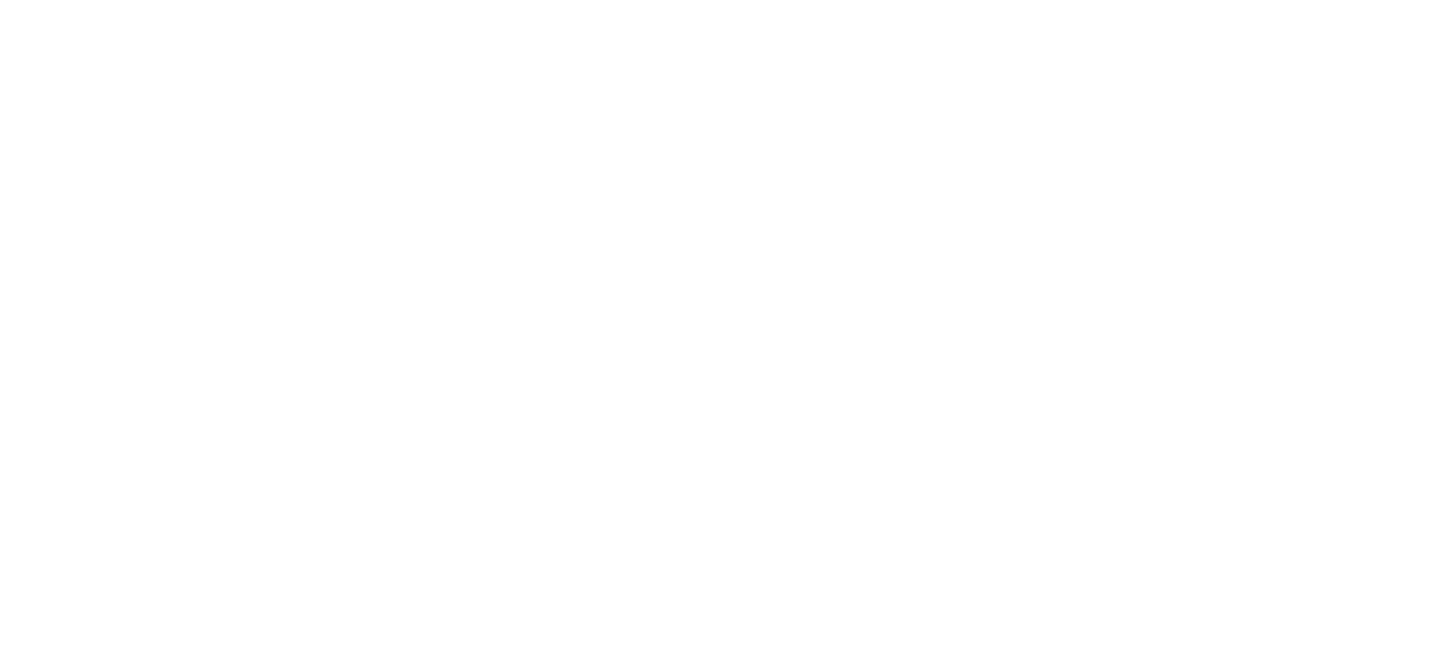 scroll, scrollTop: 0, scrollLeft: 0, axis: both 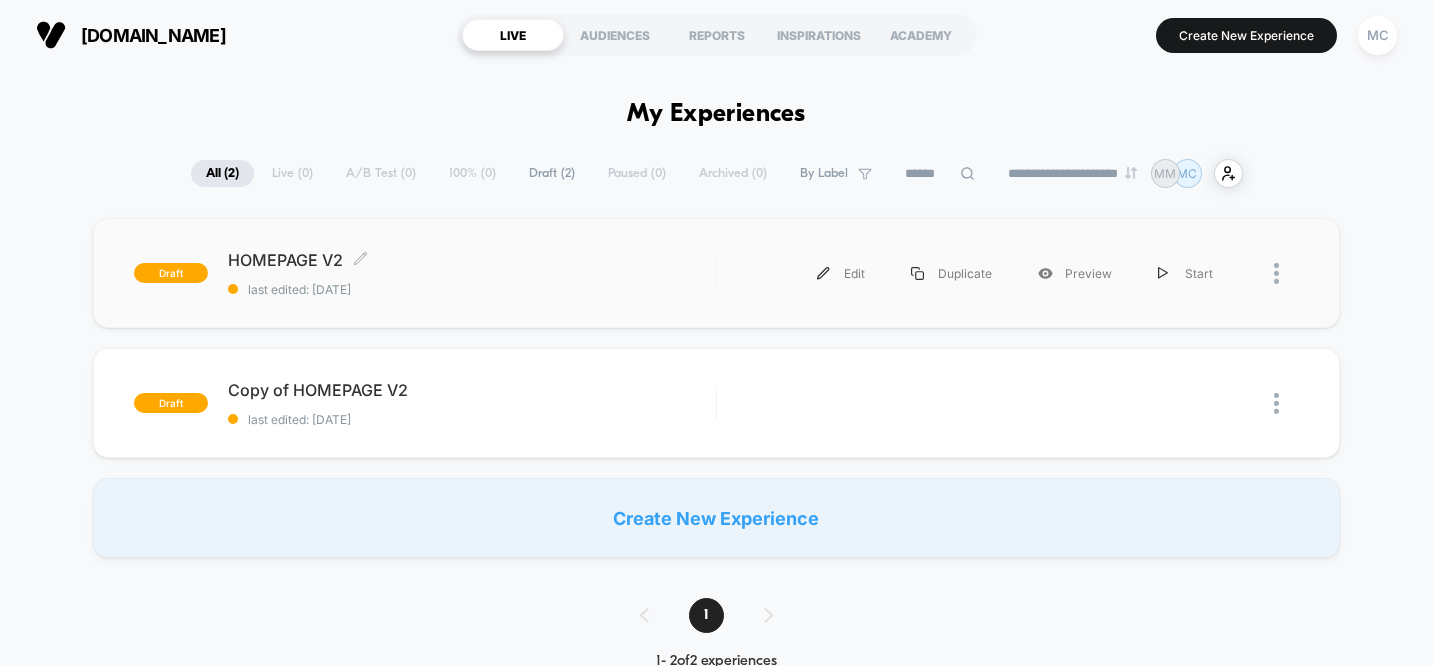 click on "HOMEPAGE V2 Click to edit experience details Click to edit experience details last edited: [DATE]" at bounding box center (472, 273) 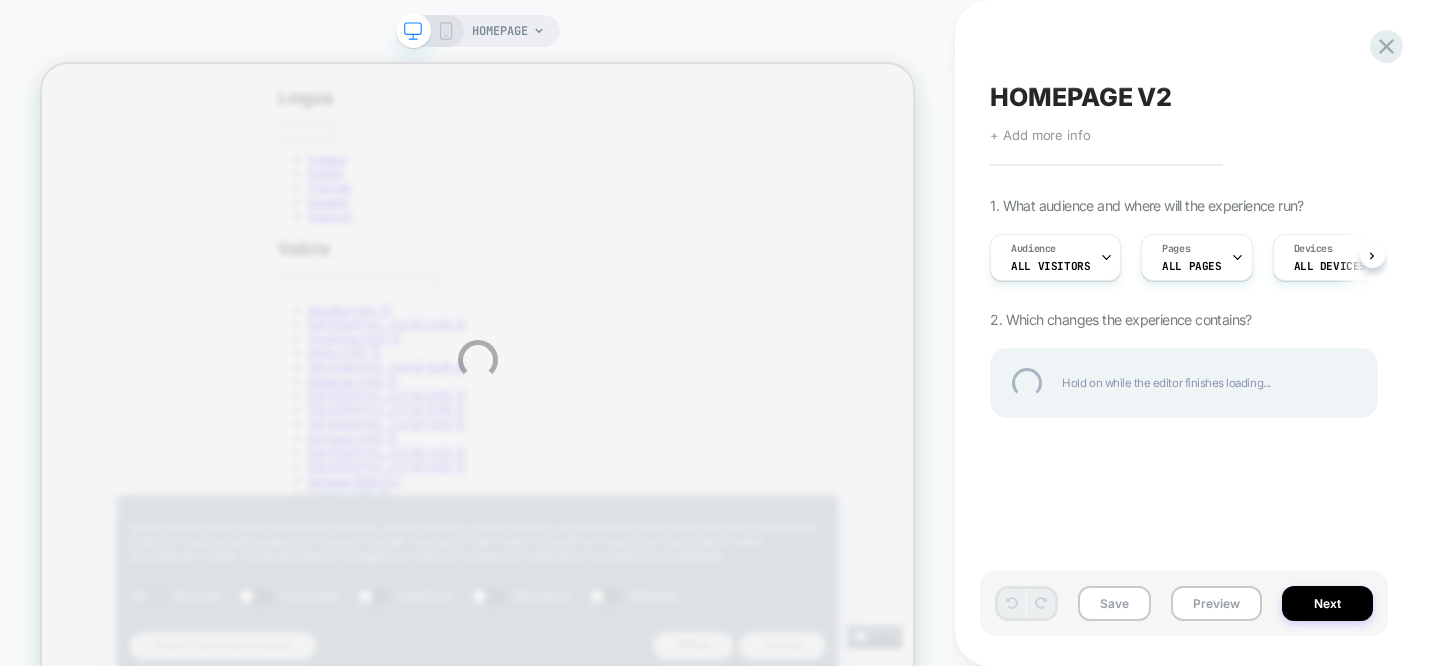 scroll, scrollTop: 0, scrollLeft: 0, axis: both 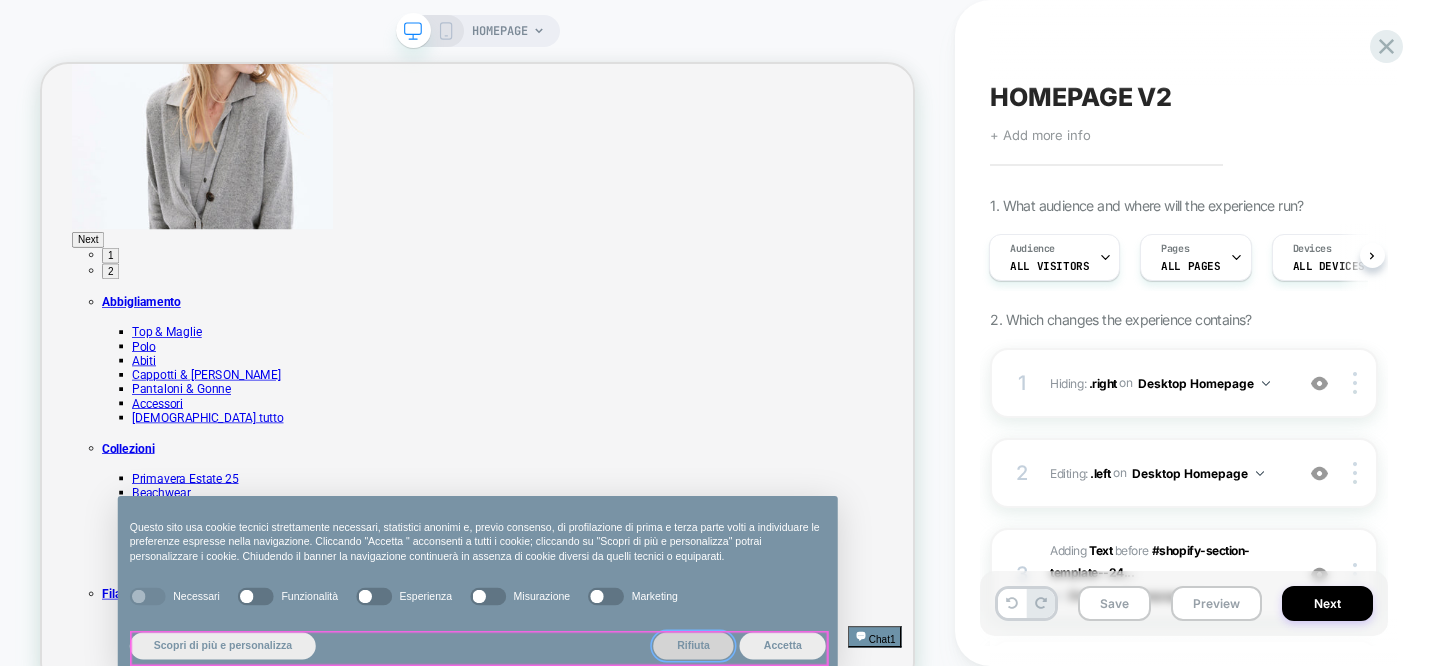 click on "Rifiuta" at bounding box center (911, 840) 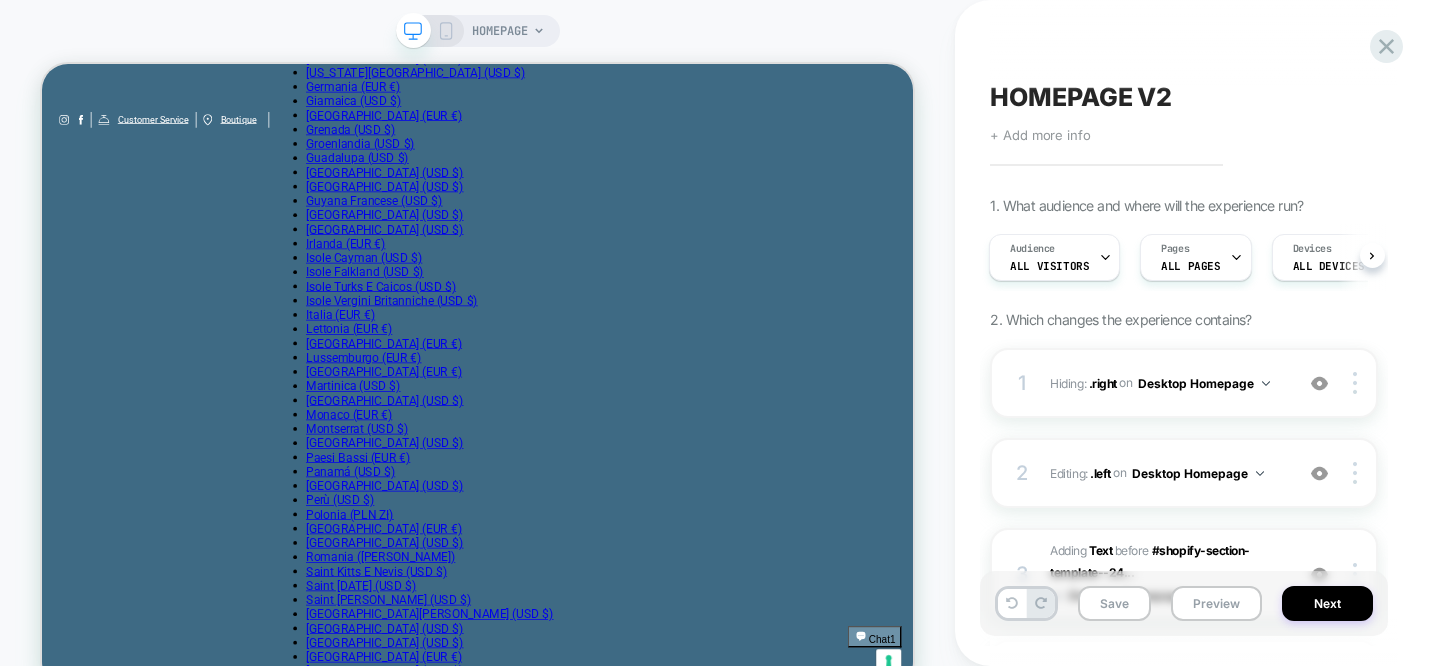 scroll, scrollTop: 653, scrollLeft: 0, axis: vertical 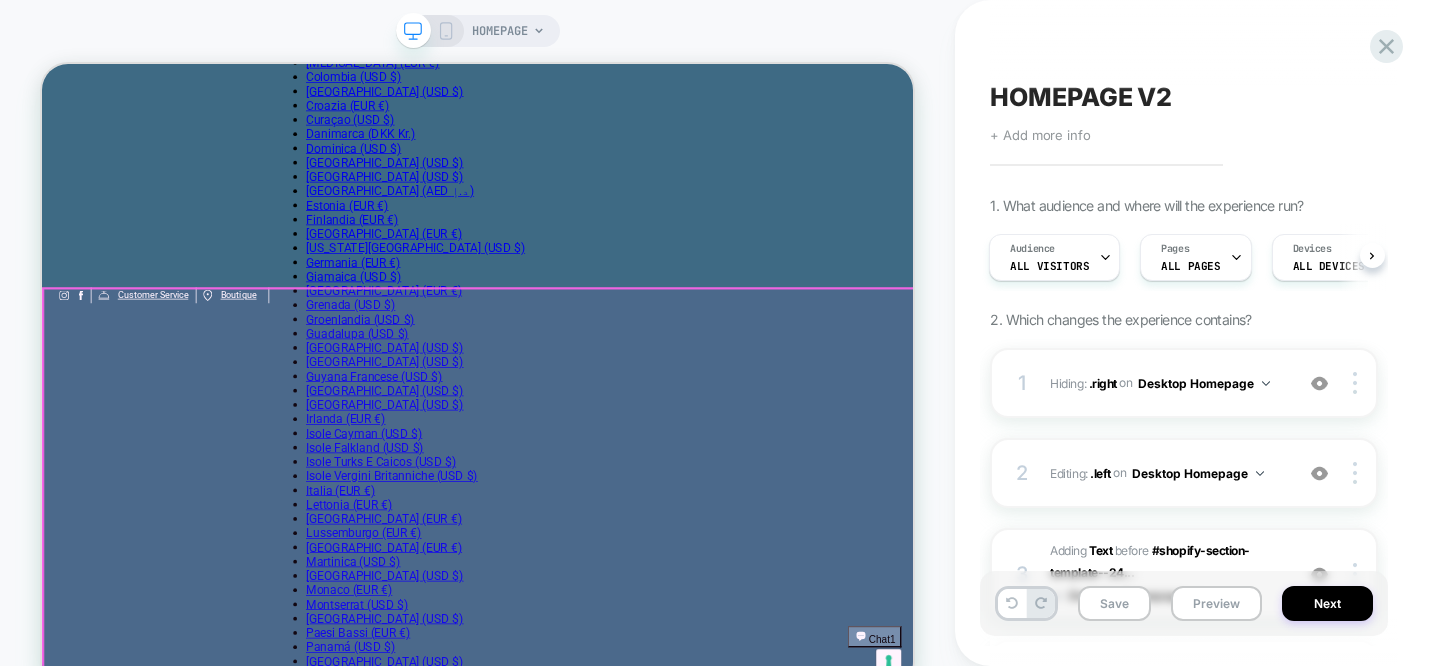 click at bounding box center (840, 19159) 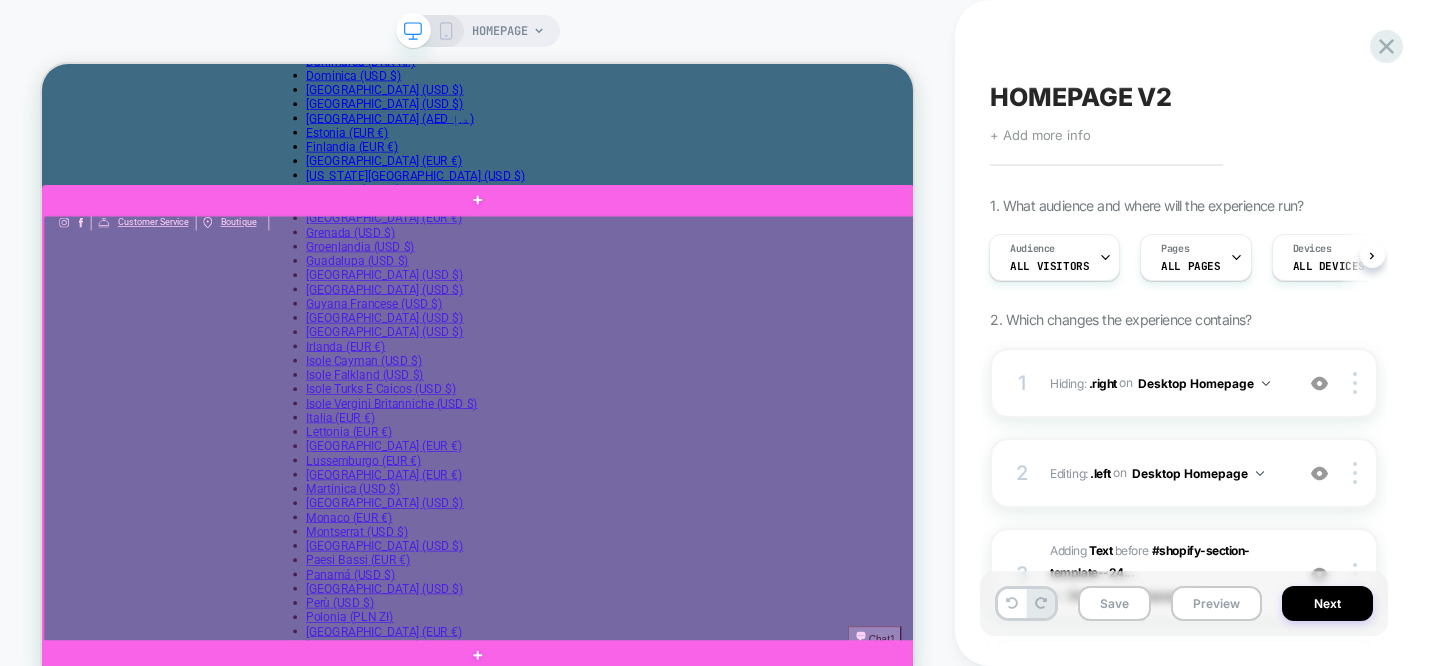 scroll, scrollTop: 749, scrollLeft: 0, axis: vertical 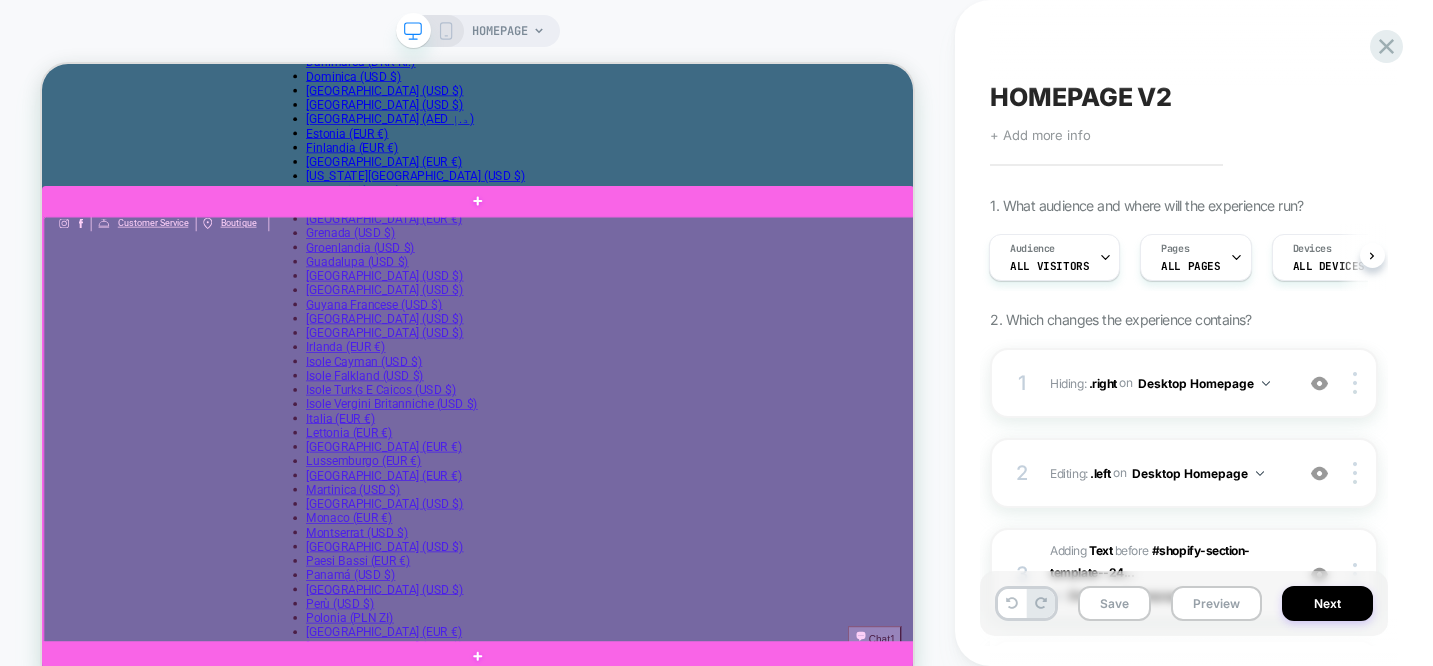 click at bounding box center [625, 553] 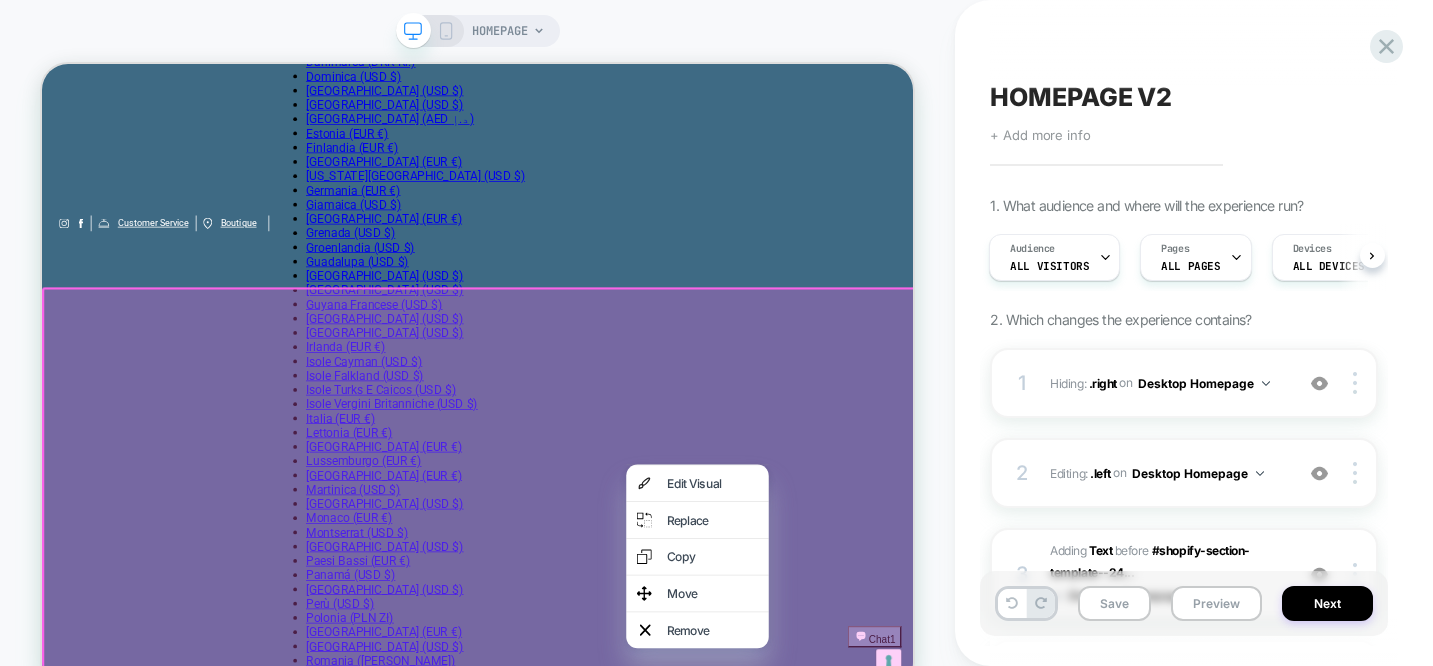 click at bounding box center [840, 19063] 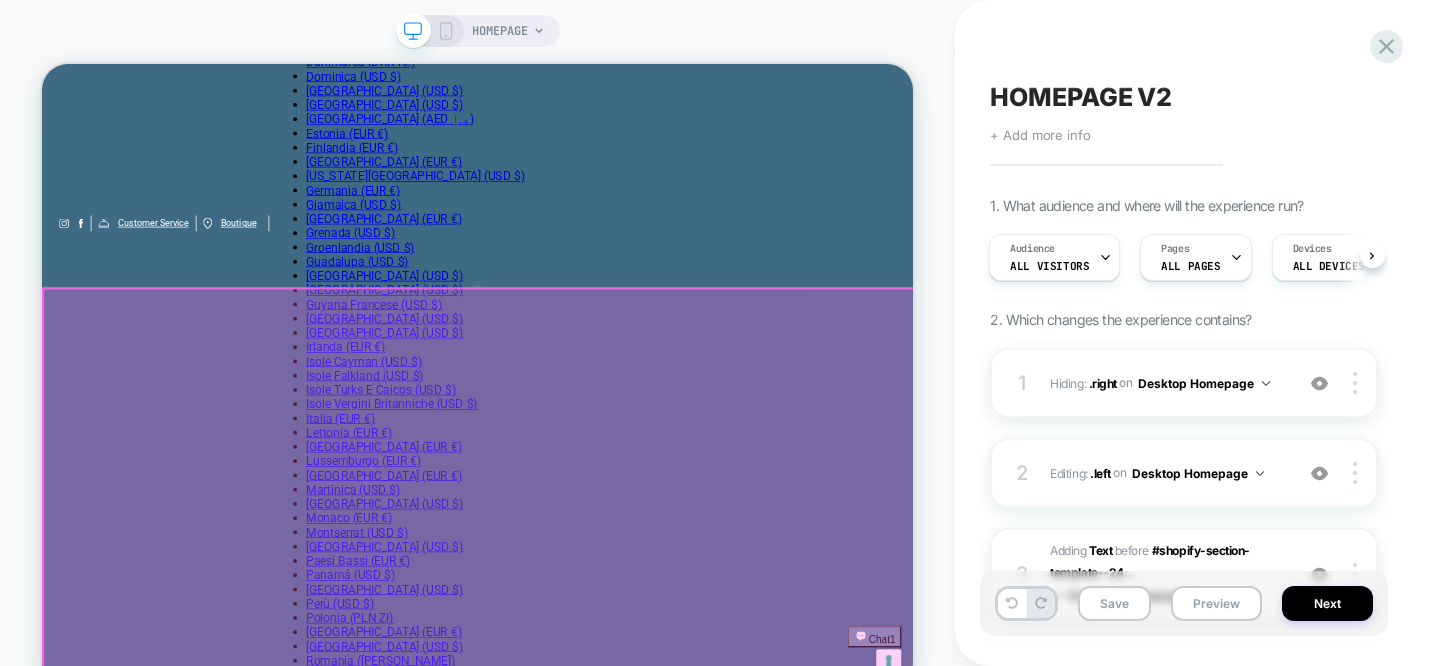 click on "Polo in cashmere 1.005 USD Polo in cashmere 1.005 USD Polo in cashmere 1.005 USD Polo in cashmere 1.005 USD Gilet in cashmere 915 USD Cardigan in cashmere 980 USD Cardigan in [GEOGRAPHIC_DATA] 1.179 USD Cardigan in cashmere 980 USD" at bounding box center (623, 19092) 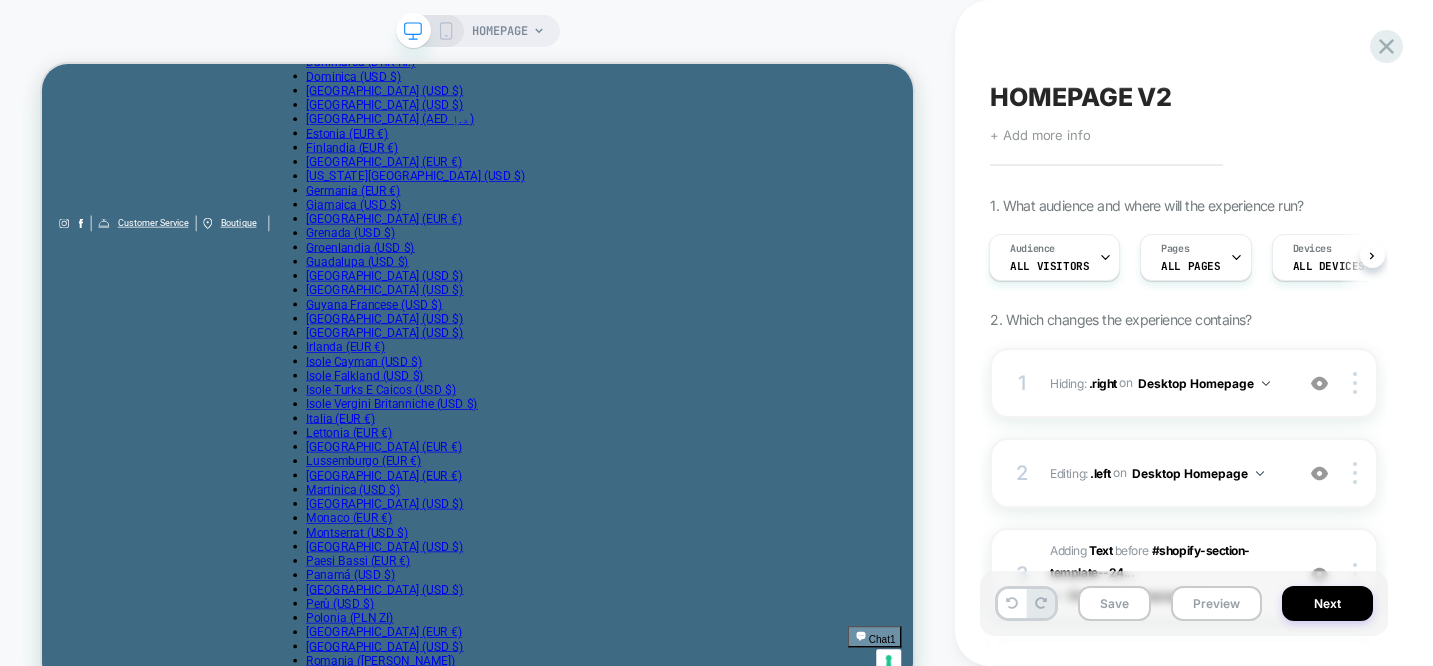 click on "HOMEPAGE" at bounding box center (500, 31) 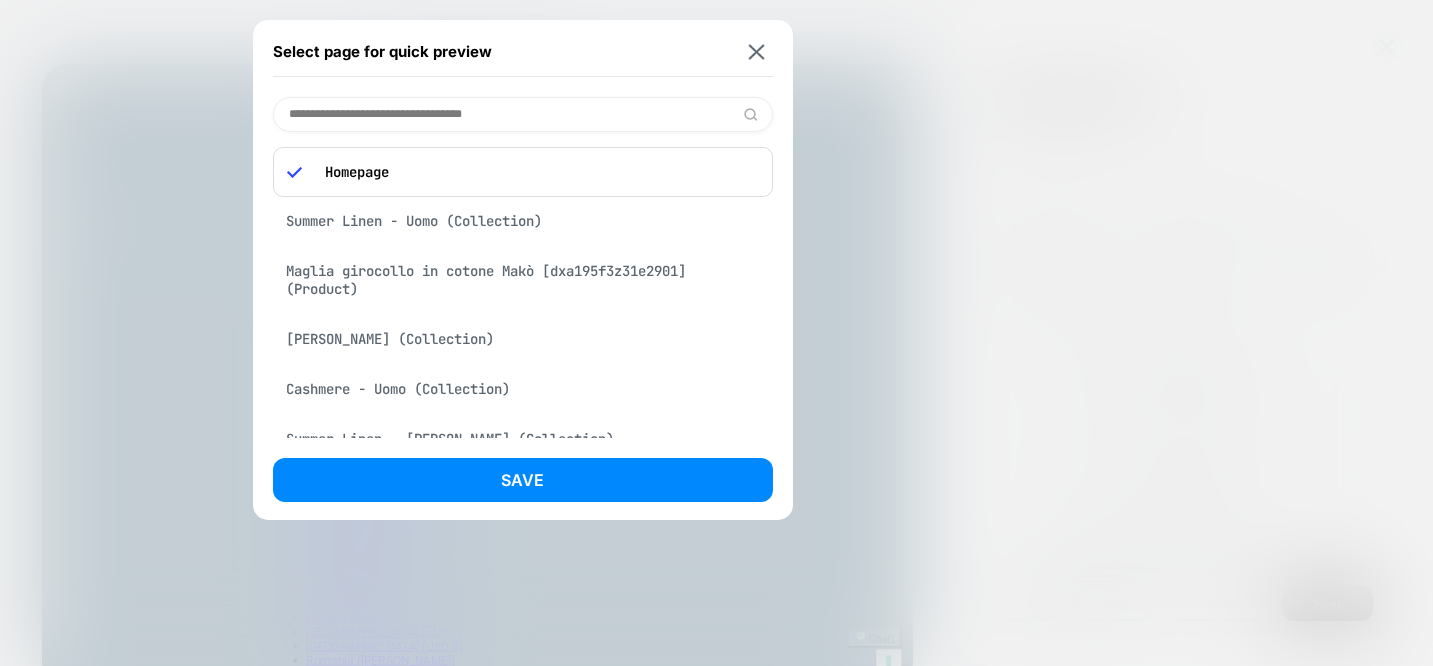 click on "Summer Linen - Uomo (Collection)" at bounding box center [523, 221] 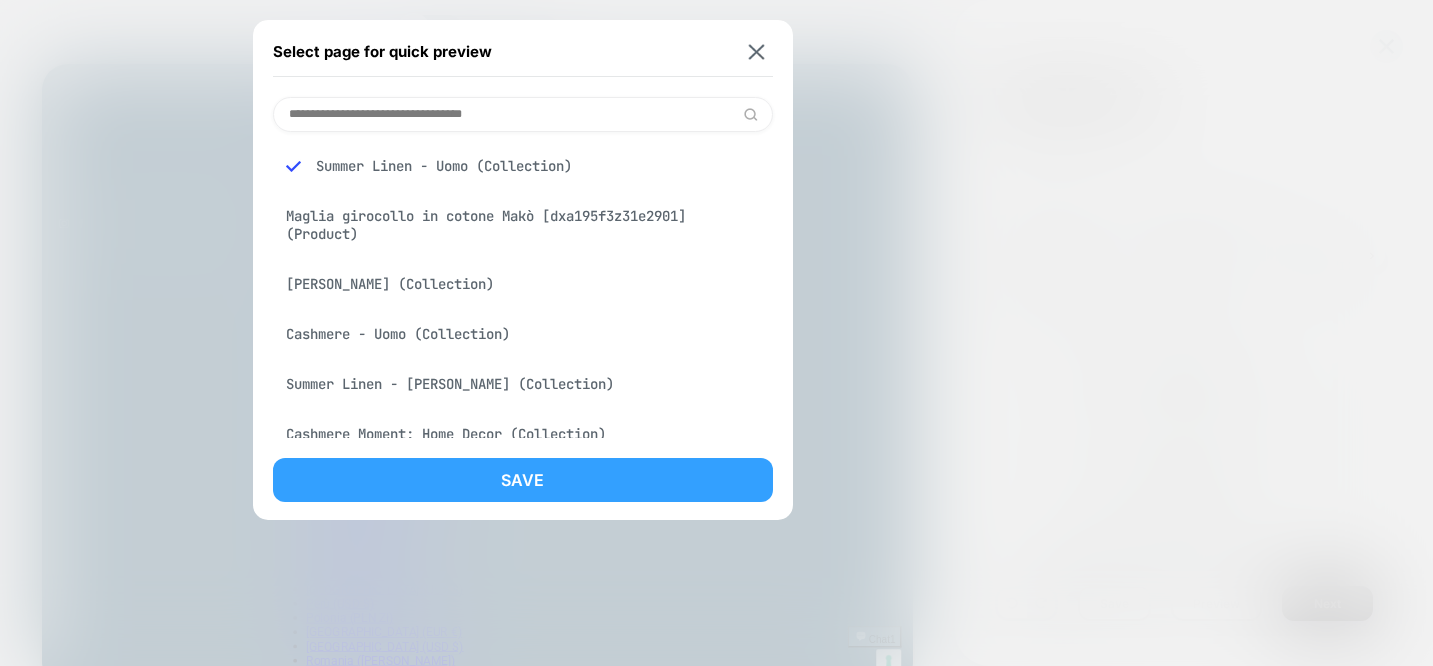 click on "Save" at bounding box center [523, 480] 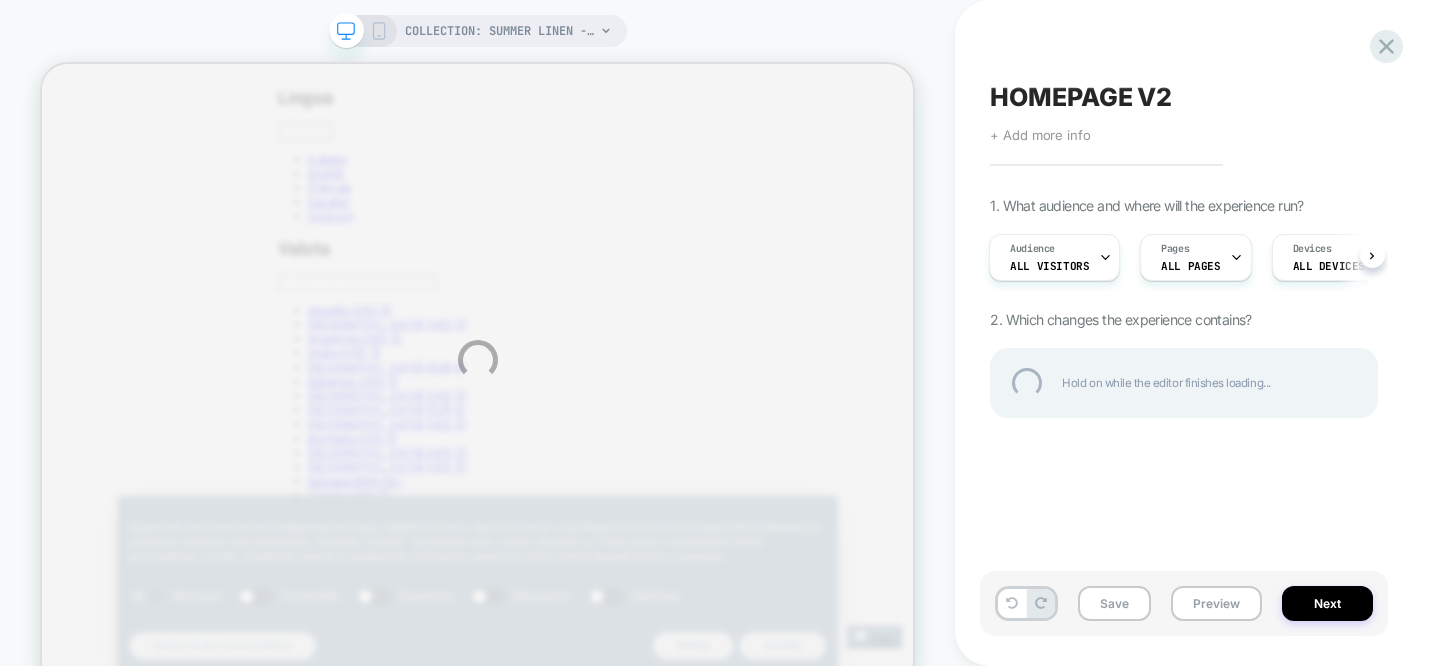 scroll, scrollTop: 0, scrollLeft: 0, axis: both 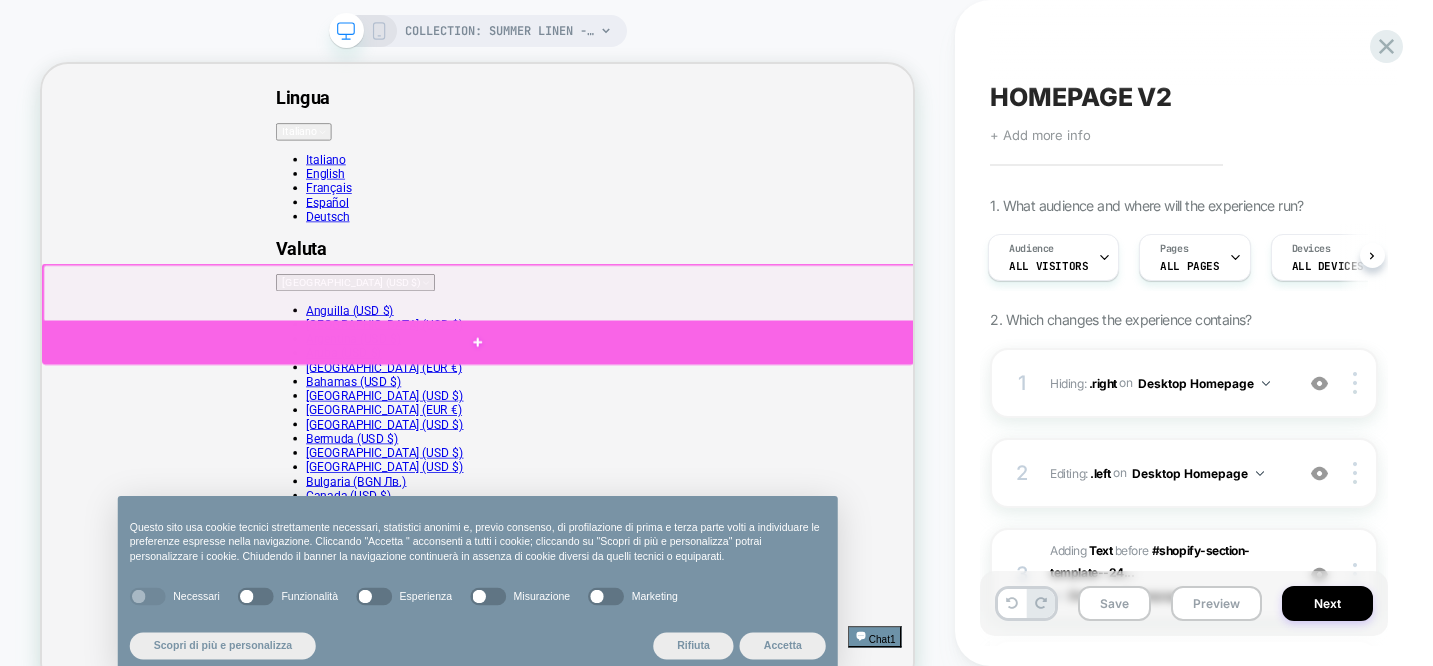 click at bounding box center [623, 436] 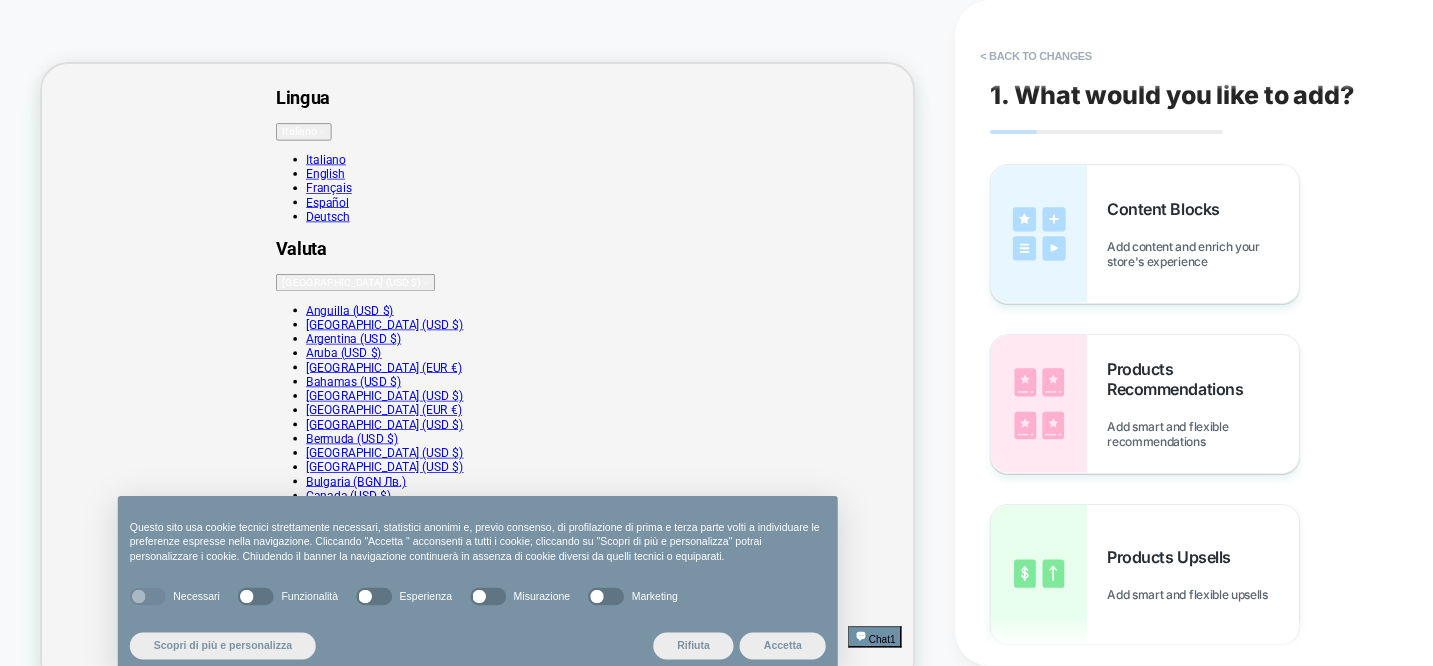 scroll, scrollTop: 42, scrollLeft: 0, axis: vertical 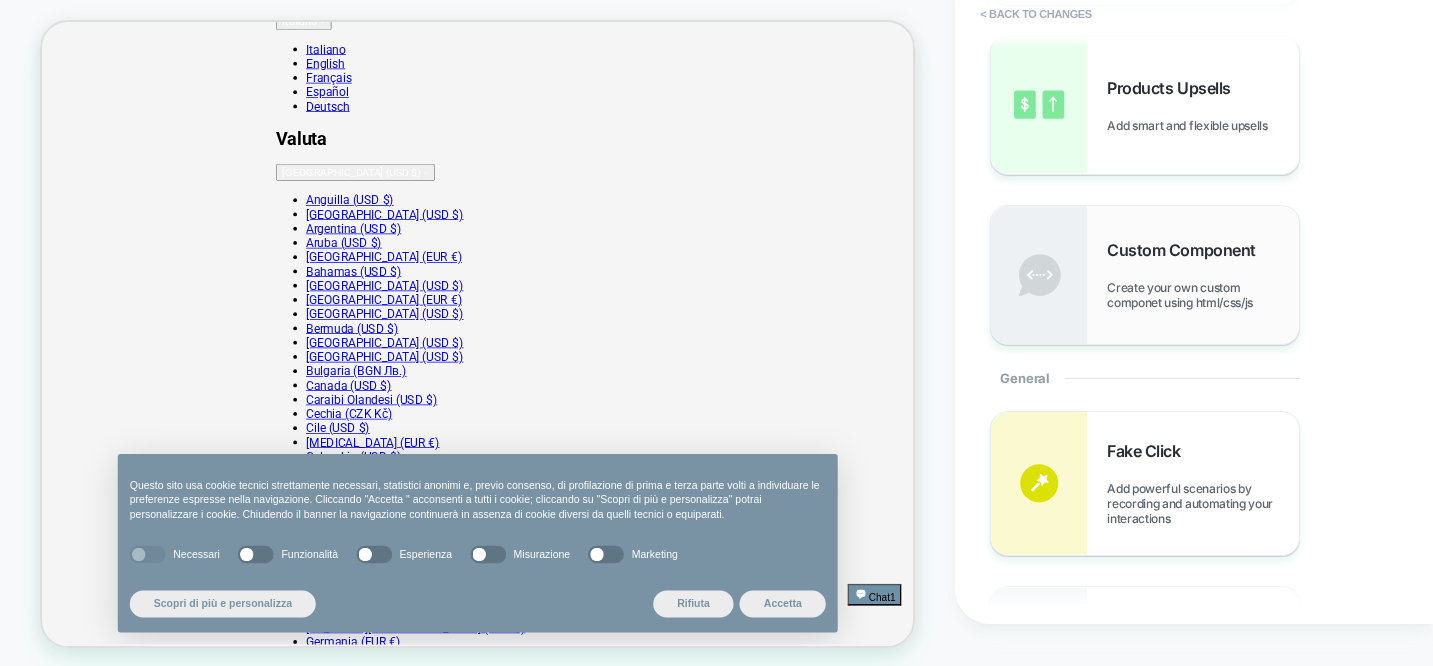 click on "Custom Component Create your own custom componet using html/css/js" at bounding box center (1145, 275) 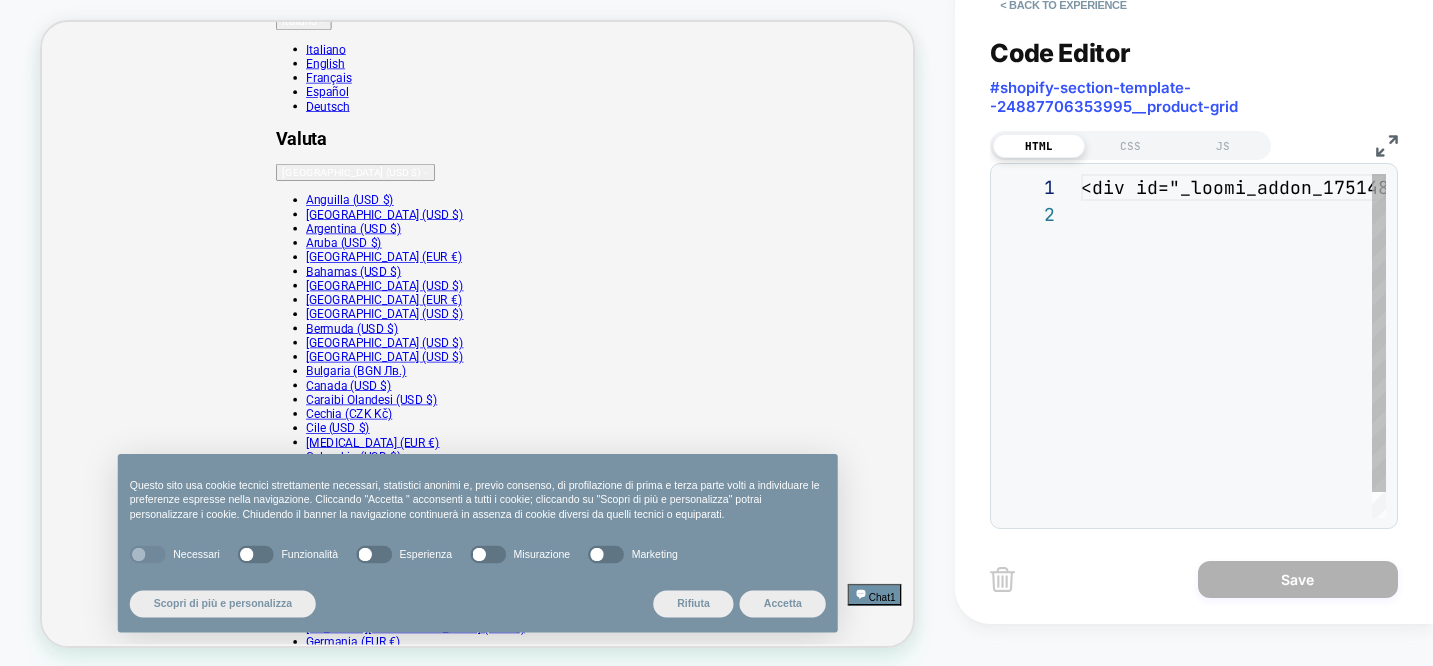 scroll, scrollTop: 94, scrollLeft: 0, axis: vertical 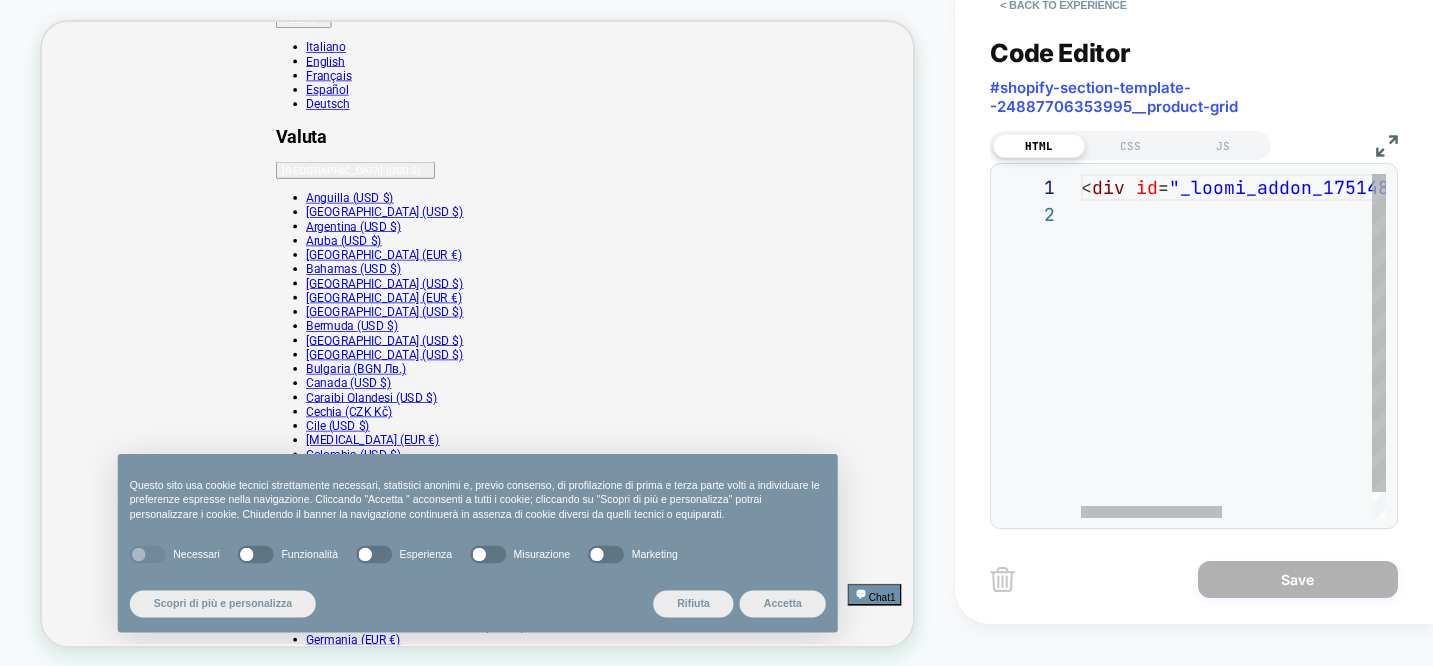 click on "< div   id = "_loomi_addon_1751487377569" > Change Me! </ div >" at bounding box center (1395, 359) 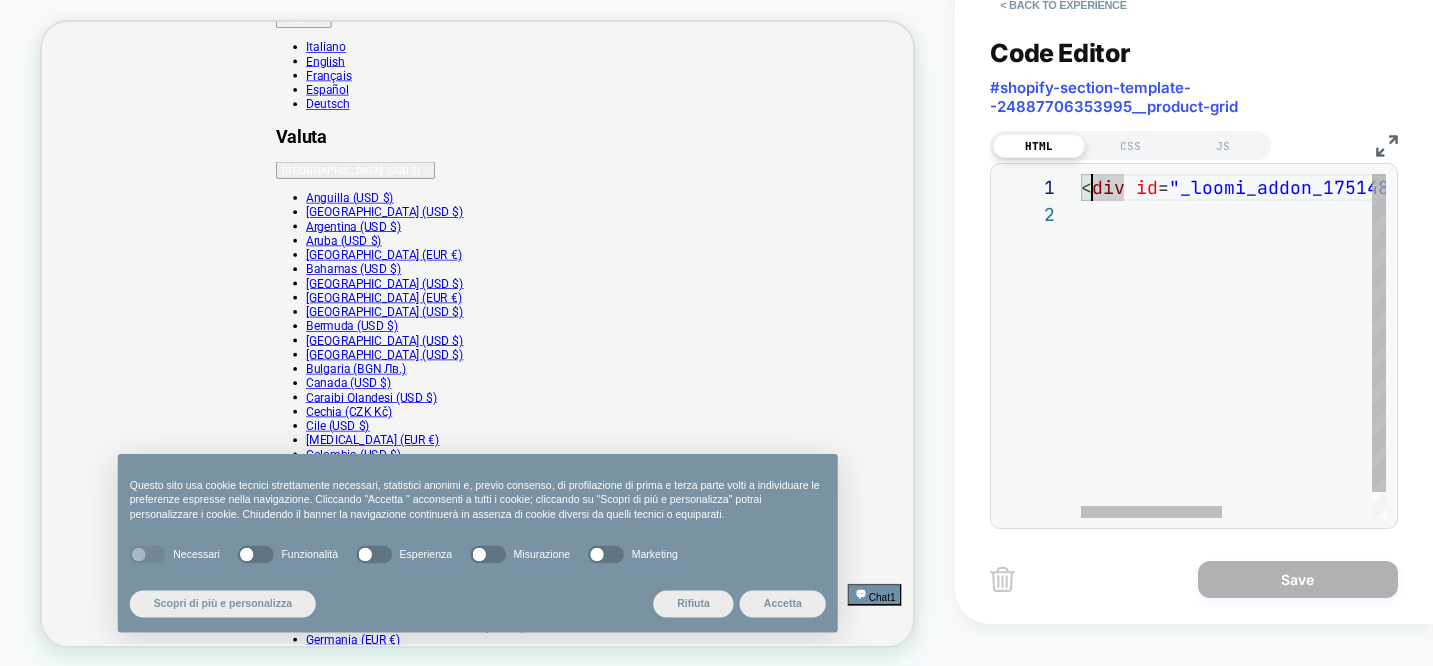 click on "< div   id = "_loomi_addon_1751487377569" > Change Me! </ div >" at bounding box center (1233, 346) 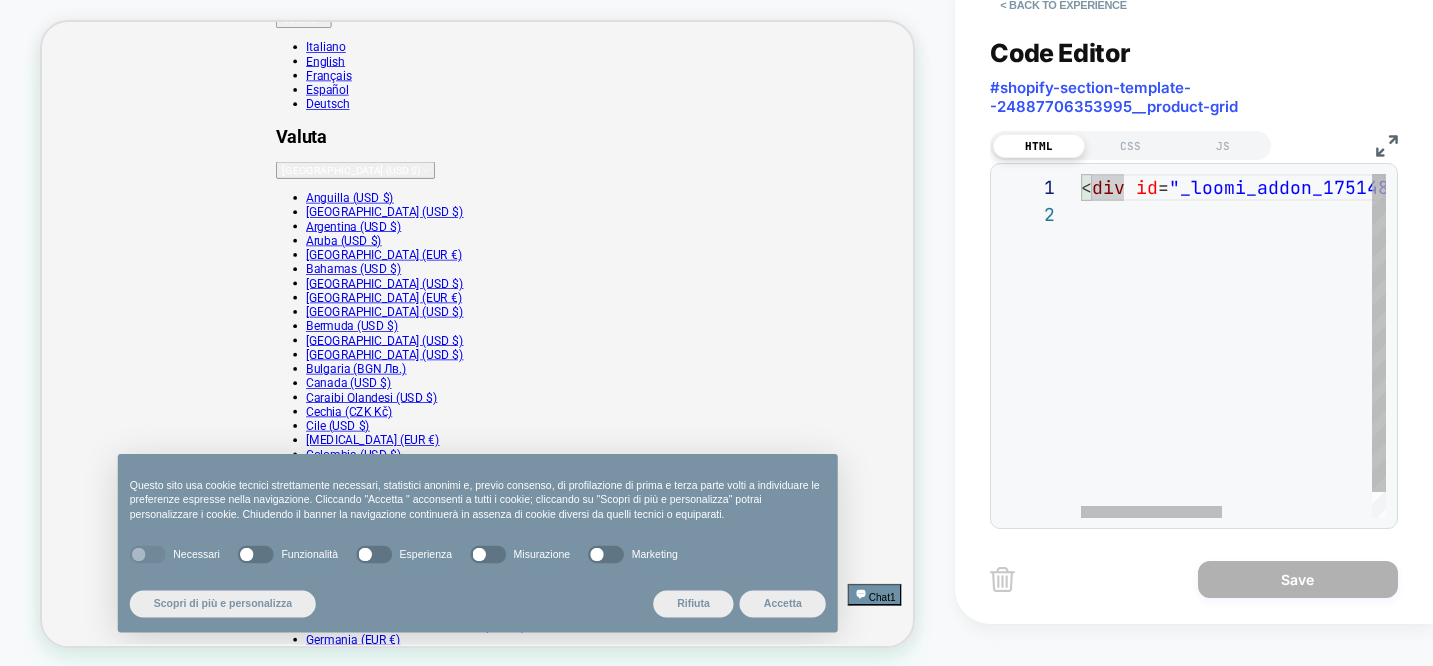 scroll, scrollTop: 0, scrollLeft: 0, axis: both 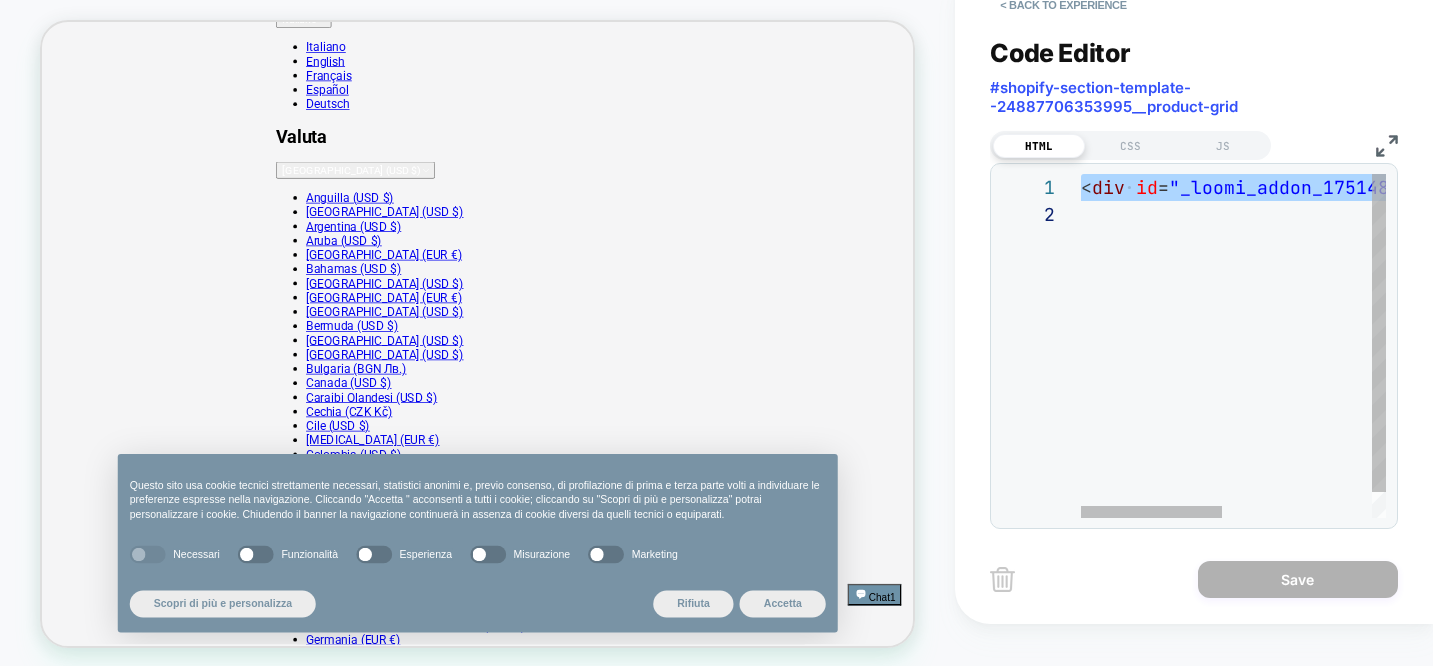 type on "**********" 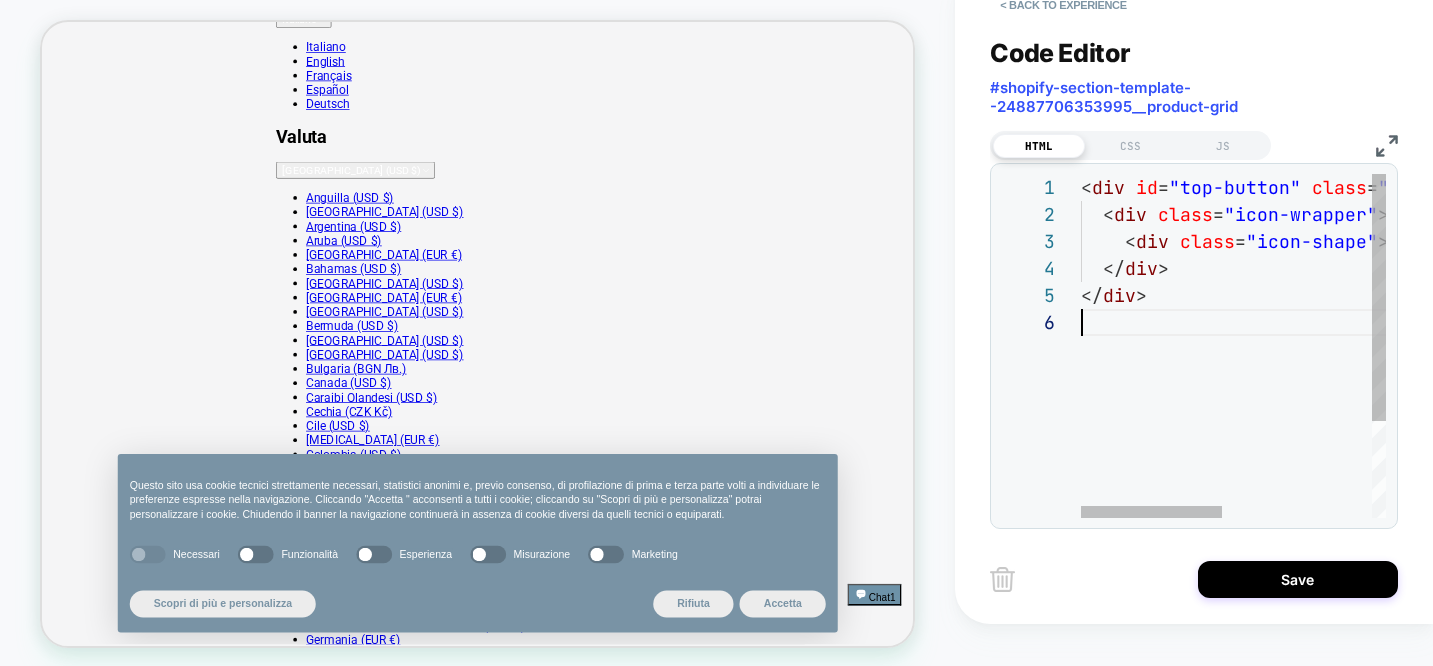 scroll, scrollTop: 135, scrollLeft: 0, axis: vertical 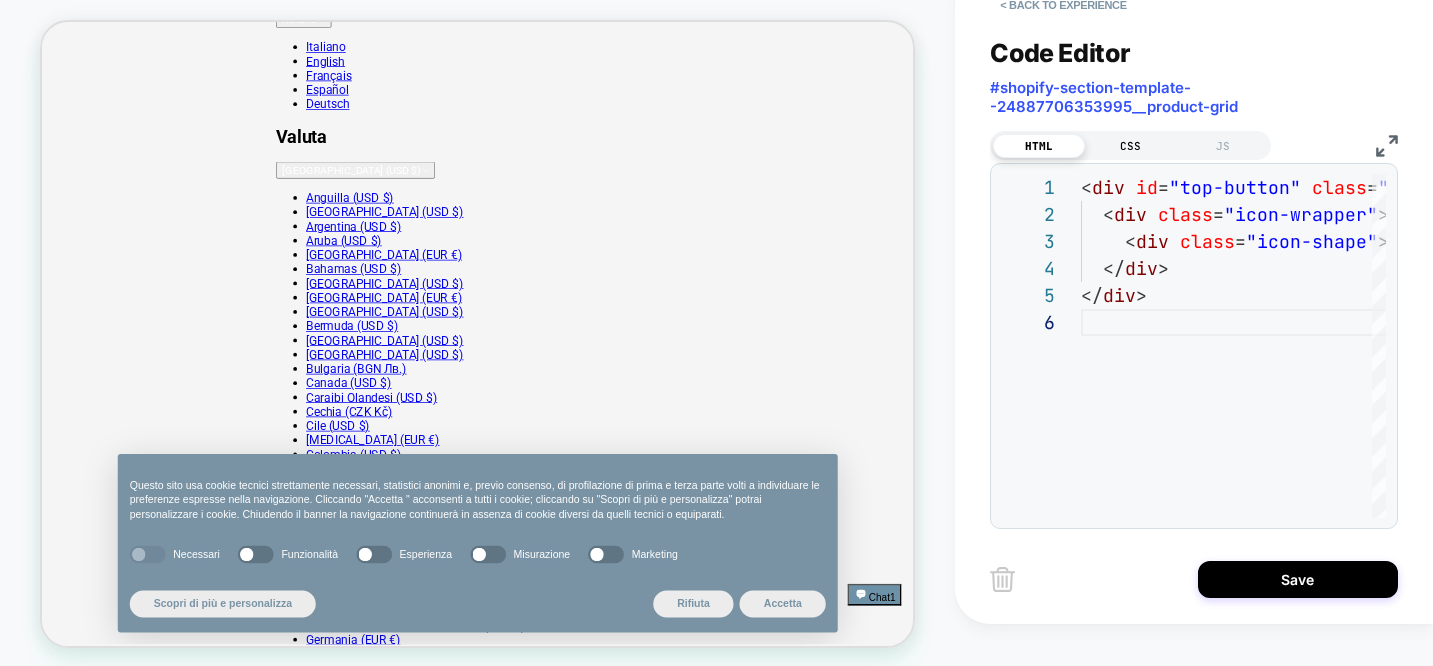 click on "CSS" at bounding box center [1131, 146] 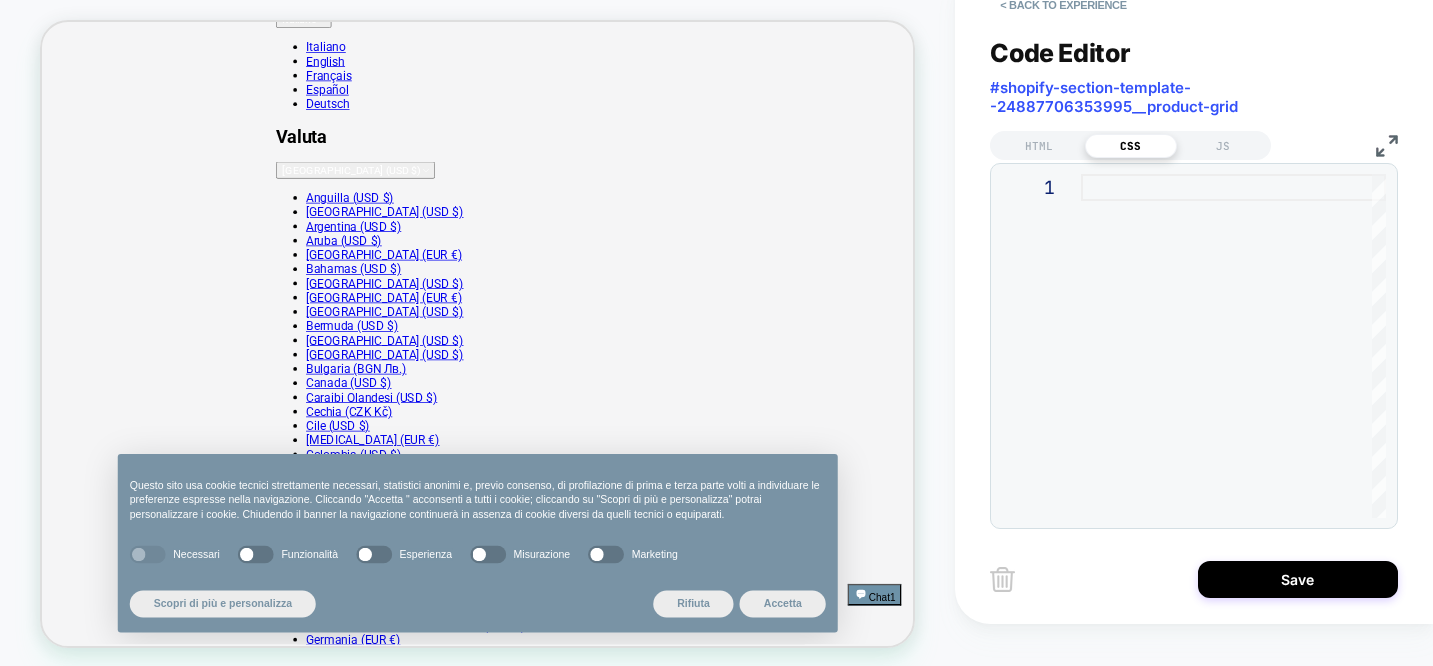 scroll, scrollTop: 89, scrollLeft: 0, axis: vertical 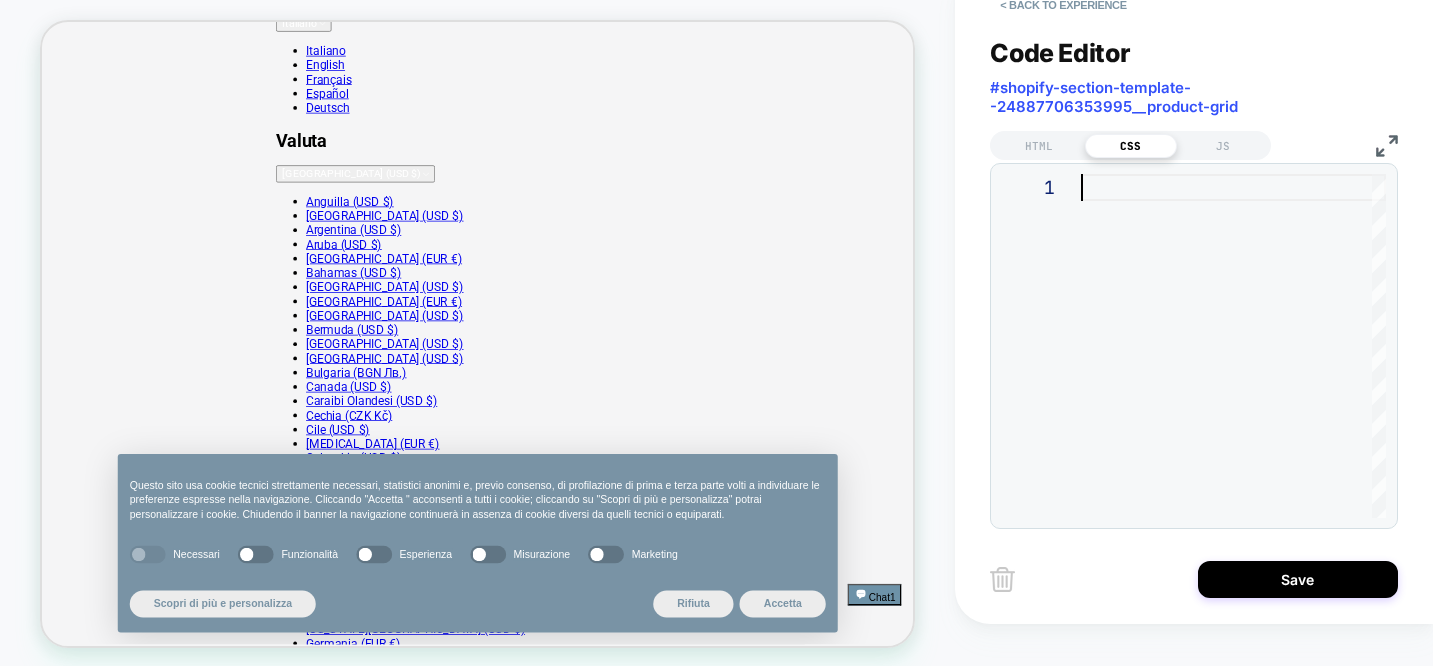 click at bounding box center (1233, 346) 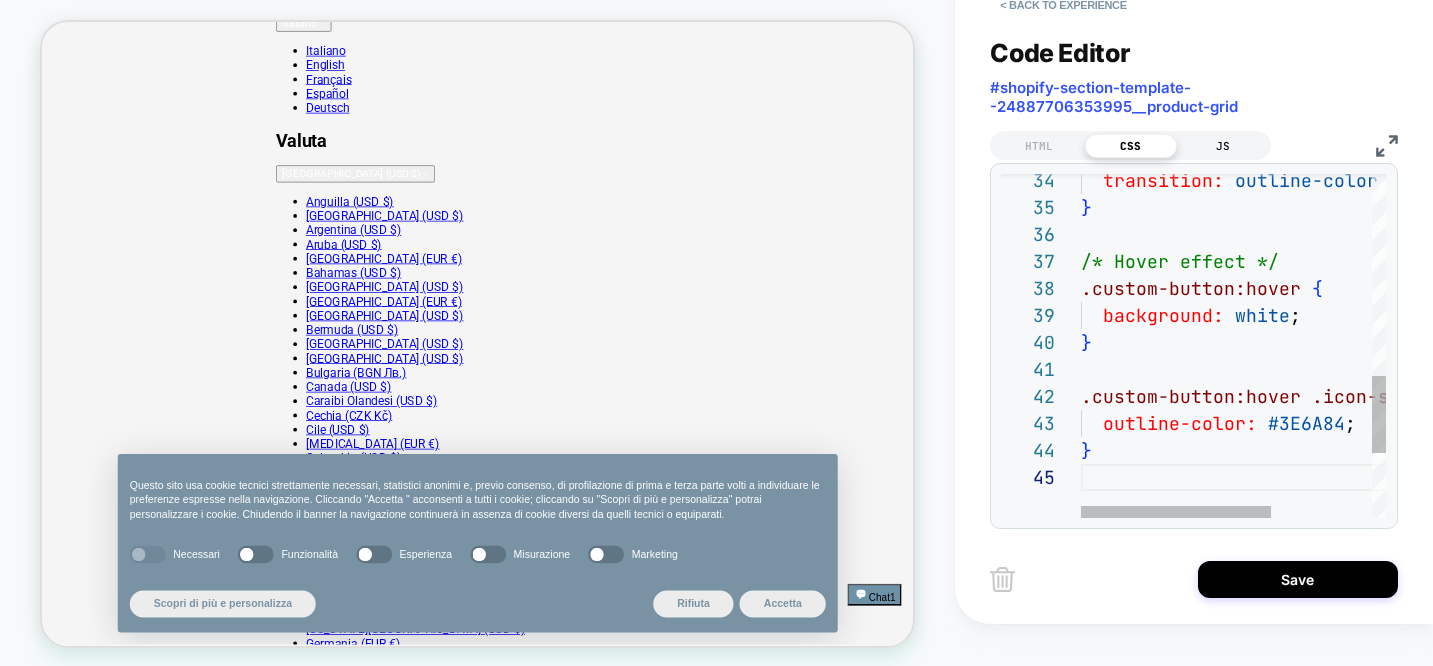 click on "JS" at bounding box center [1223, 146] 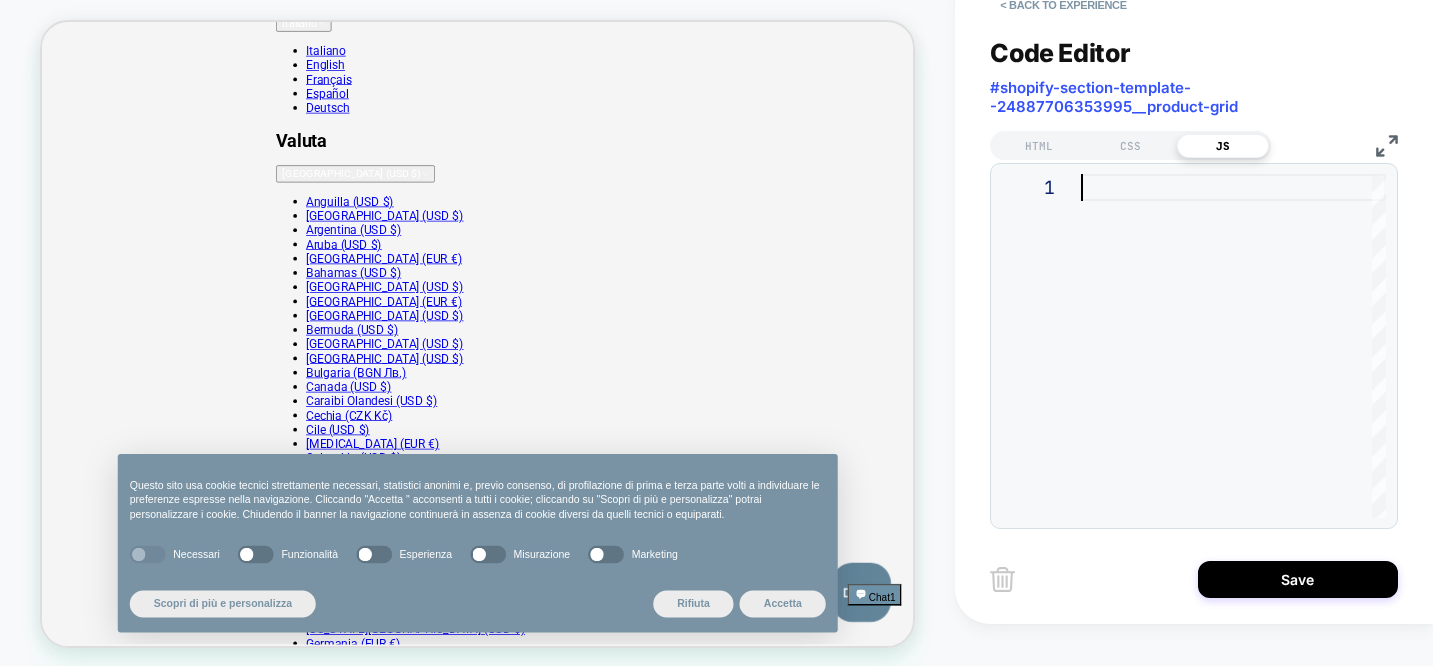 click at bounding box center (1233, 346) 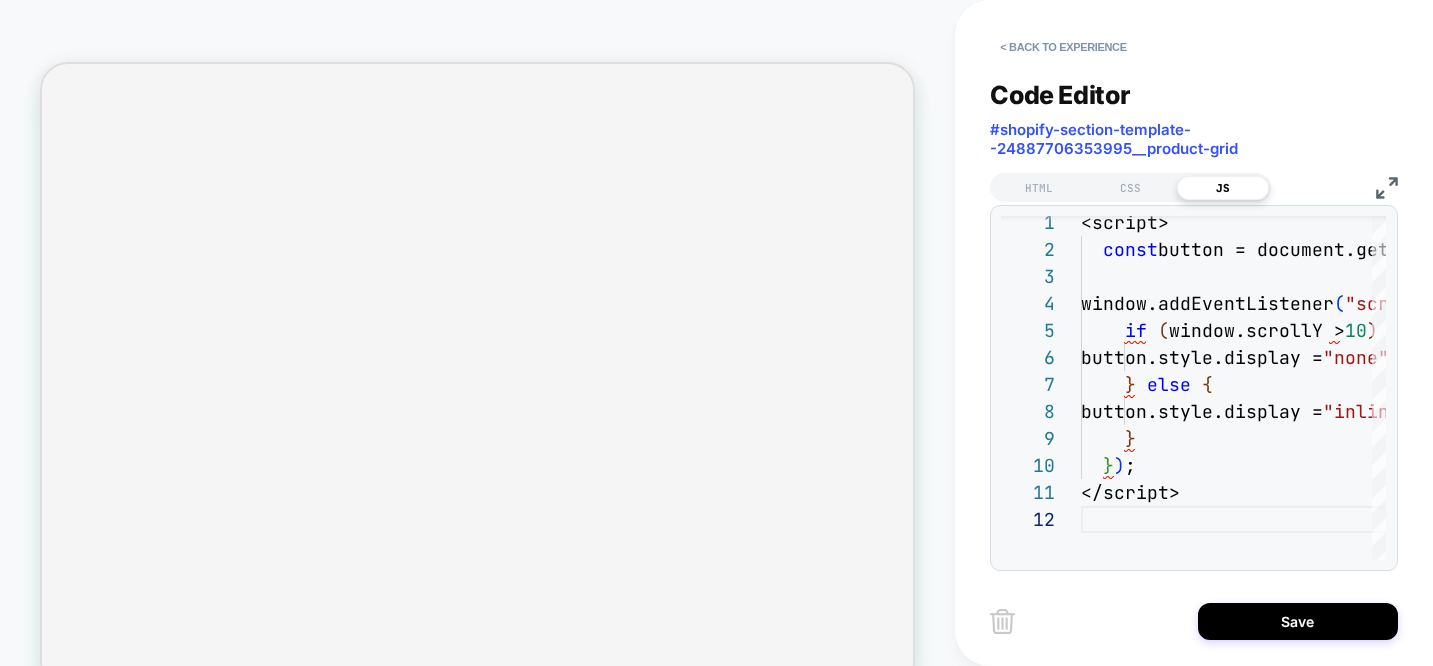 scroll, scrollTop: 0, scrollLeft: 0, axis: both 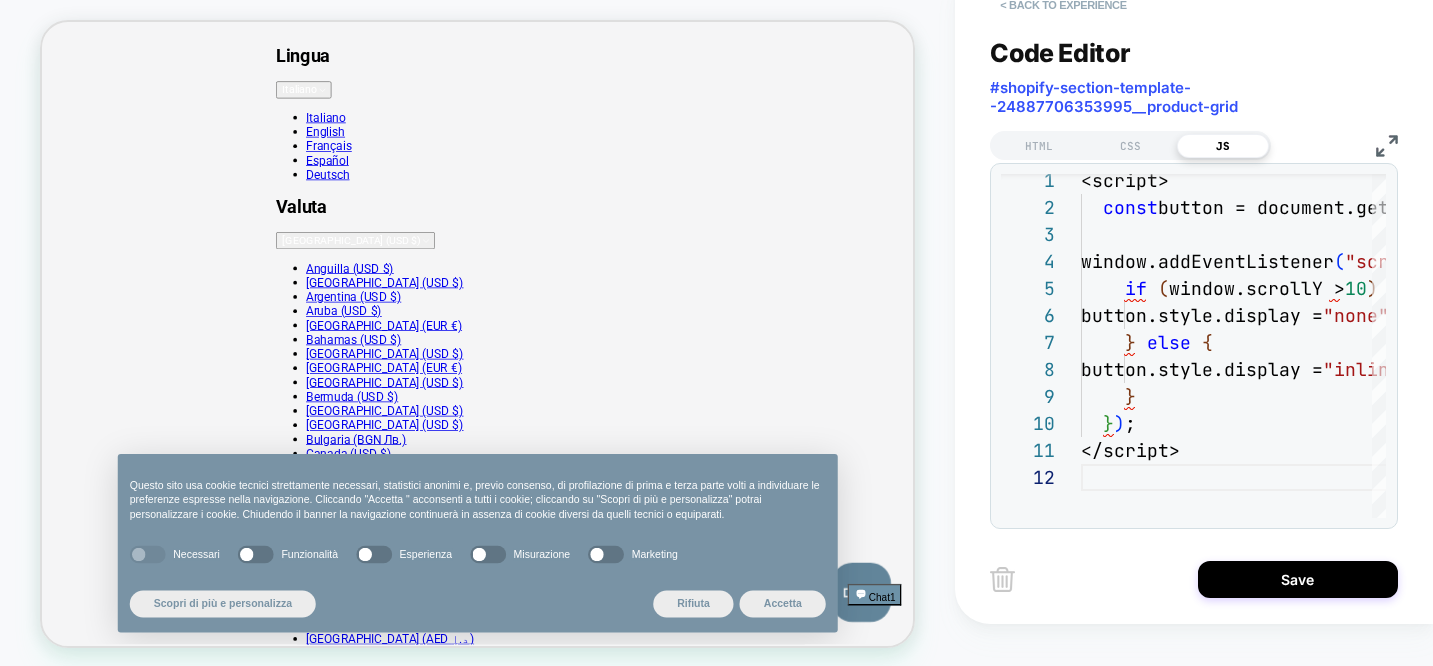 click on "< Back to experience" at bounding box center [1063, 5] 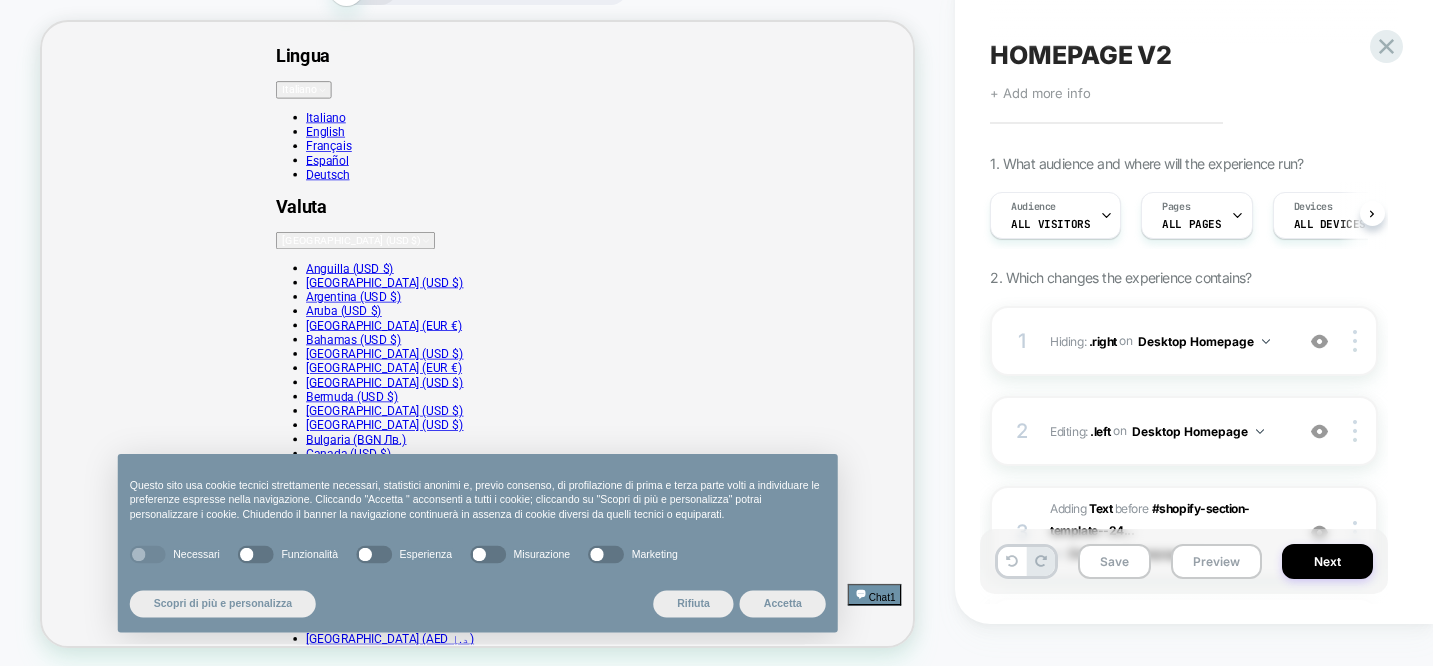scroll, scrollTop: 0, scrollLeft: 1, axis: horizontal 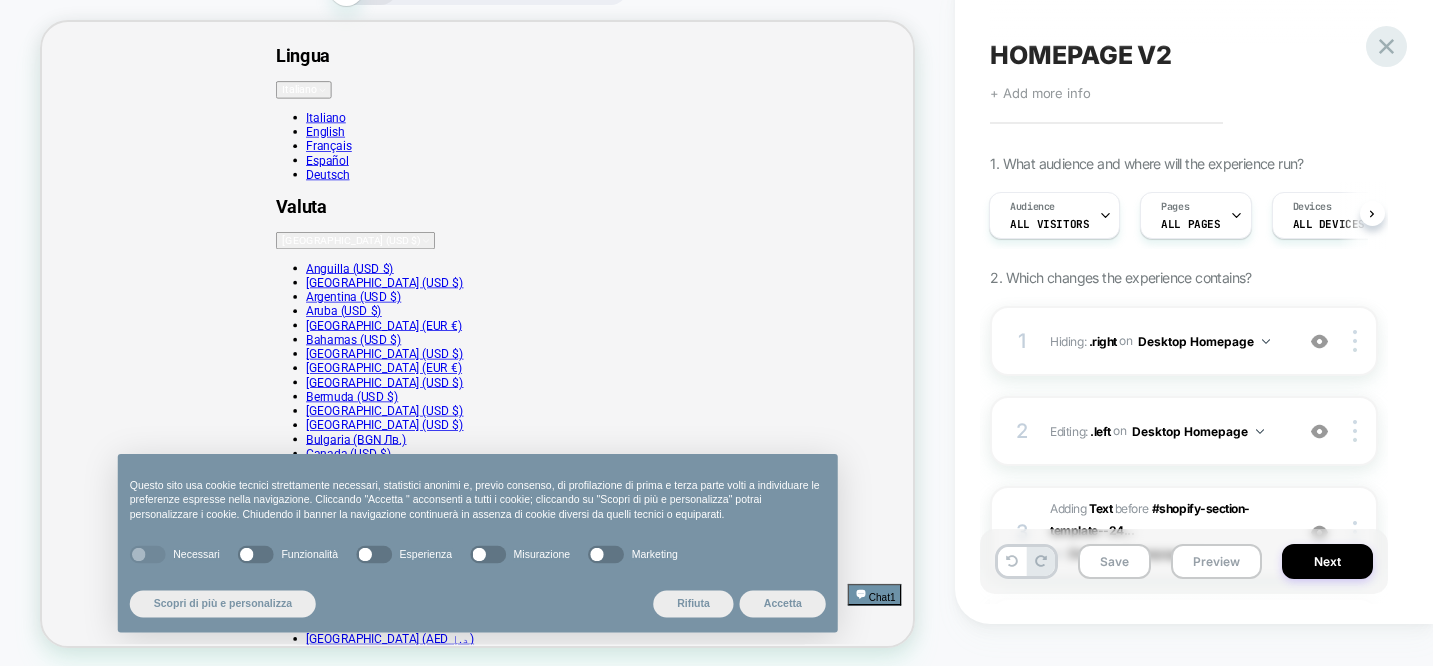 click 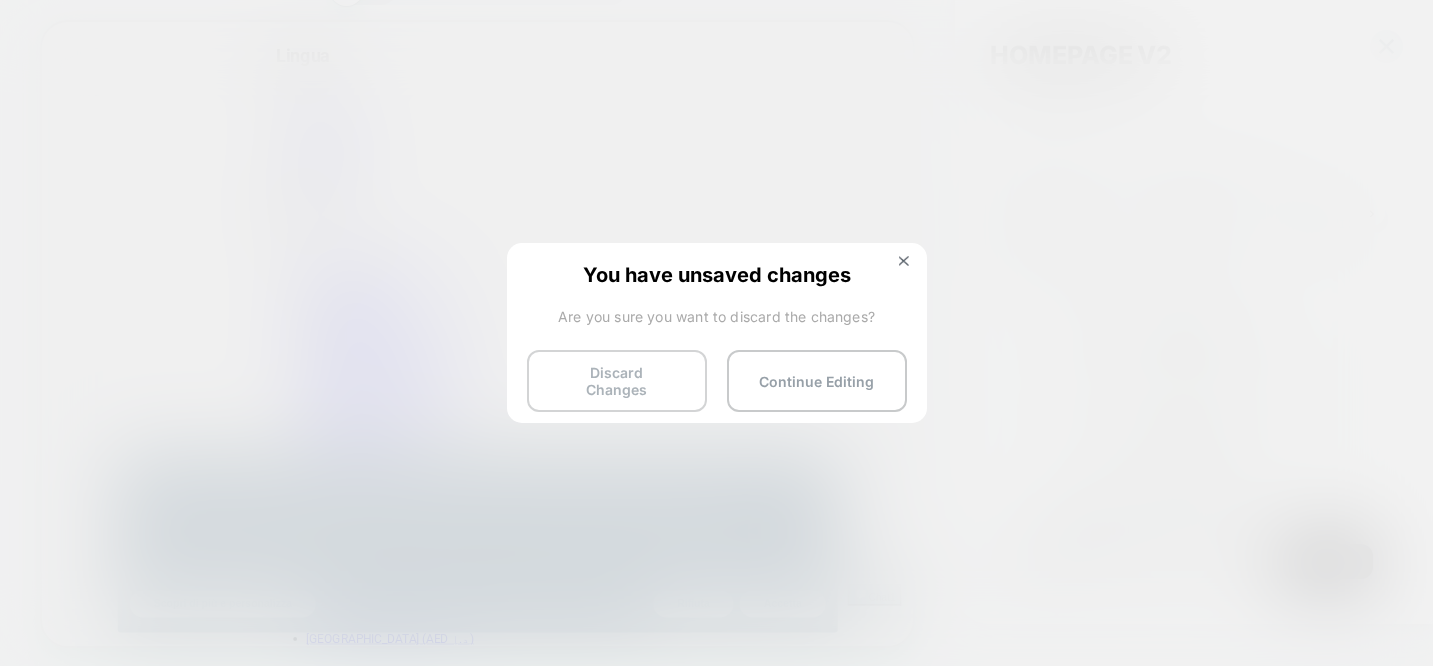 click on "Discard Changes" at bounding box center [617, 381] 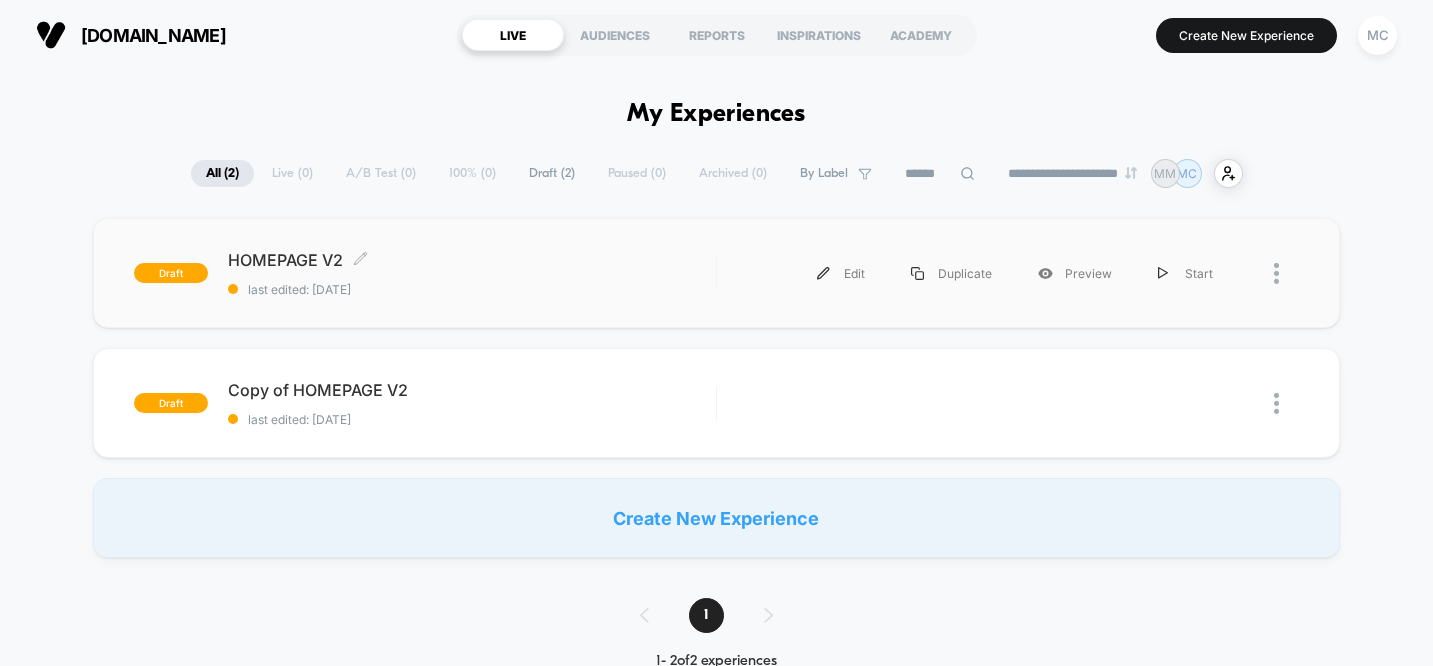 click on "last edited: [DATE]" at bounding box center [472, 289] 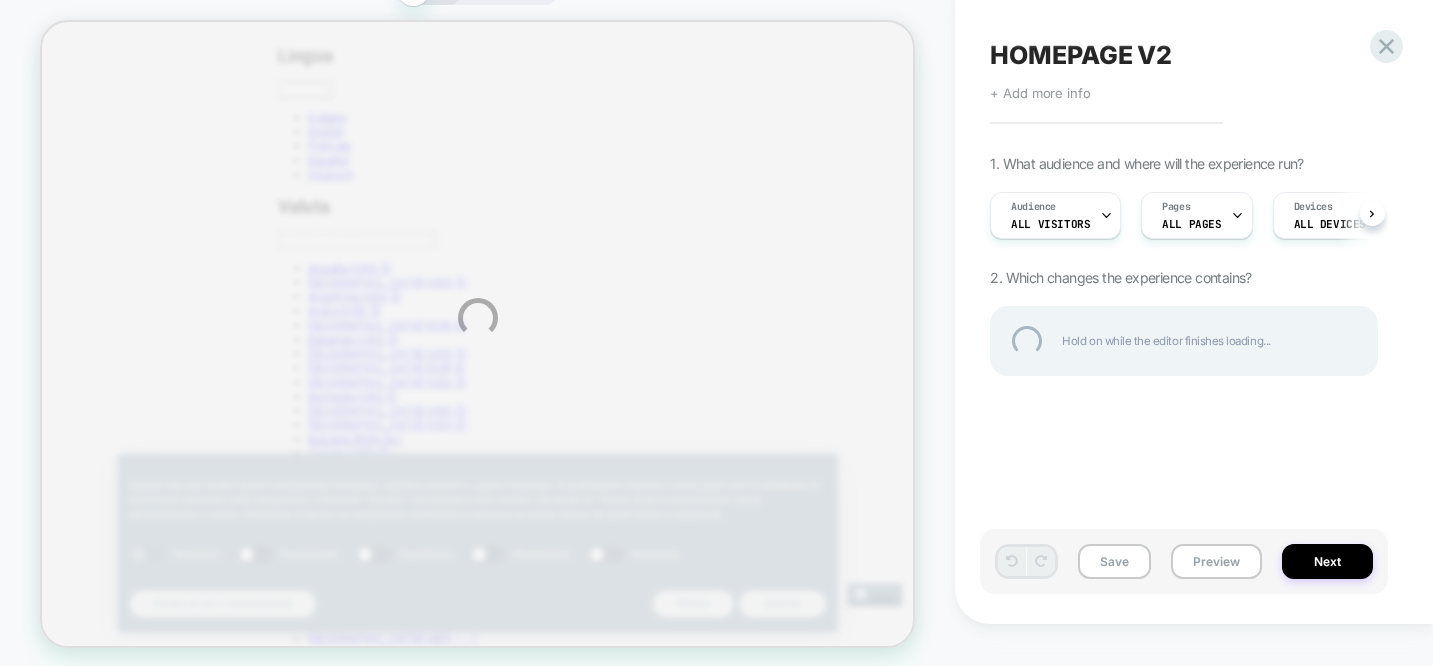 scroll, scrollTop: 0, scrollLeft: 0, axis: both 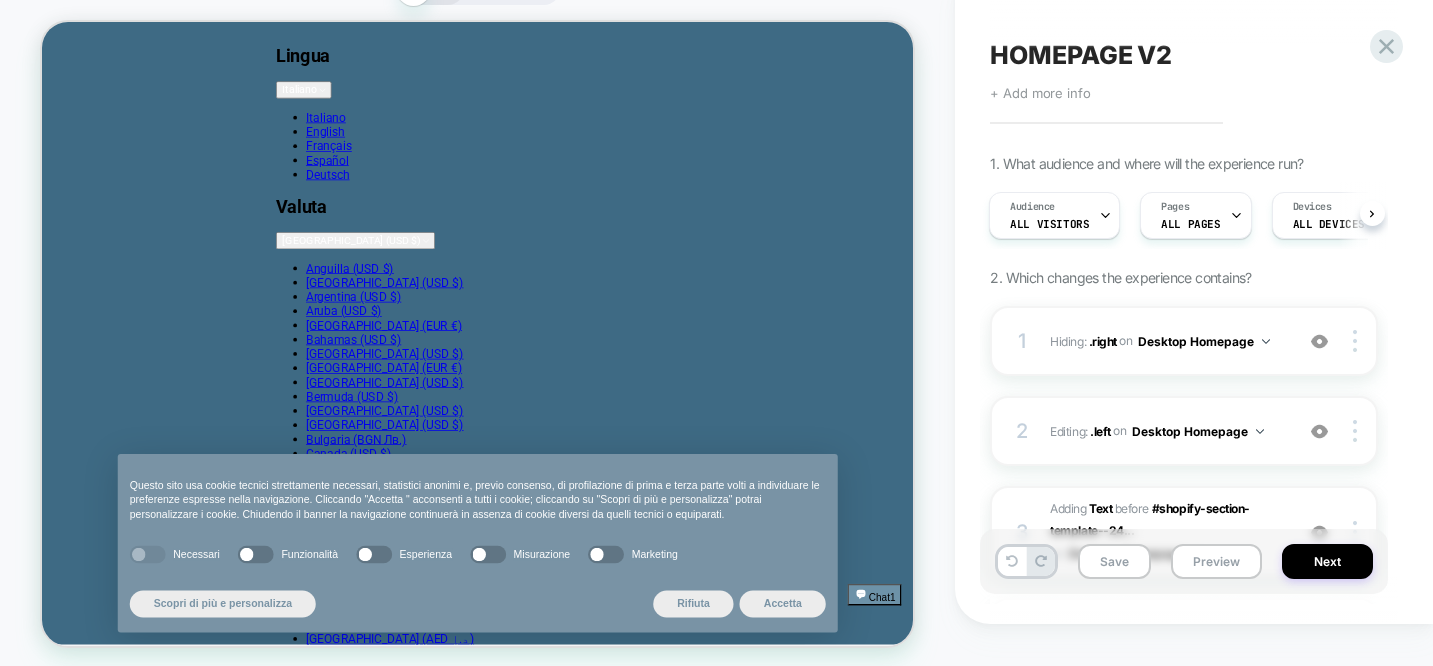 click 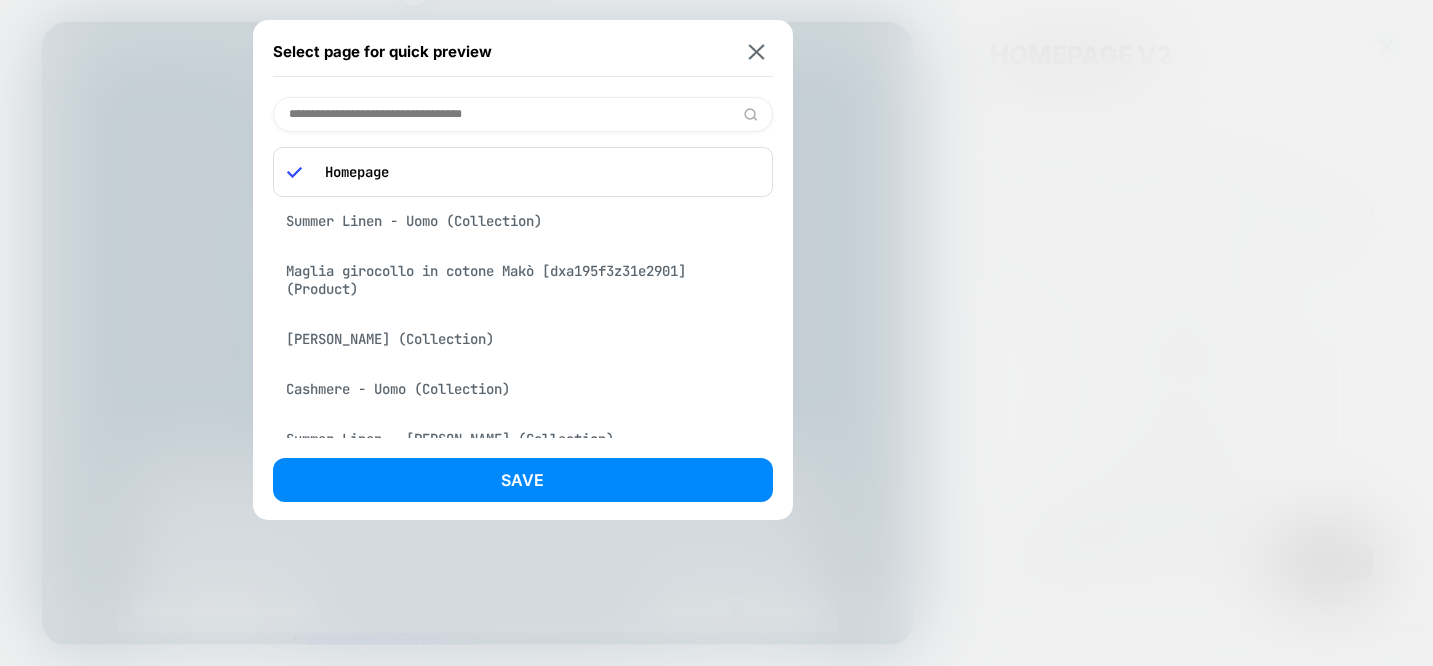 click on "Maglia girocollo in cotone Makò [dxa195f3z31e2901] (Product)" at bounding box center (523, 280) 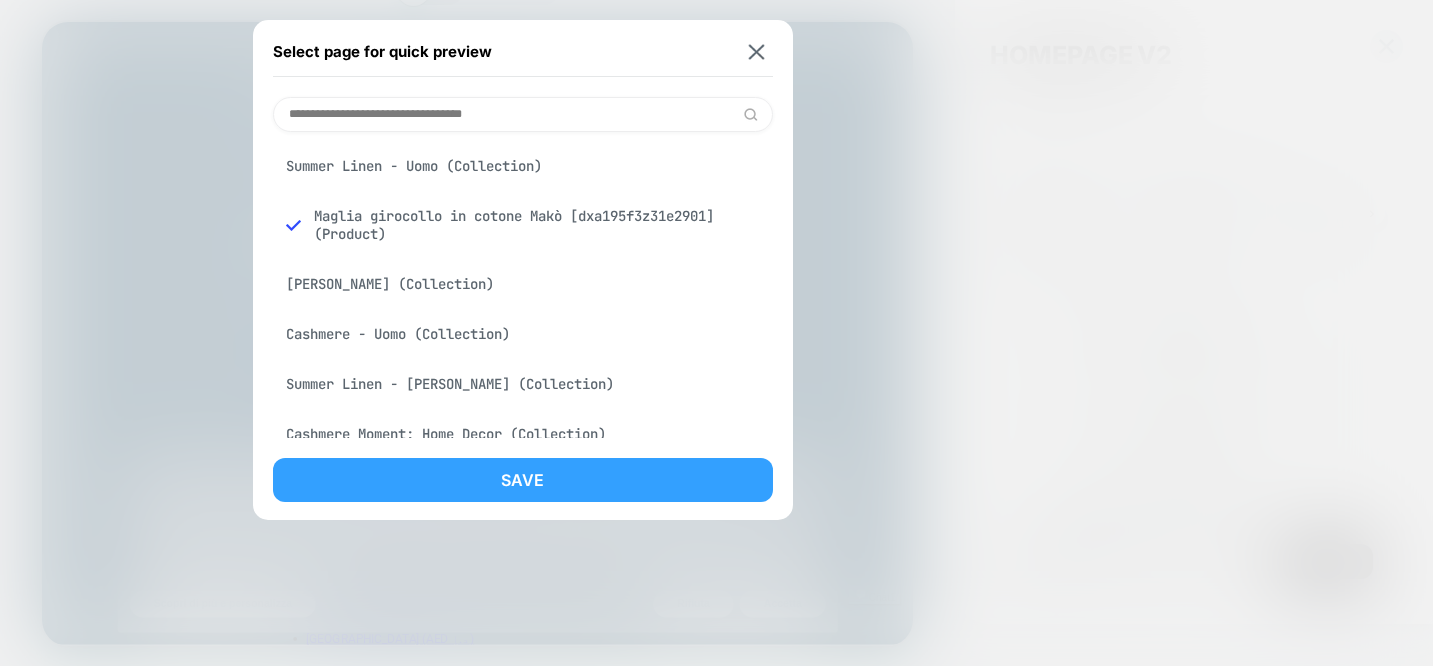 click on "Save" at bounding box center [523, 480] 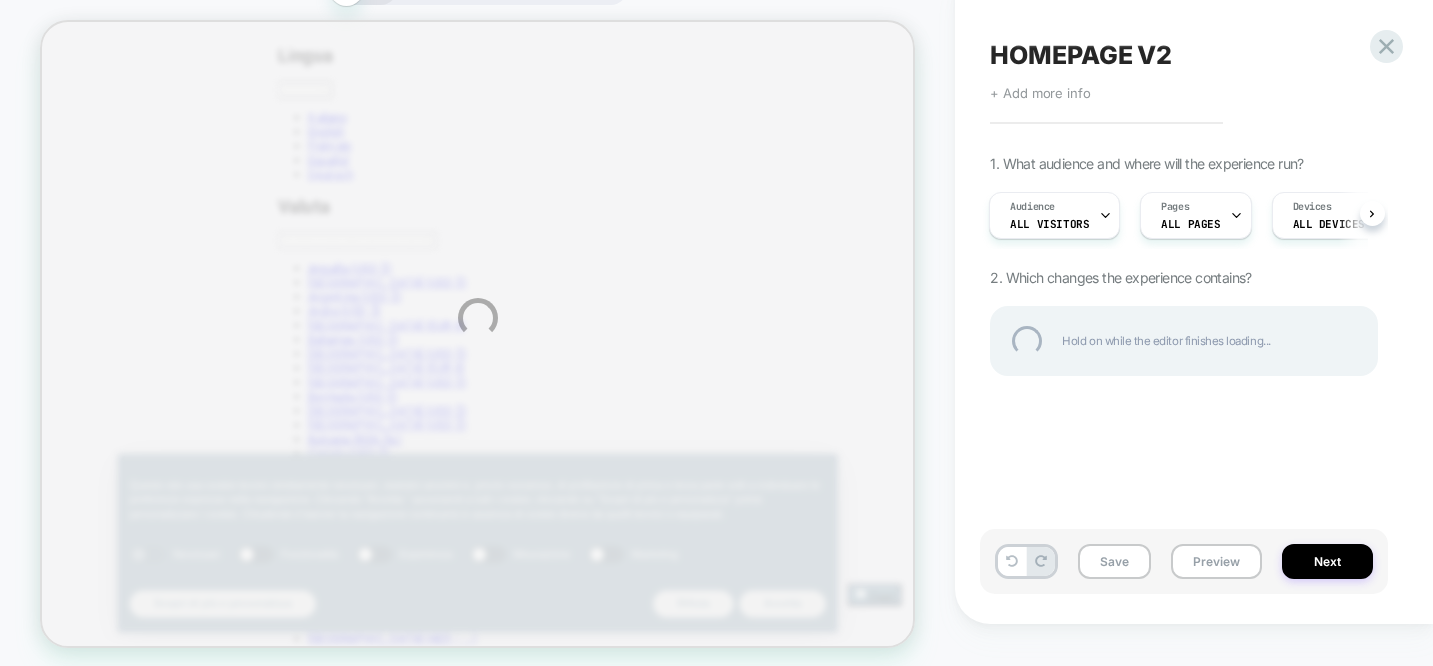 scroll, scrollTop: 0, scrollLeft: 0, axis: both 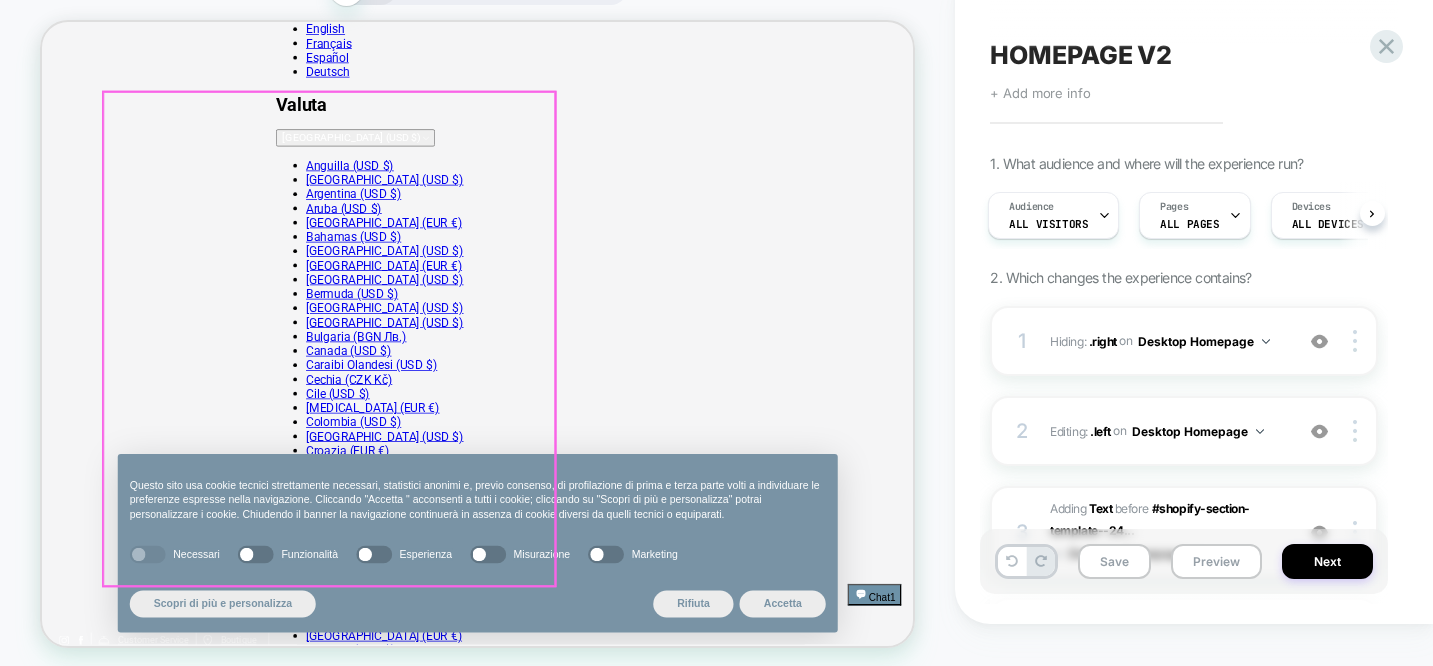 click at bounding box center [277, 21365] 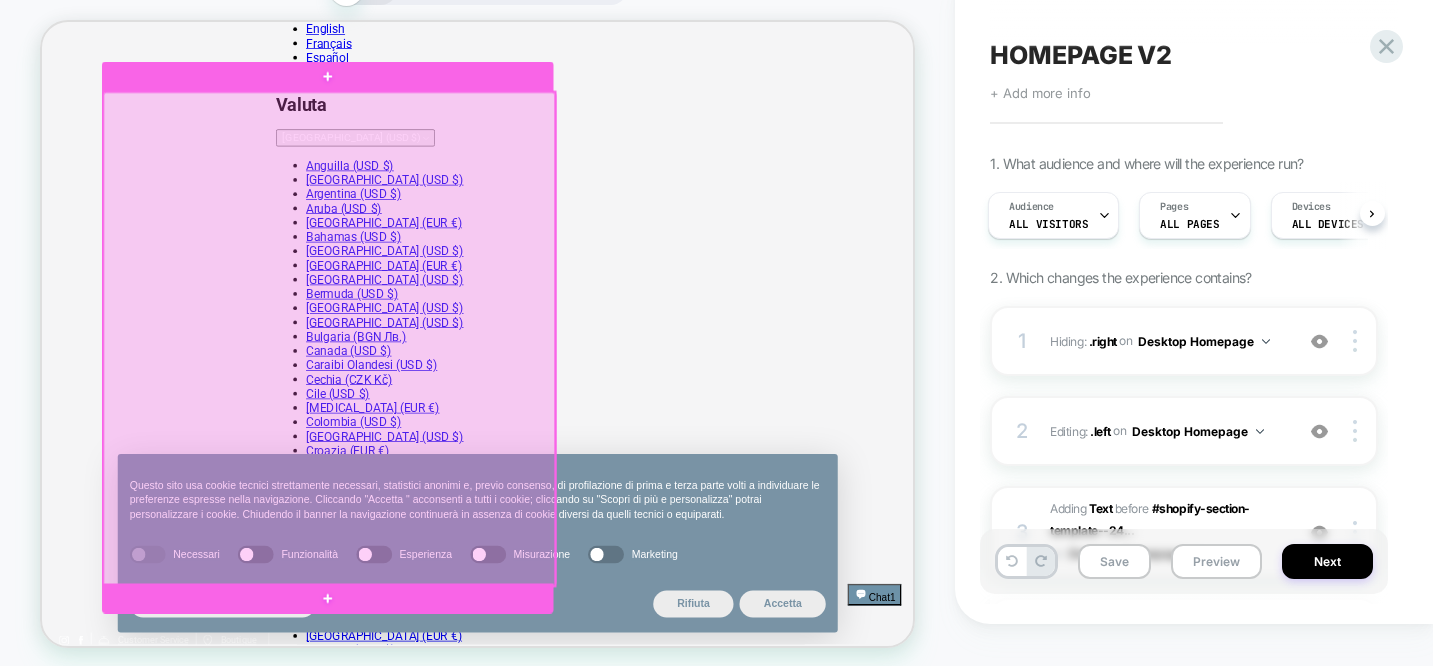 click at bounding box center (425, 445) 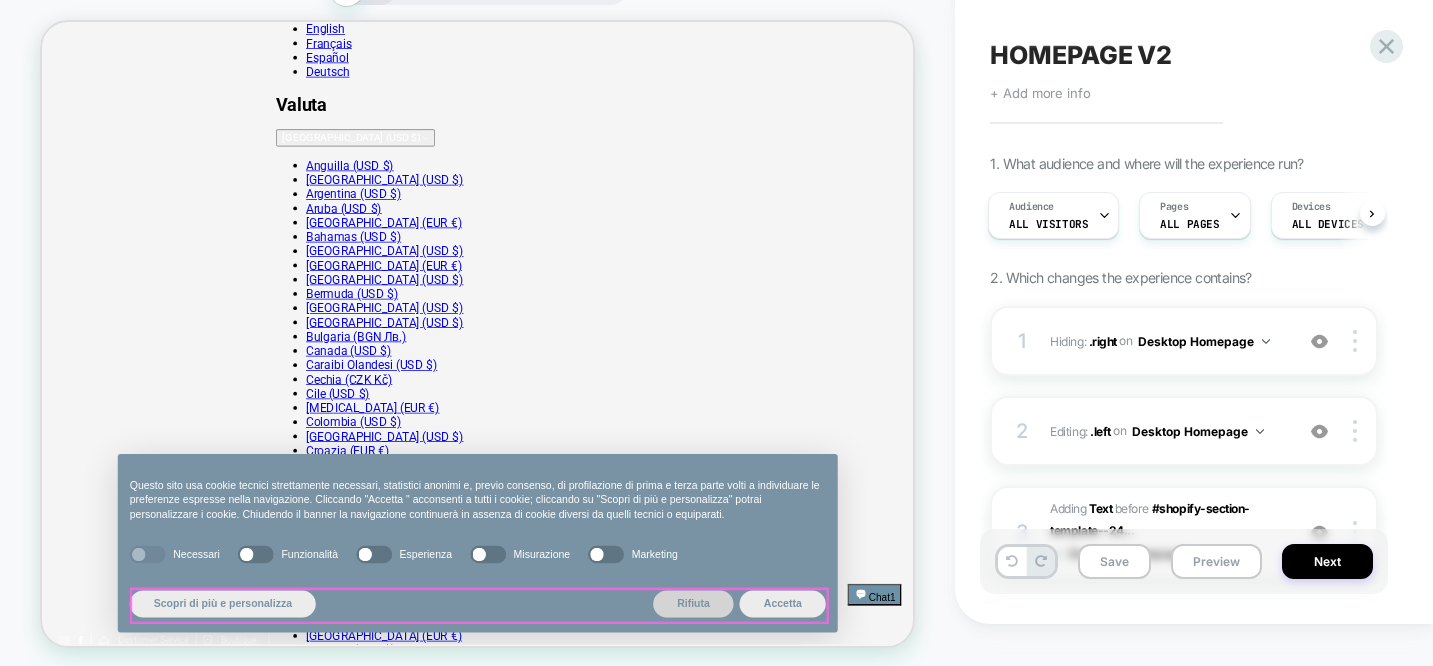 click on "Rifiuta" at bounding box center (911, 798) 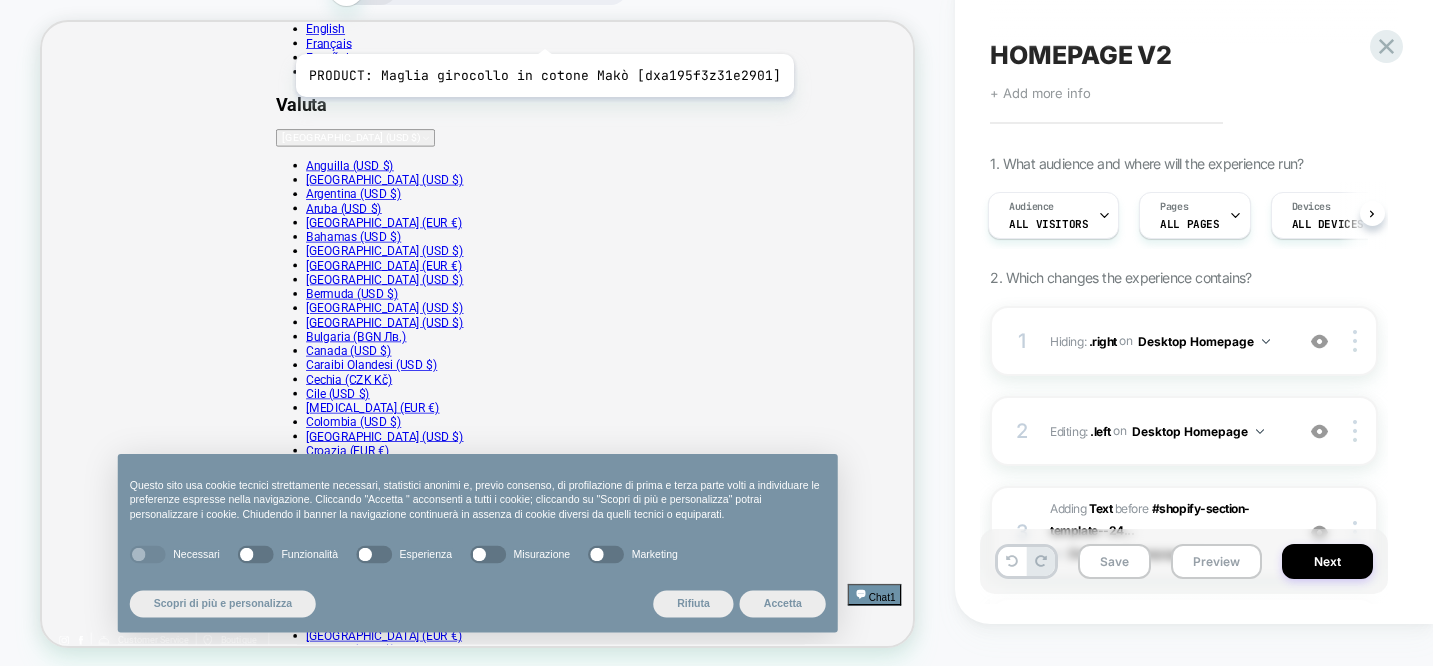 click on "PRODUCT: Maglia girocollo in cotone Makò [dxa195f3z31e2901]" at bounding box center [500, -11] 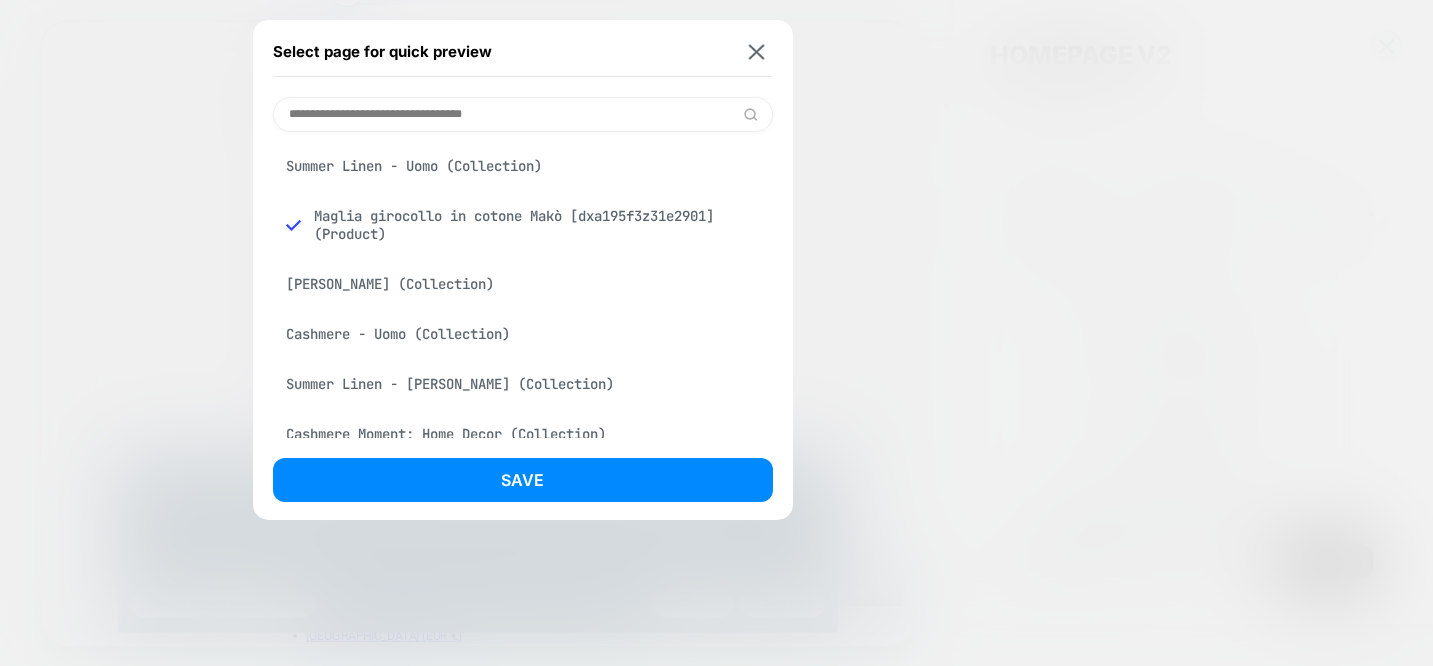 click on "Maglia girocollo in cotone Makò [dxa195f3z31e2901] (Product)" at bounding box center (523, 225) 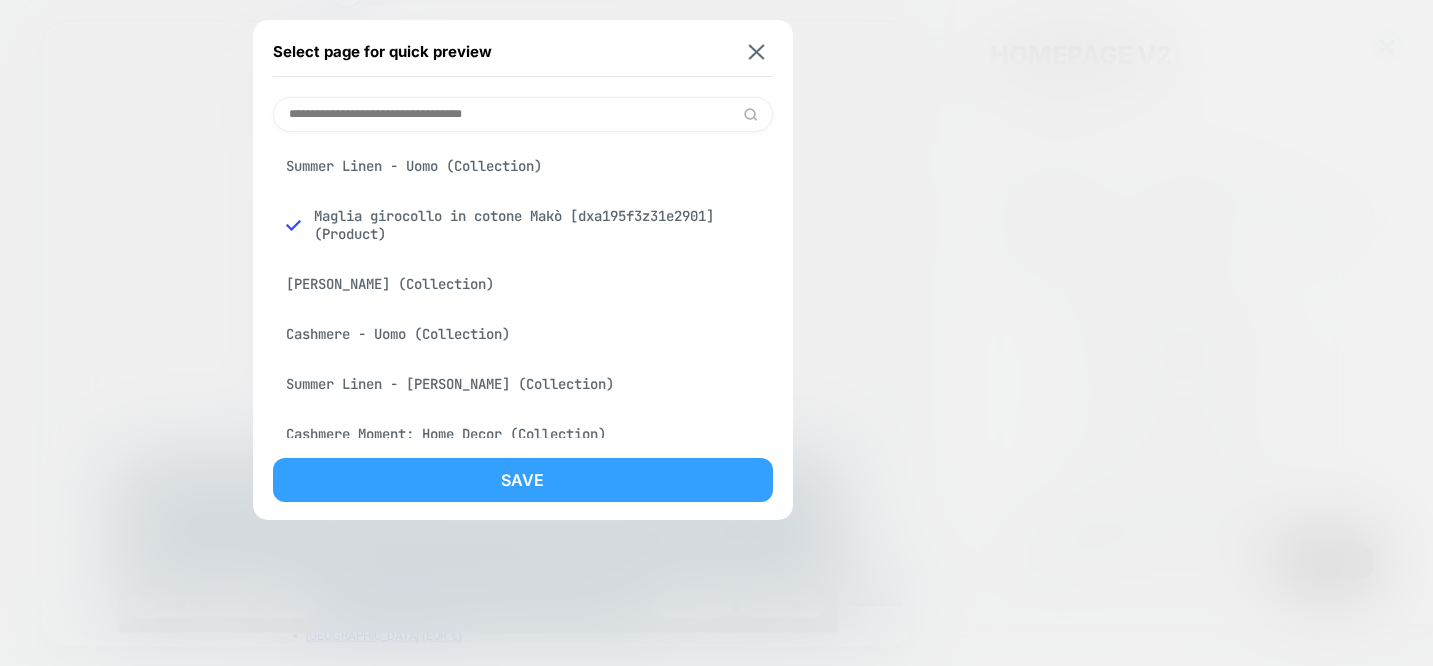 click on "Save" at bounding box center [523, 480] 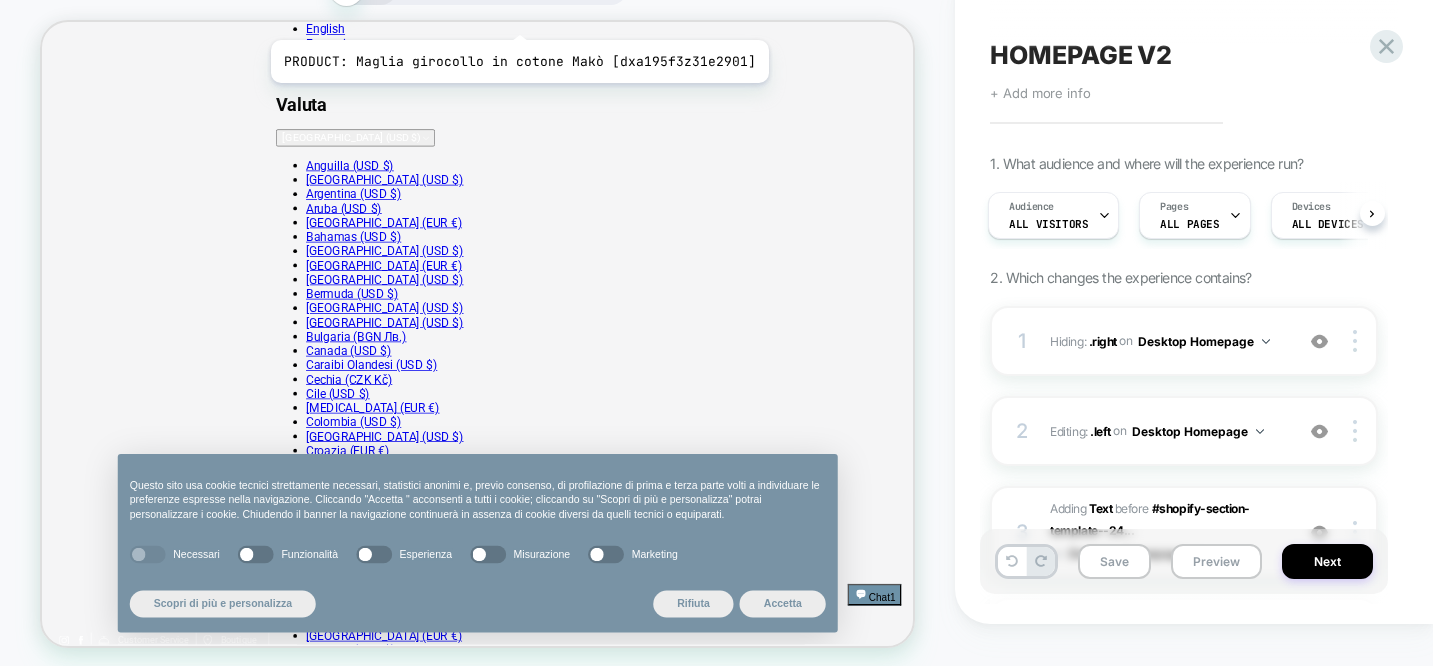 click on "PRODUCT: Maglia girocollo in cotone Makò [dxa195f3z31e2901]" at bounding box center (500, -11) 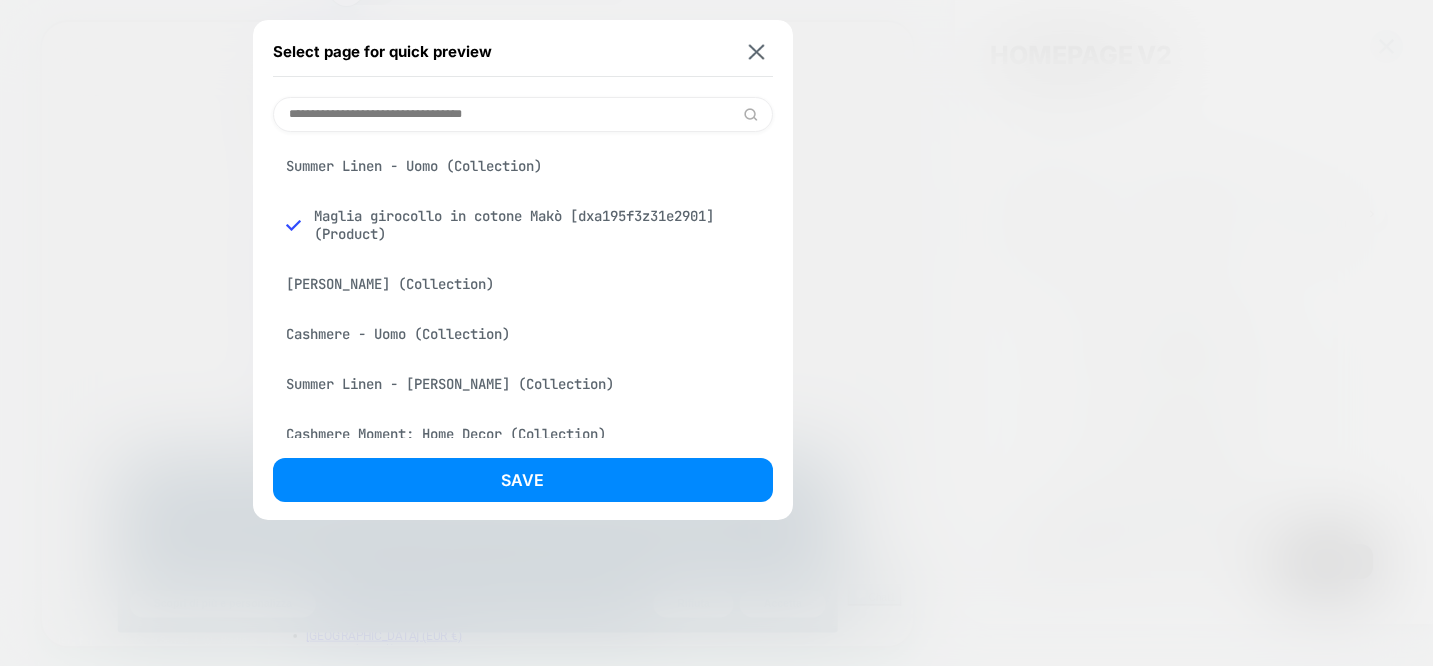 click on "[PERSON_NAME] (Collection)" at bounding box center [523, 284] 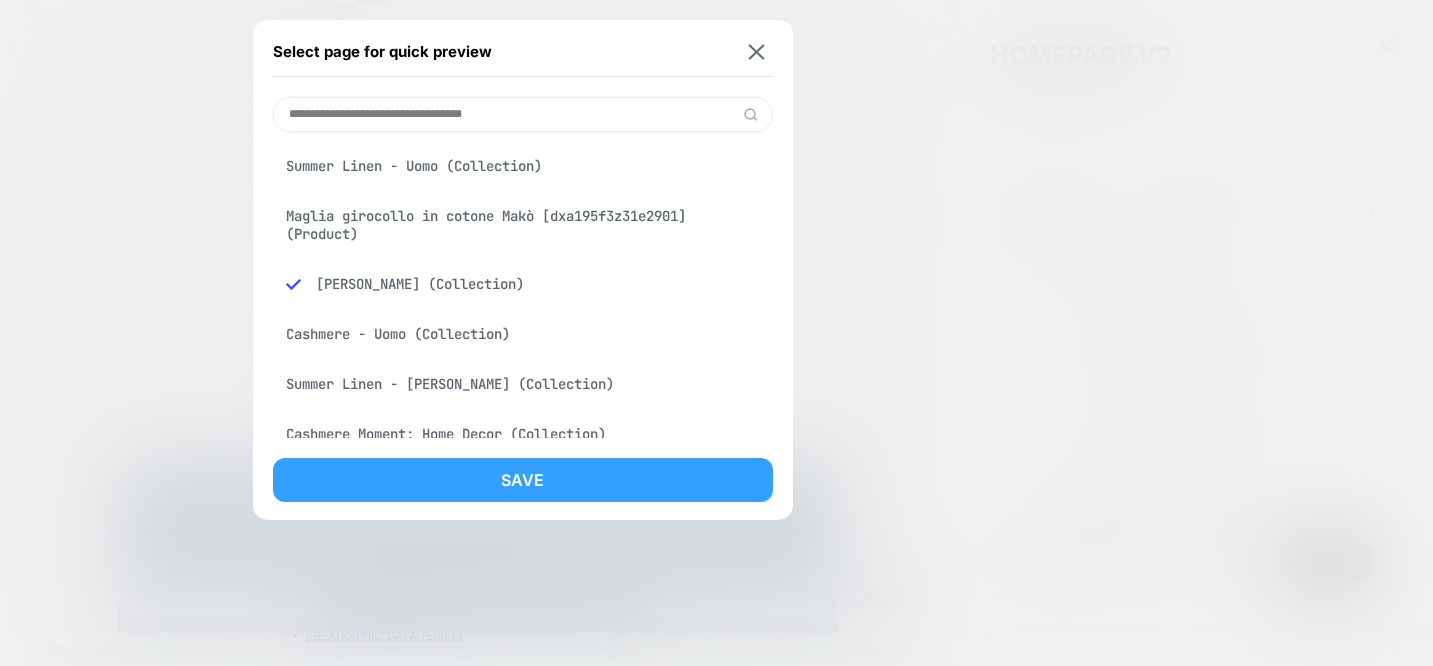 click on "Save" at bounding box center [523, 480] 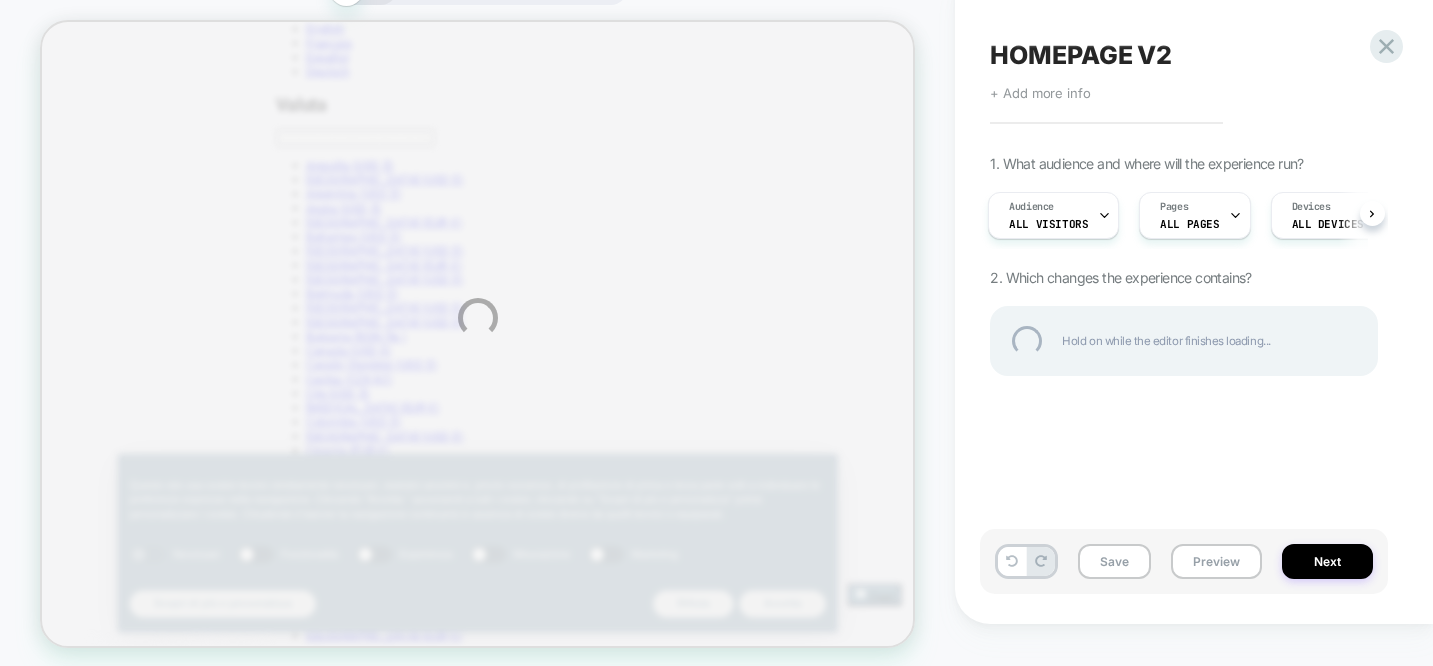 click on "COLLECTION: Abiti Donna (Category) COLLECTION: Abiti Donna (Category) HOMEPAGE V2 Click to edit experience details + Add more info 1. What audience and where will the experience run? Audience All Visitors Pages ALL PAGES Devices ALL DEVICES Trigger Page Load 2. Which changes the experience contains? Hold on while the editor finishes loading... Save Preview Next" at bounding box center (716, 318) 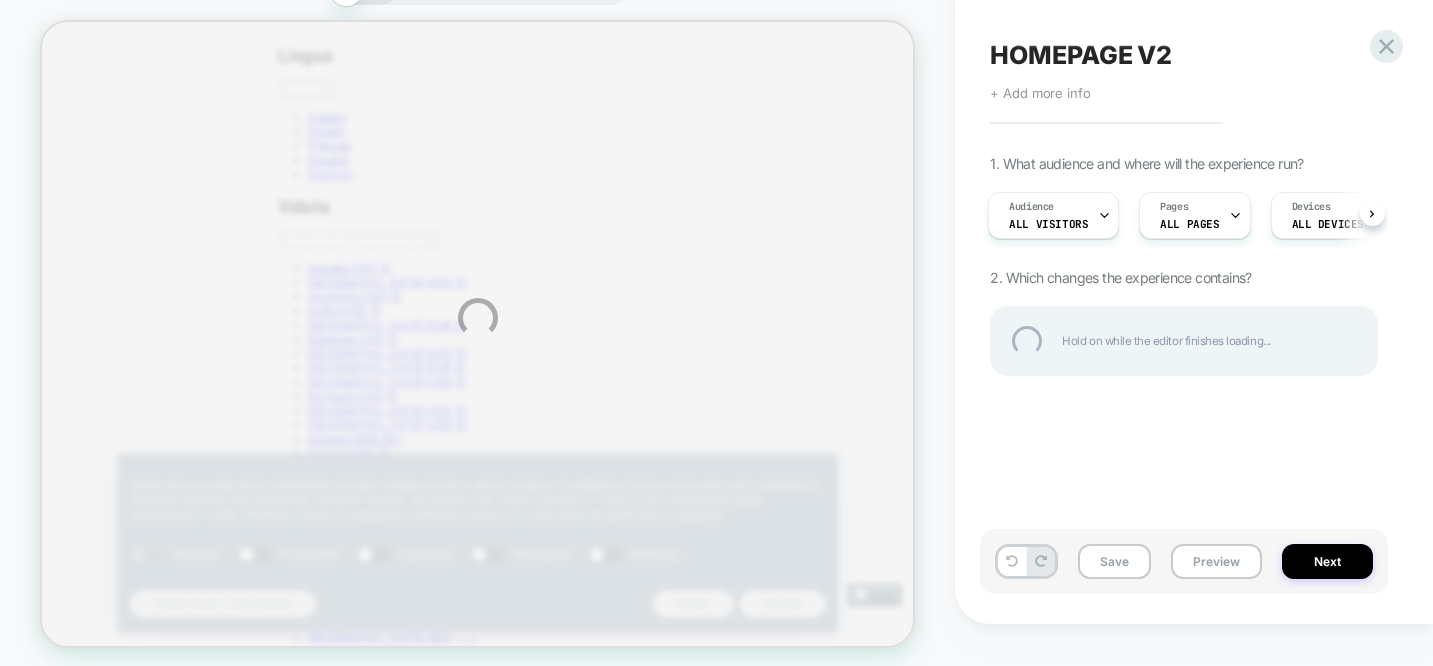 scroll, scrollTop: 0, scrollLeft: 0, axis: both 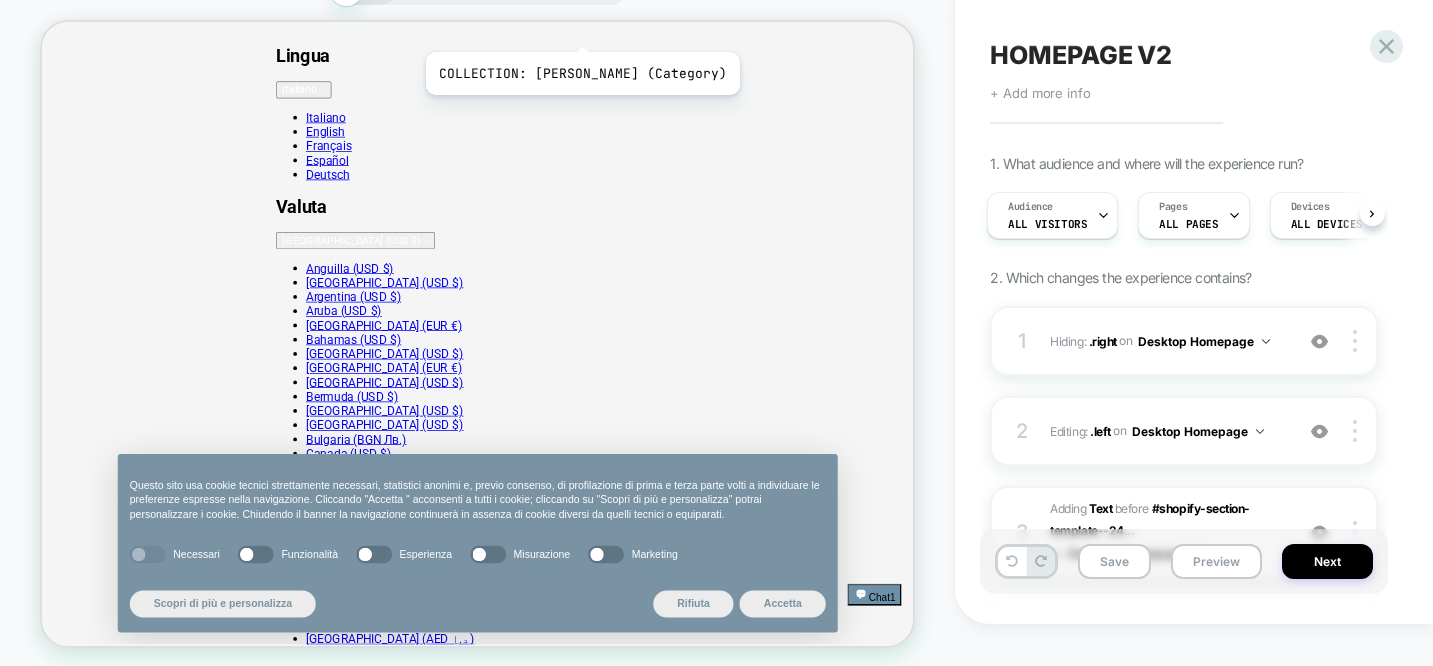 click on "COLLECTION: Abiti Donna (Category)" at bounding box center [500, -11] 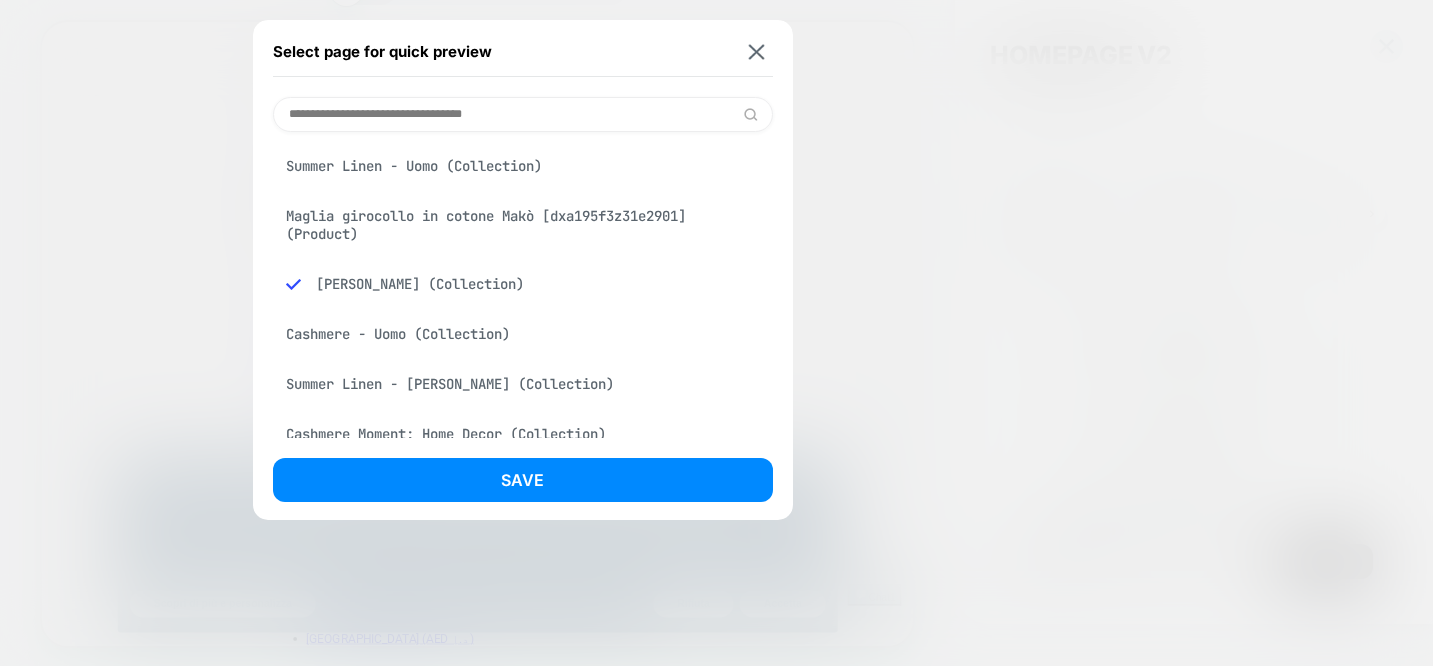 click on "Maglia girocollo in cotone Makò [dxa195f3z31e2901] (Product)" at bounding box center (523, 225) 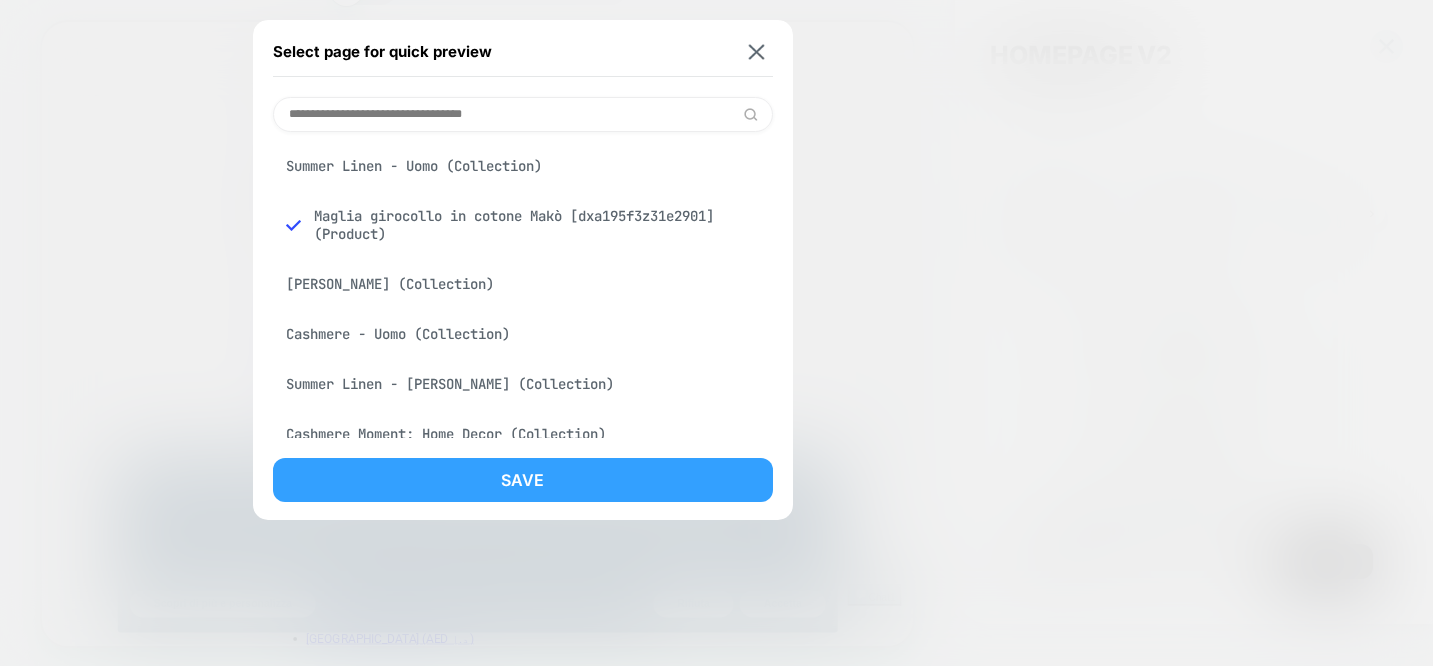 click on "Save" at bounding box center [523, 480] 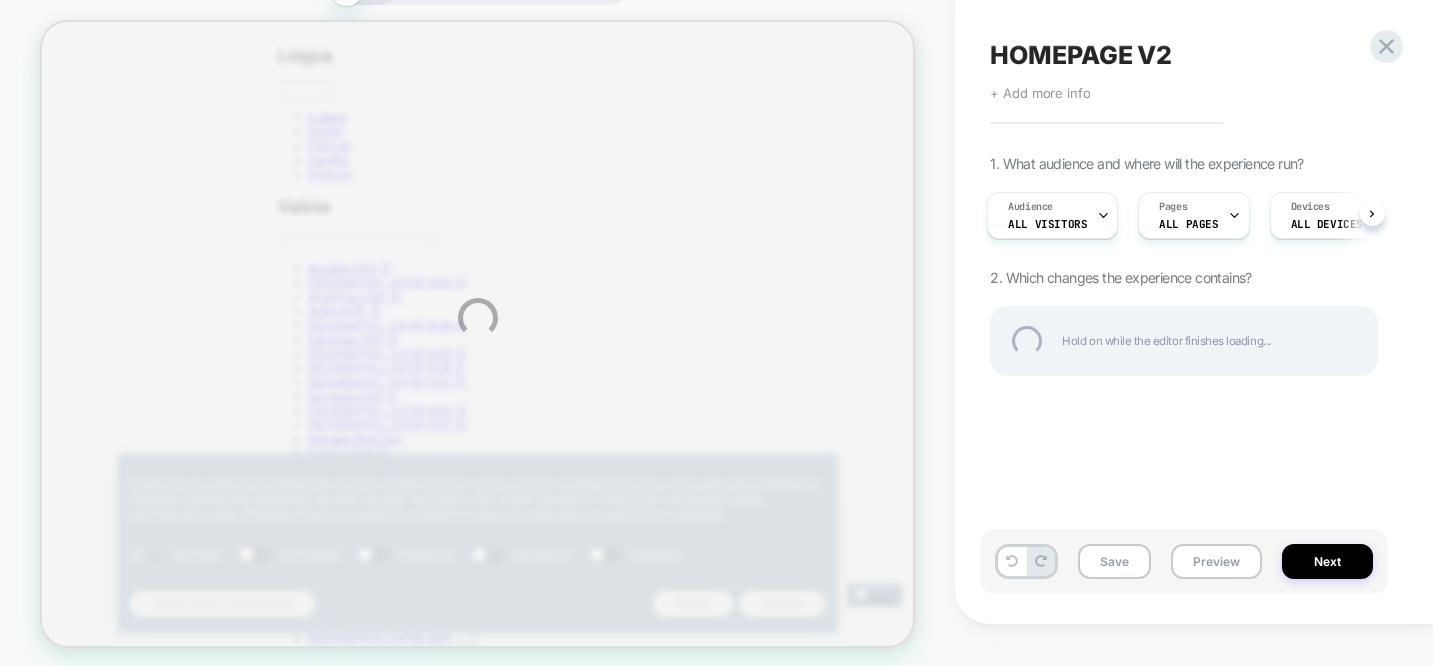 scroll, scrollTop: 0, scrollLeft: 0, axis: both 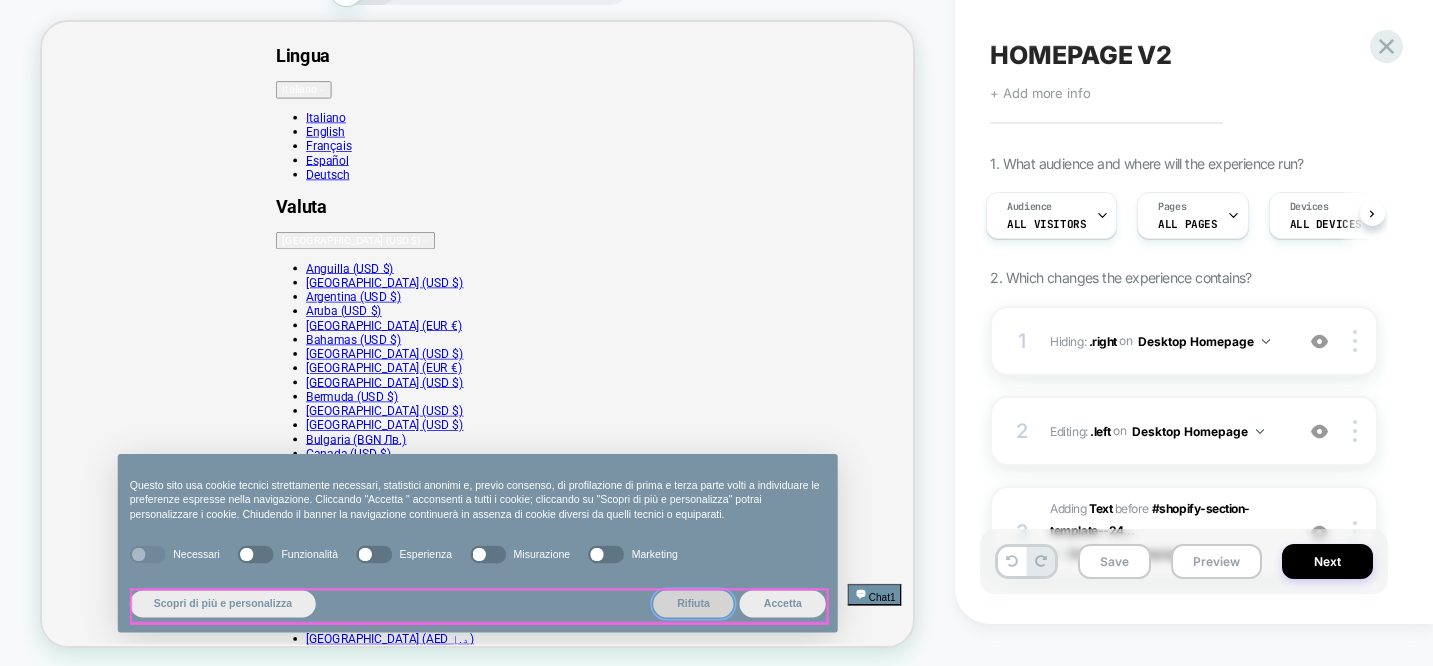 click on "Rifiuta" at bounding box center [911, 798] 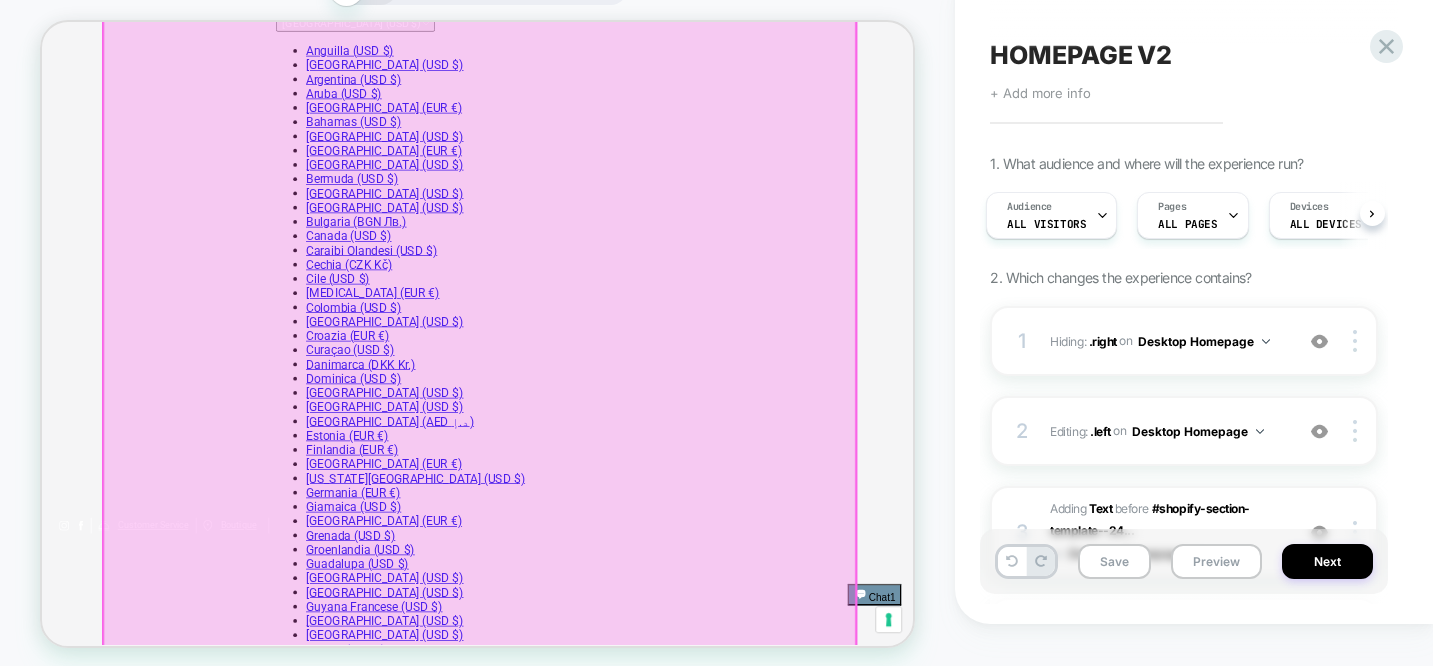 scroll, scrollTop: 316, scrollLeft: 0, axis: vertical 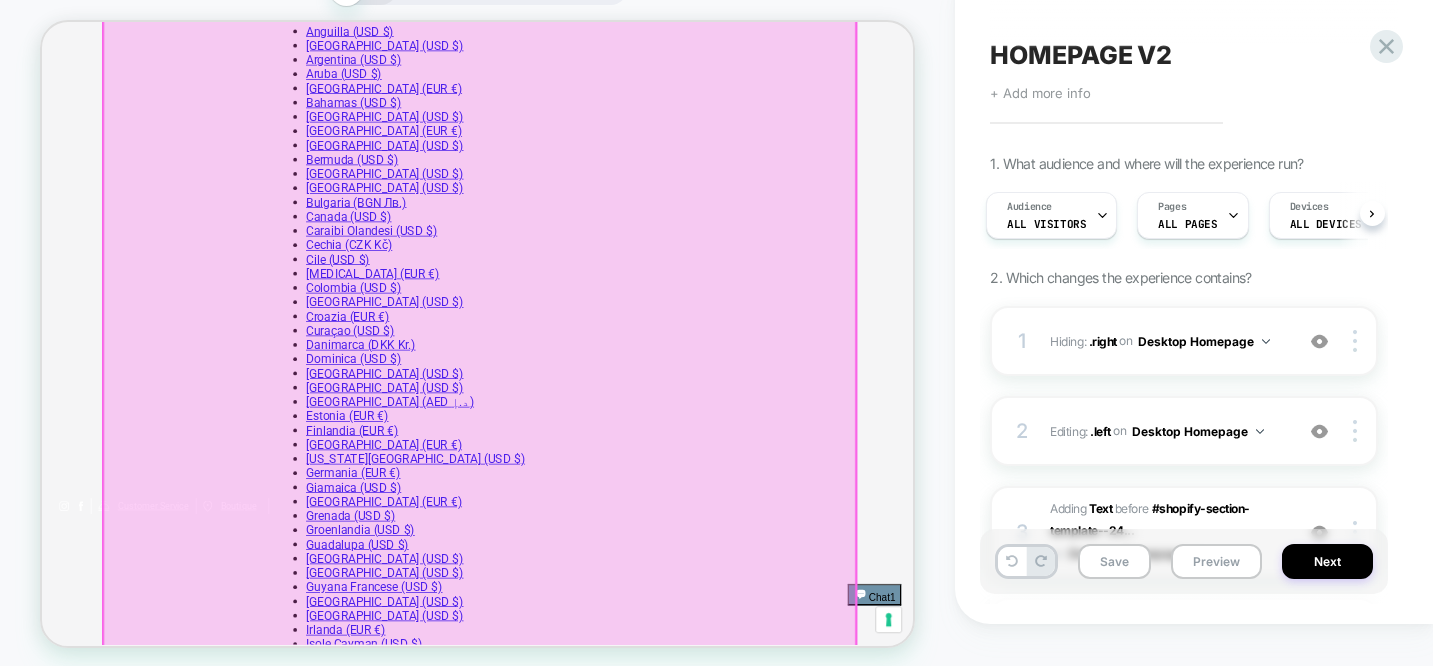click at bounding box center (625, 838) 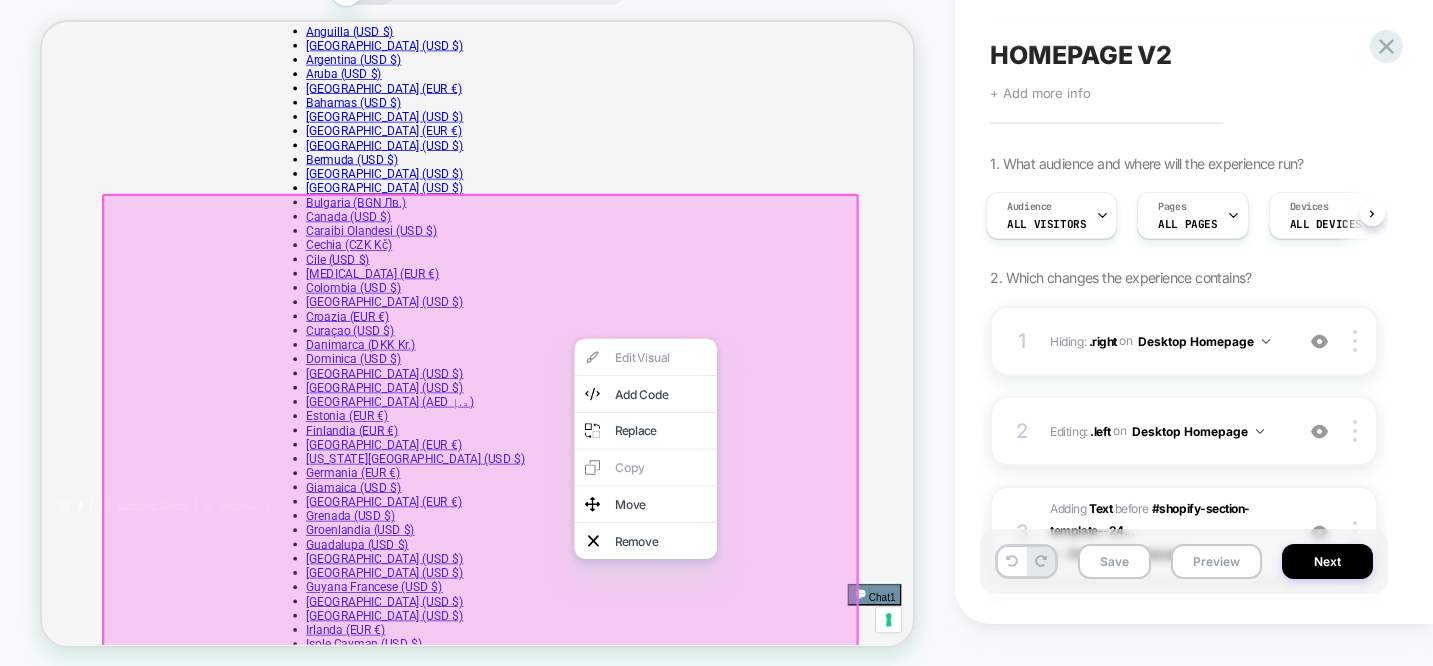 click on "Maglia a maniche corte in cotone Makò, con rifiniture in costine. Parte del progetto BCI per un cotone sostenibile. La sua lavorazione artigianale e l'uso di fibre naturali garantiscono una sensazione di morbidezza unica e una resistenza che dura nel tempo. Un capo versatile e lussuoso, ideale per arricchire il guardaroba di una donna con un tocco di qualità  Made in Italy." at bounding box center (620, 29361) 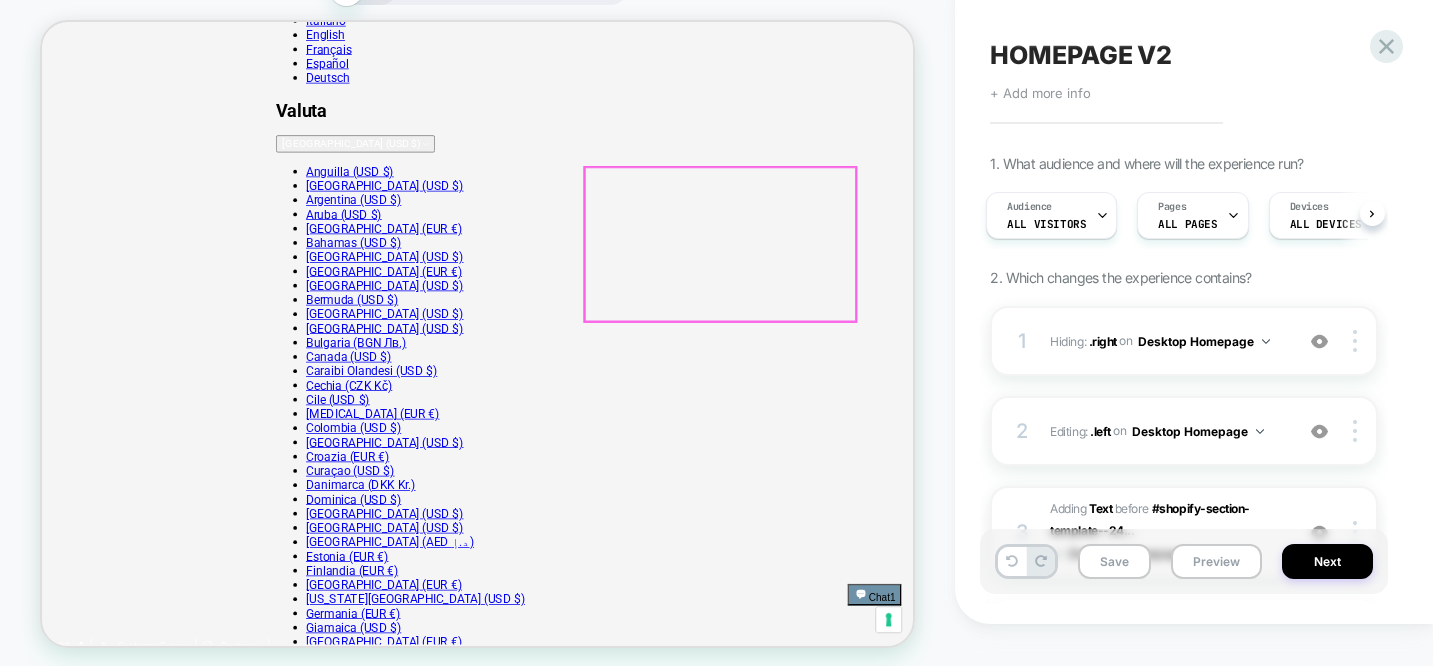 scroll, scrollTop: 75, scrollLeft: 0, axis: vertical 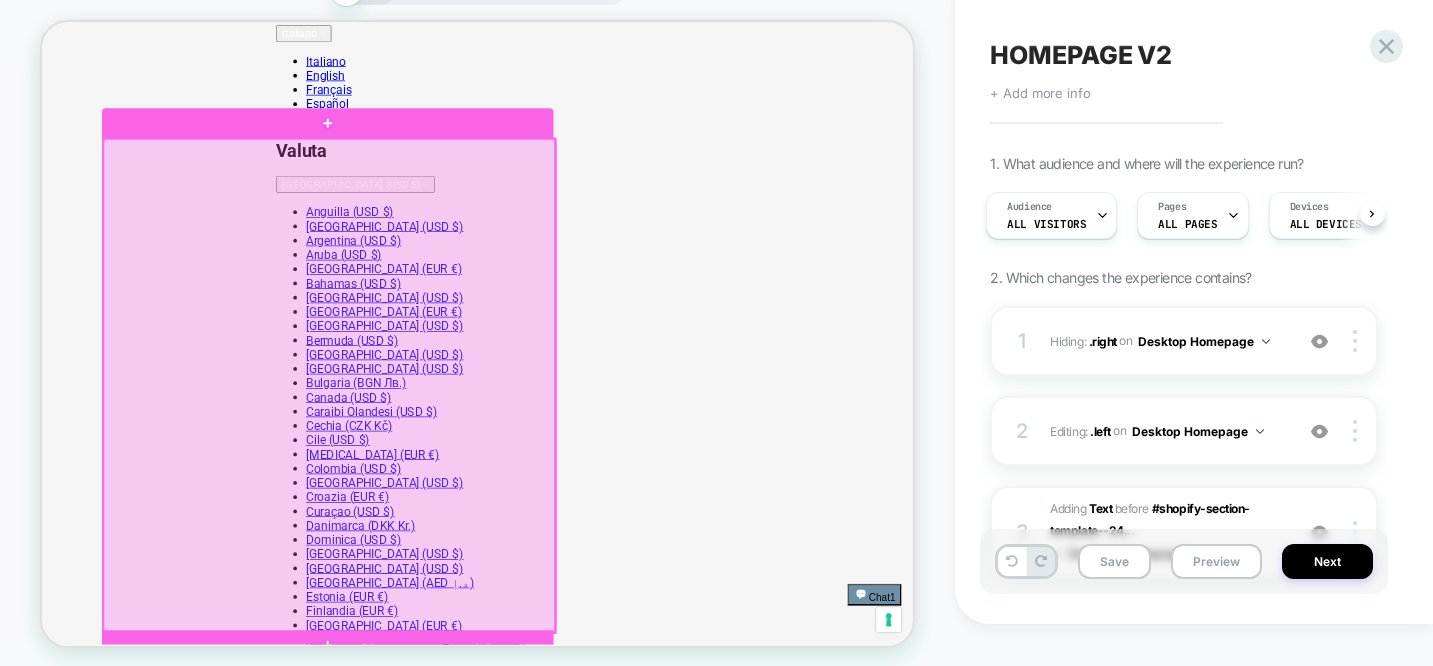 click at bounding box center (425, 507) 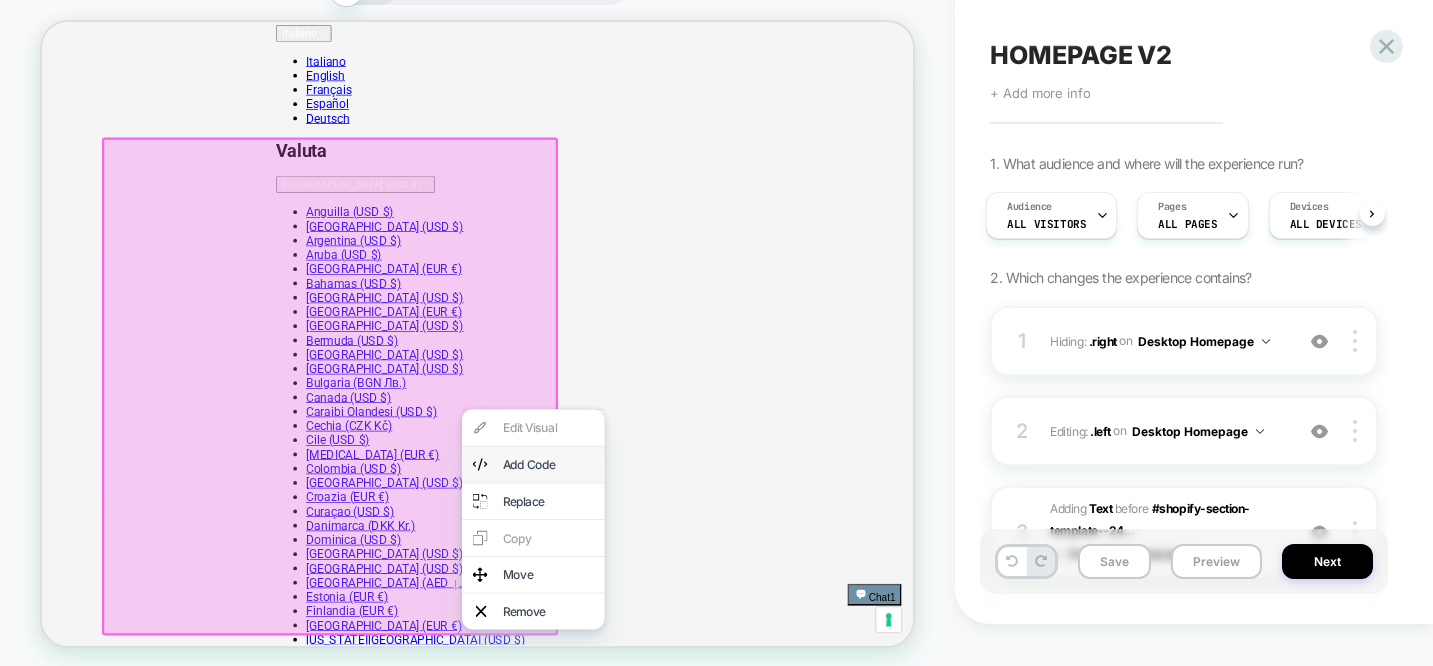 click at bounding box center (626, 612) 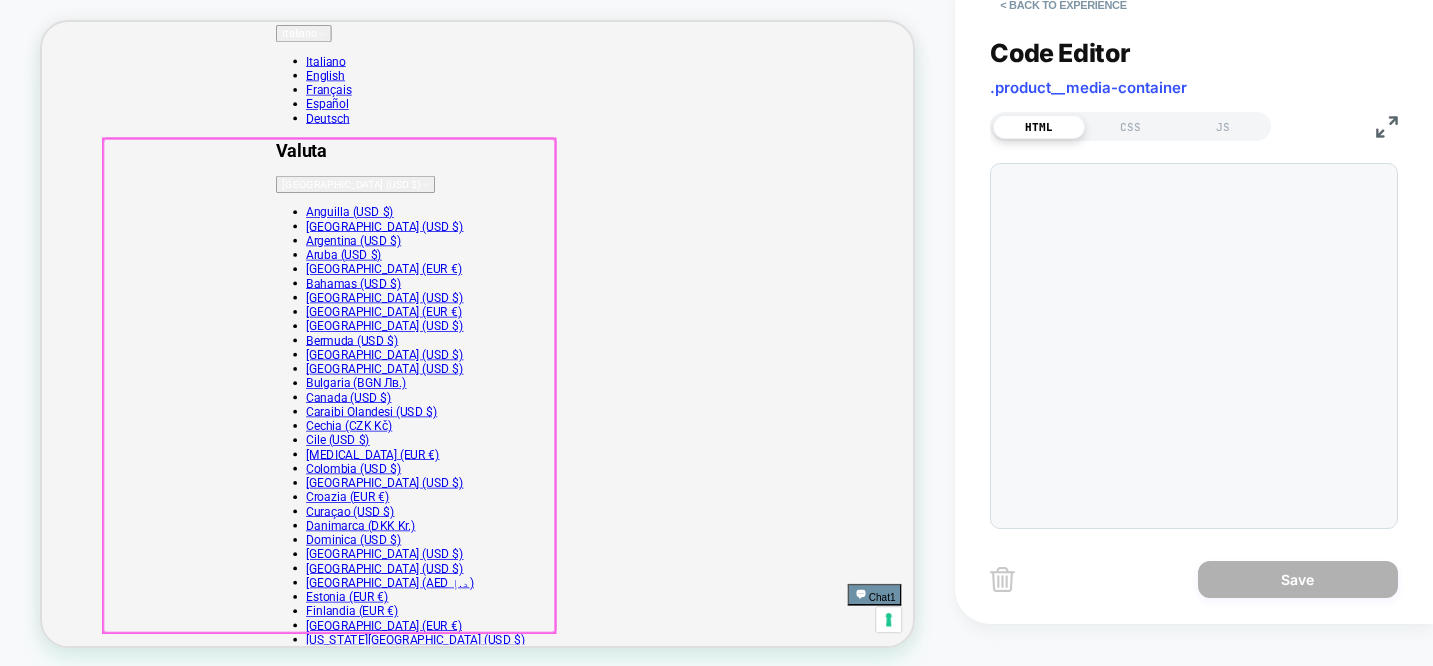 scroll, scrollTop: 120, scrollLeft: 0, axis: vertical 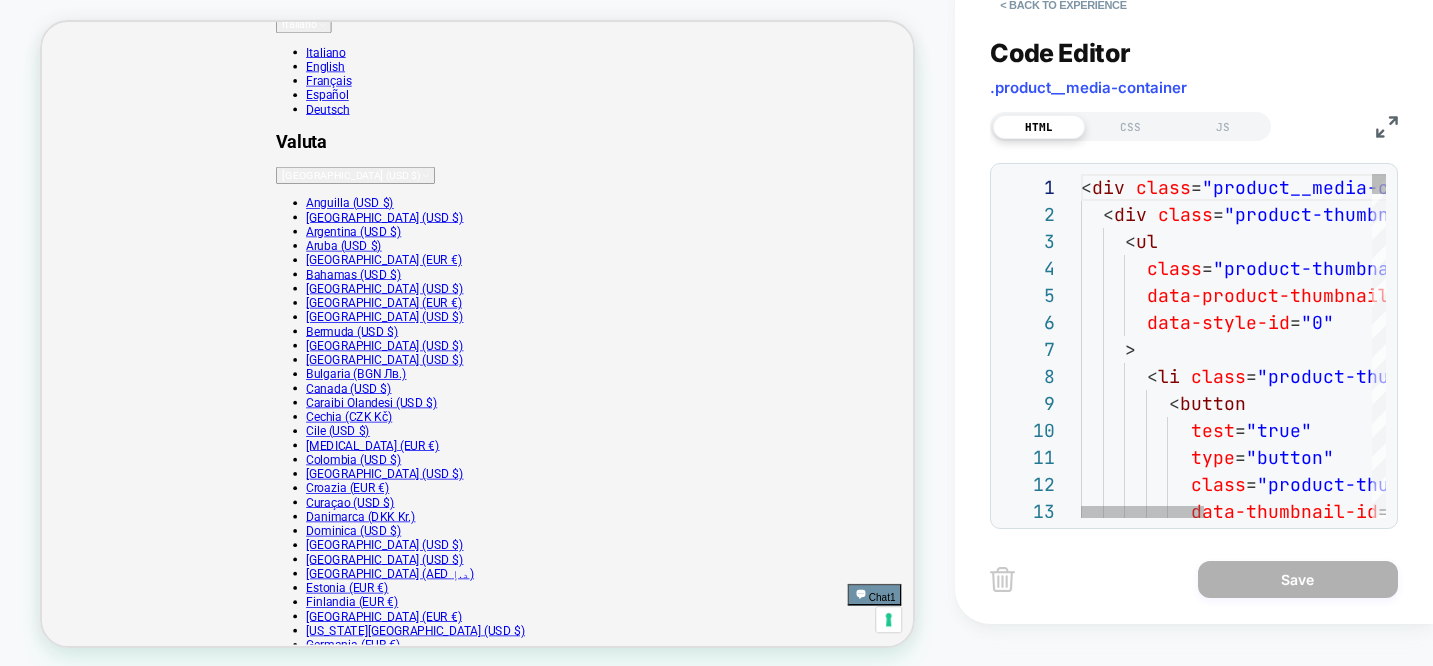 click on "< div   class = "product__media-container"   data-style-id = "0" >    < div   class = "product-thumbnails"   data-style-id = "0" >      < ul        class = "product-thumbnails__list"        data-product-thumbnails = ""        data-style-id = "0"      >        < li   class = "product-thumbnails__item"   data-style-id = "0" >          < button            test = "true"            type = "button"            class = "product-thumbnails__item-link active"            data-thumbnail-id = "49502817583435"" at bounding box center (1439, 7055) 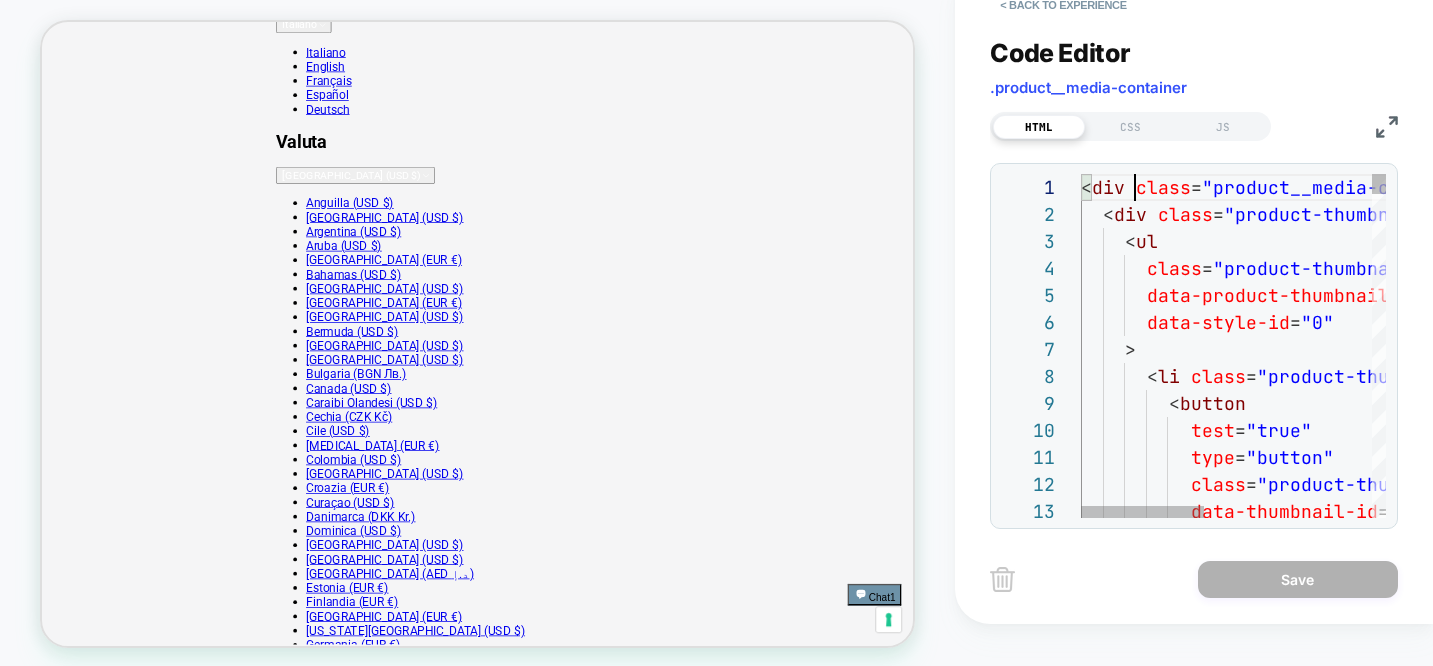 scroll, scrollTop: 0, scrollLeft: 54, axis: horizontal 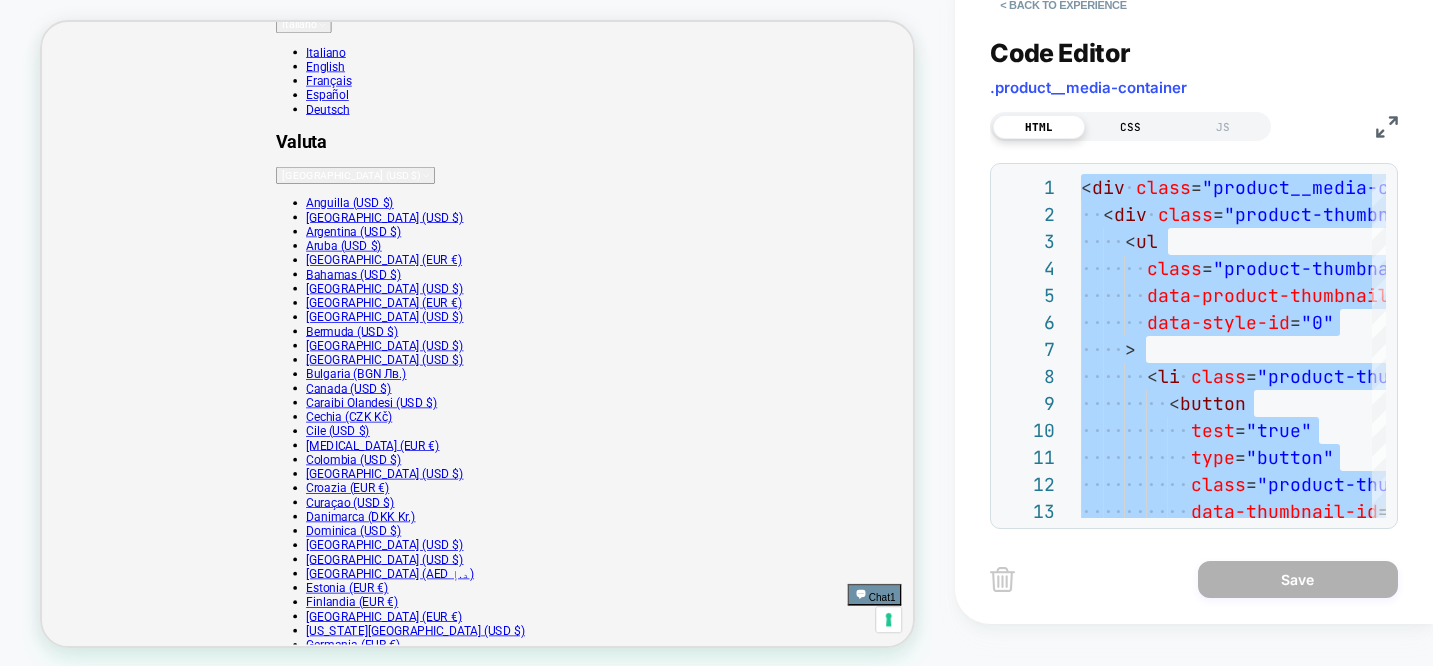 click on "CSS" at bounding box center (1131, 127) 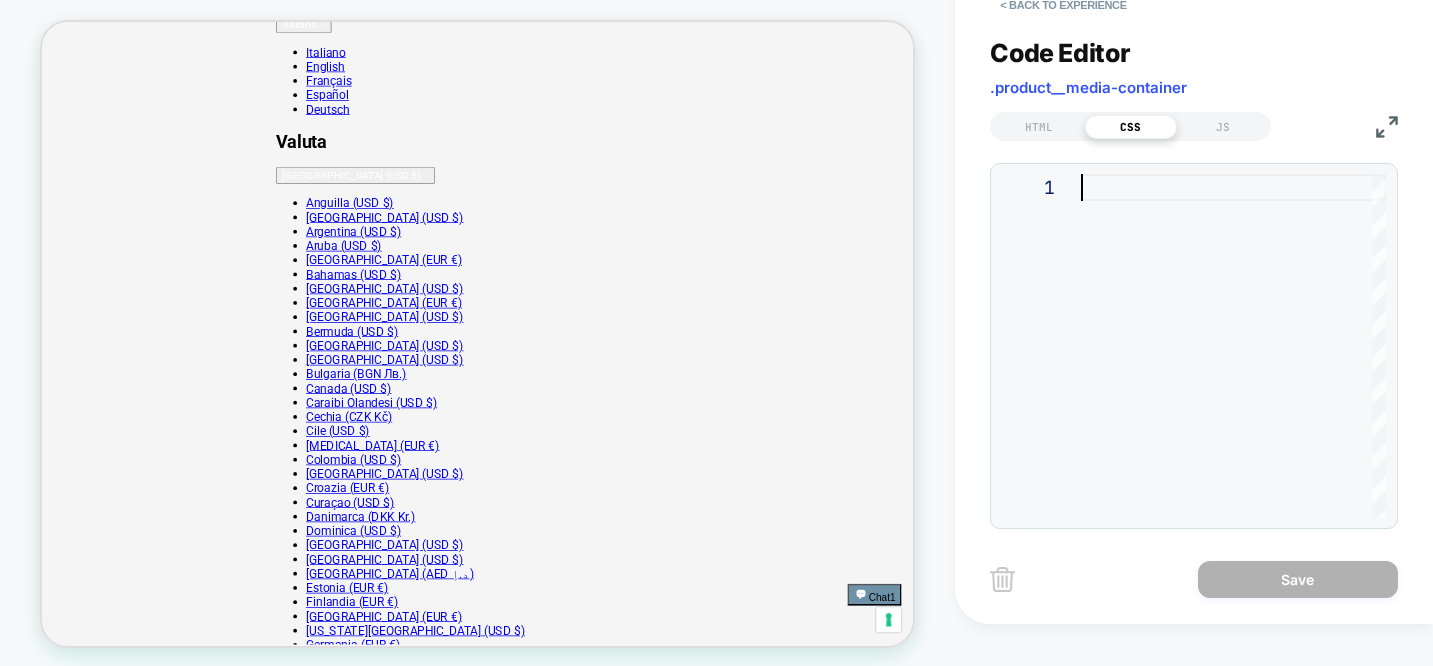 click at bounding box center [1233, 346] 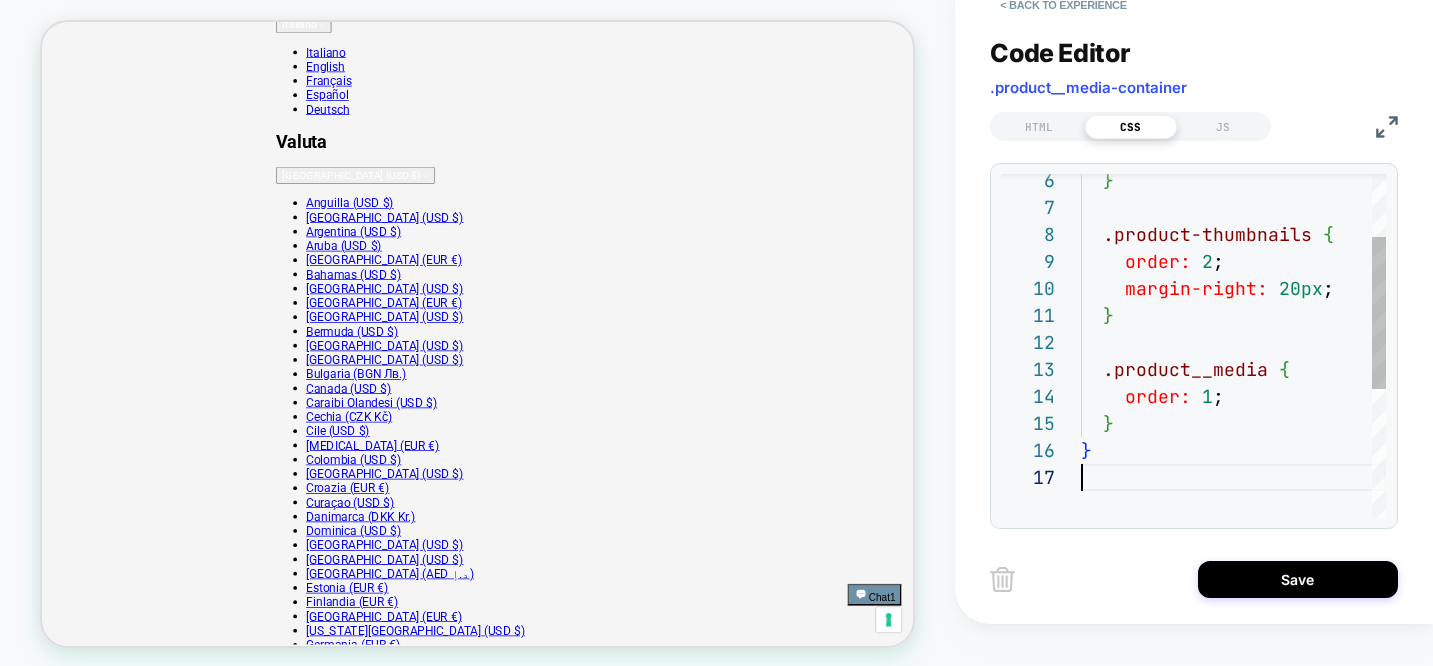 scroll, scrollTop: 162, scrollLeft: 0, axis: vertical 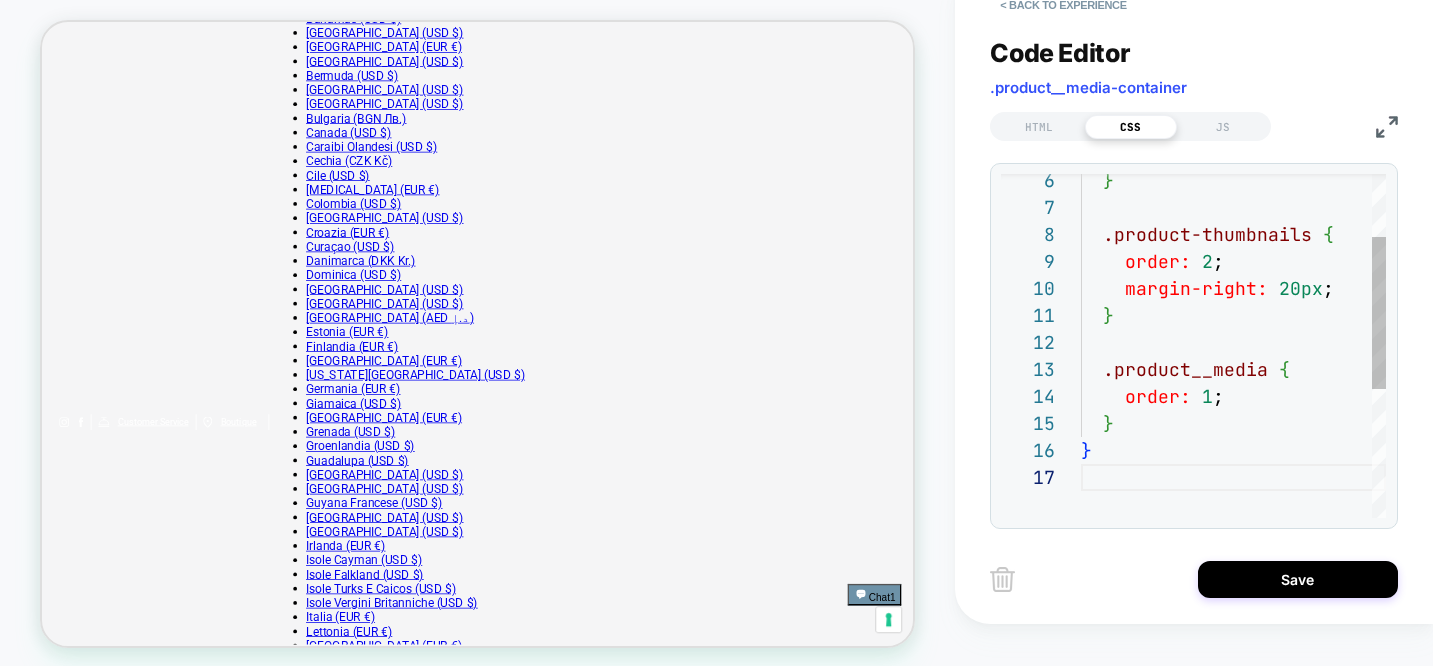 click on "}    .product-thumbnails   {      order:   2 ;      margin-right:   20px ;    }    .product__media   {      order:   1 ;    } }" at bounding box center (1233, 420) 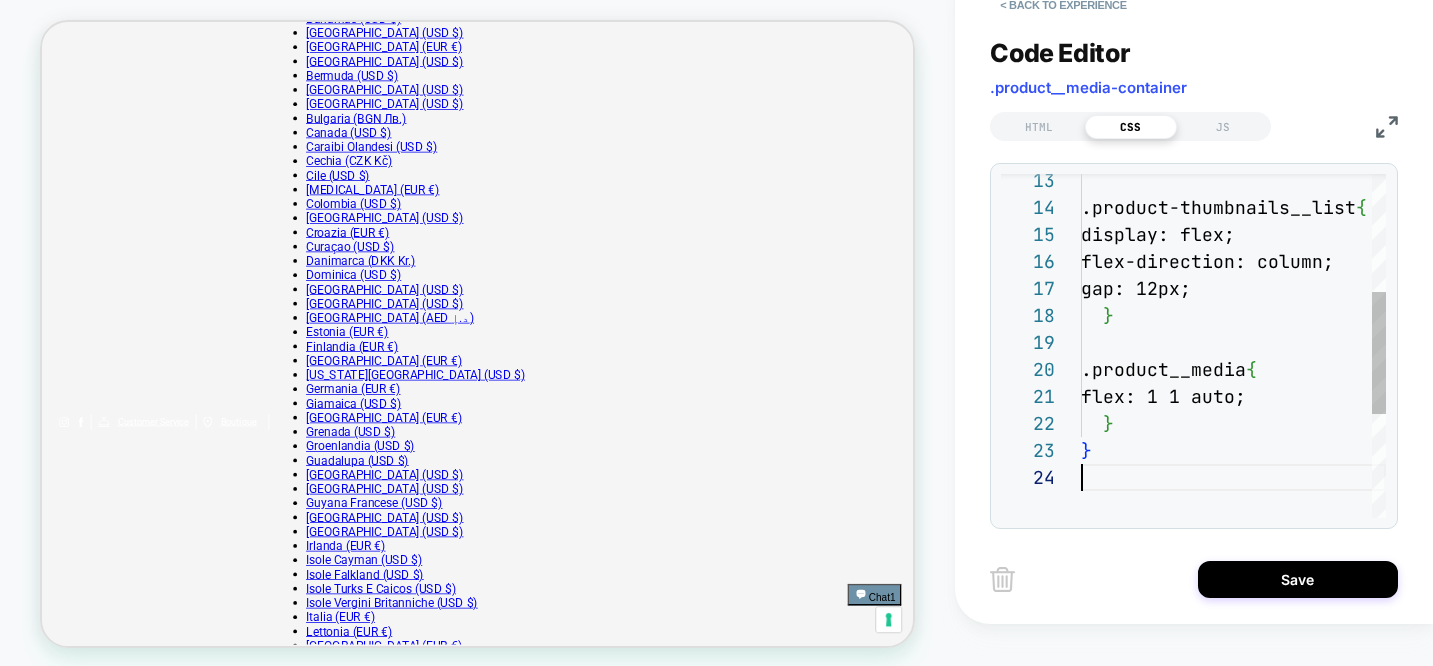 scroll, scrollTop: 81, scrollLeft: 0, axis: vertical 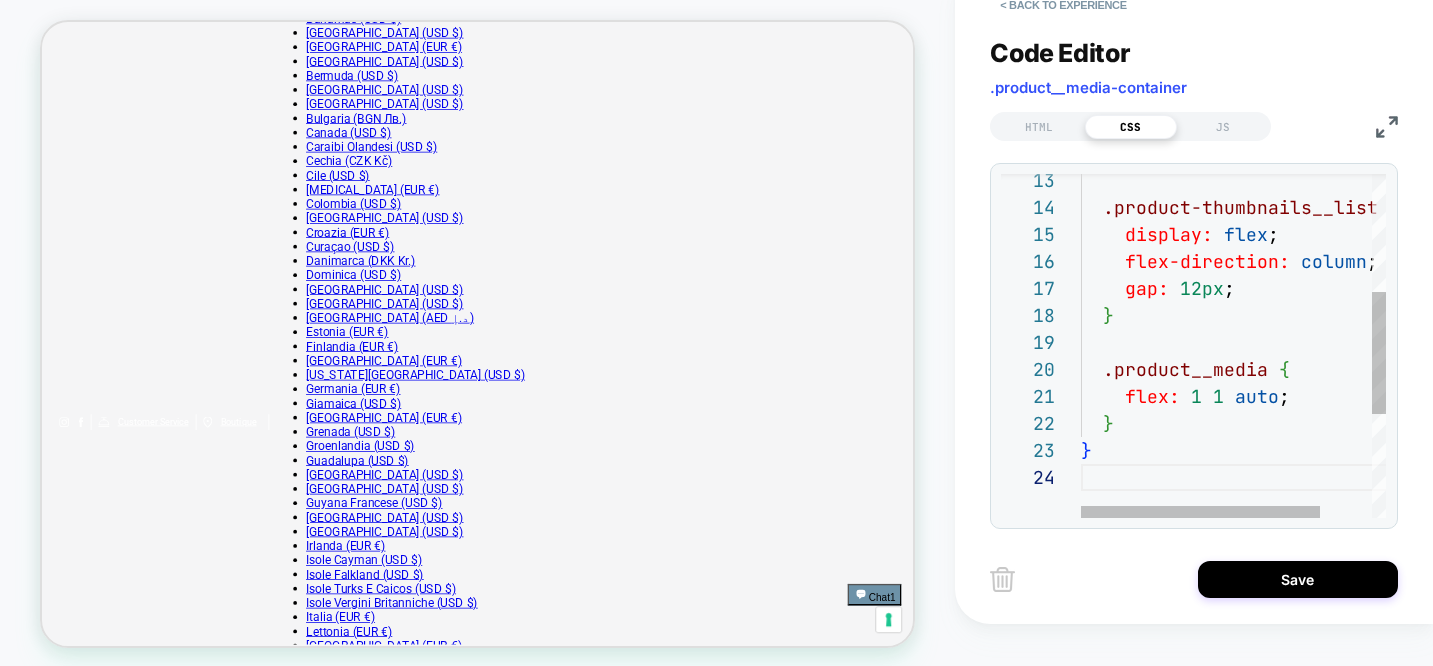 click on ".product-thumbnails__list   {      display:   flex ;      flex-direction:   column ;      gap:   12px ;    }    .product__media   {      flex:   1   1   auto ;    } }" at bounding box center (1266, 325) 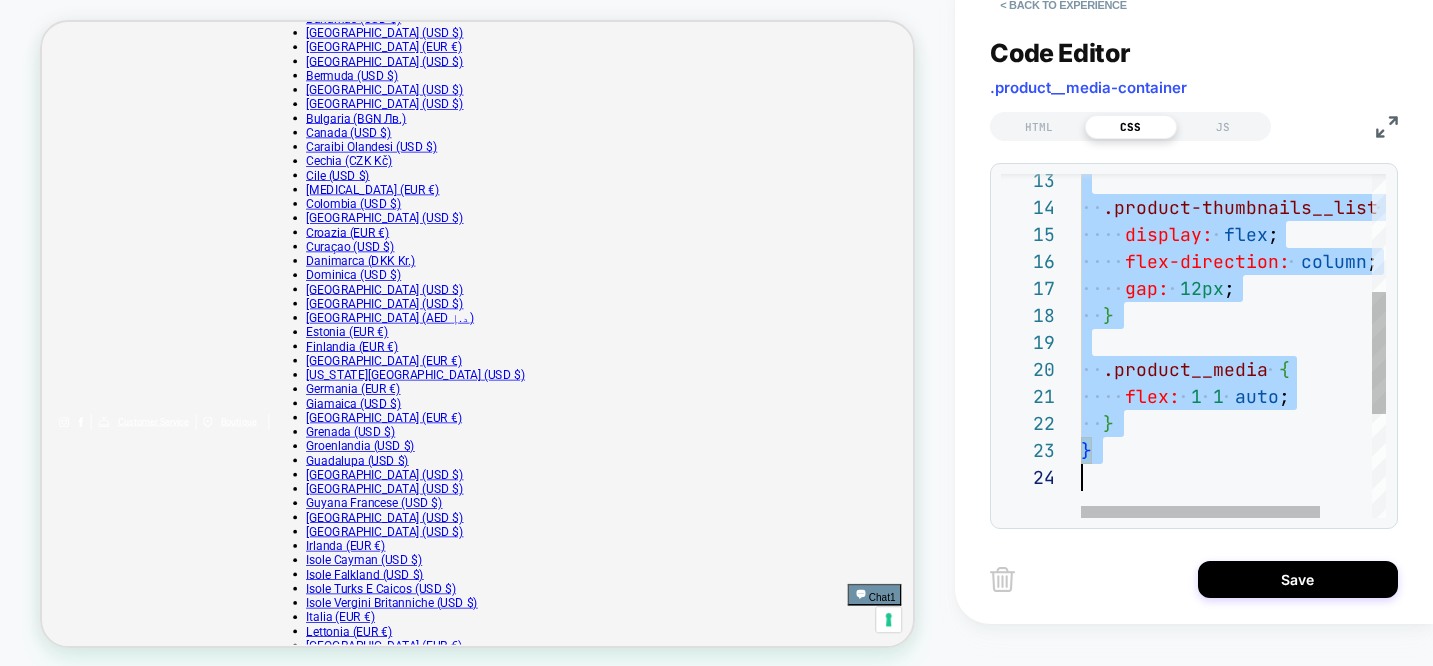 scroll, scrollTop: 0, scrollLeft: 0, axis: both 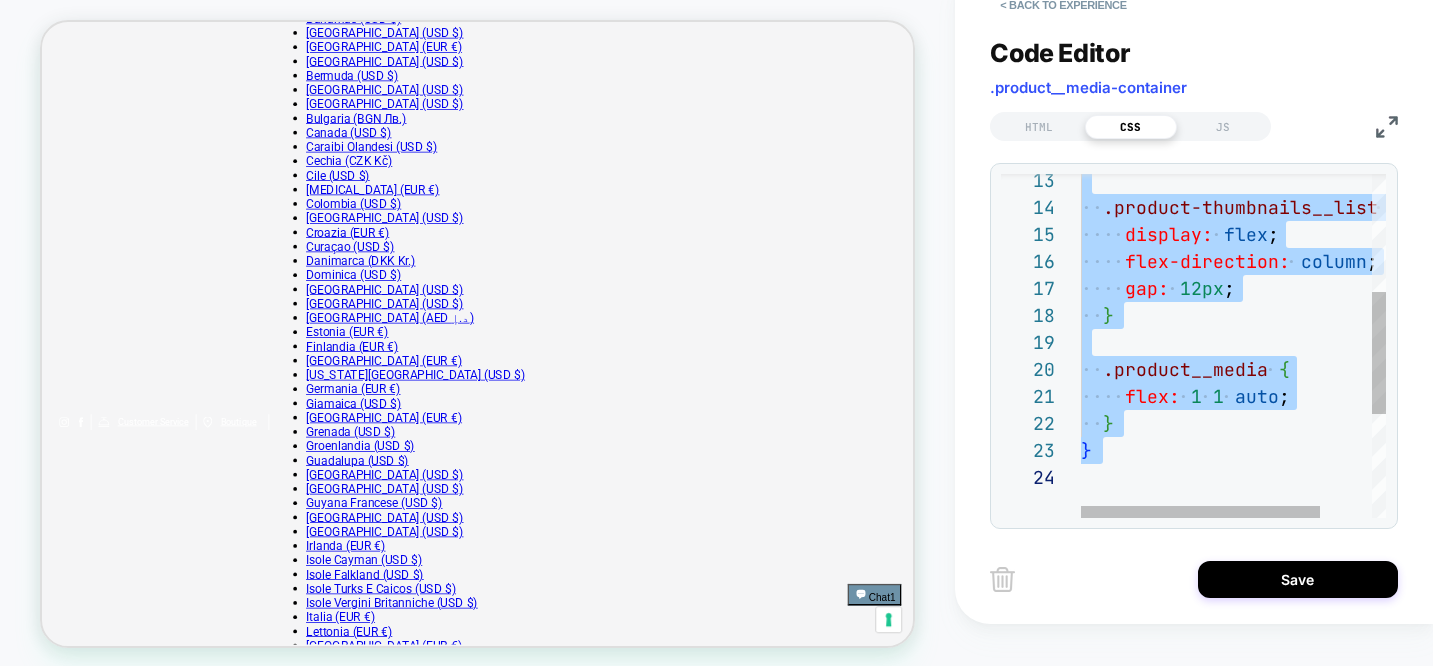 type on "**********" 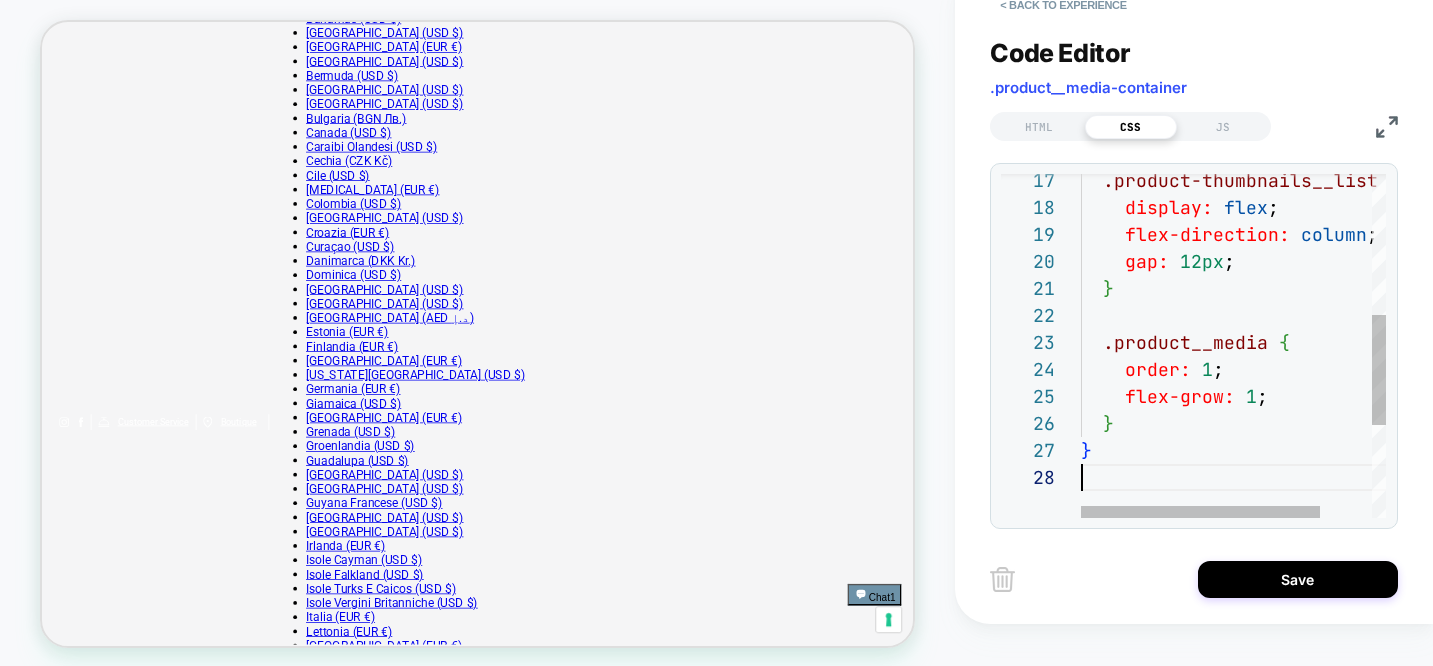 scroll, scrollTop: 189, scrollLeft: 0, axis: vertical 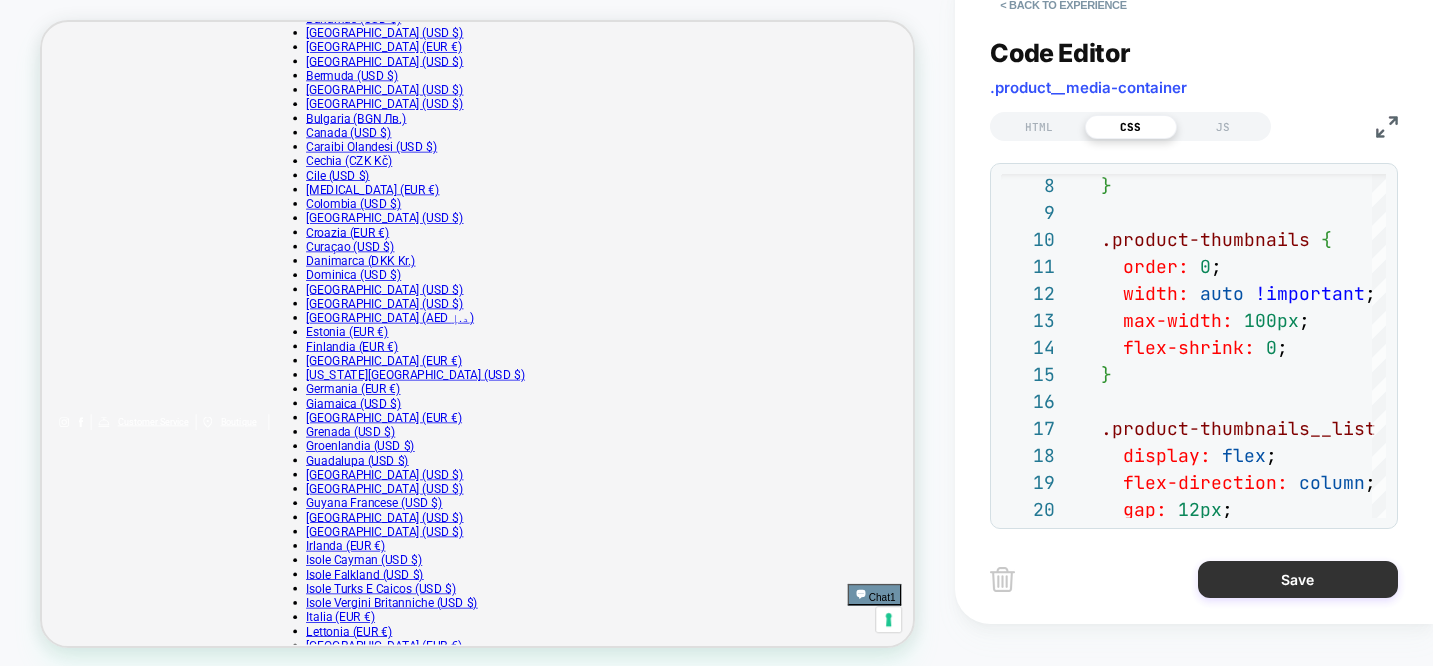 click on "Save" at bounding box center (1298, 579) 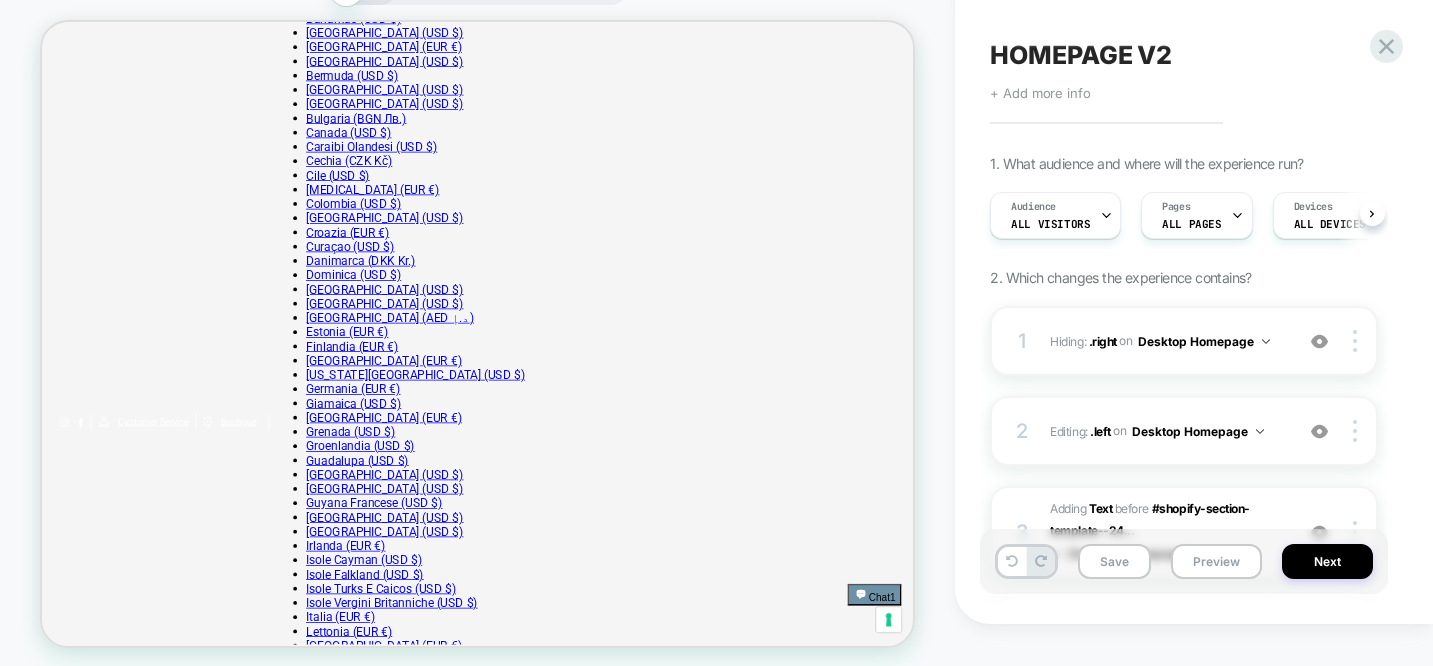 scroll, scrollTop: 0, scrollLeft: 1, axis: horizontal 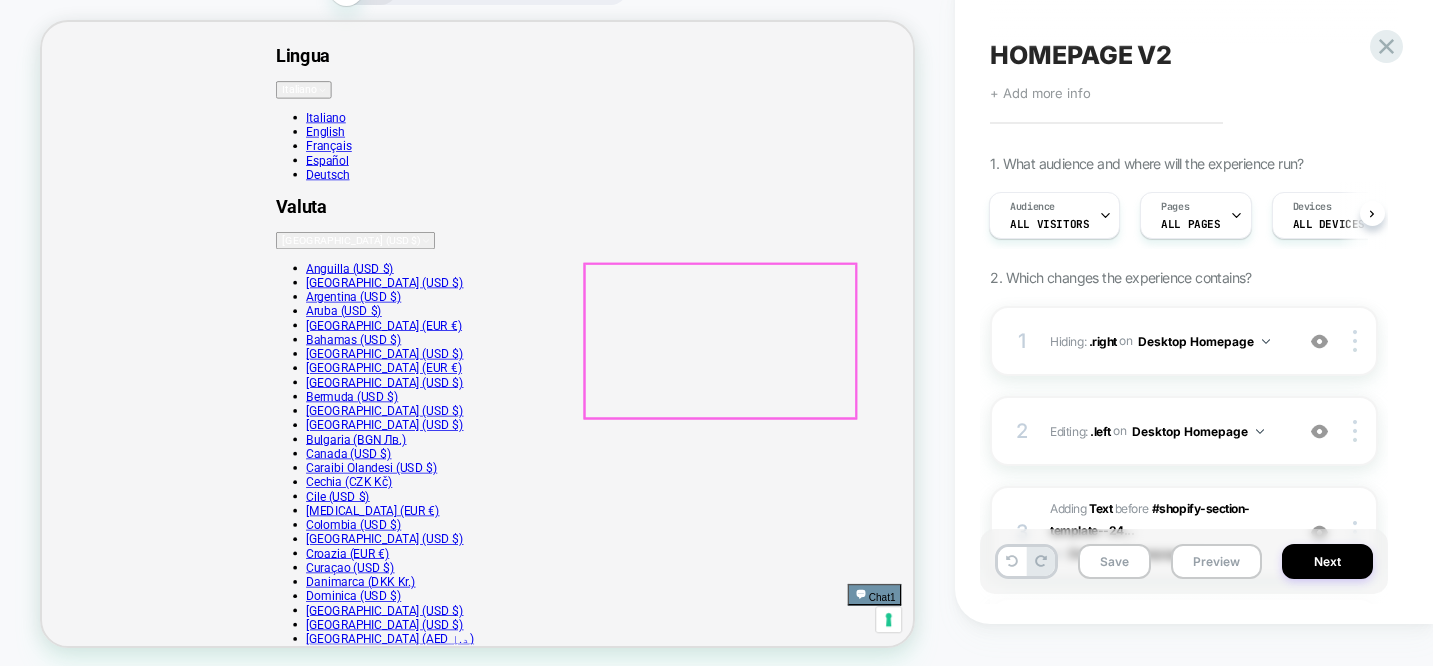 click on "Maglia a maniche corte in cotone Makò, con rifiniture in costine. Parte del progetto BCI per un cotone sostenibile. La sua lavorazione artigianale e l'uso di fibre naturali garantiscono una sensazione di morbidezza unica e una resistenza che dura nel tempo. Un capo versatile e lussuoso, ideale per arricchire il guardaroba di una donna con un tocco di qualità  Made in Italy." at bounding box center (620, 26714) 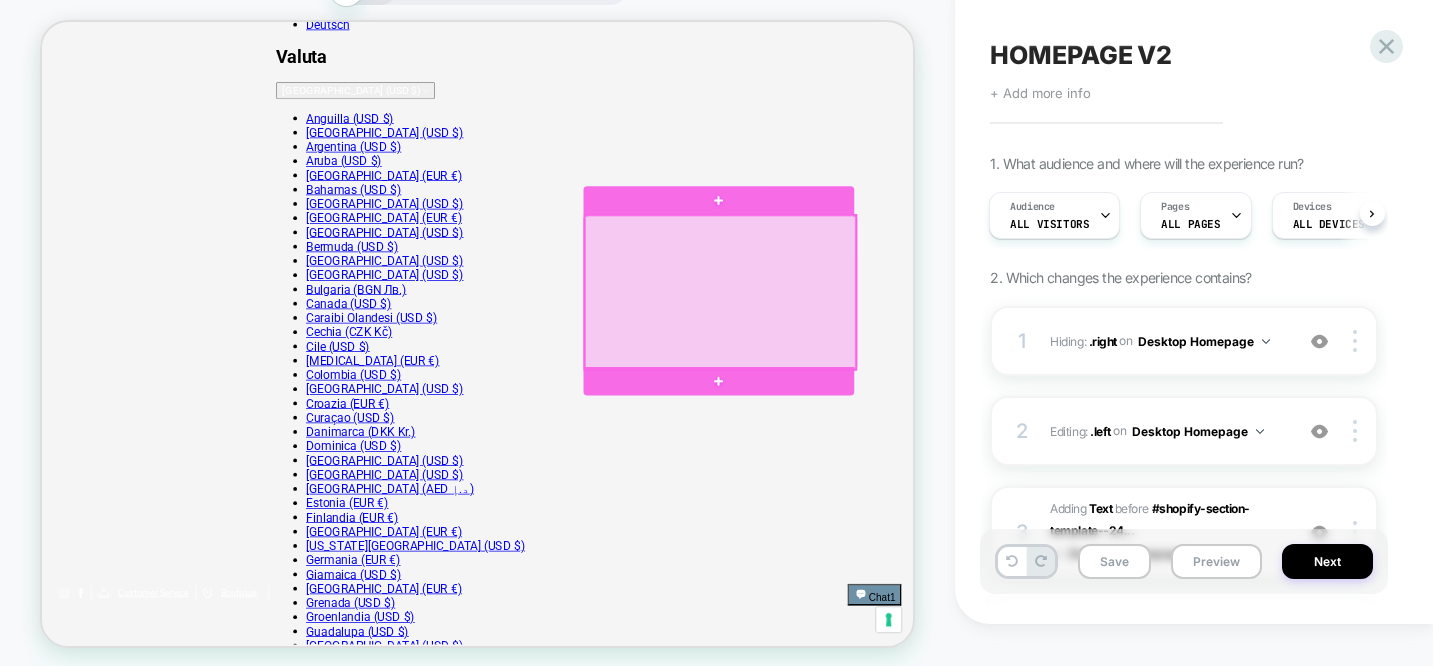 scroll, scrollTop: 235, scrollLeft: 0, axis: vertical 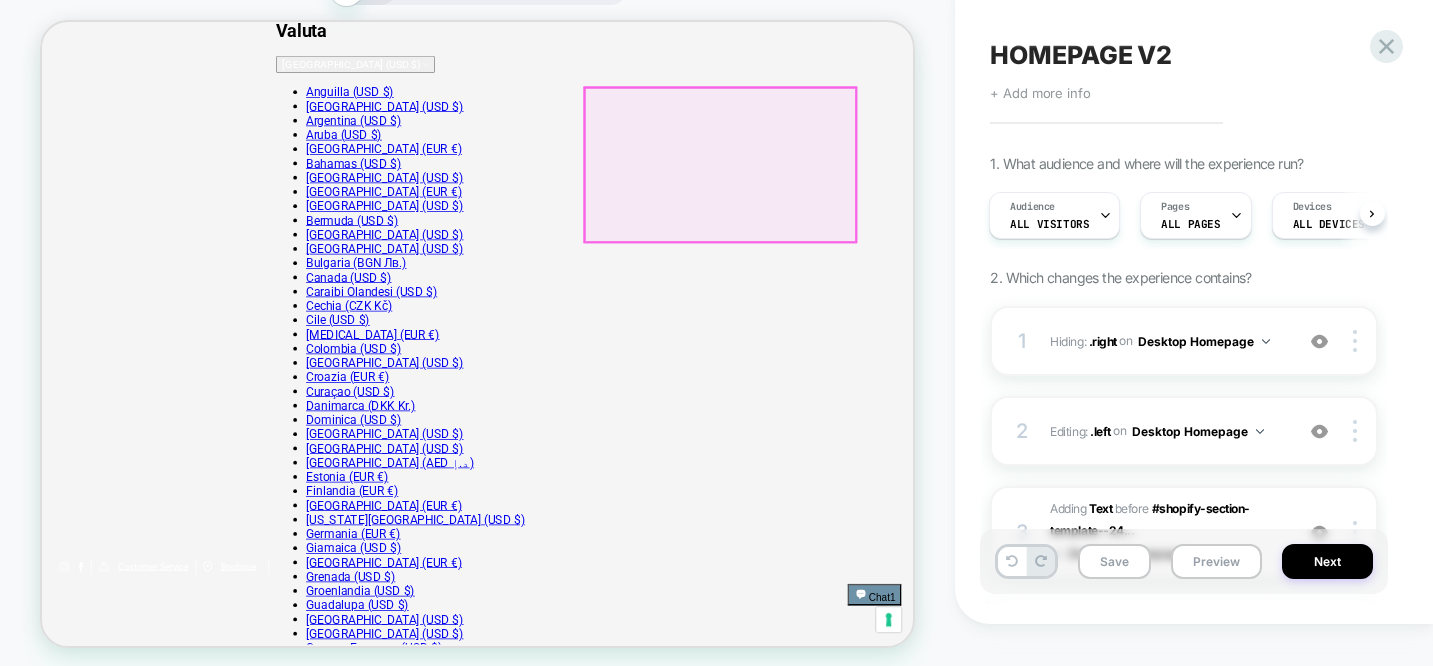 click on "Maglia a maniche corte in cotone Makò, con rifiniture in costine. Parte del progetto BCI per un cotone sostenibile. La sua lavorazione artigianale e l'uso di fibre naturali garantiscono una sensazione di morbidezza unica e una resistenza che dura nel tempo. Un capo versatile e lussuoso, ideale per arricchire il guardaroba di una donna con un tocco di qualità  Made in Italy." at bounding box center [620, 26479] 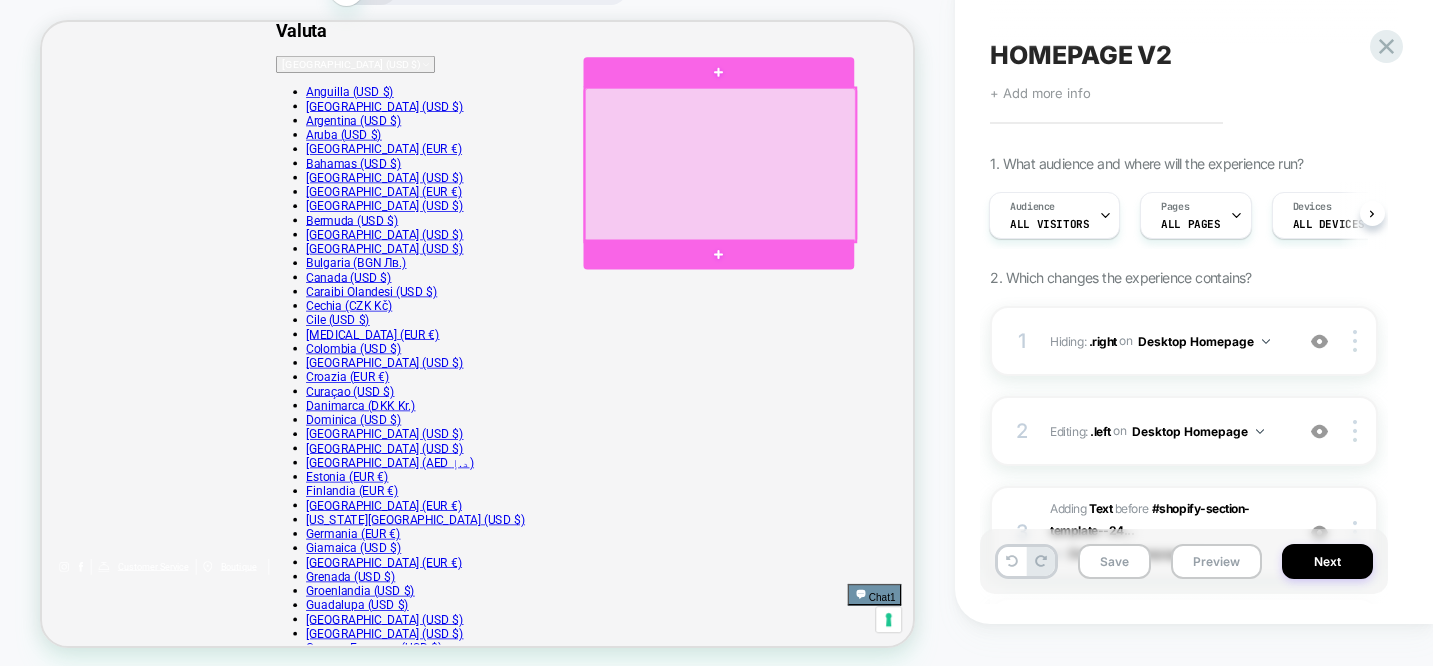 click at bounding box center (946, 212) 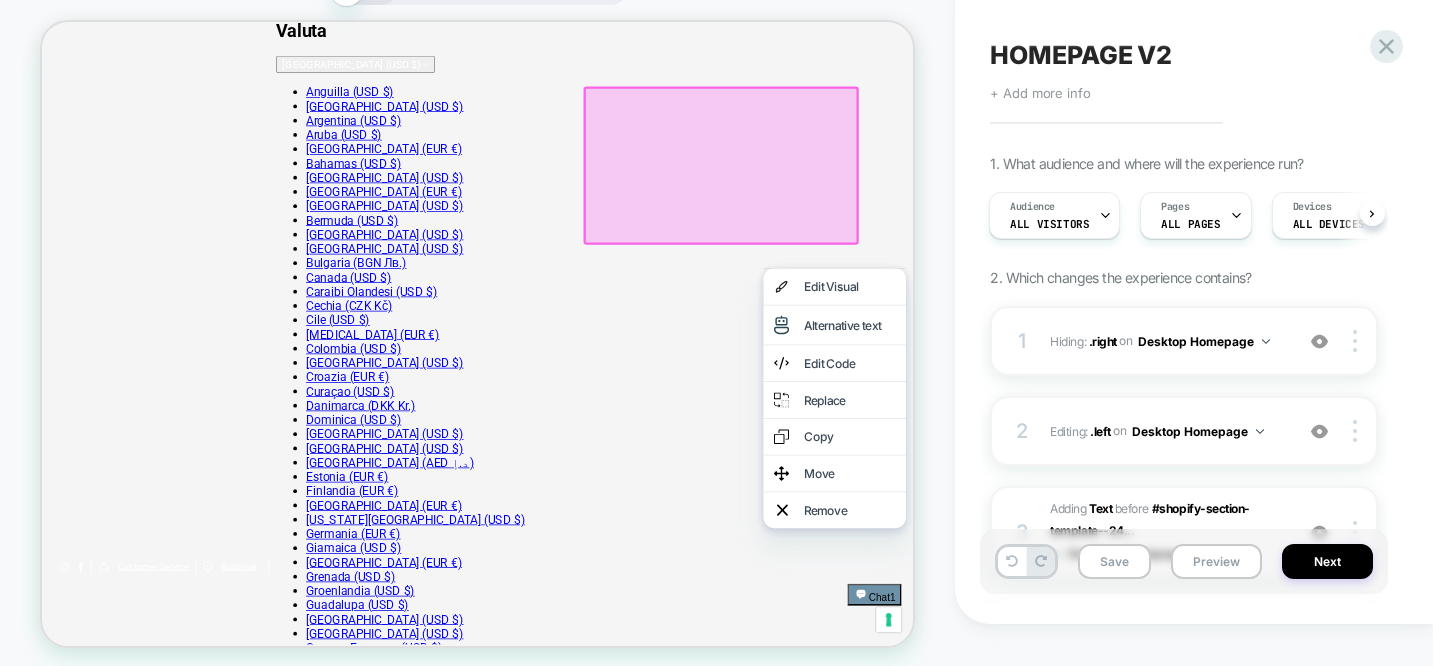 click on "Move" at bounding box center [1099, 624] 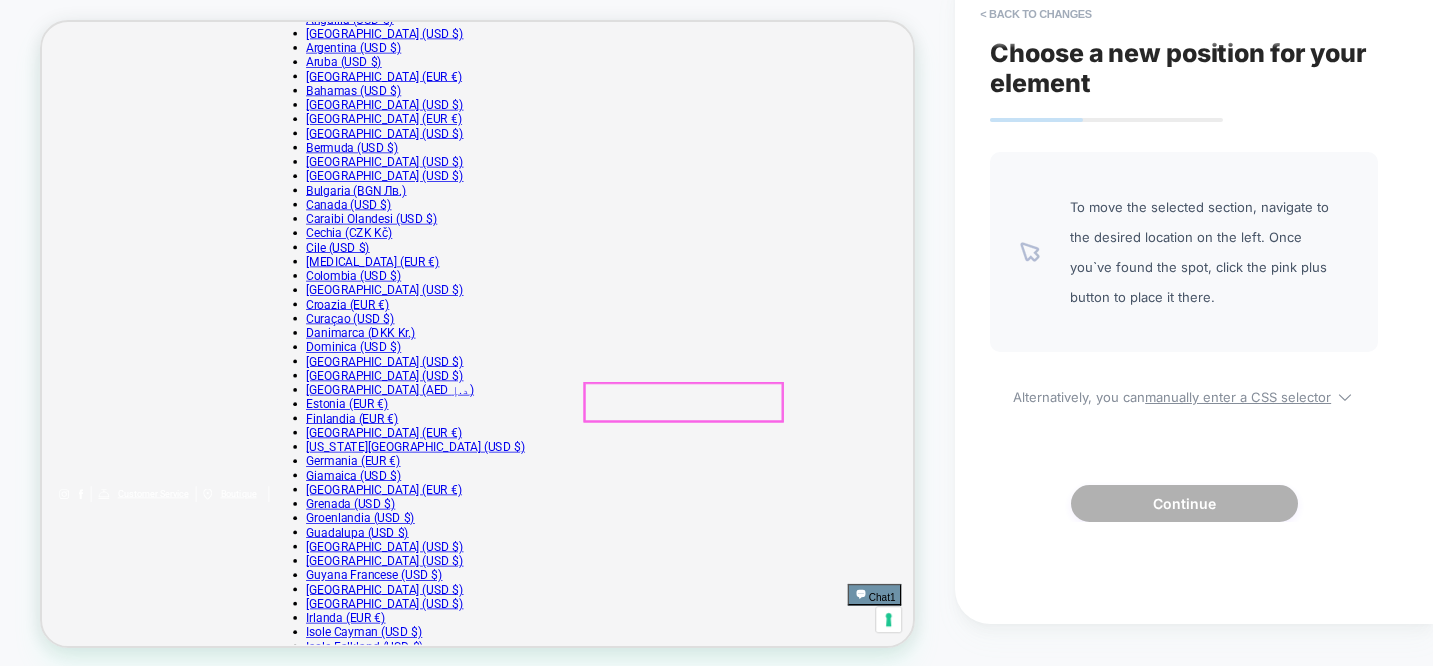 scroll, scrollTop: 336, scrollLeft: 0, axis: vertical 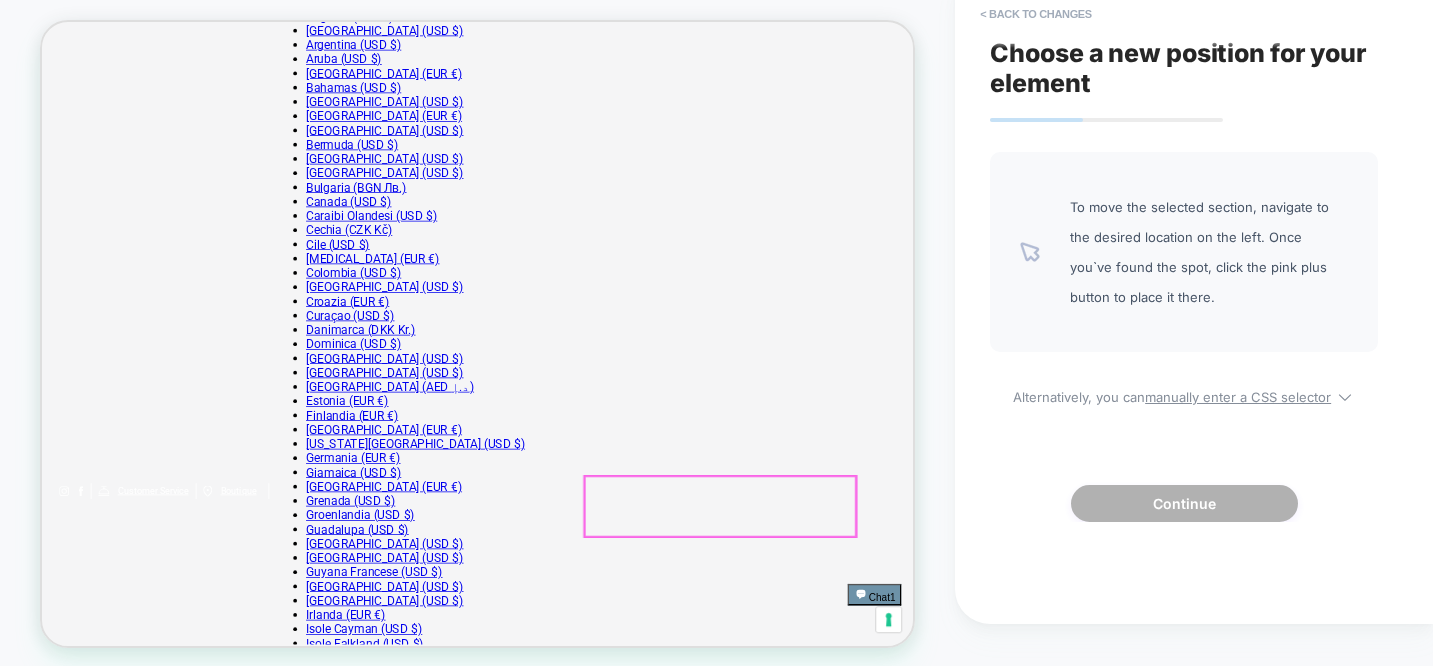 drag, startPoint x: 1011, startPoint y: 156, endPoint x: 965, endPoint y: 638, distance: 484.19003 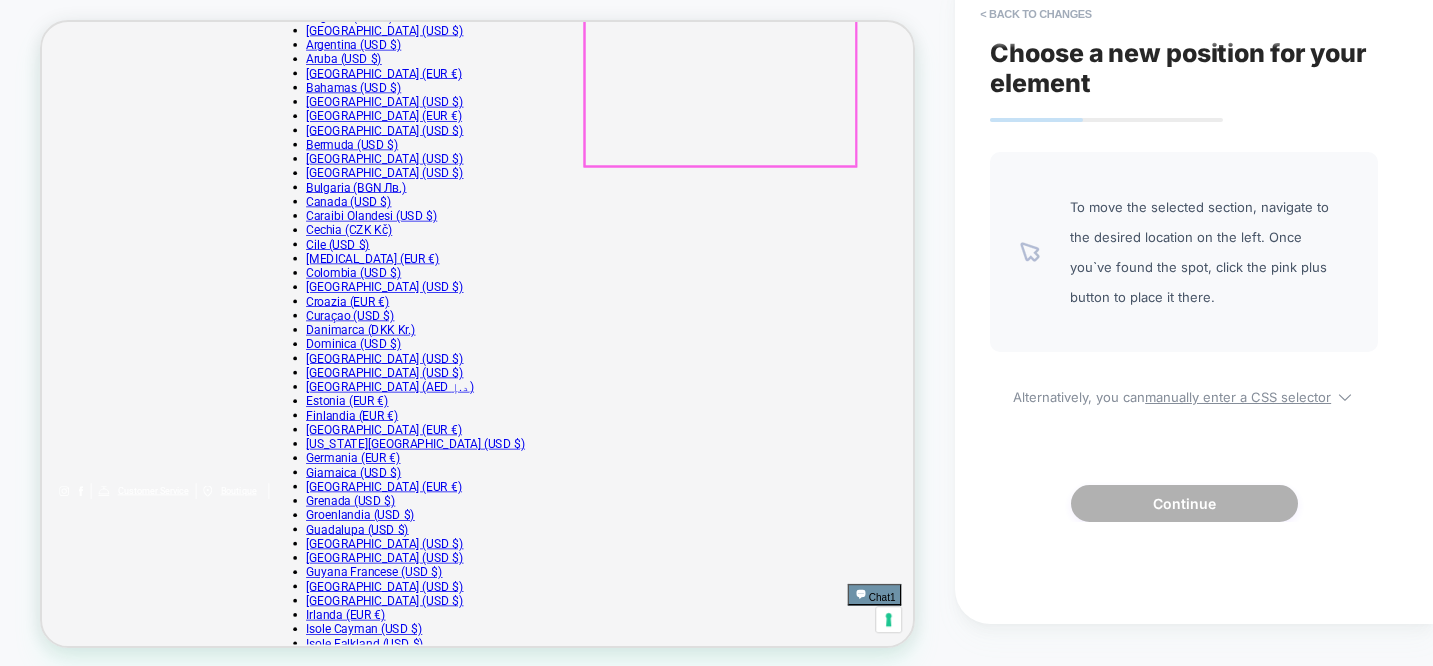 click on "Maglia a maniche corte in cotone Makò, con rifiniture in costine. Parte del progetto BCI per un cotone sostenibile. La sua lavorazione artigianale e l'uso di fibre naturali garantiscono una sensazione di morbidezza unica e una resistenza che dura nel tempo. Un capo versatile e lussuoso, ideale per arricchire il guardaroba di una donna con un tocco di qualità  Made in Italy." at bounding box center (620, 26378) 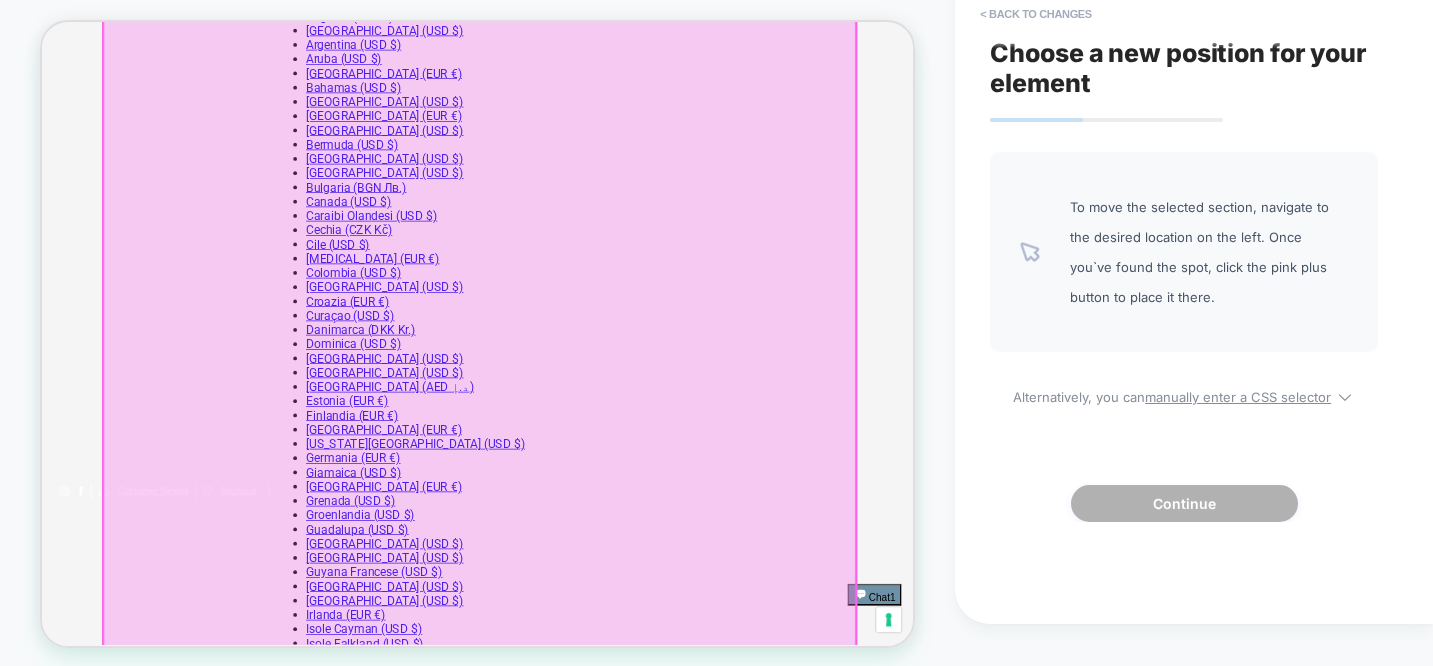 drag, startPoint x: 950, startPoint y: 150, endPoint x: 912, endPoint y: 631, distance: 482.49872 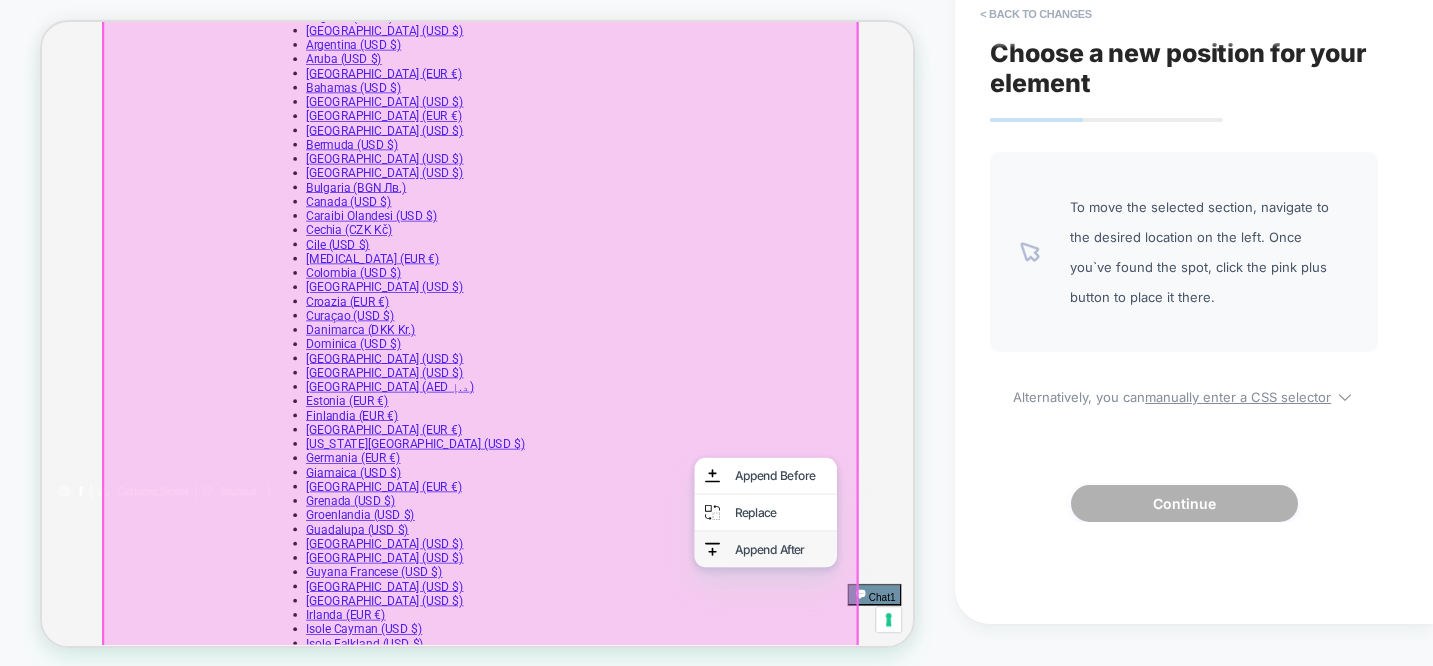 click on "Append After" at bounding box center [1027, 725] 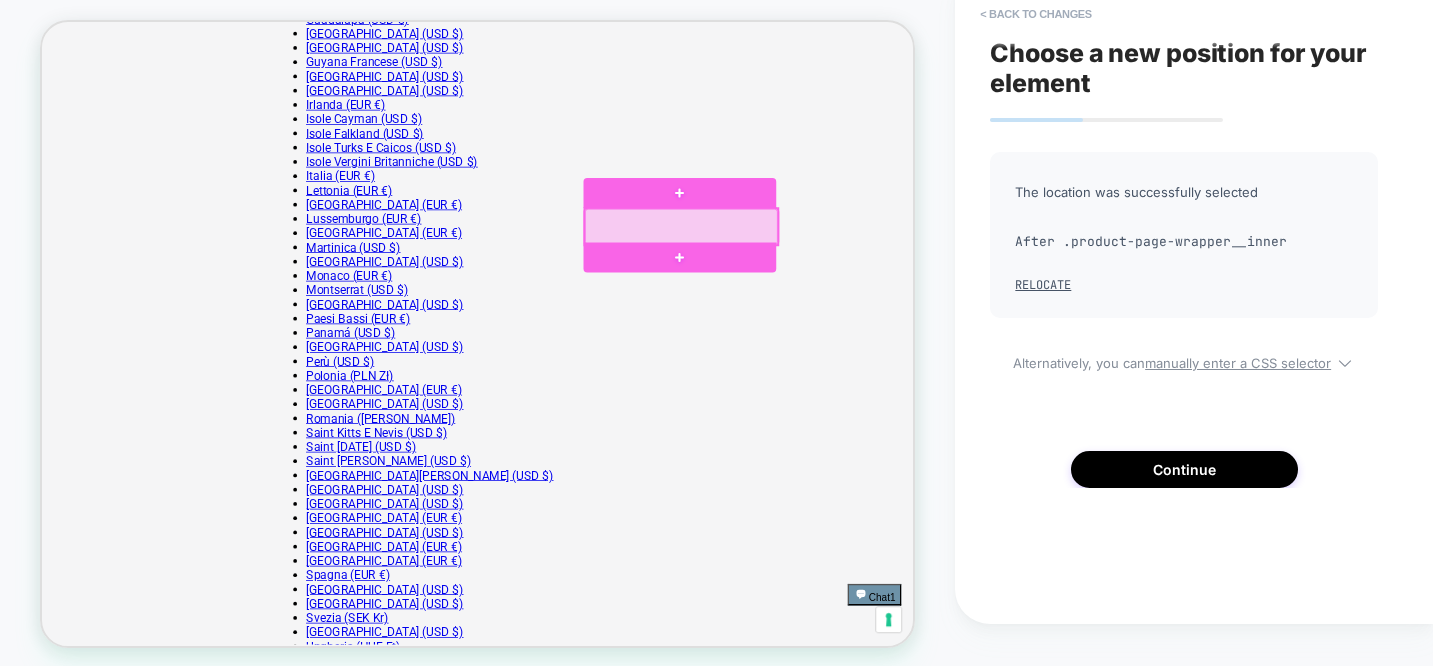 scroll, scrollTop: 1023, scrollLeft: 0, axis: vertical 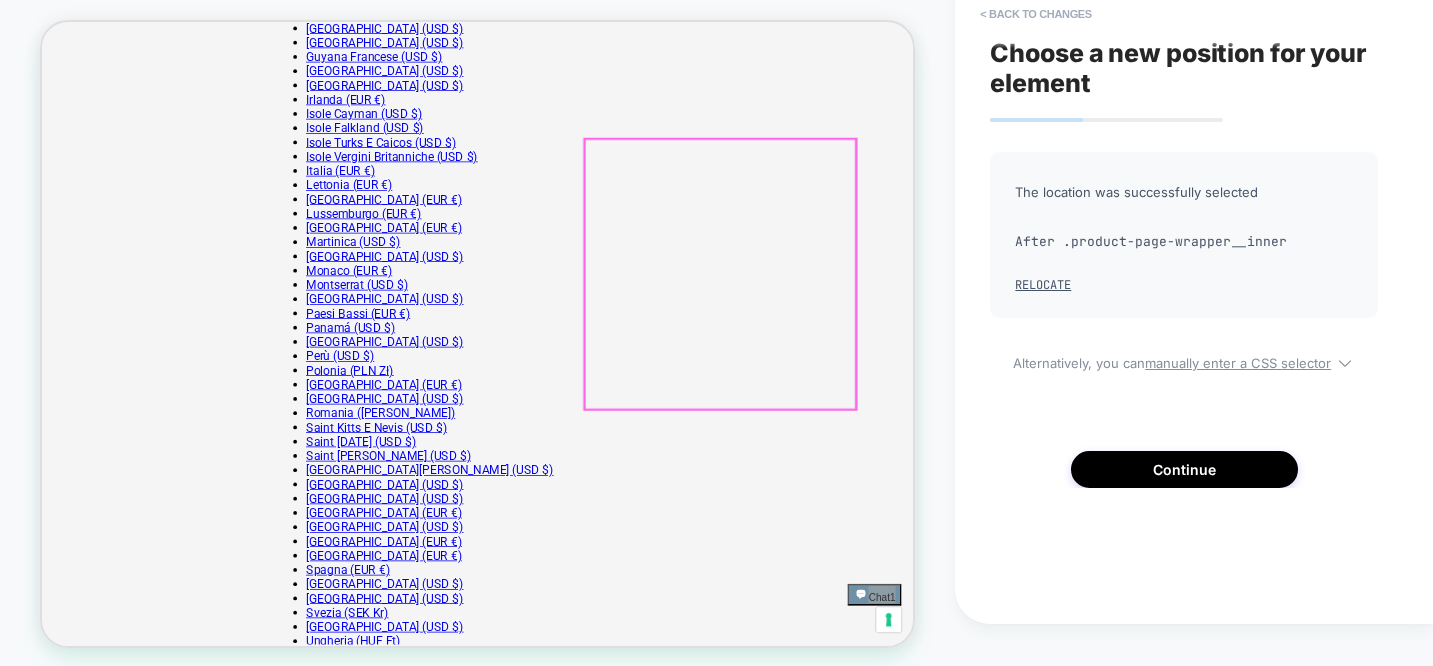 drag, startPoint x: 735, startPoint y: 767, endPoint x: 929, endPoint y: 322, distance: 485.44928 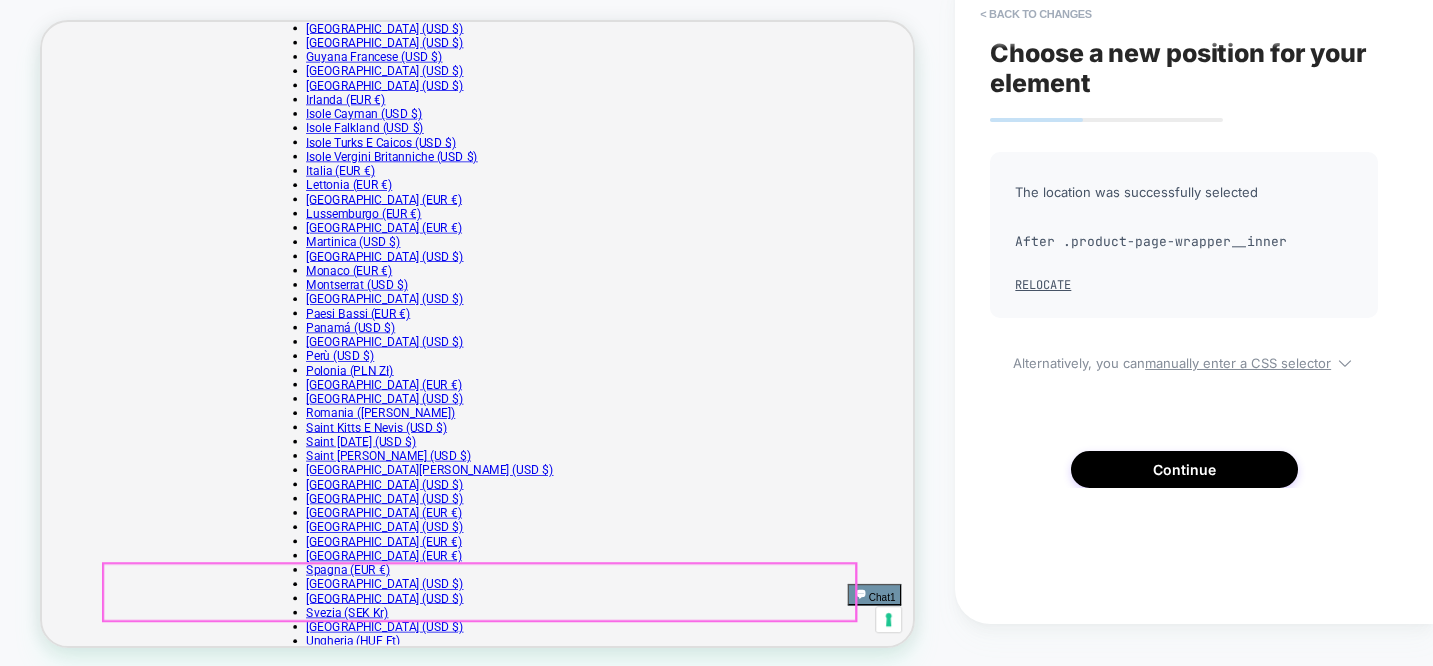 click on "Maglia a maniche corte in cotone Makò, con rifiniture in costine. Parte del progetto BCI per un cotone sostenibile. La sua lavorazione artigianale e l'uso di fibre naturali garantiscono una sensazione di morbidezza unica e una resistenza che dura nel tempo. Un capo versatile e lussuoso, ideale per arricchire il guardaroba di una donna con un tocco di qualità  Made in Italy." at bounding box center [623, 27842] 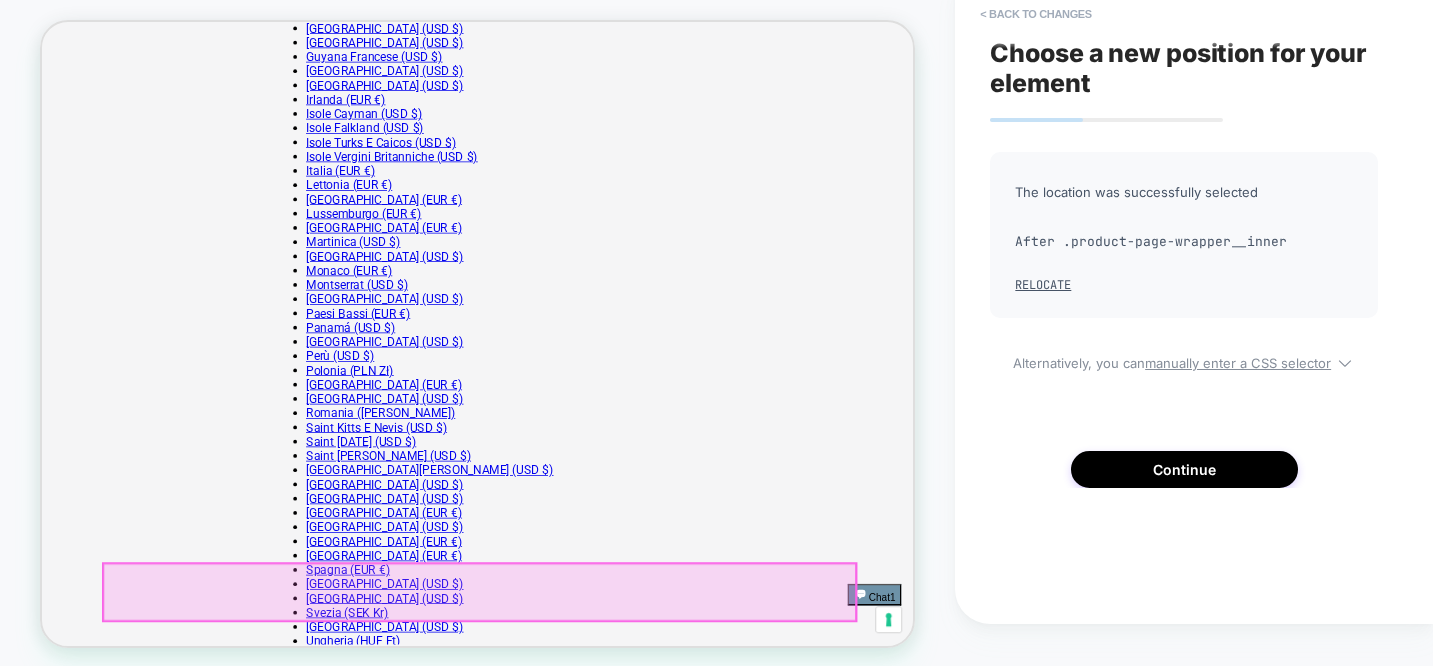 click on "Maglia a maniche corte in cotone Makò, con rifiniture in costine. Parte del progetto BCI per un cotone sostenibile. La sua lavorazione artigianale e l'uso di fibre naturali garantiscono una sensazione di morbidezza unica e una resistenza che dura nel tempo. Un capo versatile e lussuoso, ideale per arricchire il guardaroba di una donna con un tocco di qualità  Made in Italy." at bounding box center [623, 27842] 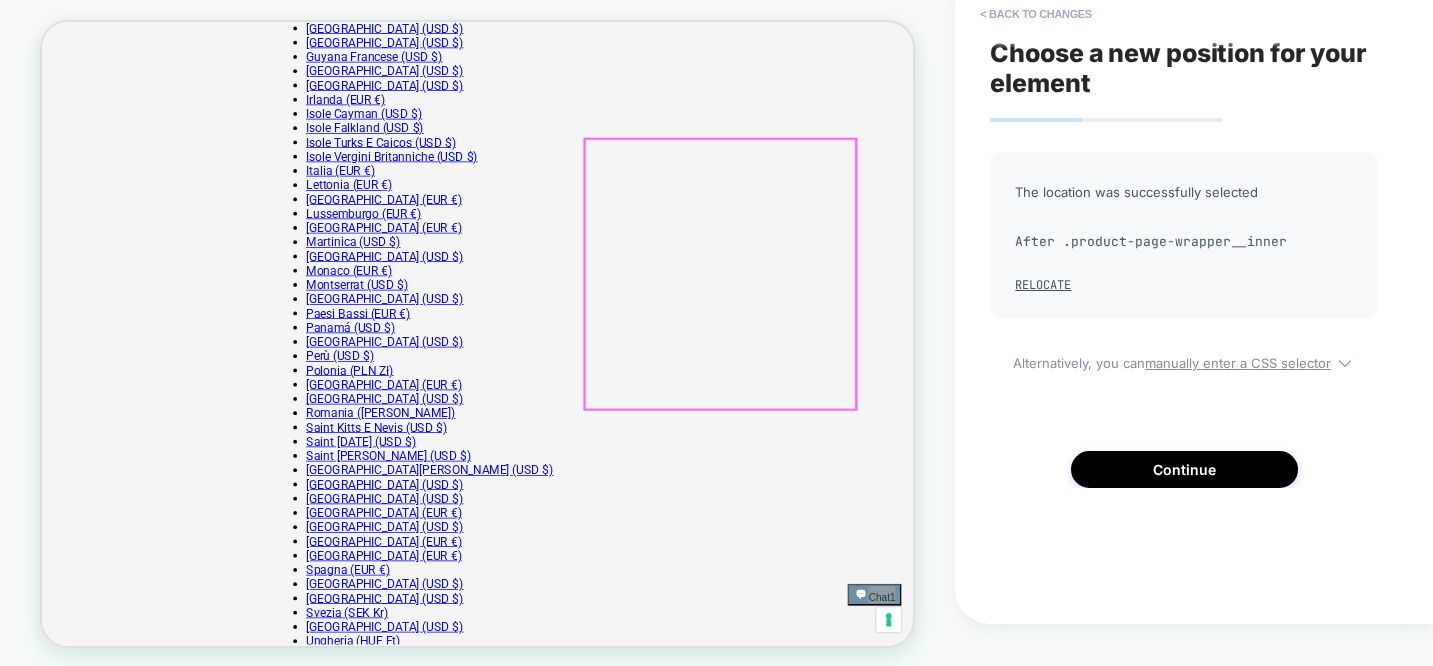 drag, startPoint x: 616, startPoint y: 790, endPoint x: 861, endPoint y: 281, distance: 564.89465 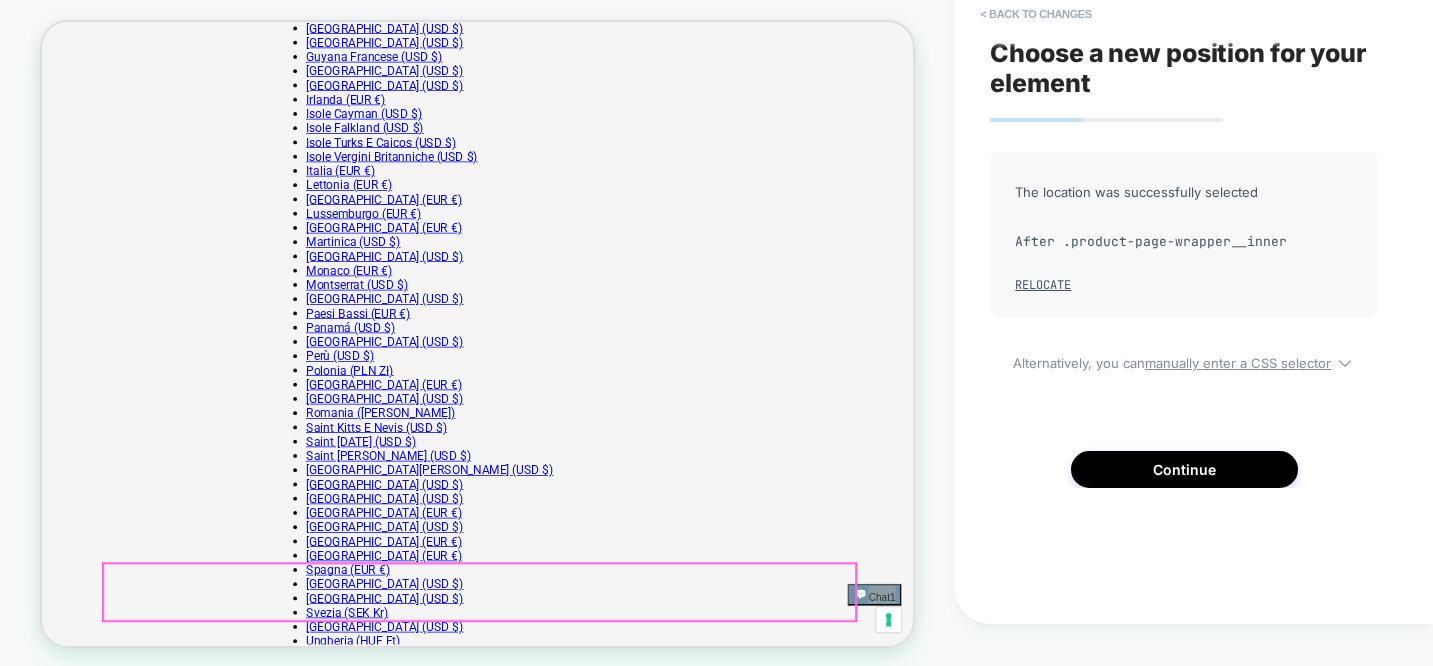 click on "Maglia a maniche corte in cotone Makò, con rifiniture in costine. Parte del progetto BCI per un cotone sostenibile. La sua lavorazione artigianale e l'uso di fibre naturali garantiscono una sensazione di morbidezza unica e una resistenza che dura nel tempo. Un capo versatile e lussuoso, ideale per arricchire il guardaroba di una donna con un tocco di qualità  Made in Italy." at bounding box center [620, 27842] 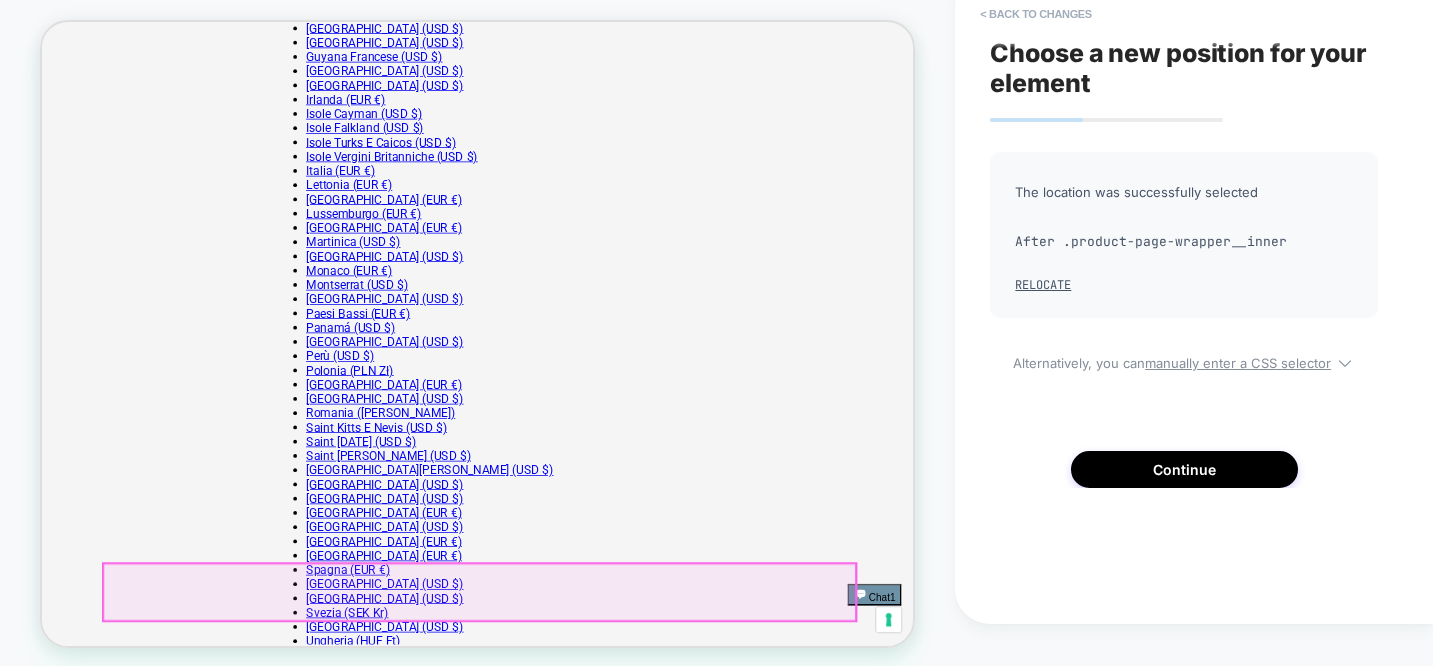 click on "Maglia a maniche corte in cotone Makò, con rifiniture in costine. Parte del progetto BCI per un cotone sostenibile. La sua lavorazione artigianale e l'uso di fibre naturali garantiscono una sensazione di morbidezza unica e una resistenza che dura nel tempo. Un capo versatile e lussuoso, ideale per arricchire il guardaroba di una donna con un tocco di qualità  Made in Italy." at bounding box center (623, 27842) 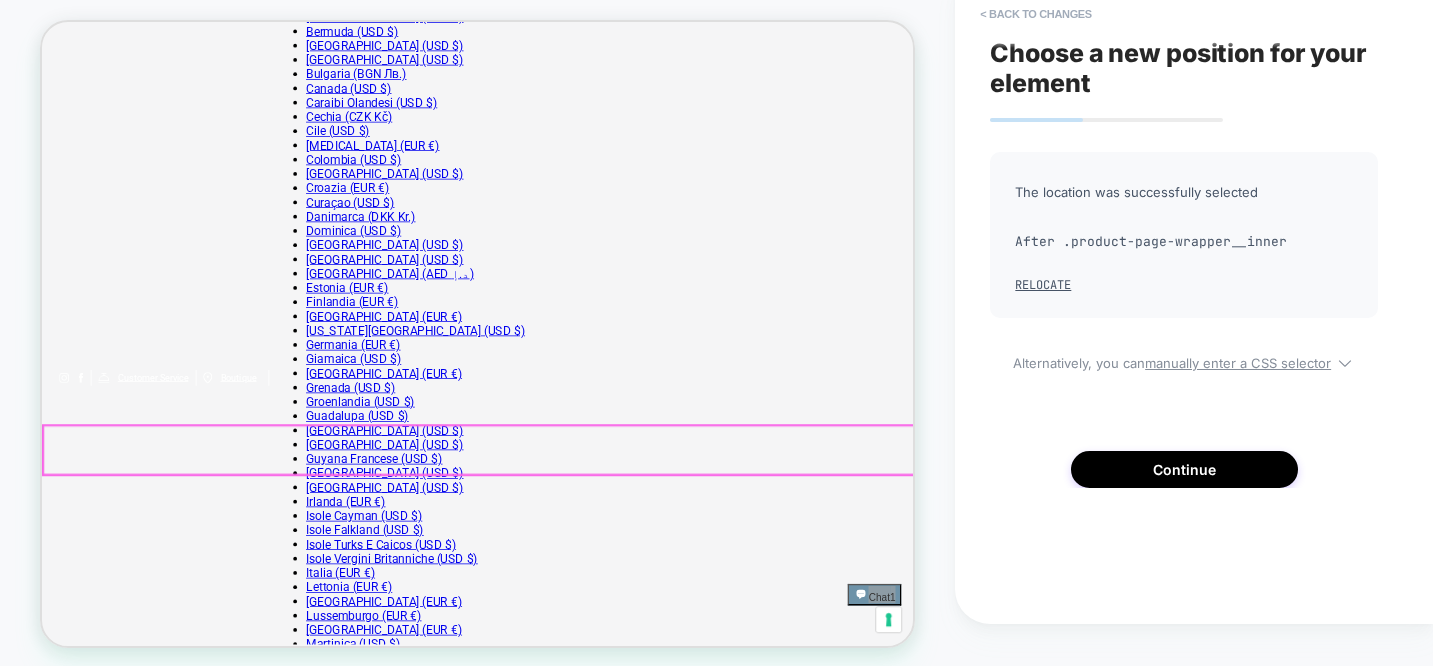 scroll, scrollTop: 138, scrollLeft: 0, axis: vertical 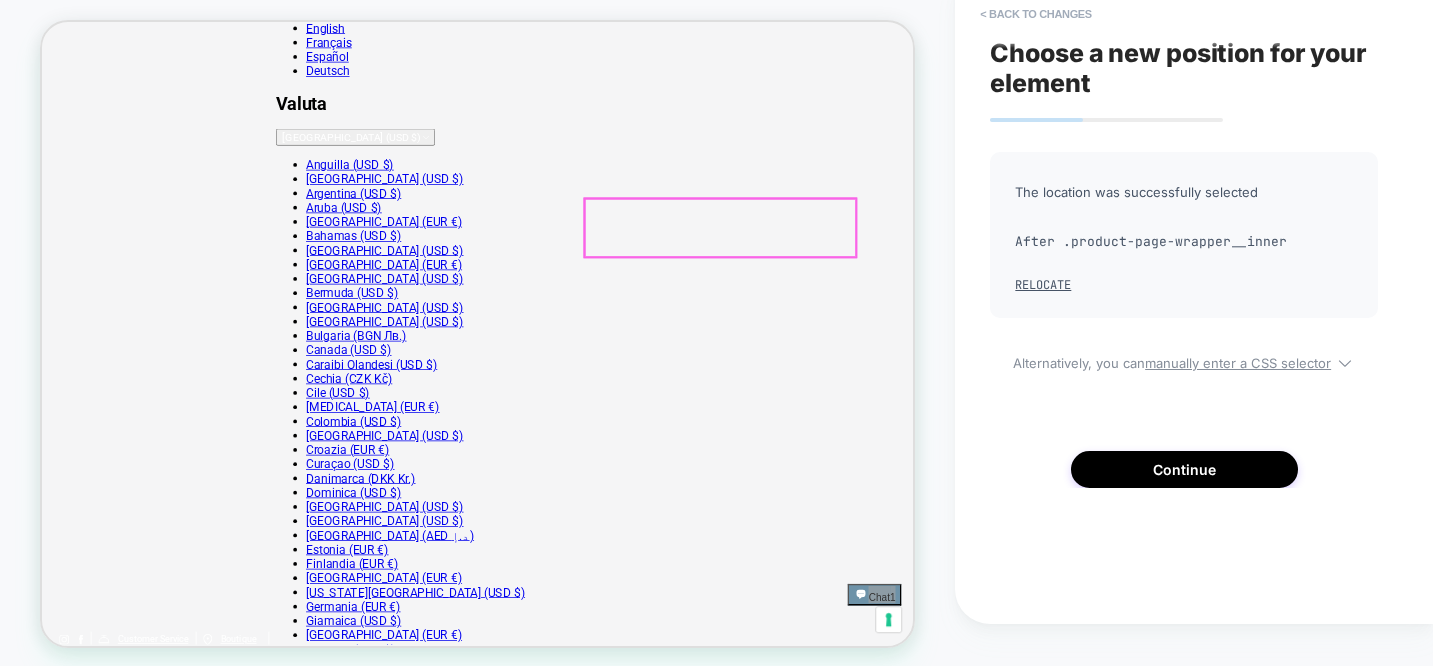 drag, startPoint x: 648, startPoint y: 793, endPoint x: 889, endPoint y: 325, distance: 526.40765 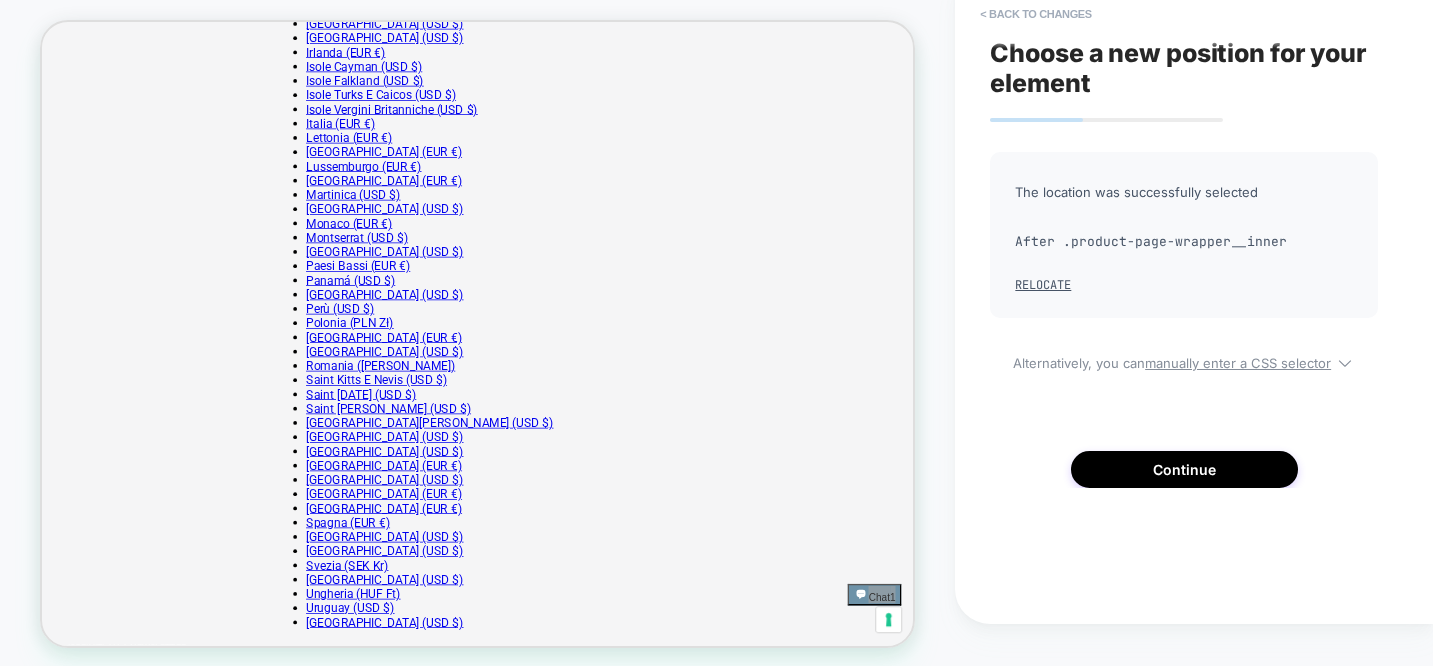 scroll, scrollTop: 1088, scrollLeft: 0, axis: vertical 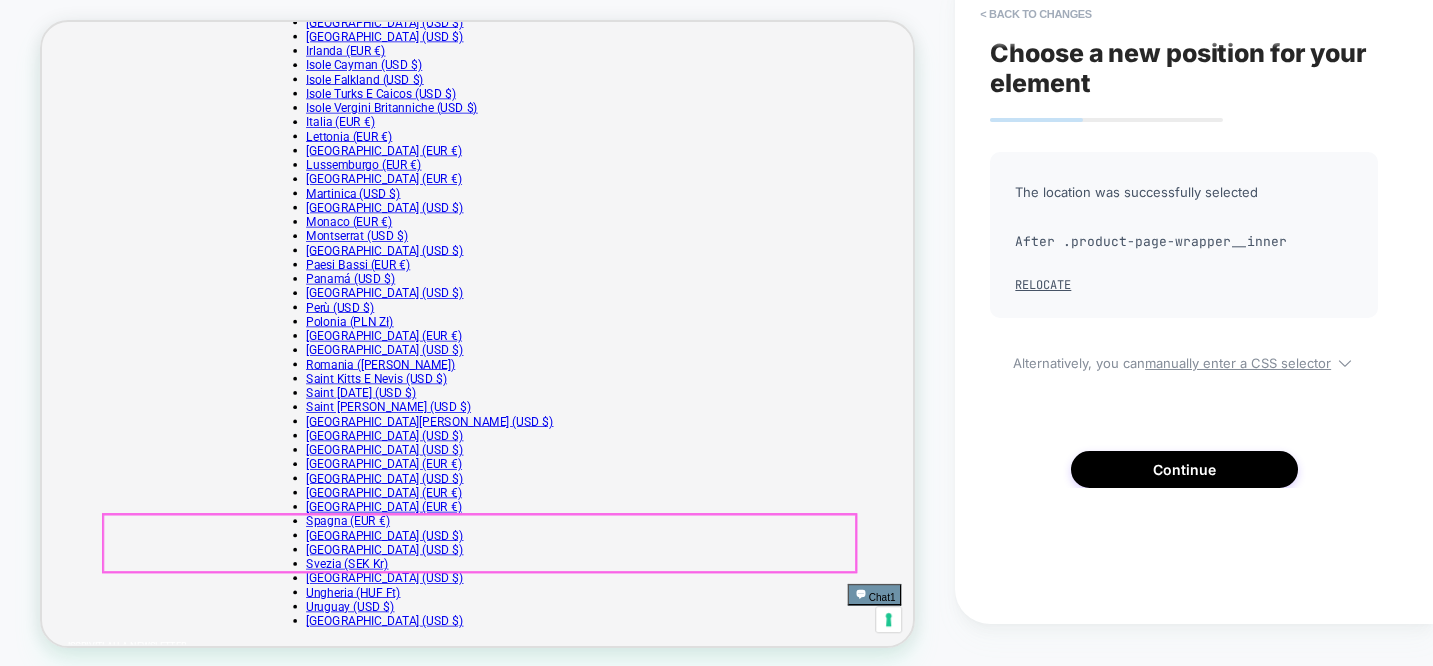 click on "Maglia a maniche corte in cotone Makò, con rifiniture in costine. Parte del progetto BCI per un cotone sostenibile. La sua lavorazione artigianale e l'uso di fibre naturali garantiscono una sensazione di morbidezza unica e una resistenza che dura nel tempo. Un capo versatile e lussuoso, ideale per arricchire il guardaroba di una donna con un tocco di qualità  Made in Italy." at bounding box center [623, 27777] 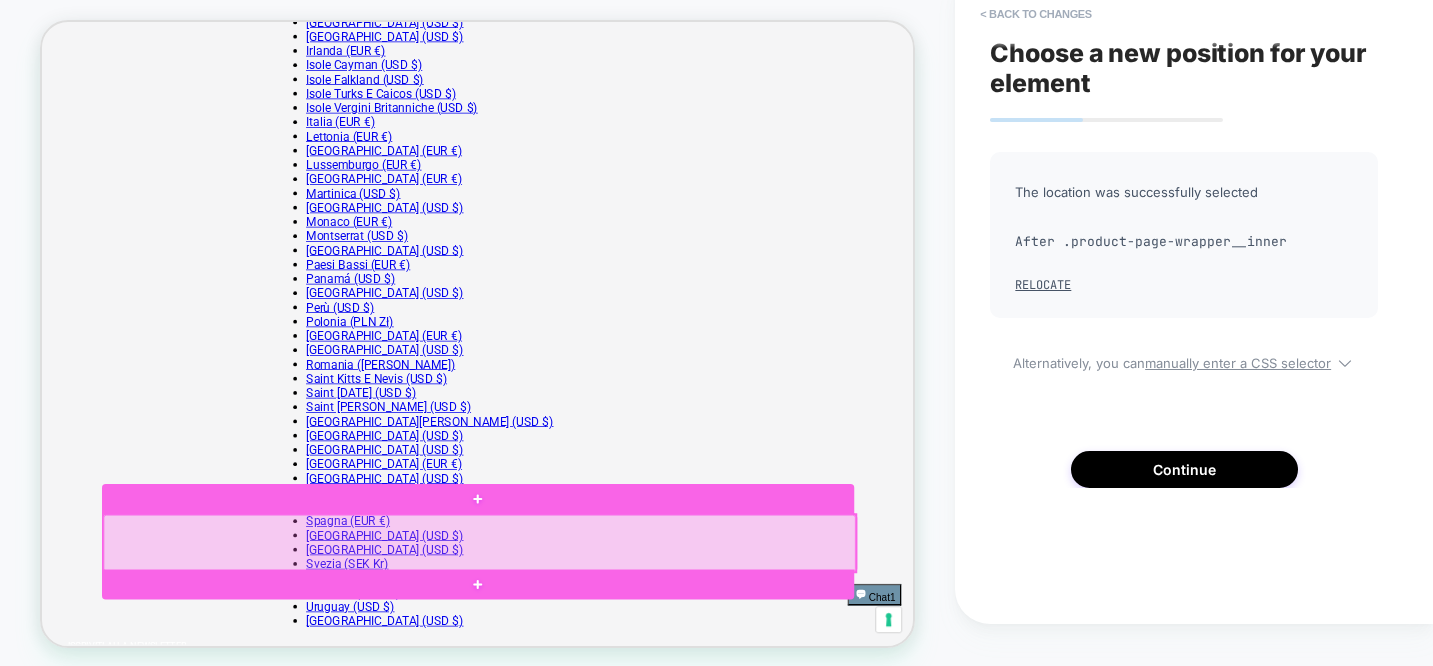 click at bounding box center (625, 717) 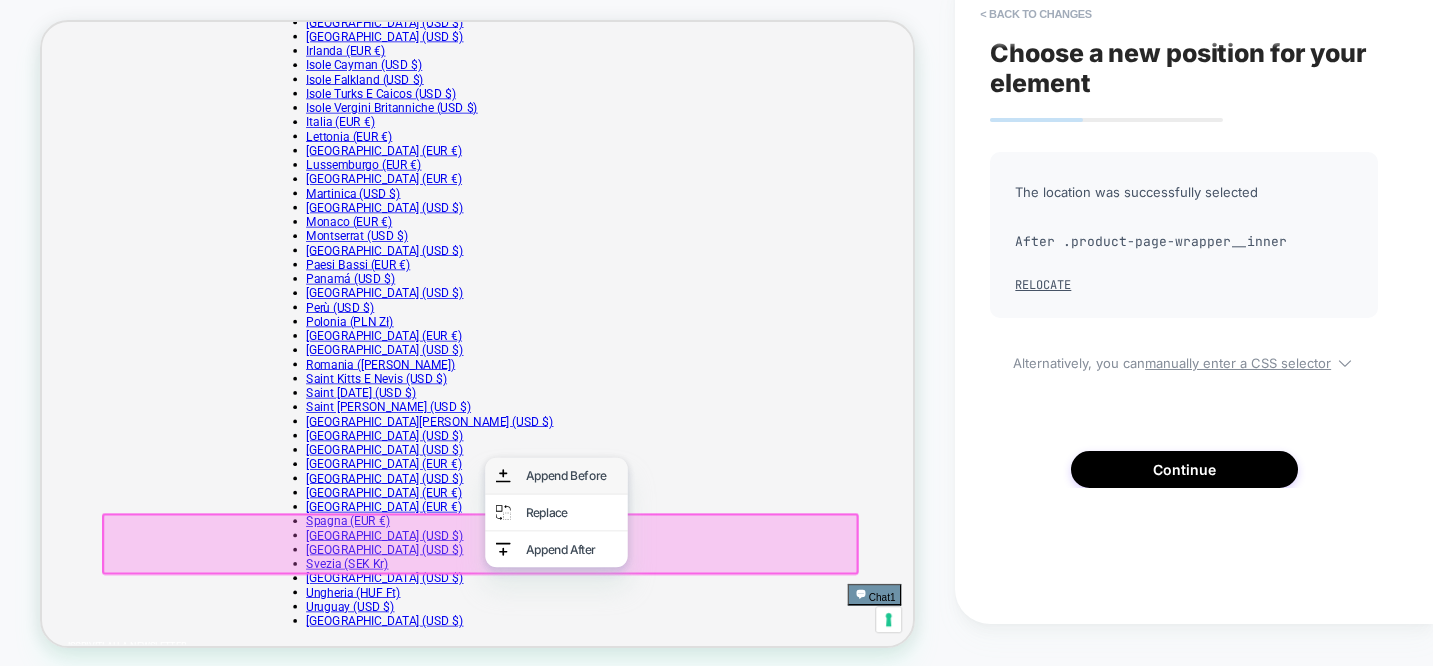 click on "Append Before" at bounding box center (748, 627) 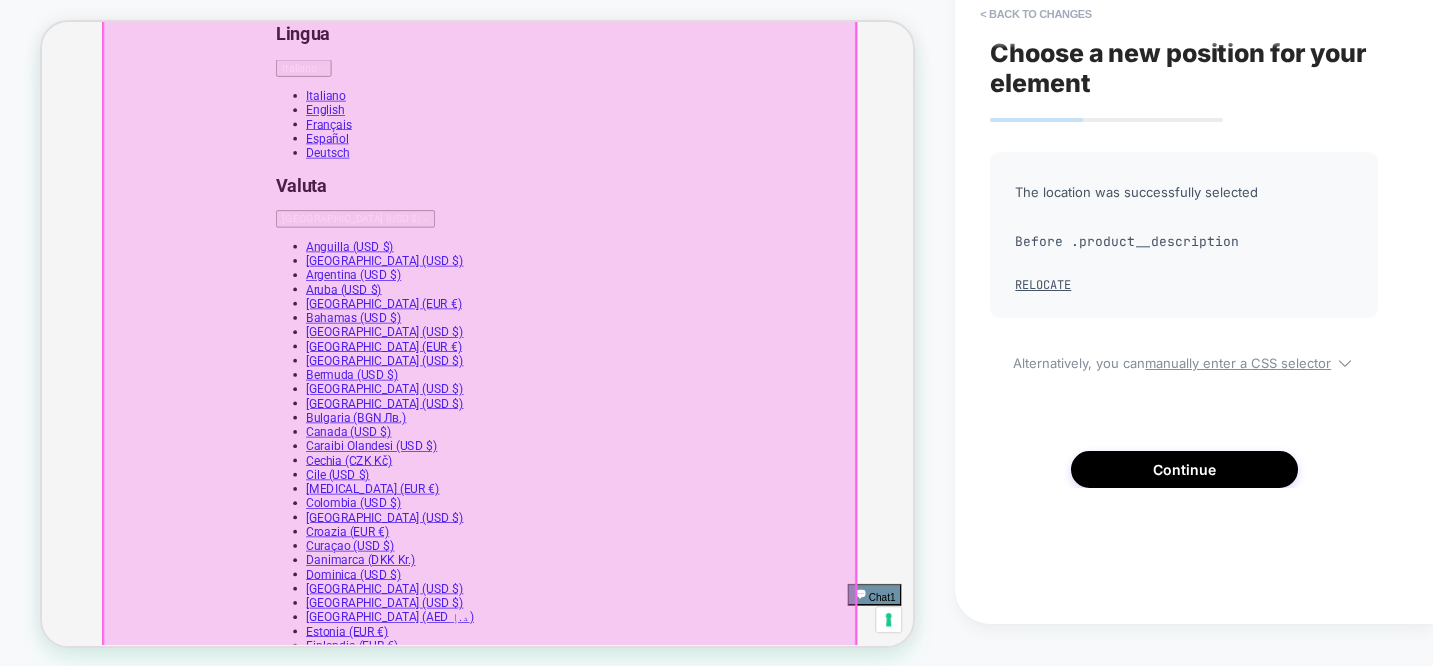 scroll, scrollTop: 0, scrollLeft: 0, axis: both 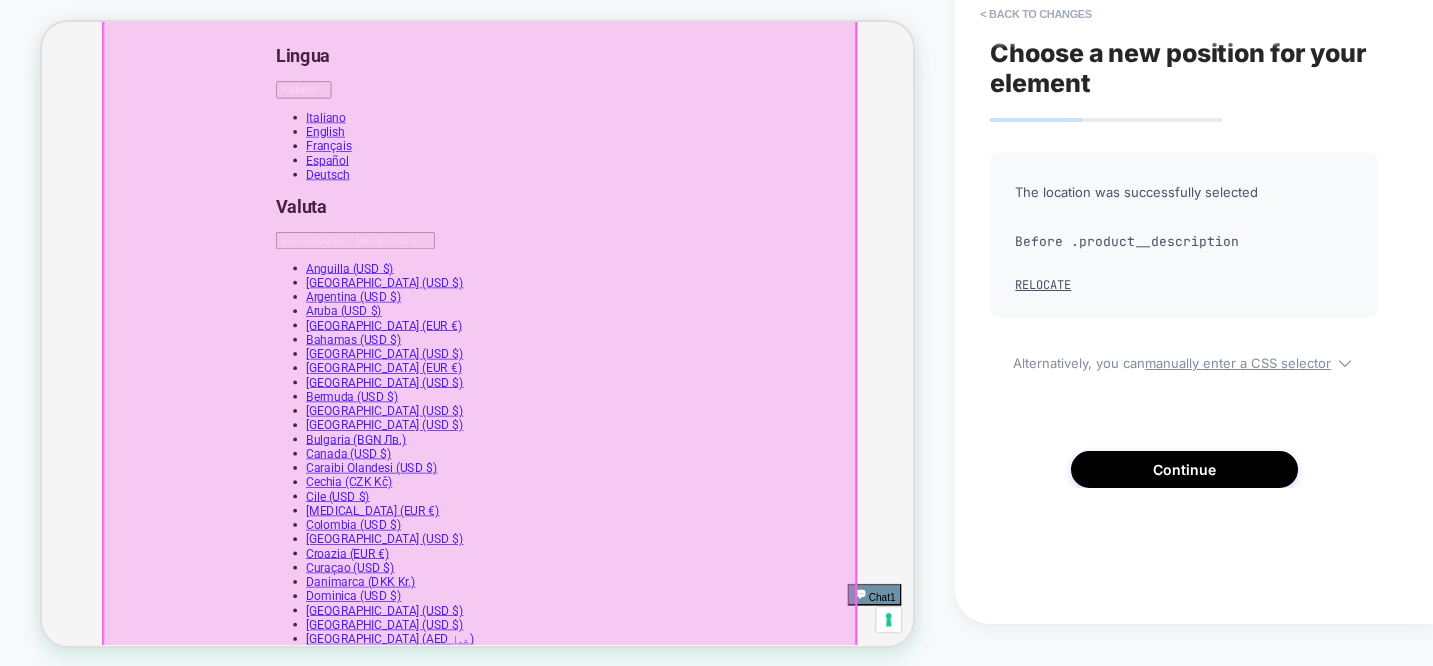 click at bounding box center [625, 562] 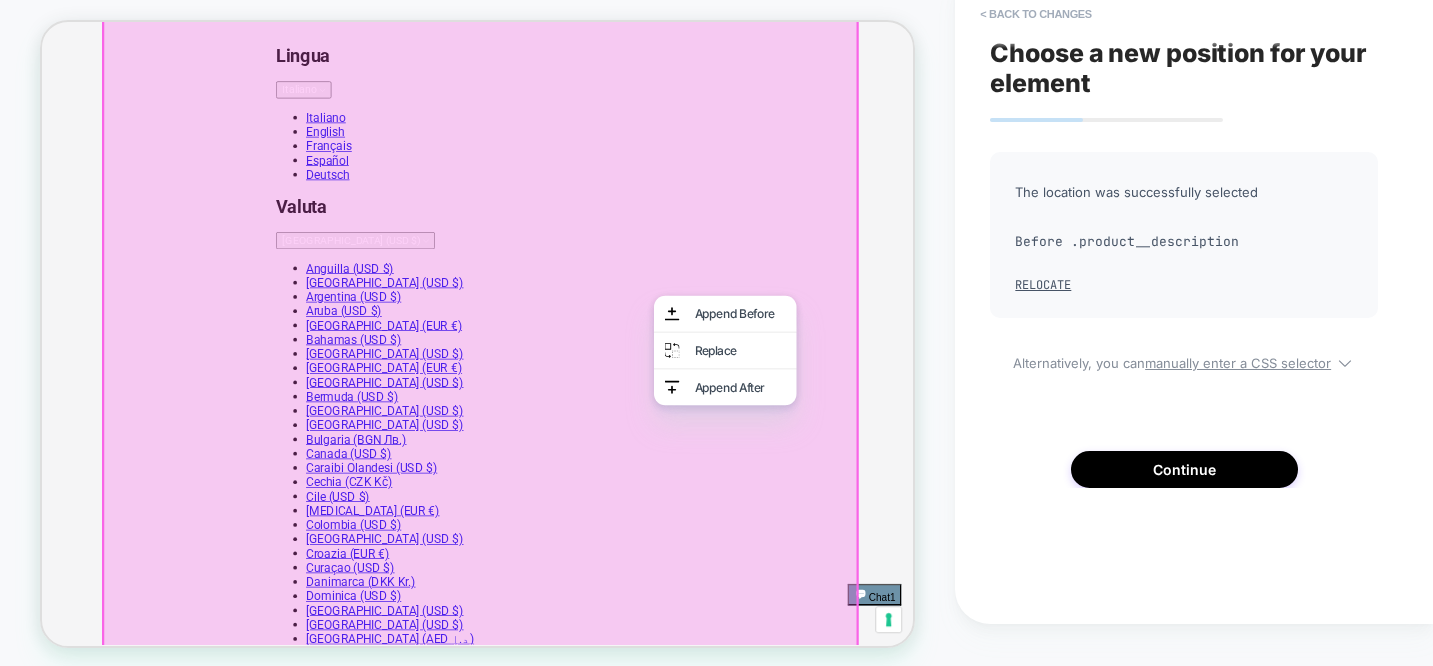 click at bounding box center (623, 22) 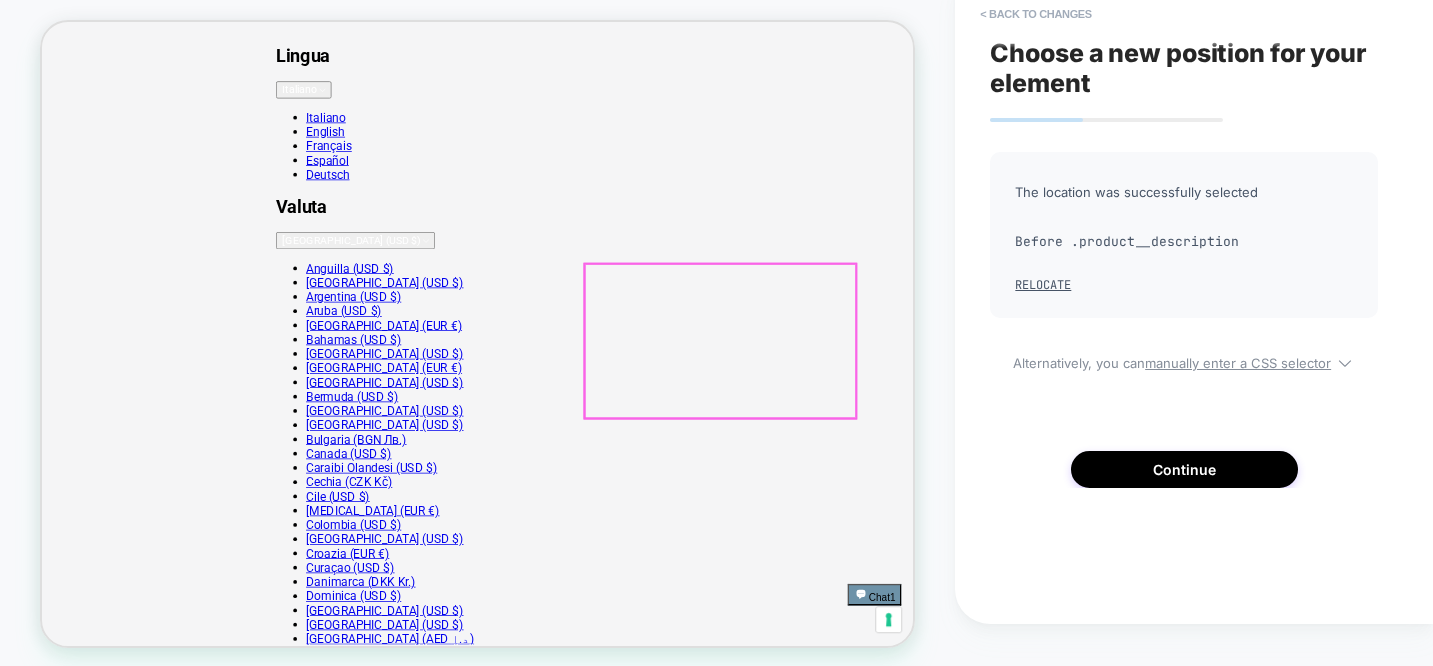 click on "Maglia a maniche corte in cotone Makò, con rifiniture in costine. Parte del progetto BCI per un cotone sostenibile. La sua lavorazione artigianale e l'uso di fibre naturali garantiscono una sensazione di morbidezza unica e una resistenza che dura nel tempo. Un capo versatile e lussuoso, ideale per arricchire il guardaroba di una donna con un tocco di qualità  Made in Italy." at bounding box center (620, 26714) 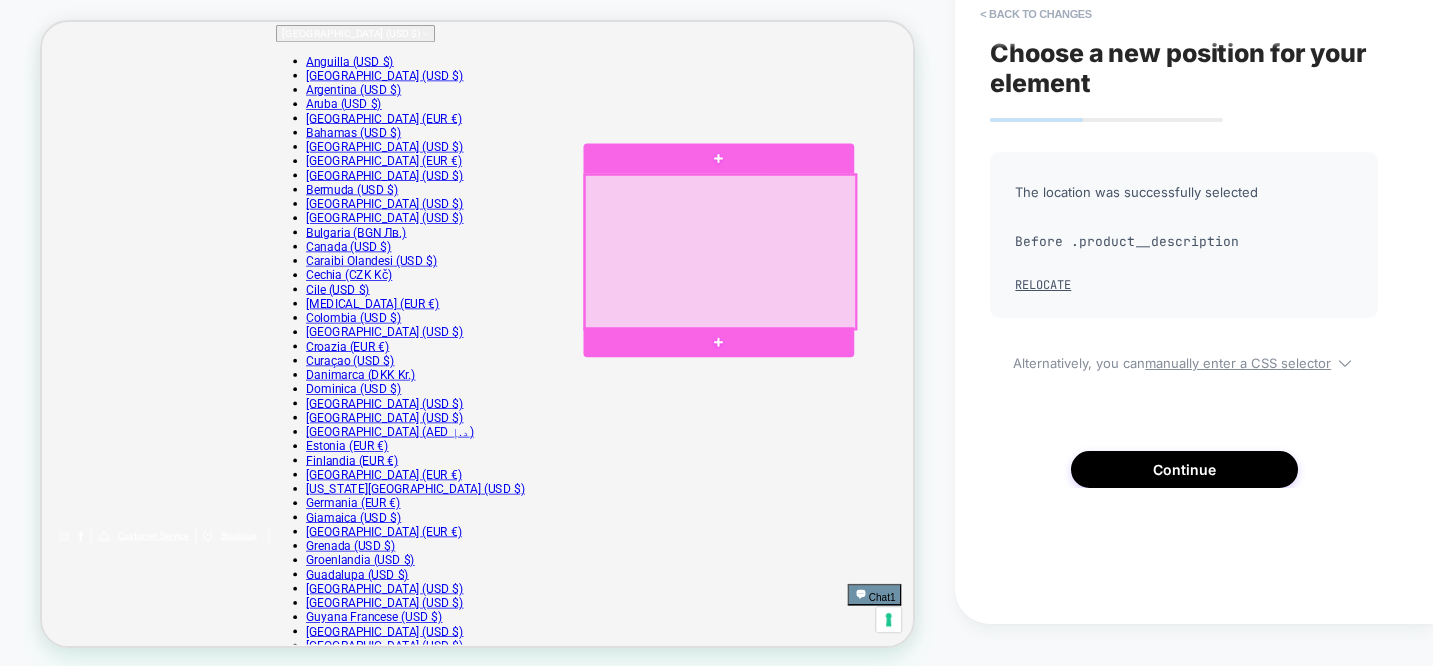scroll, scrollTop: 278, scrollLeft: 0, axis: vertical 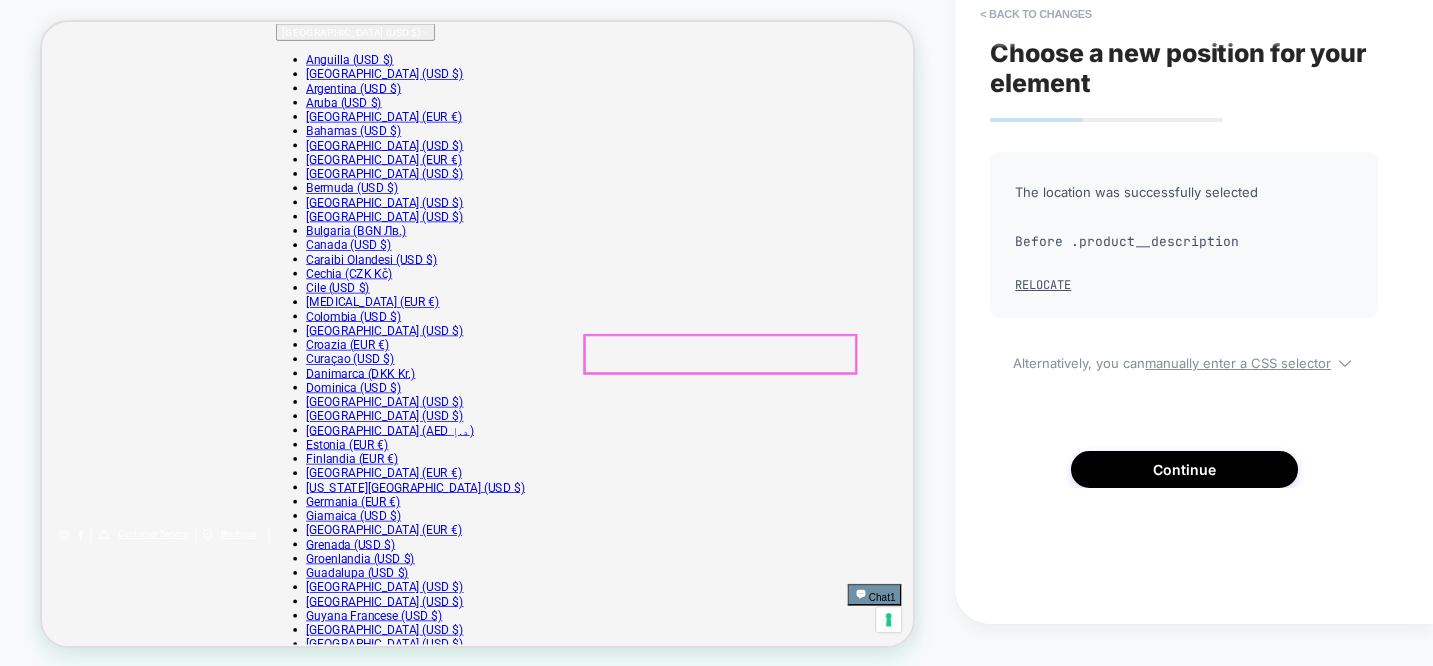 click on "Tabella Delle Taglie" at bounding box center (116, 26700) 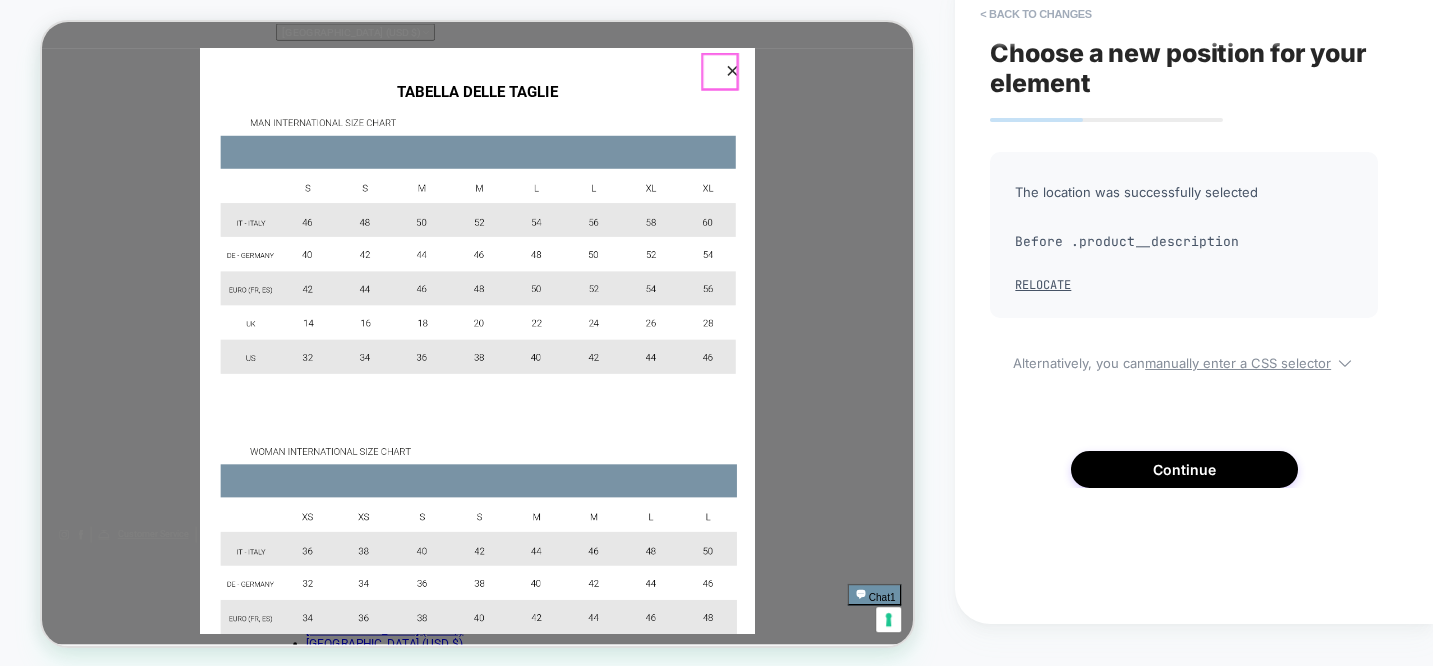 click at bounding box center [964, 87] 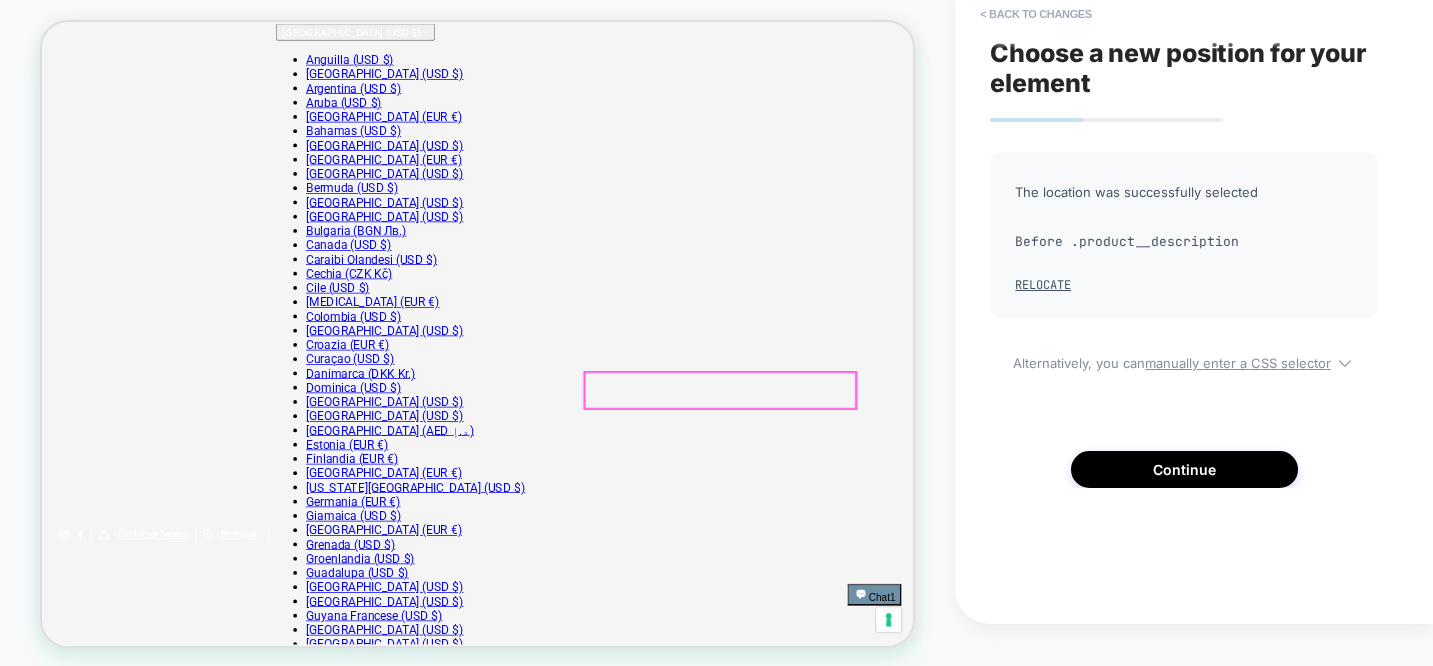 click on "Quantità
**" at bounding box center [623, 26745] 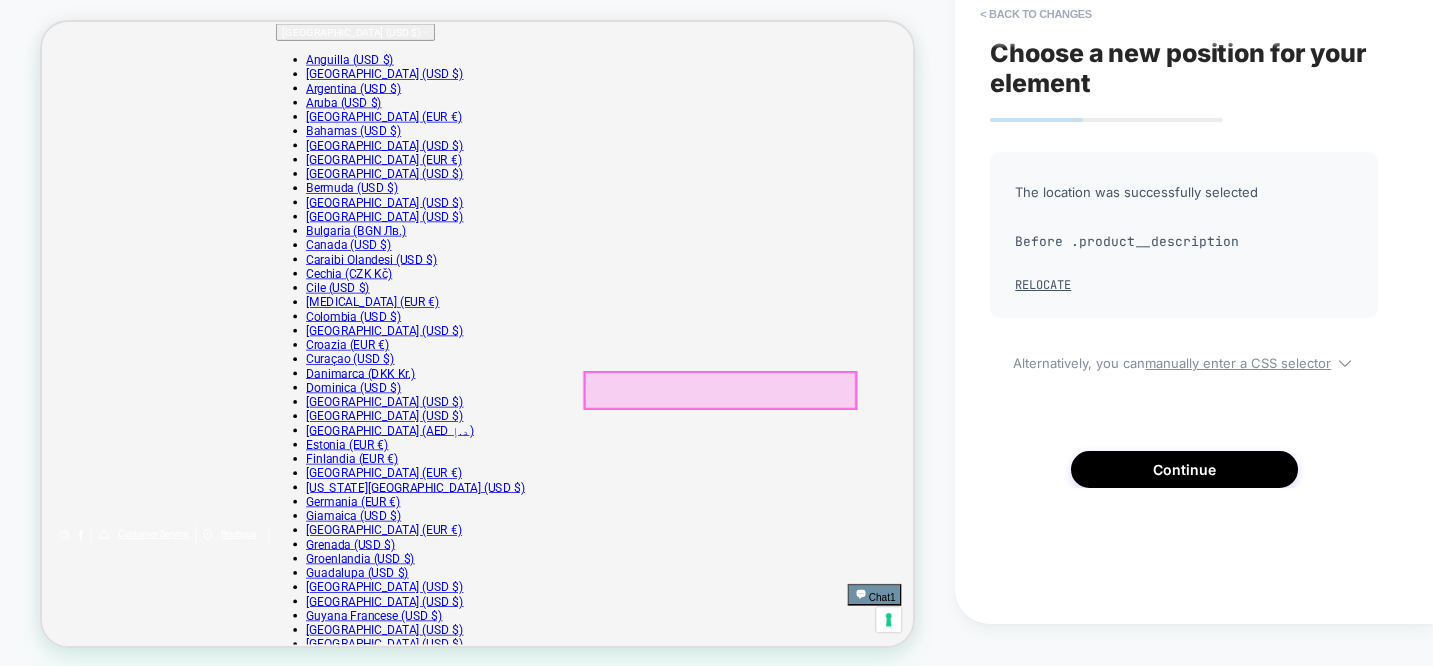 click on "Are you in the right place?
Please select your shipping country." at bounding box center (623, 17232) 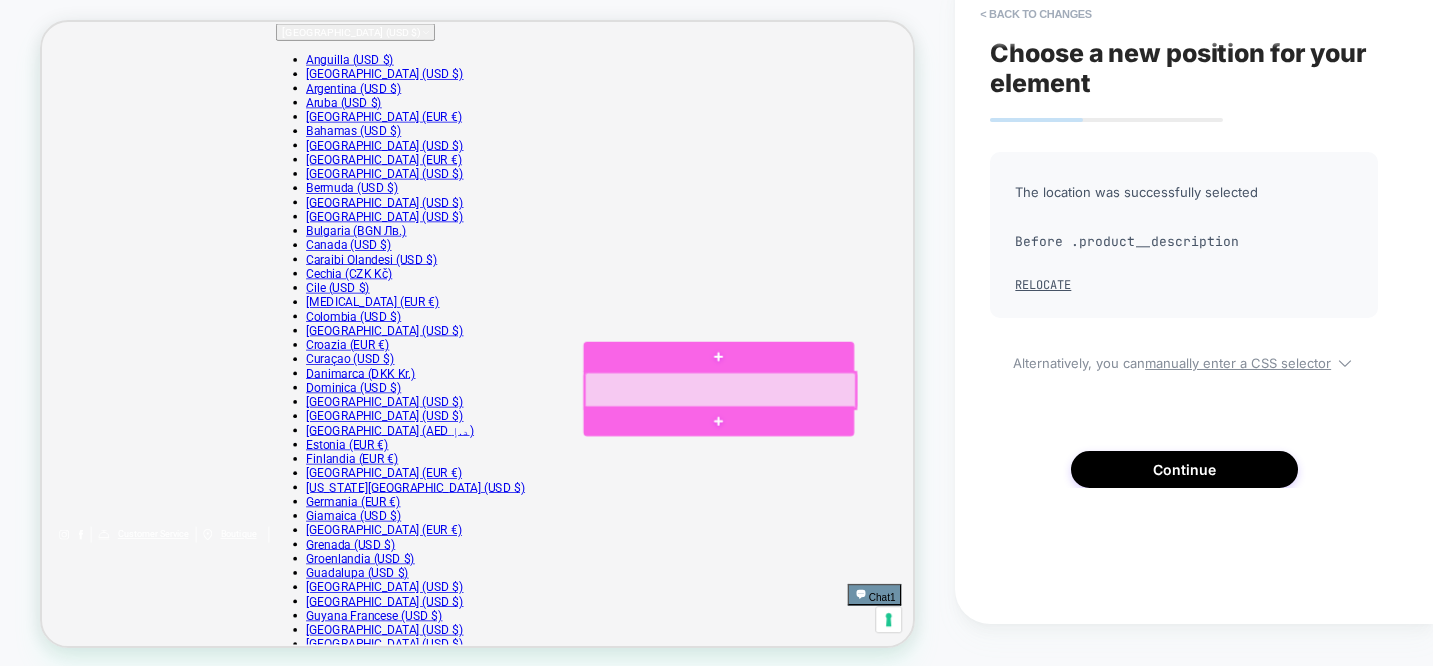 click at bounding box center [946, 514] 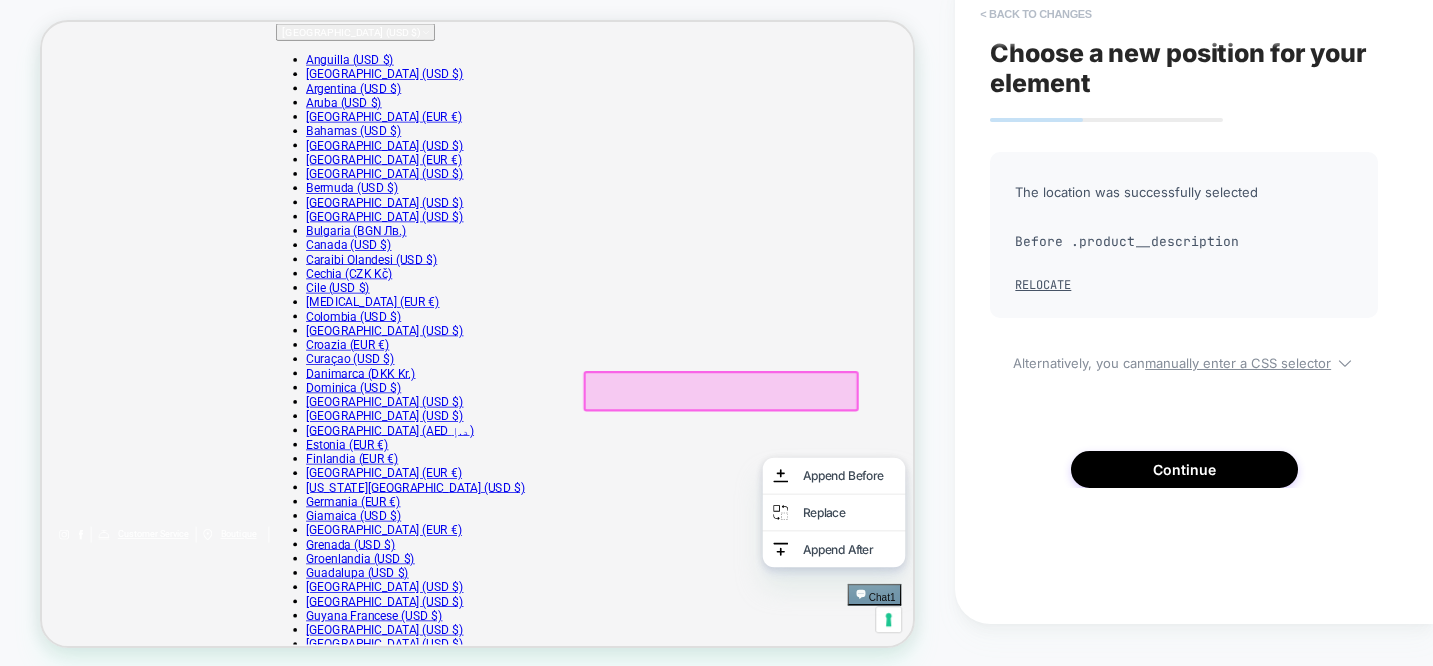 click on "< Back to changes" at bounding box center (1036, 14) 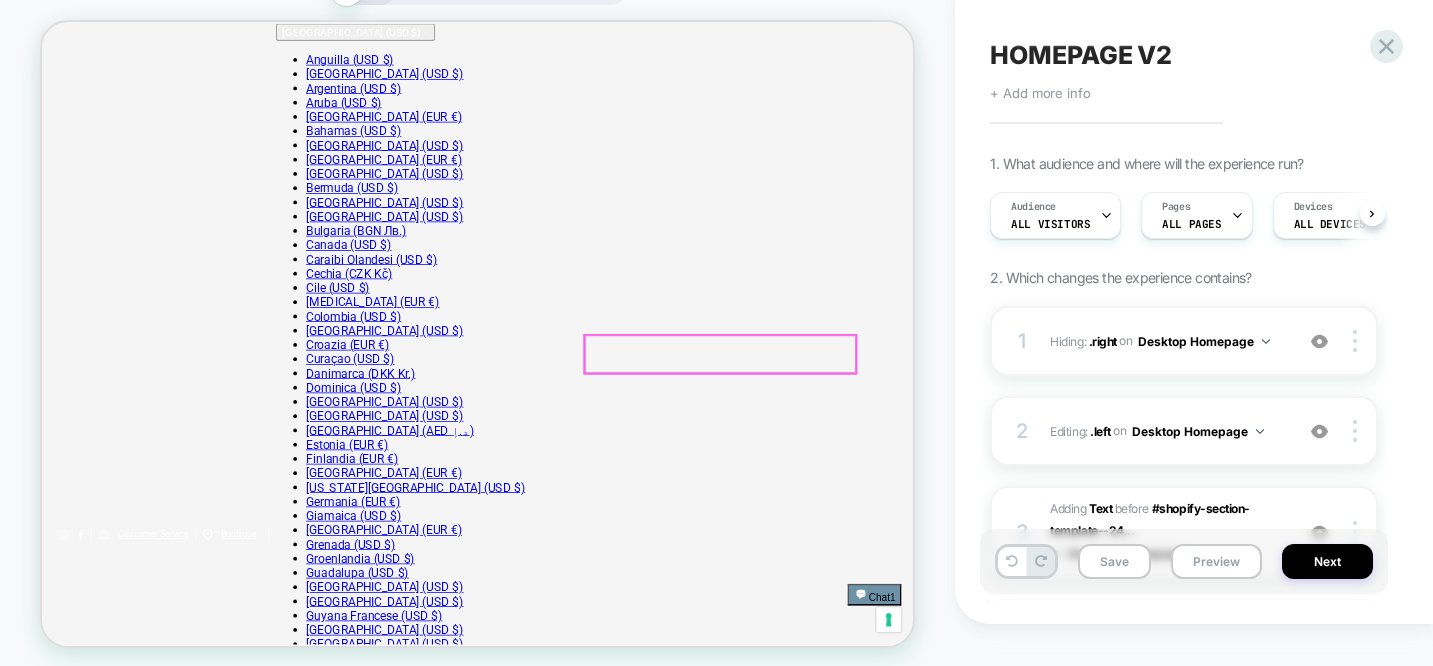 scroll, scrollTop: 0, scrollLeft: 1, axis: horizontal 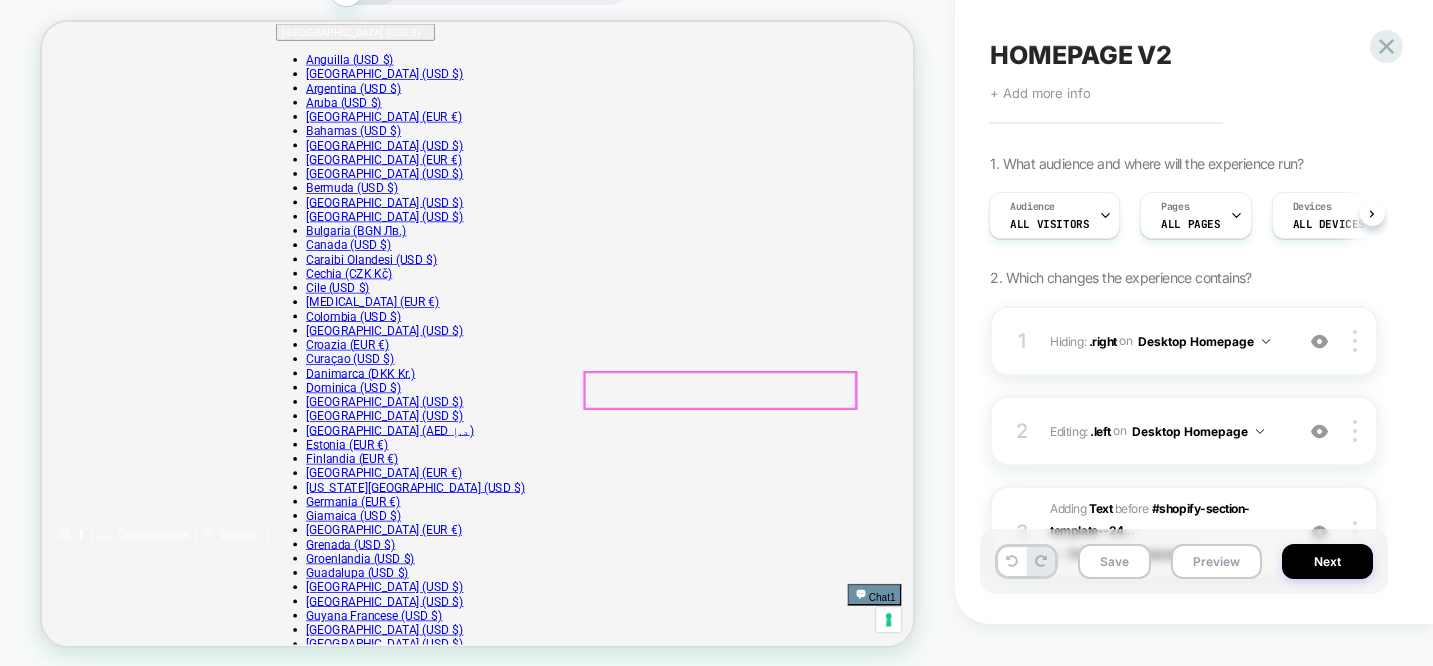 click on "Quantità
**" at bounding box center (623, 26745) 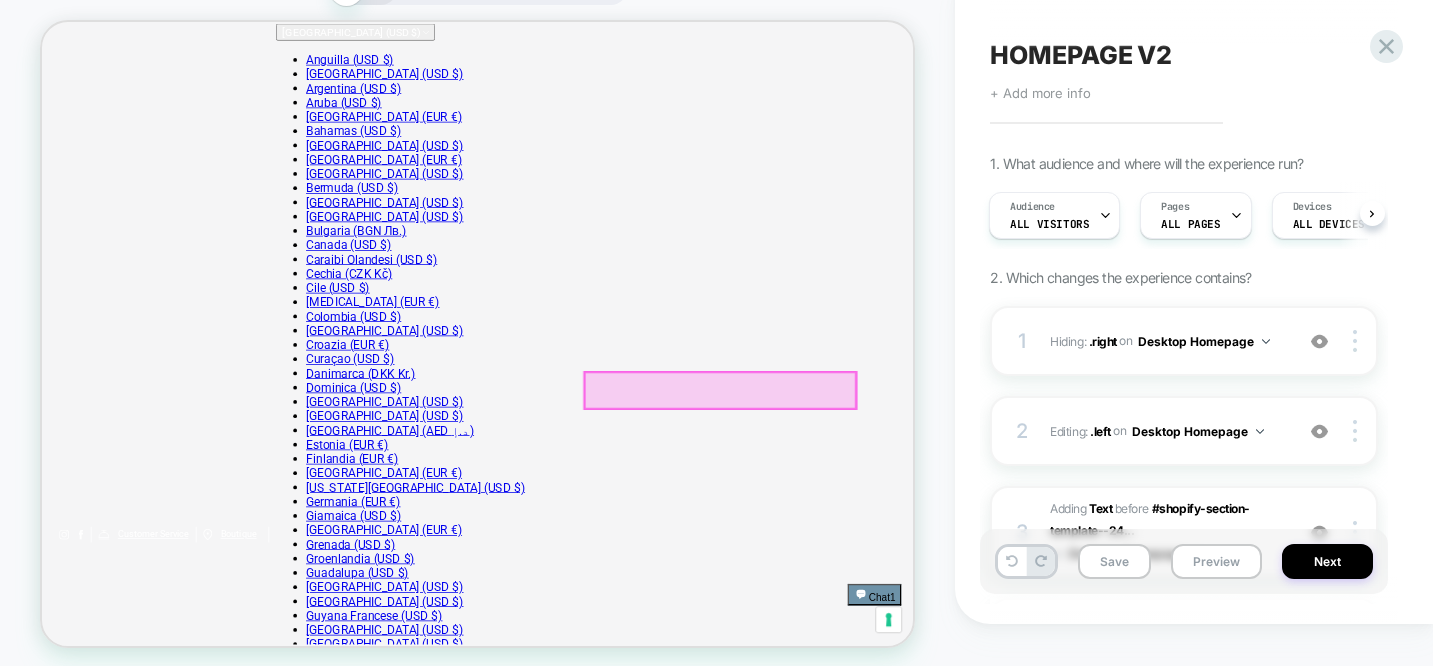 click at bounding box center [946, 514] 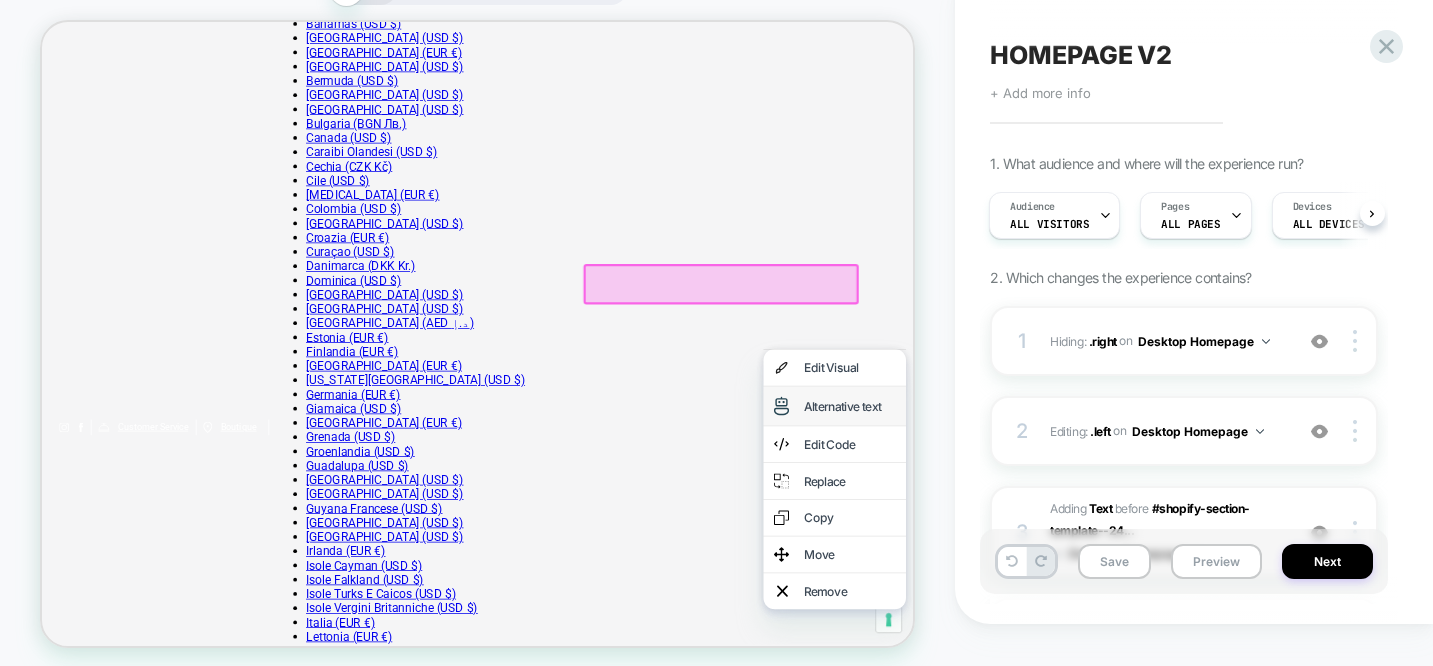 scroll, scrollTop: 423, scrollLeft: 0, axis: vertical 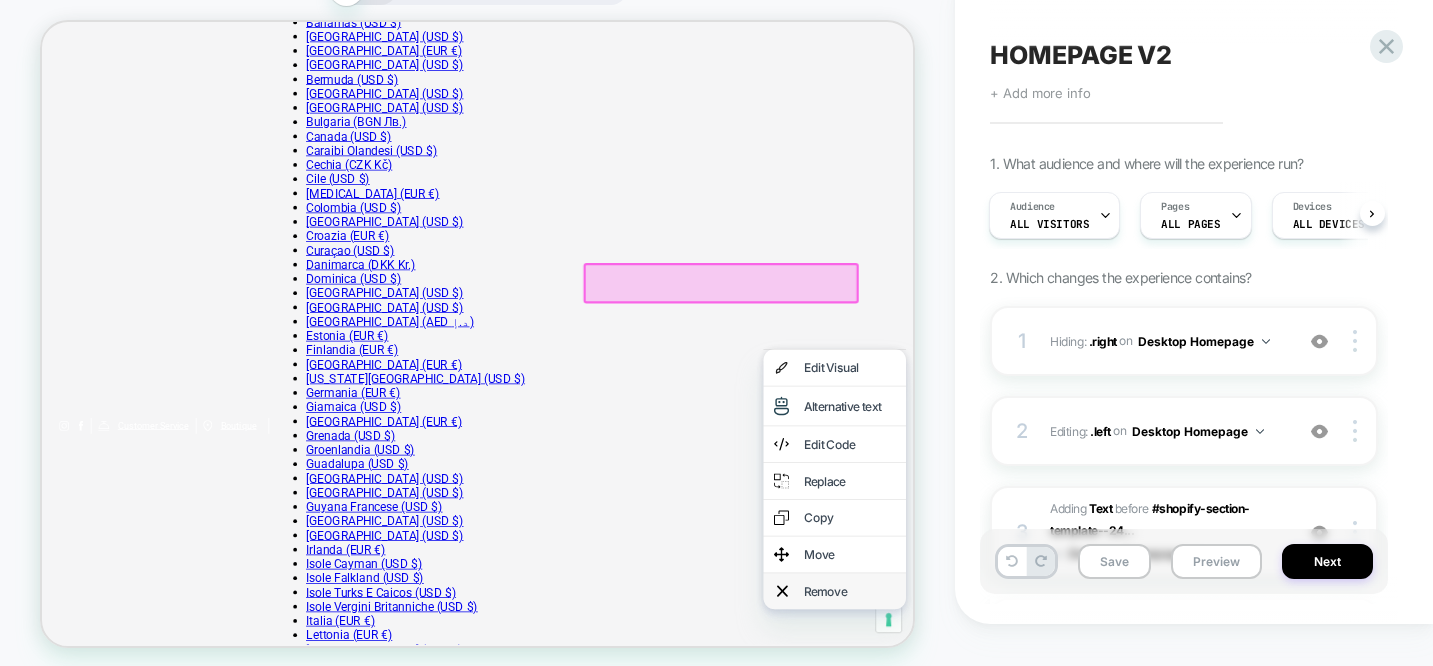 click on "Remove" at bounding box center (1119, 781) 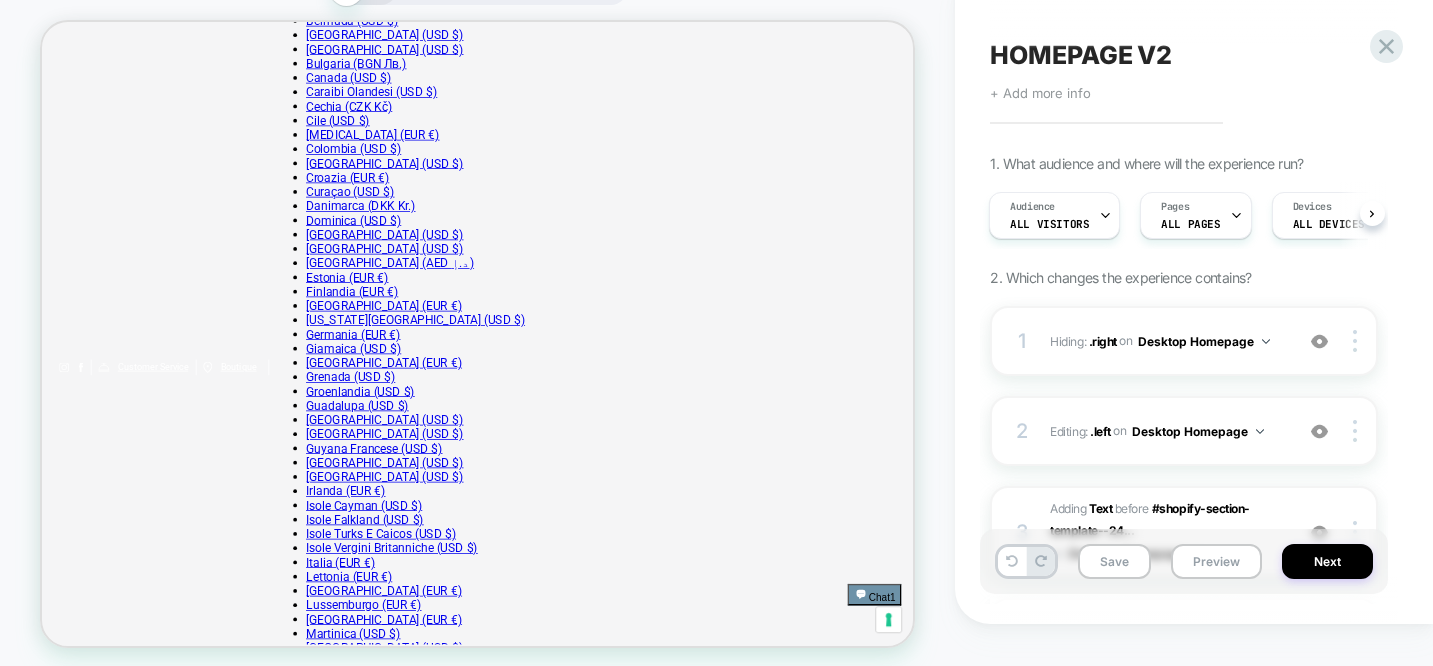 scroll, scrollTop: 367, scrollLeft: 0, axis: vertical 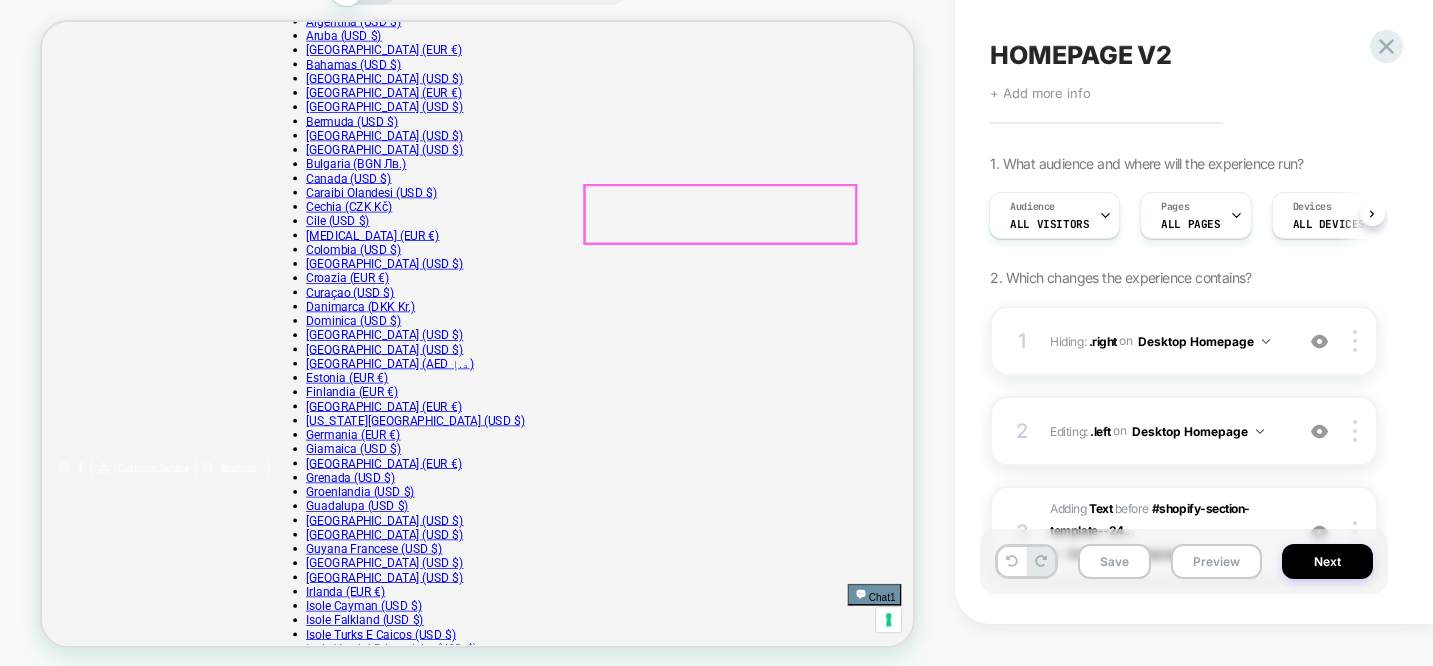 click on "Taglia
**
**
**
**
**
**
**" at bounding box center [623, 26524] 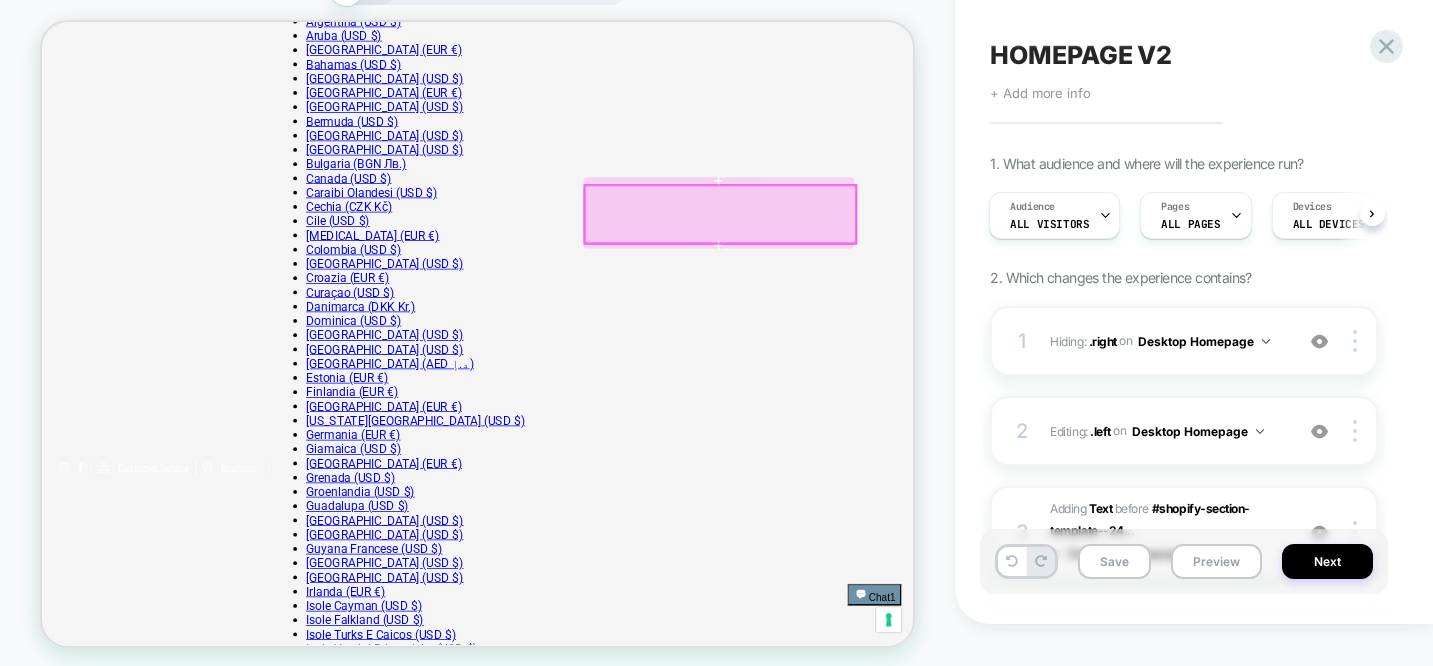 click at bounding box center [946, 278] 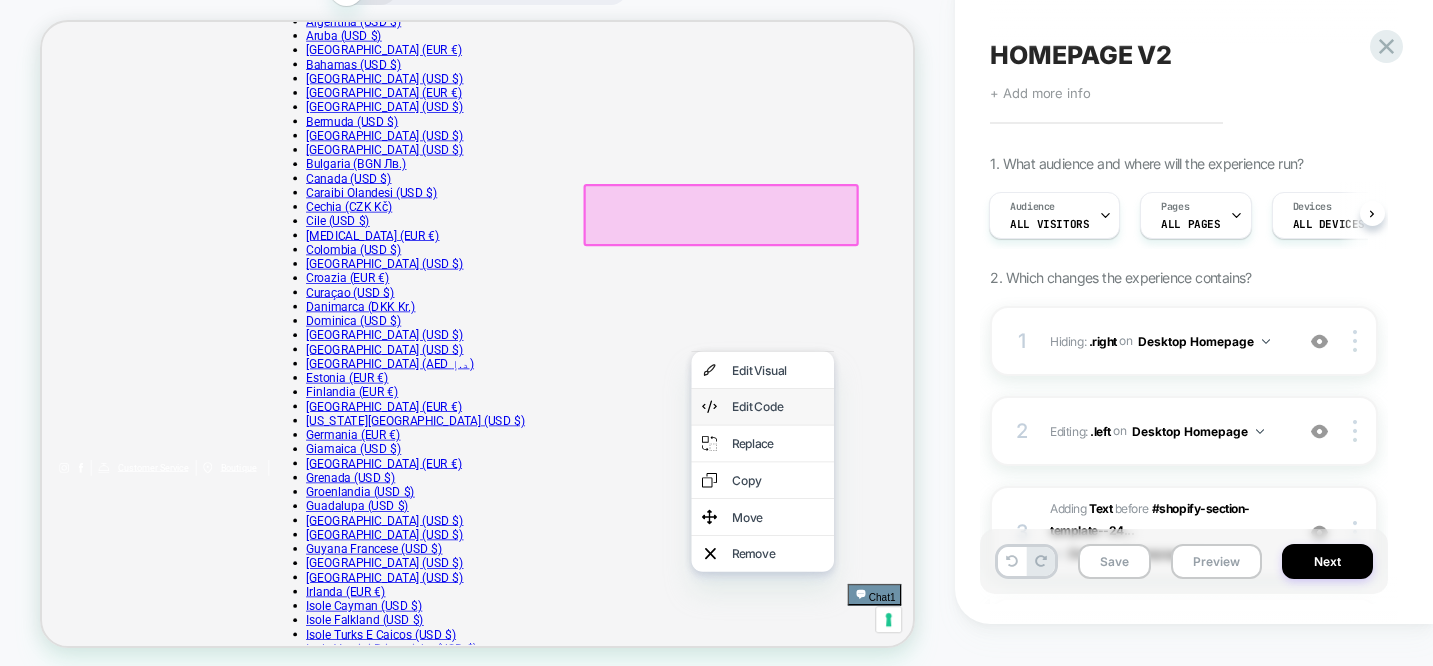 click on "Edit Code" at bounding box center [1003, 535] 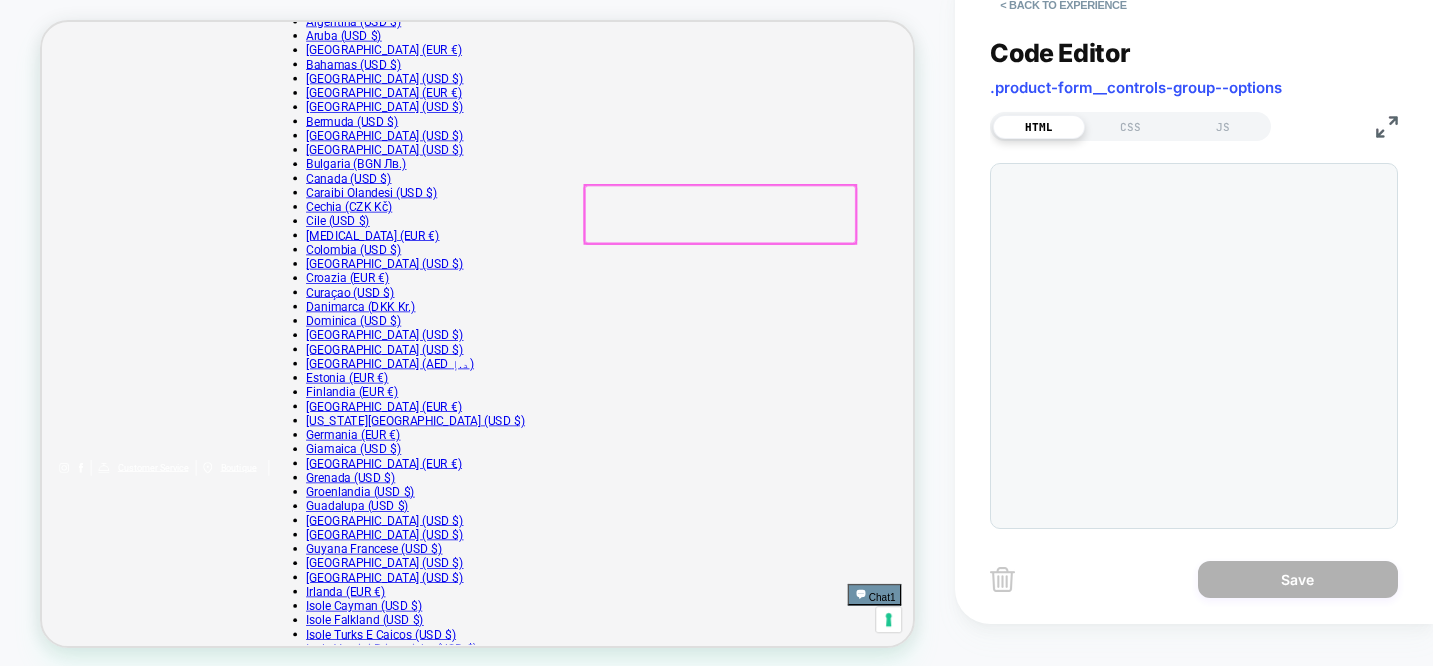 scroll, scrollTop: 0, scrollLeft: 0, axis: both 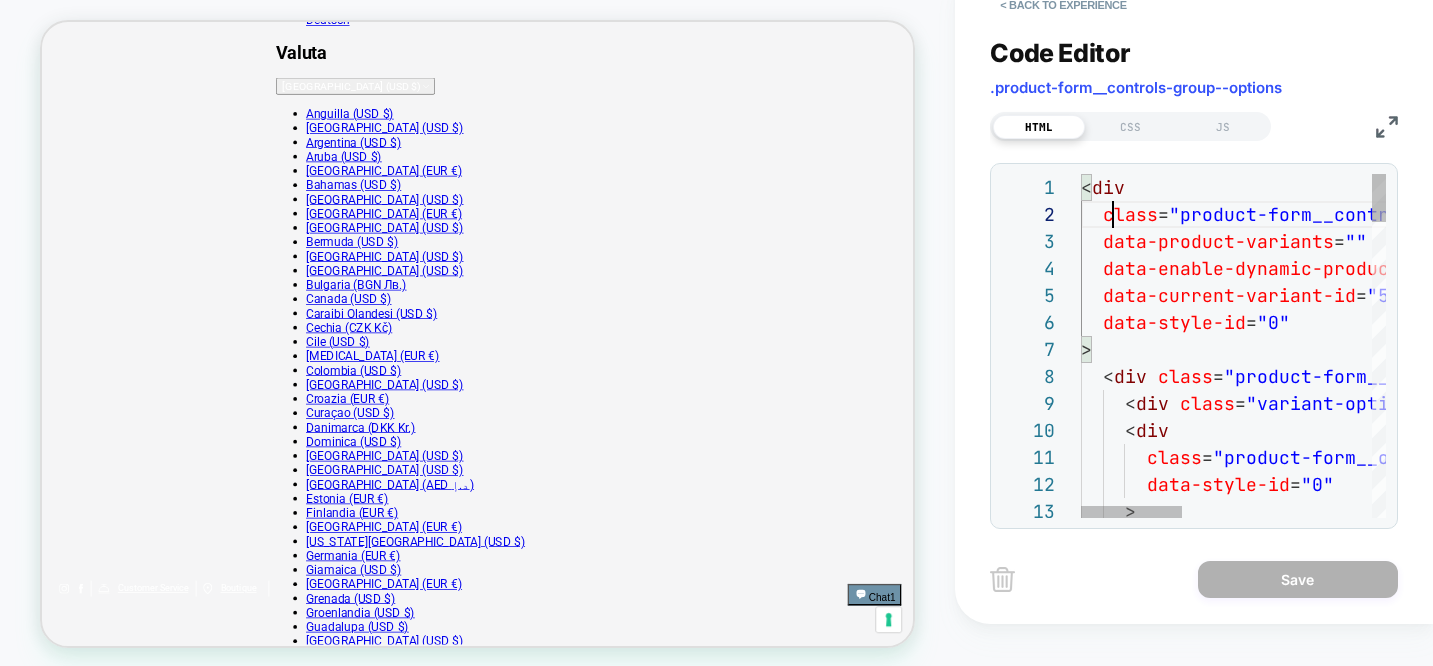 click on "< div    class = "product-form__controls-group product-form__contro ls-group--options"    data-product-variants = ""    data-enable-dynamic-product-options = "false"    data-current-variant-id = "50936468832587"    data-style-id = "0" >    < div   class = "product-form__option js-enabled"   data-style-id = "0" >      < div   class = "variant-option-title Taglia"   data-style-id = "0" > Taglia </ div >      < div        class = "product-form__option-select-wrapper es_placeholde r"        data-style-id = "0"      >" at bounding box center (1520, 1385) 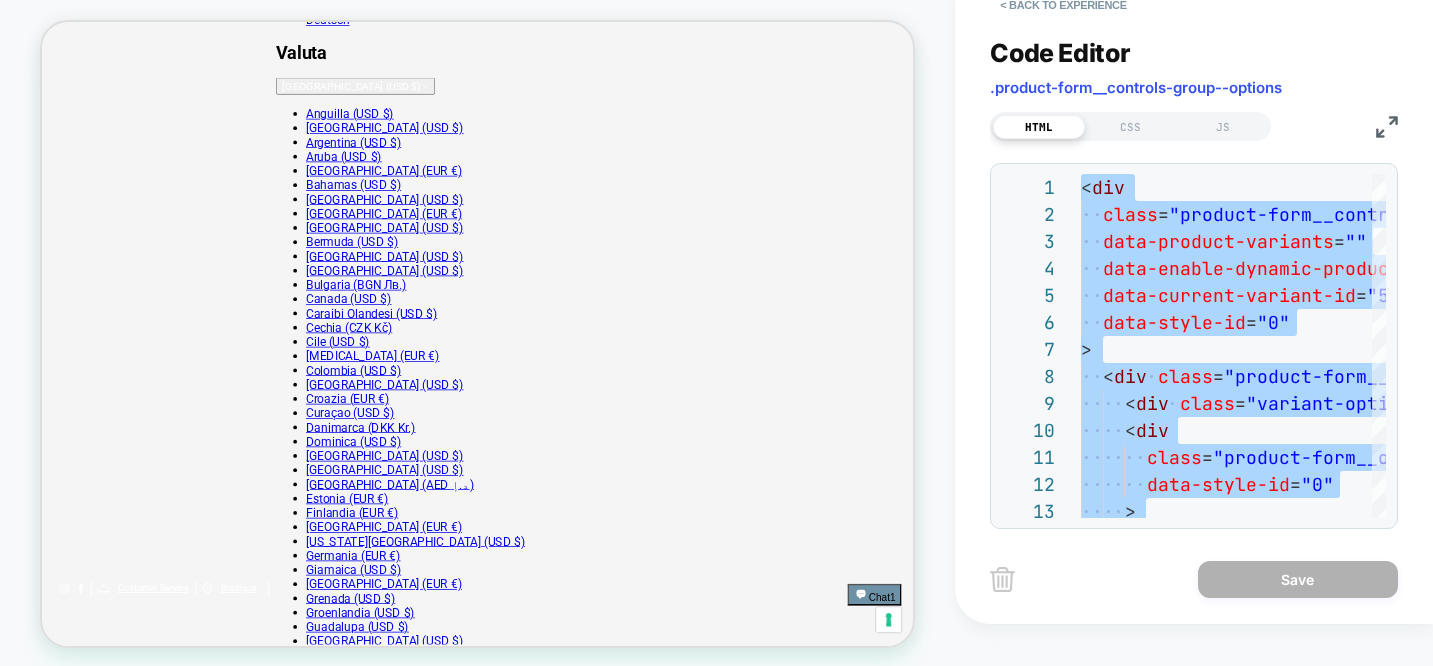 type on "**********" 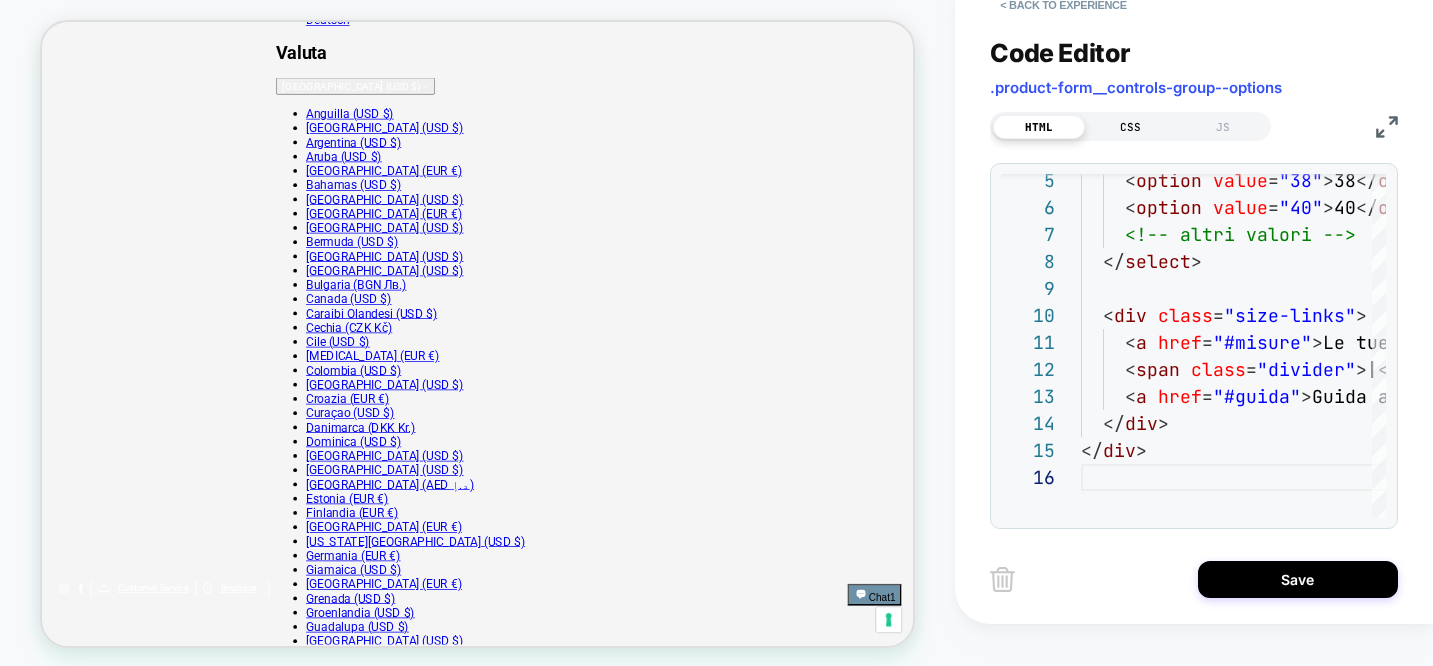 click on "CSS" at bounding box center [1131, 127] 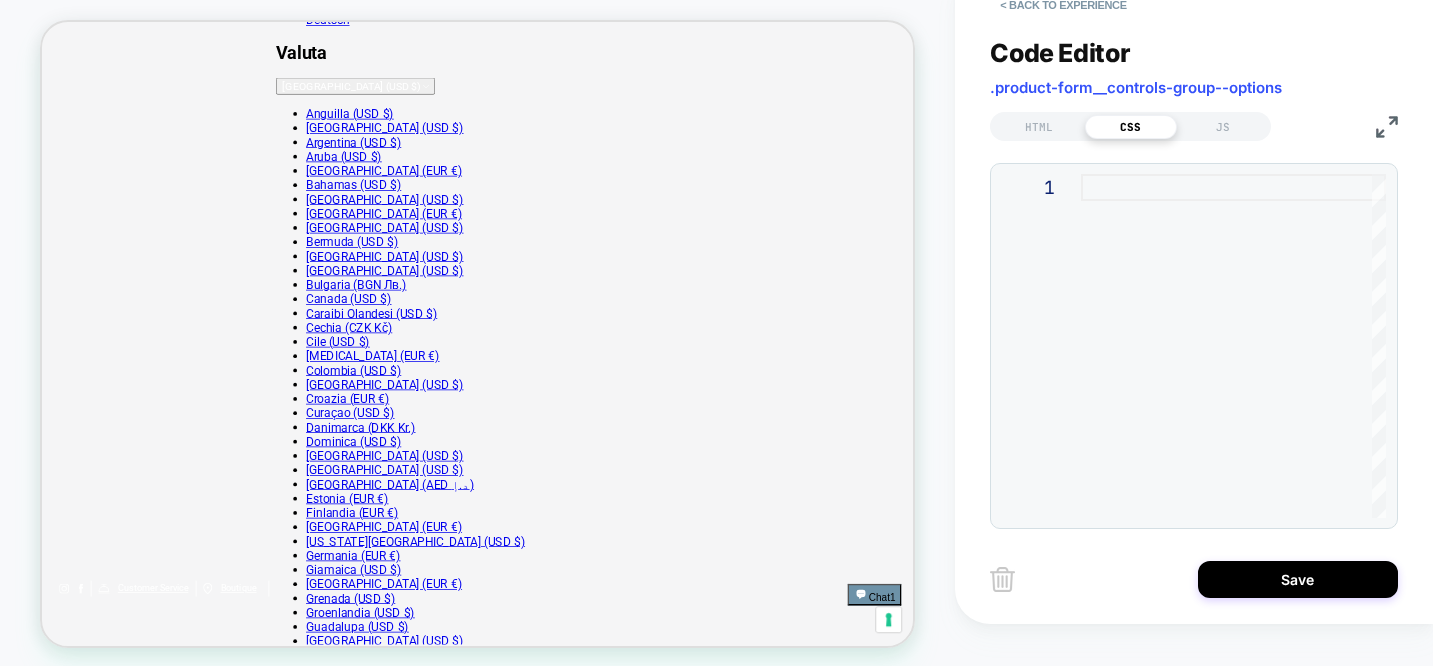 click at bounding box center [1233, 346] 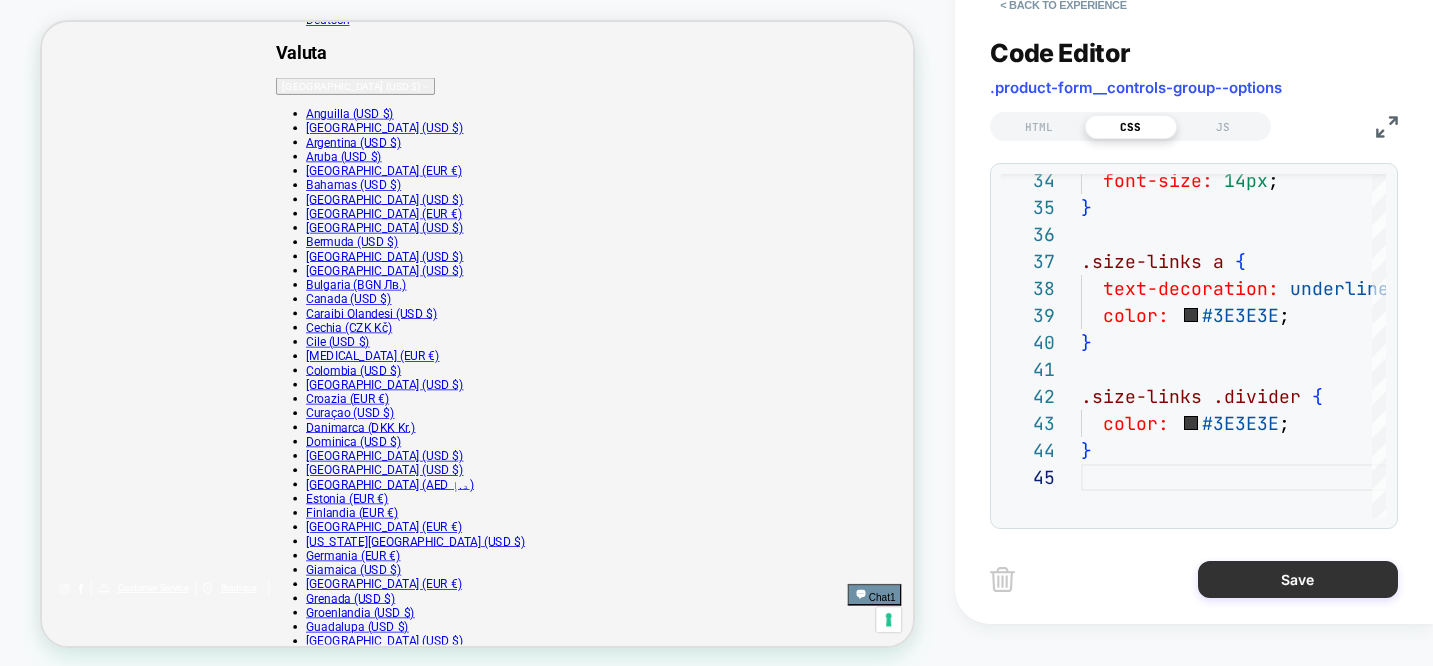 click on "Save" at bounding box center (1298, 579) 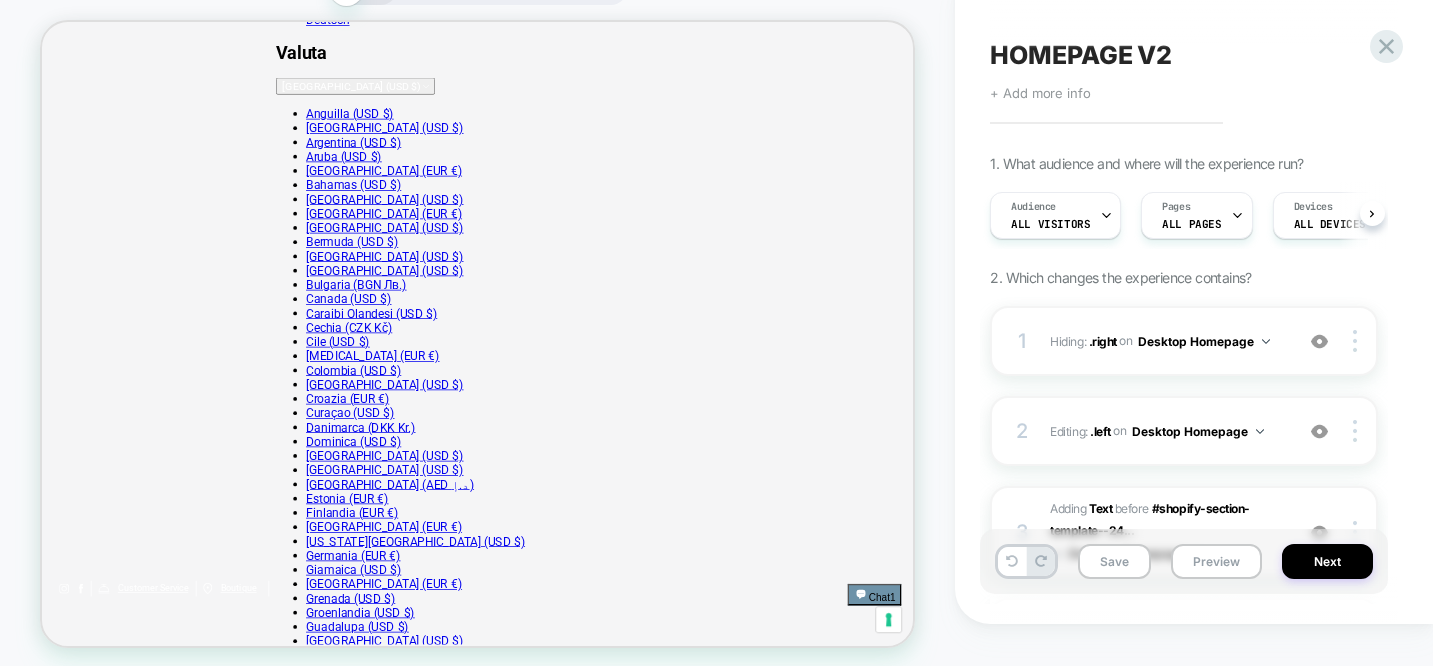 scroll, scrollTop: 0, scrollLeft: 1, axis: horizontal 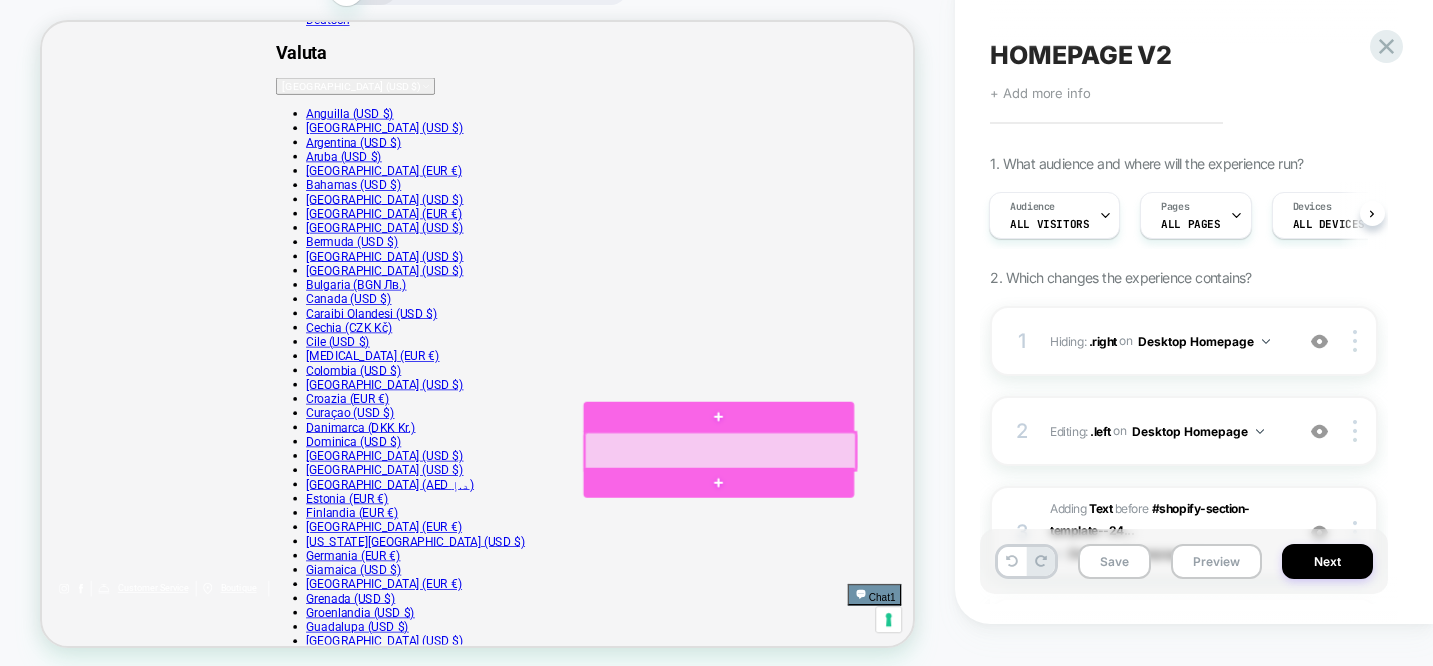 click at bounding box center [946, 595] 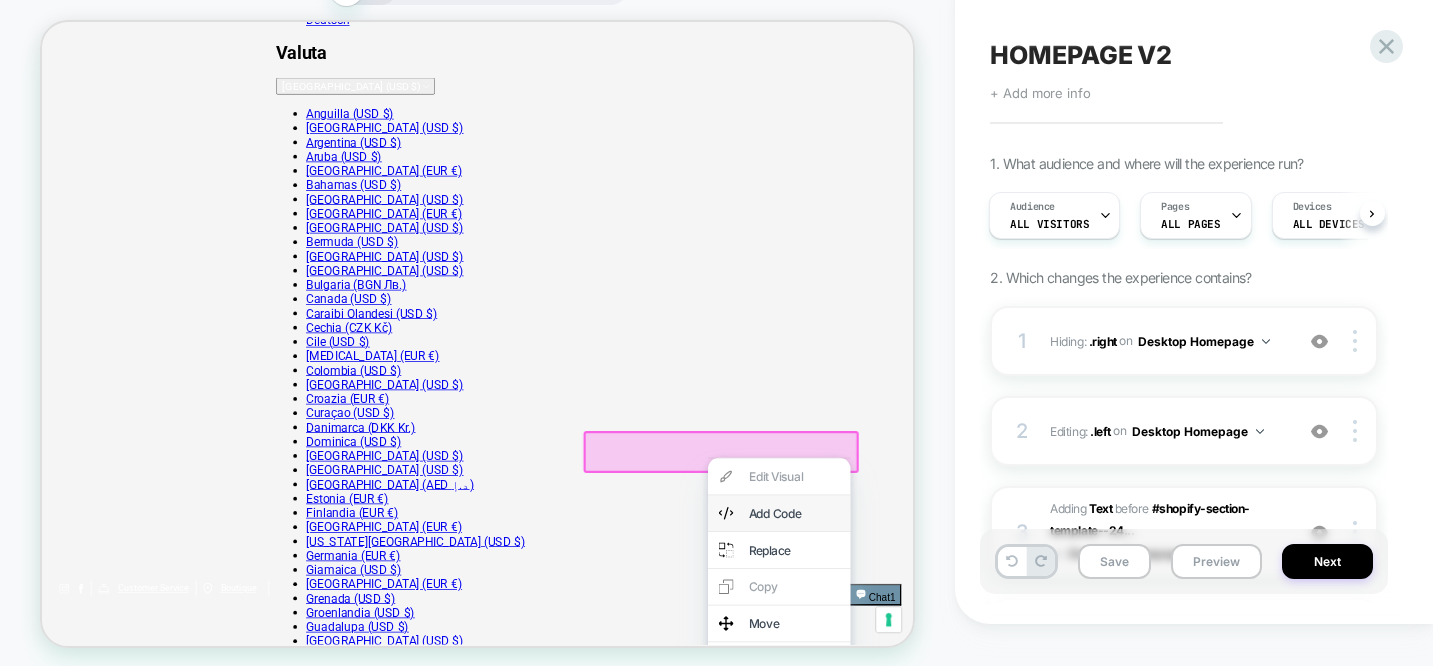 click on "Add Code" at bounding box center [1045, 677] 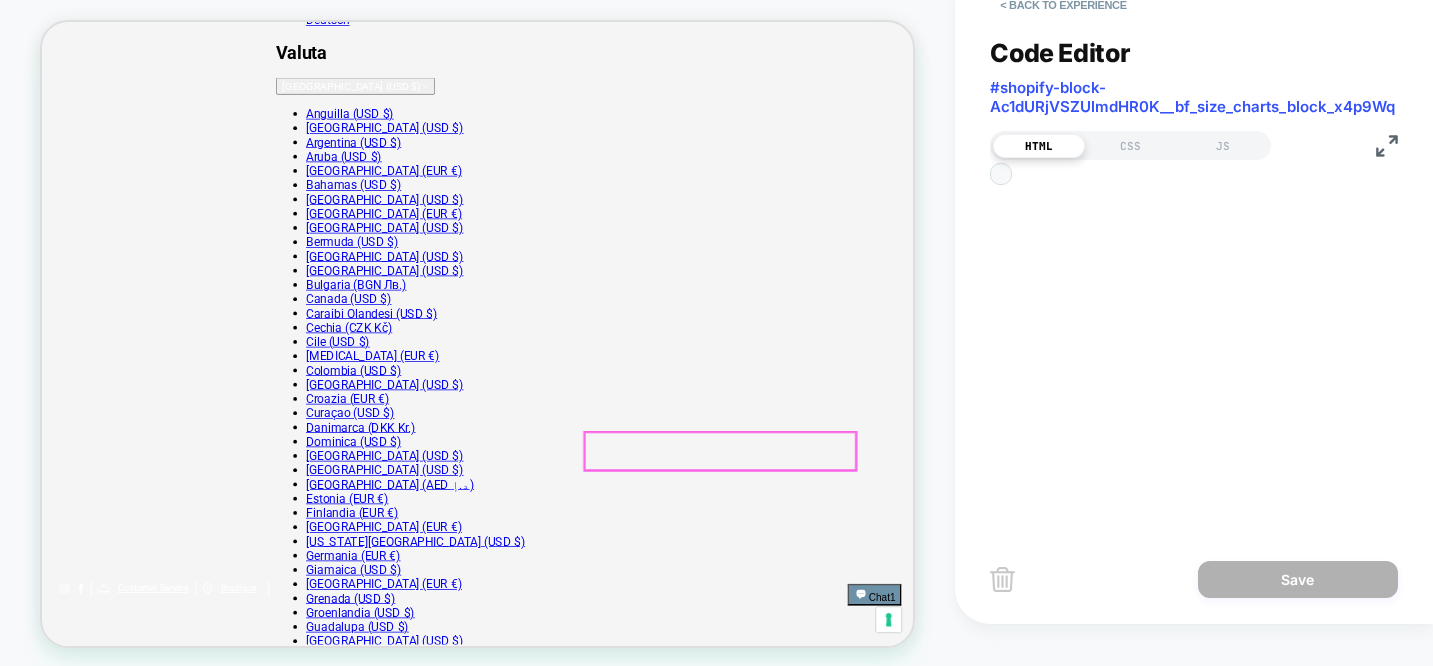 scroll, scrollTop: 135, scrollLeft: 0, axis: vertical 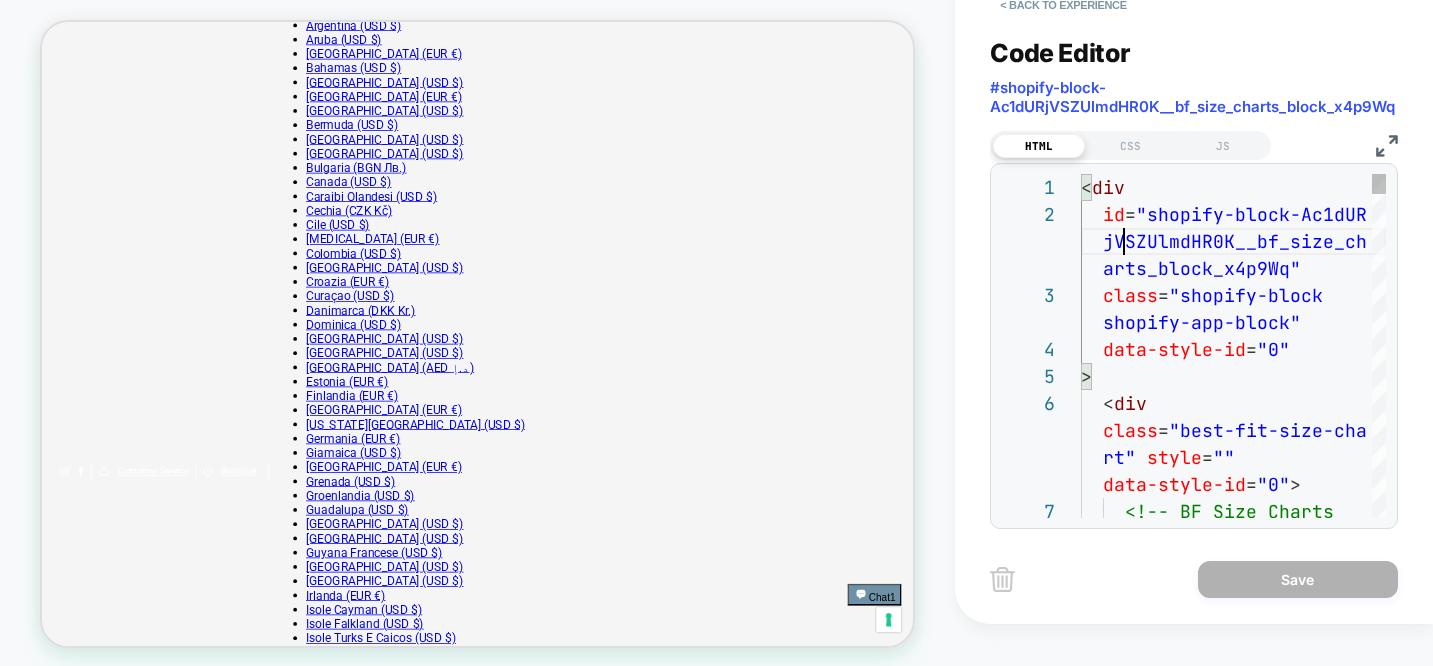 click on "< div    id = "shopify-block-Ac1dUR    jVSZUlmdHR0K__bf_size_ch    arts_block_x4p9Wq"    class = "shopify-block     shopify-app-block"    data-style-id = "0" >    < div      class = "best-fit-size-cha    rt"   style = ""      data-style-id = "0" >      <!-- BF Size Charts" at bounding box center [1233, 64970] 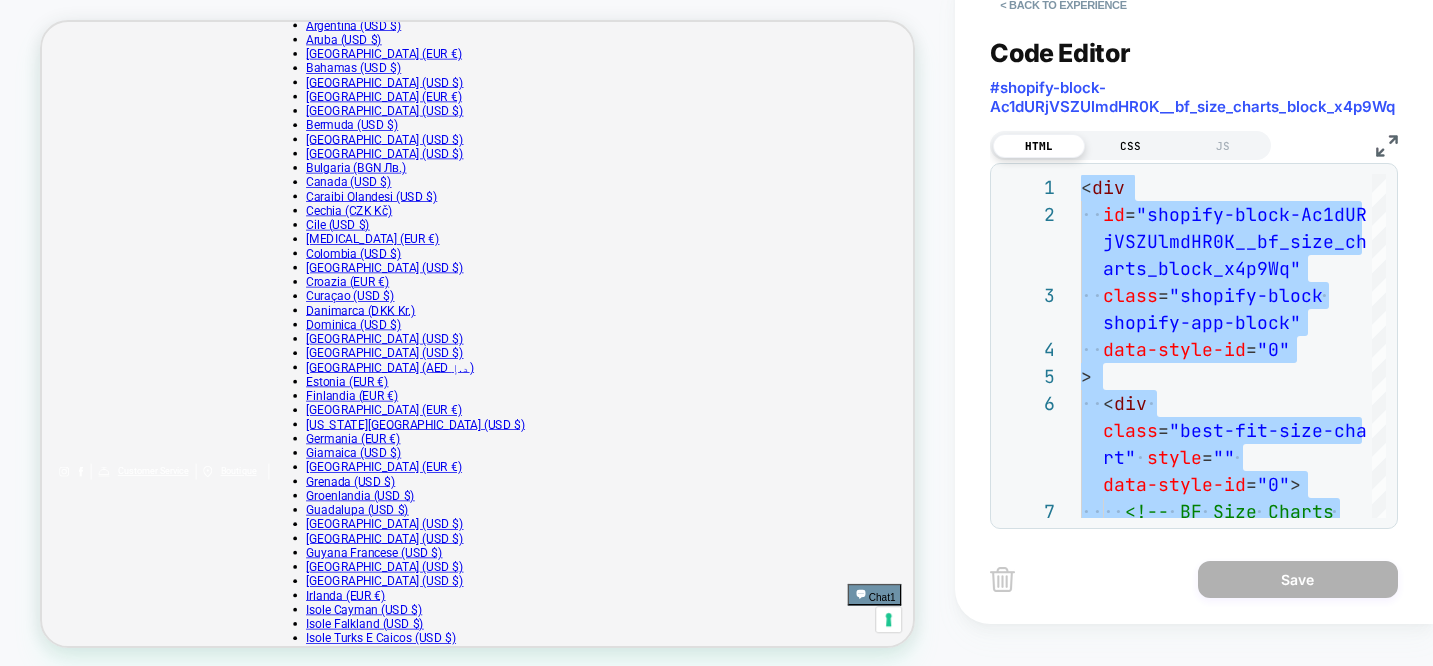 click on "CSS" at bounding box center (1131, 146) 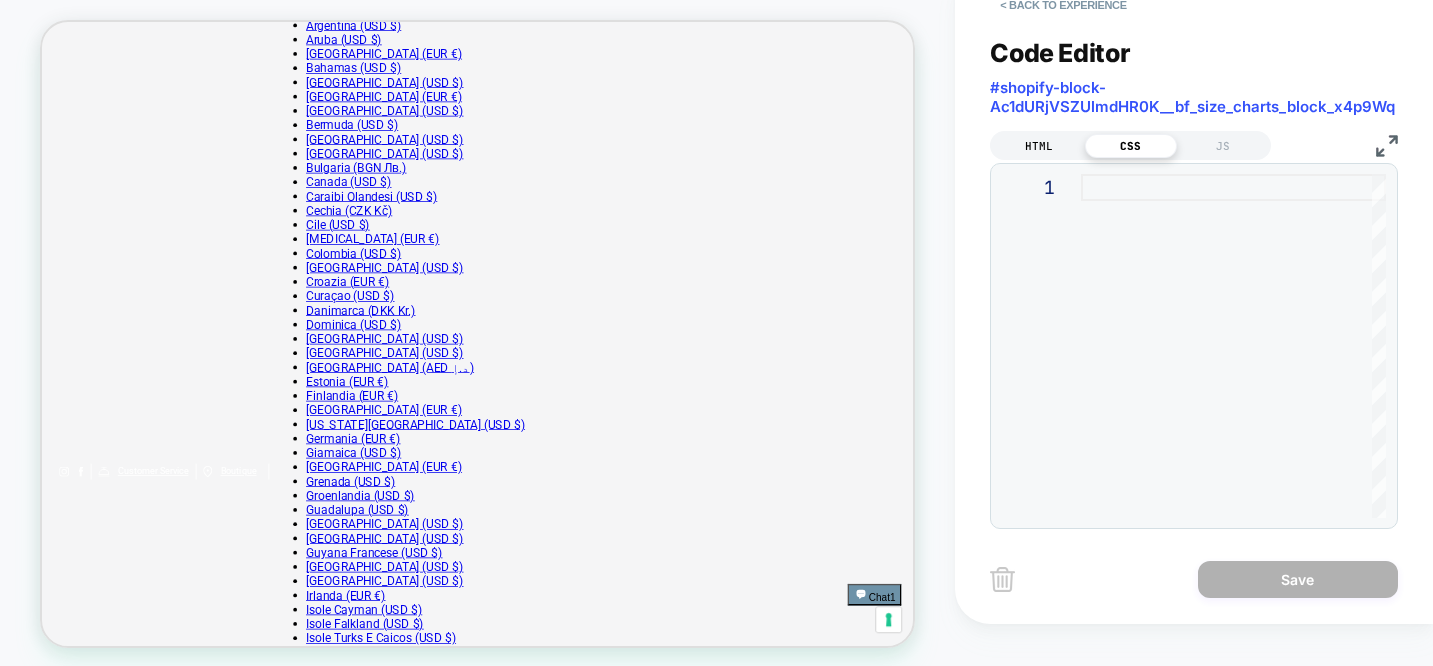 click on "HTML" at bounding box center [1039, 146] 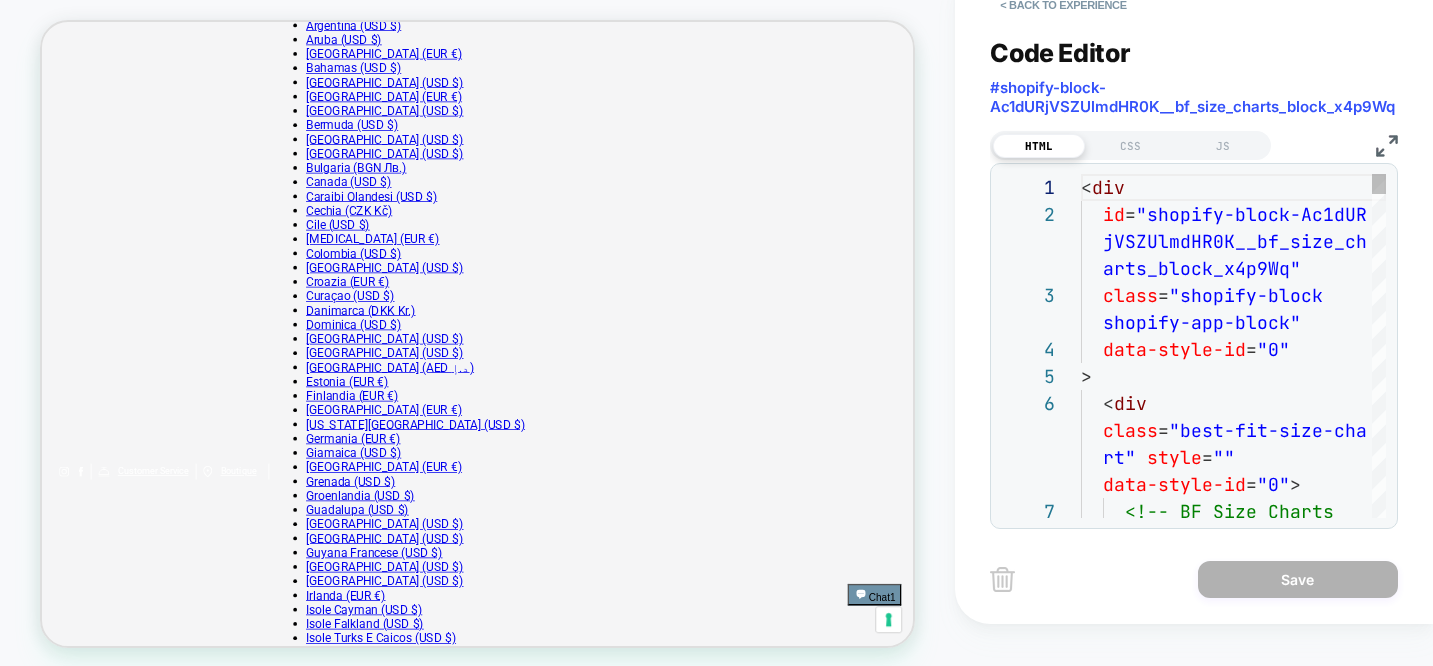click on "< div    id = "shopify-block-Ac1dUR    jVSZUlmdHR0K__bf_size_ch    arts_block_x4p9Wq"    class = "shopify-block     shopify-app-block"    data-style-id = "0" >    < div      class = "best-fit-size-cha    rt"   style = ""      data-style-id = "0" >      <!-- BF Size Charts" at bounding box center (1233, 64970) 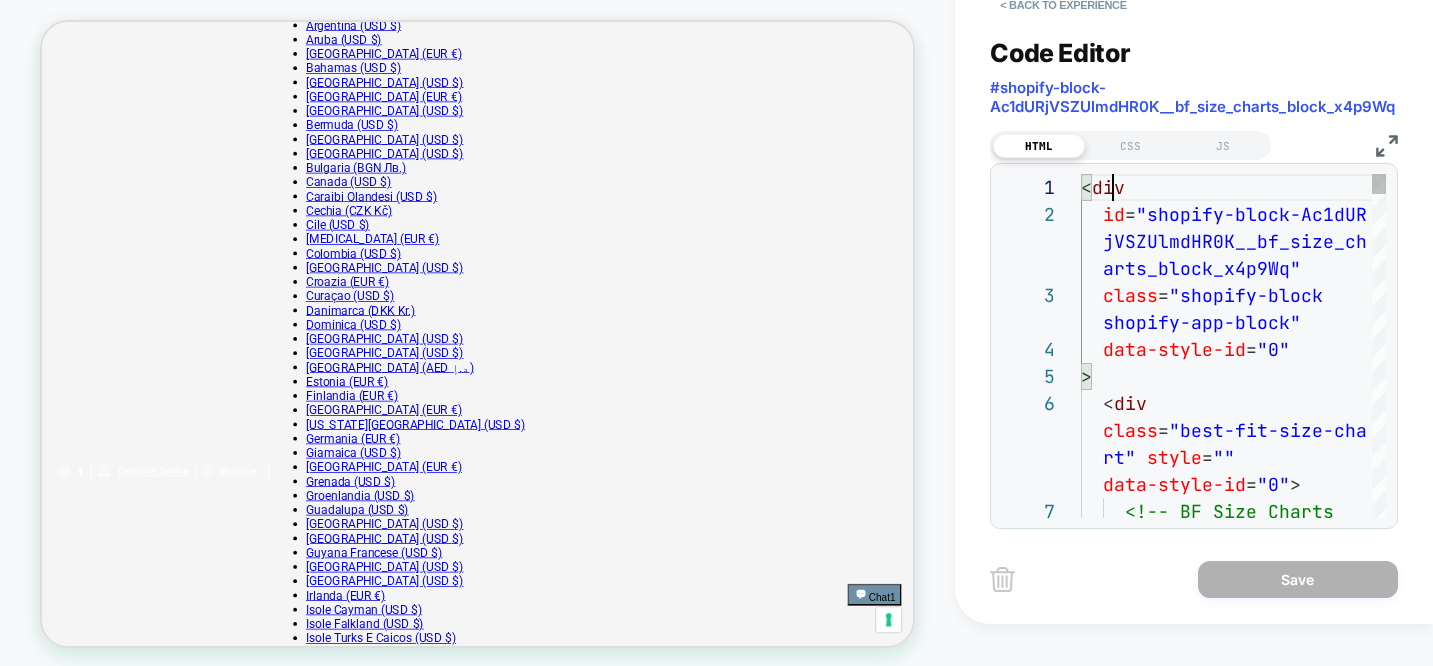 click on "< div    id = "shopify-block-Ac1dUR    jVSZUlmdHR0K__bf_size_ch    arts_block_x4p9Wq"    class = "shopify-block     shopify-app-block"    data-style-id = "0" >    < div      class = "best-fit-size-cha    rt"   style = ""      data-style-id = "0" >      <!-- BF Size Charts" at bounding box center [1233, 64970] 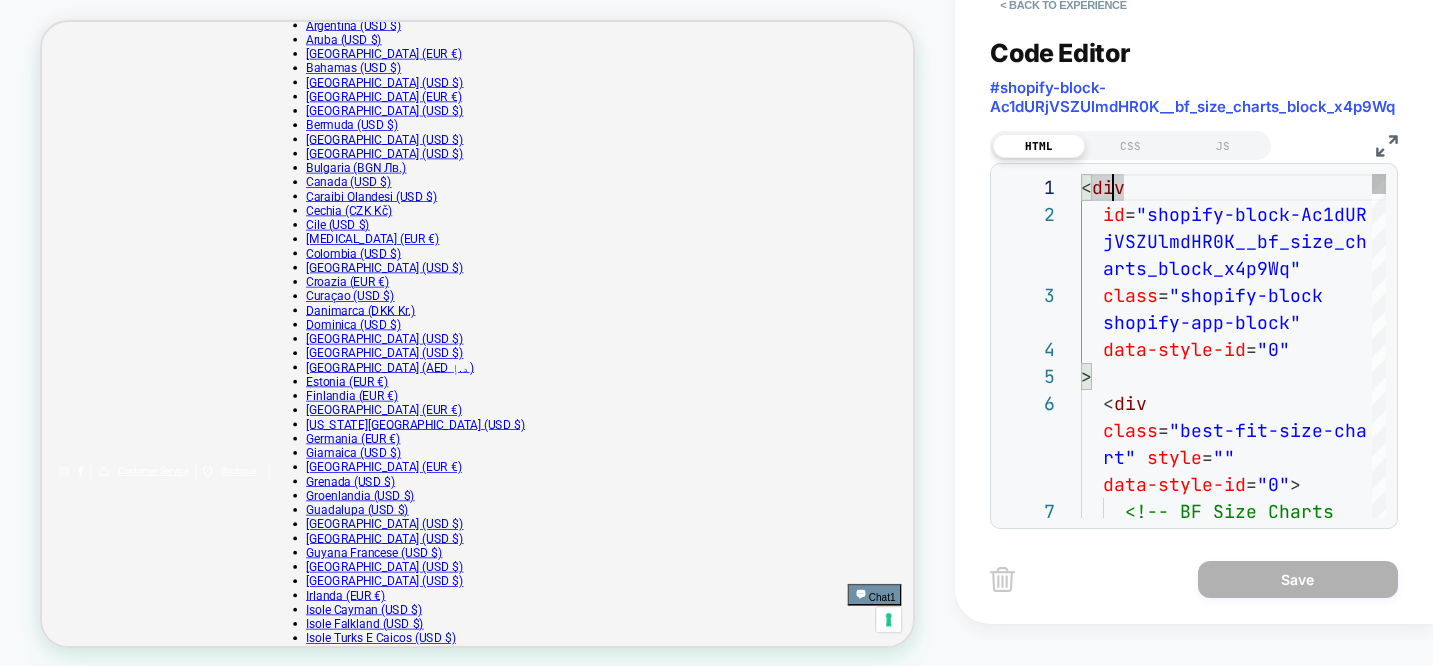 type on "**********" 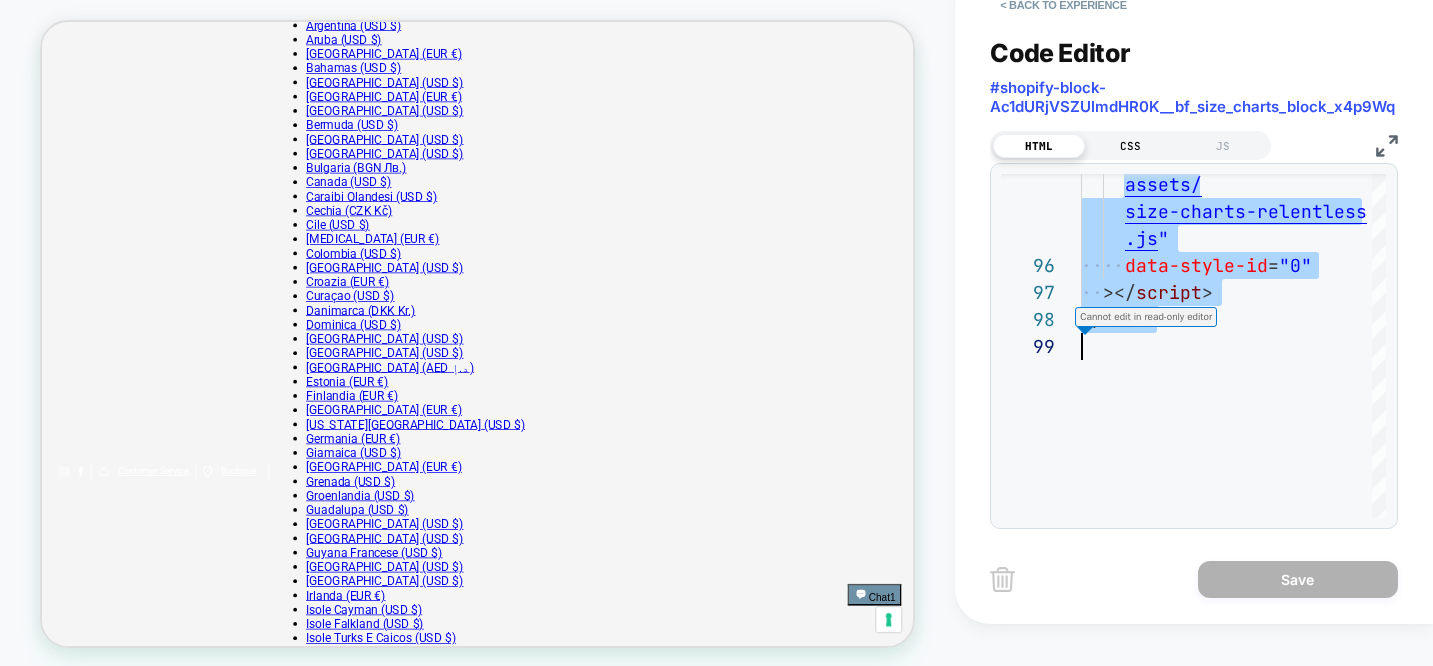click on "CSS" at bounding box center (1131, 146) 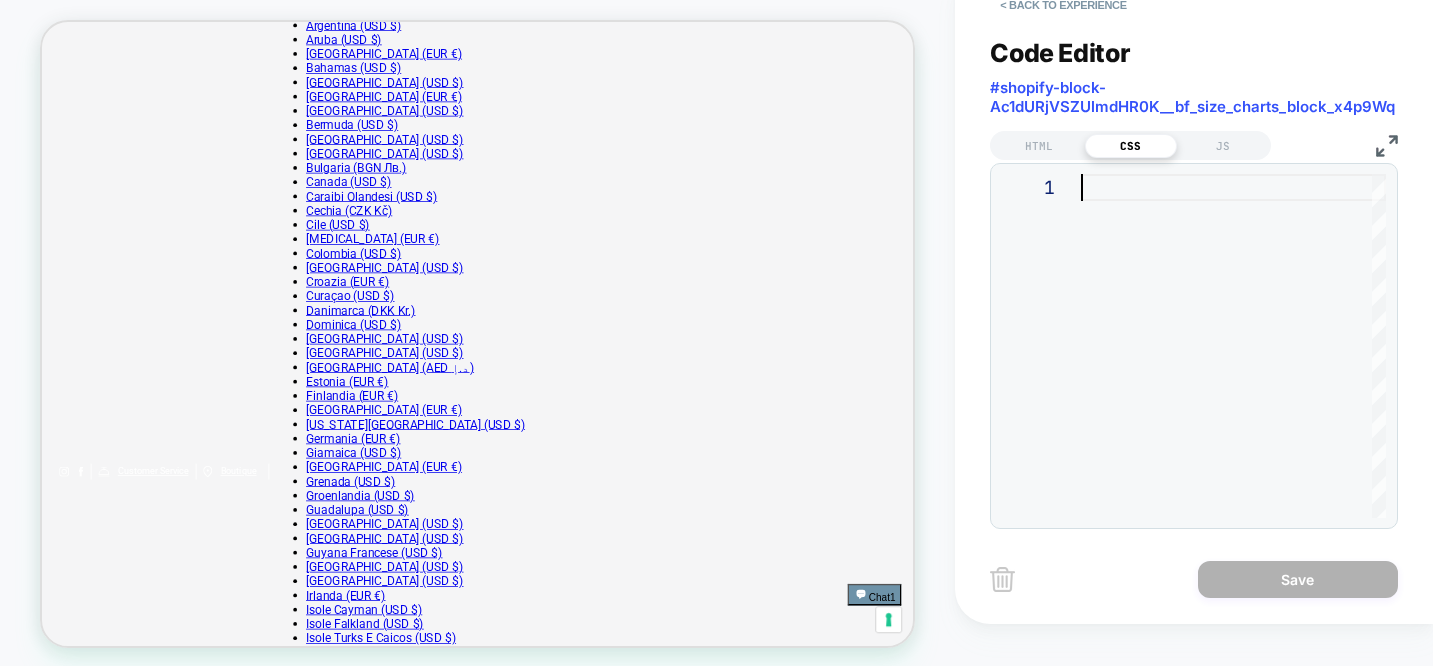 click at bounding box center [1233, 346] 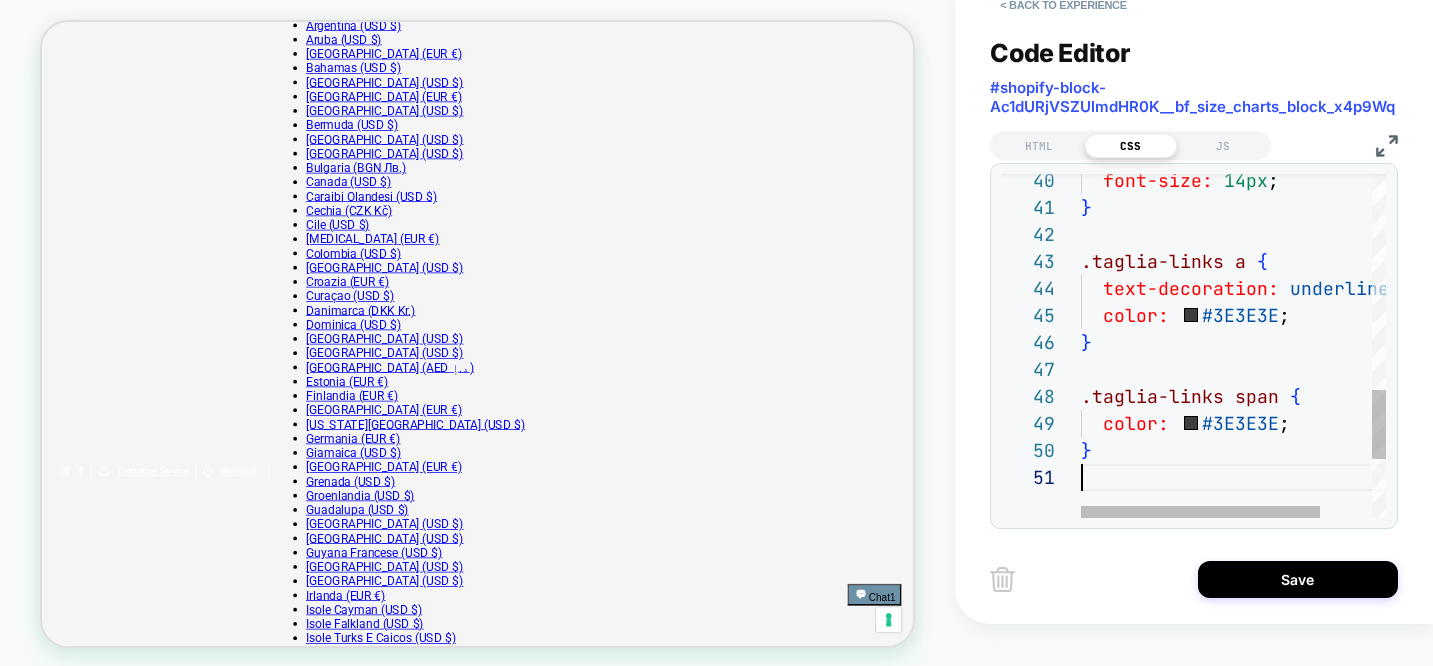 type on "**********" 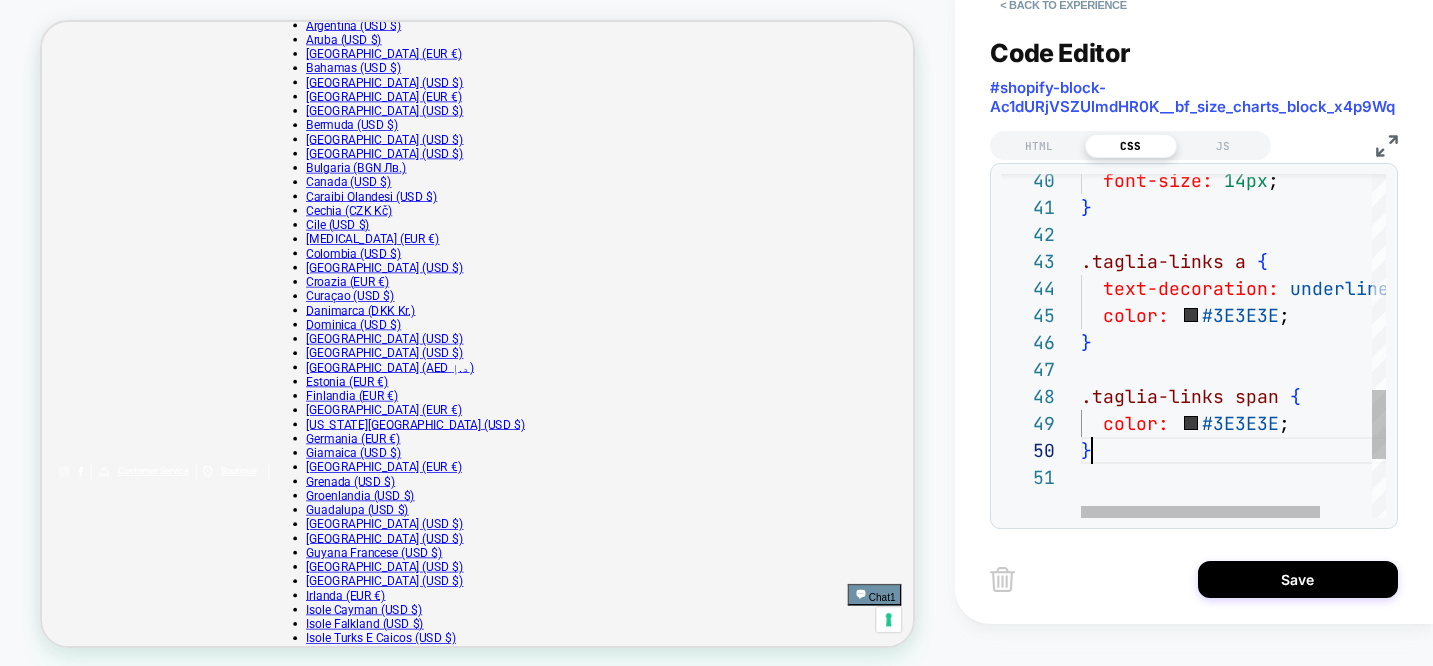 click on "font-size:   14px ; } .taglia-links   a   {    text-decoration:   underline ;    color:     #3E3E3E ; } .taglia-links   span   {    color:     #3E3E3E ; }" at bounding box center (1266, -39) 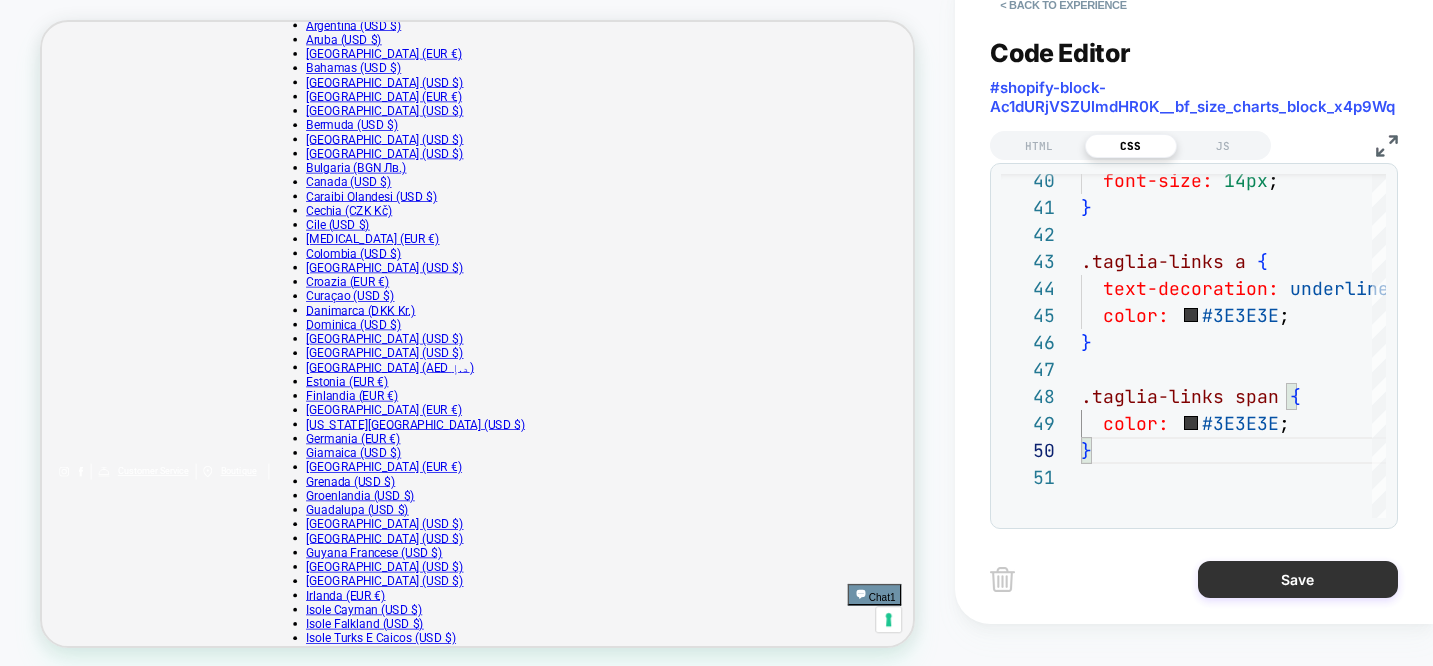 click on "Save" at bounding box center (1298, 579) 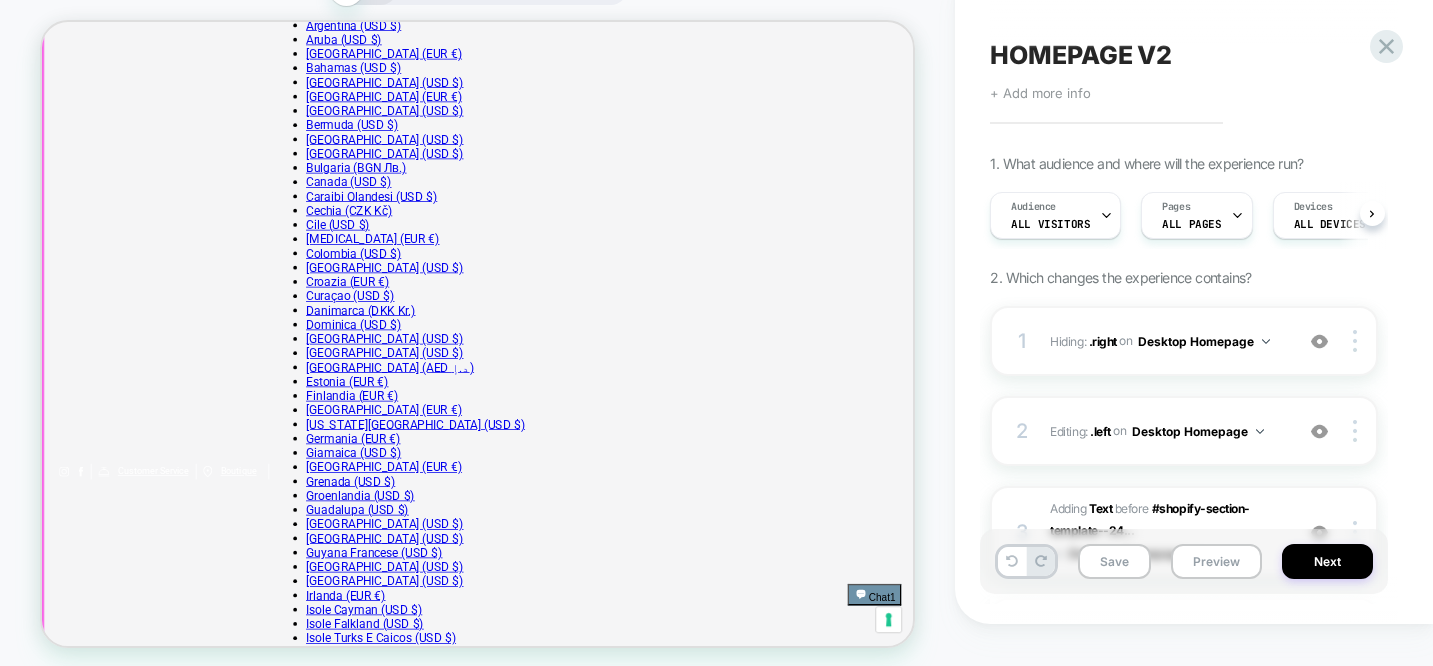 scroll, scrollTop: 0, scrollLeft: 1, axis: horizontal 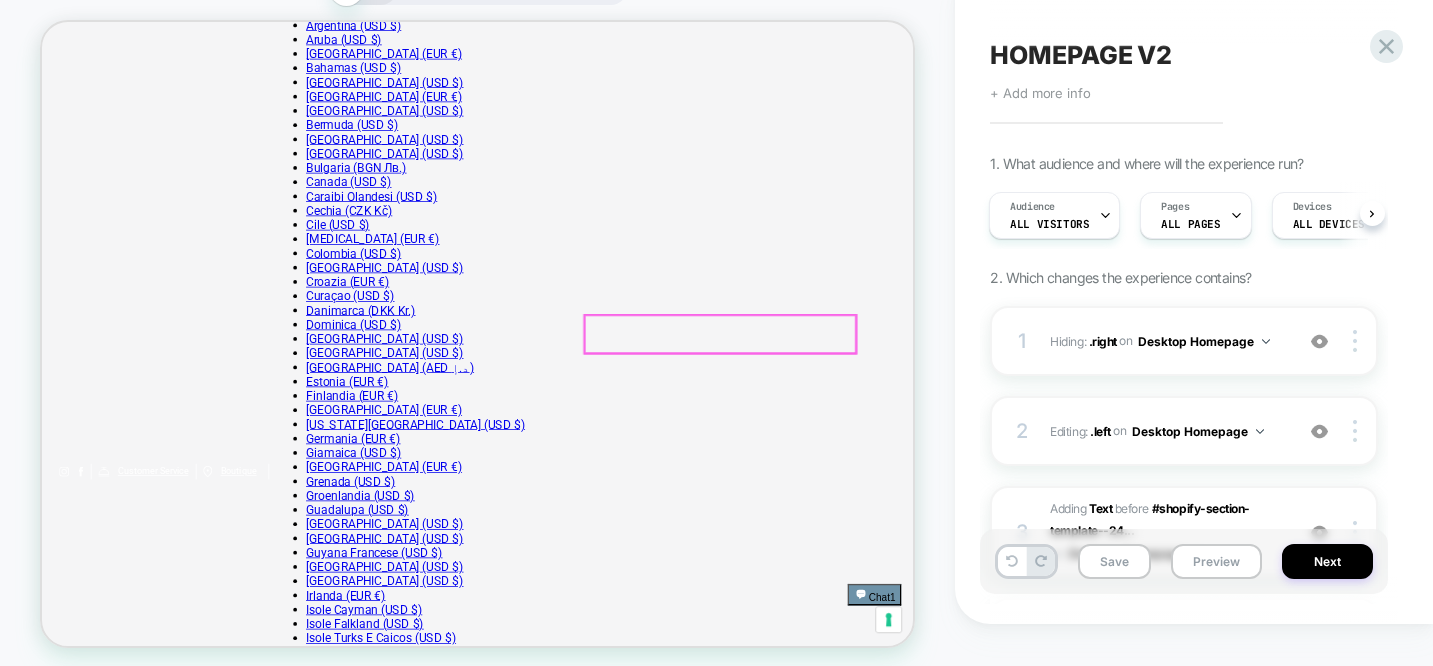 click on "Tabella Delle Taglie" at bounding box center [623, 26659] 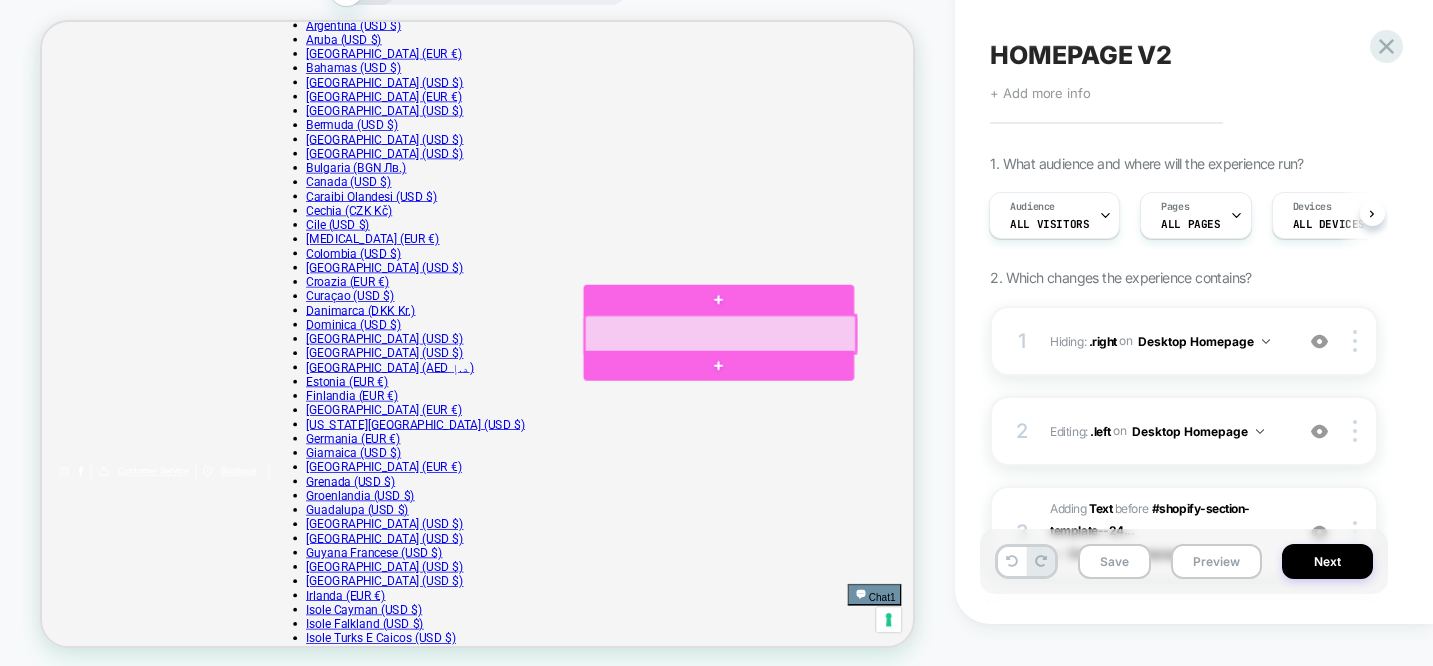 click at bounding box center (946, 439) 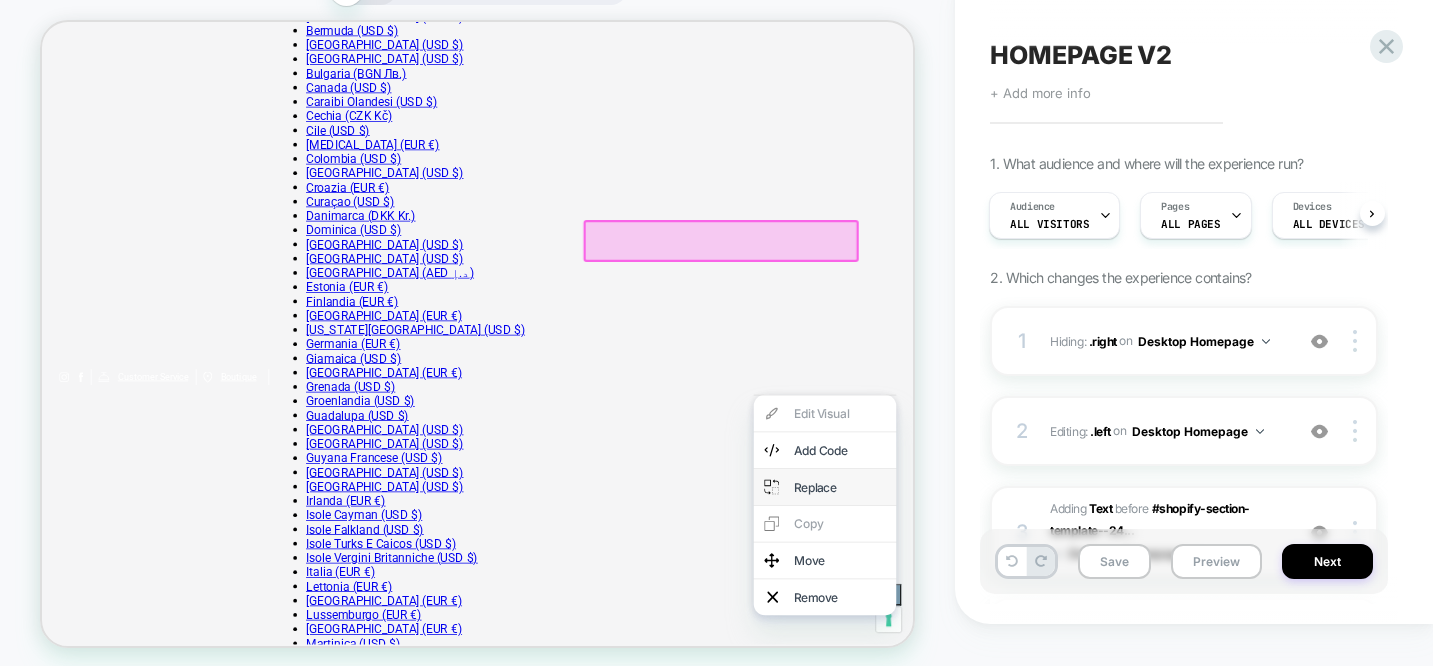 scroll, scrollTop: 492, scrollLeft: 0, axis: vertical 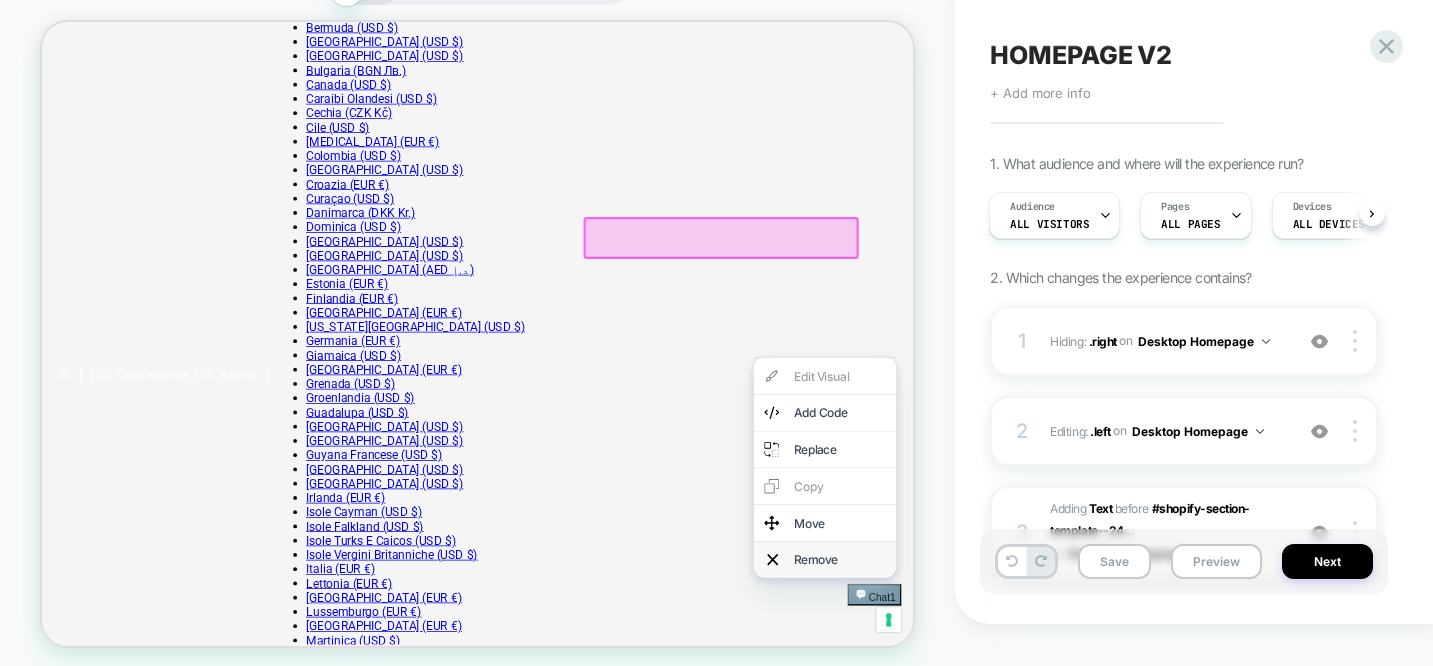 click on "Remove" at bounding box center (1106, 739) 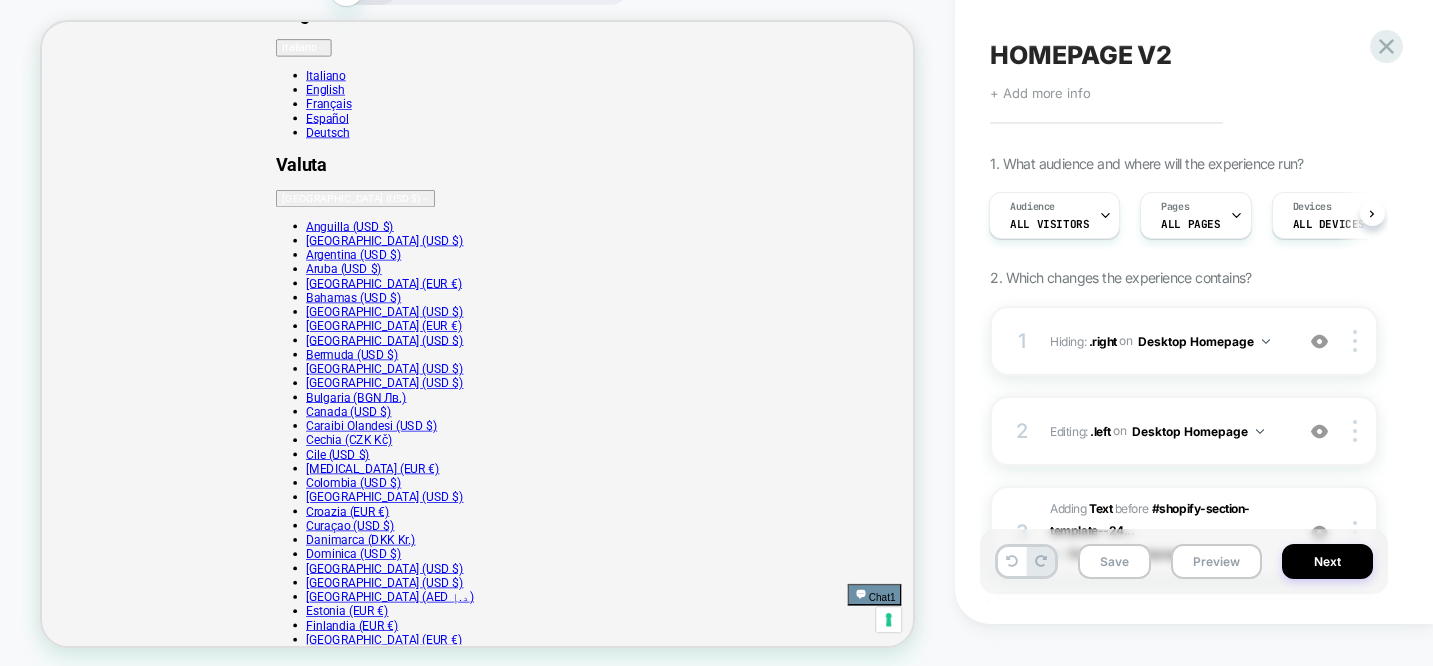 scroll, scrollTop: 50, scrollLeft: 0, axis: vertical 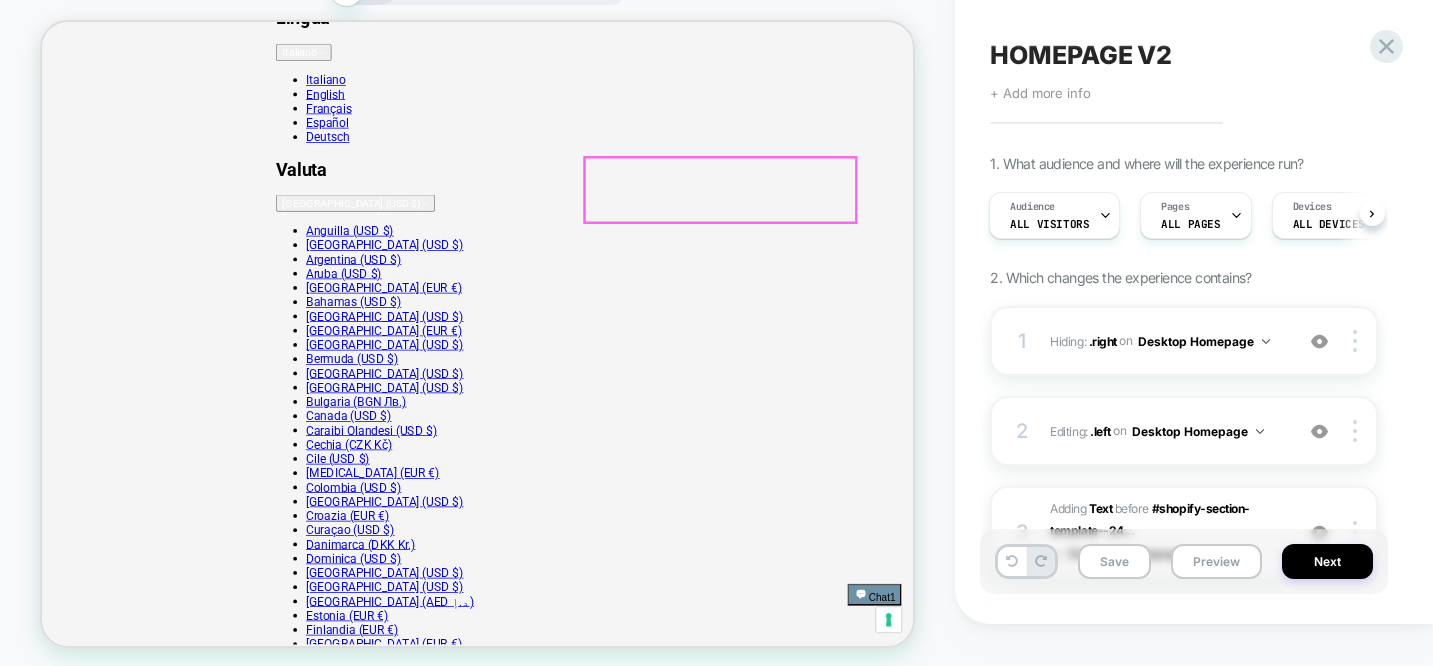 click on "Maglia girocollo in cotone Makò" at bounding box center [623, 26602] 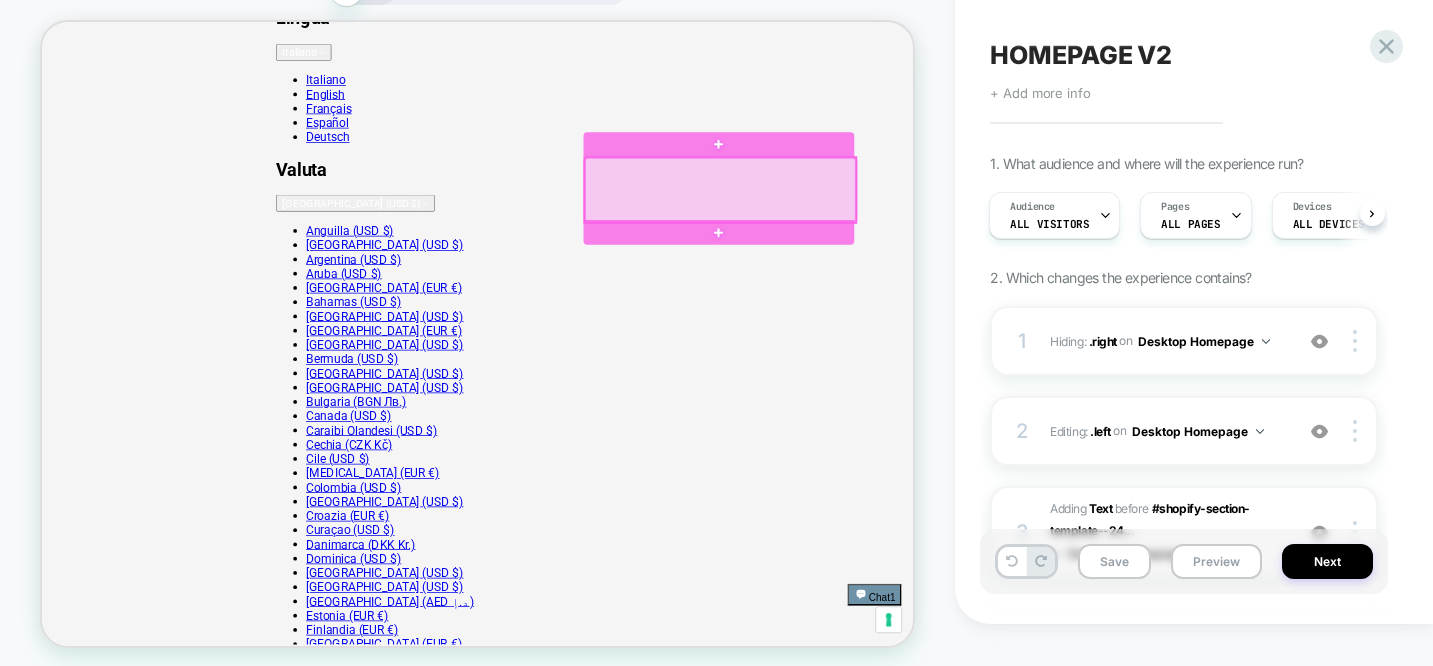 click at bounding box center [946, 246] 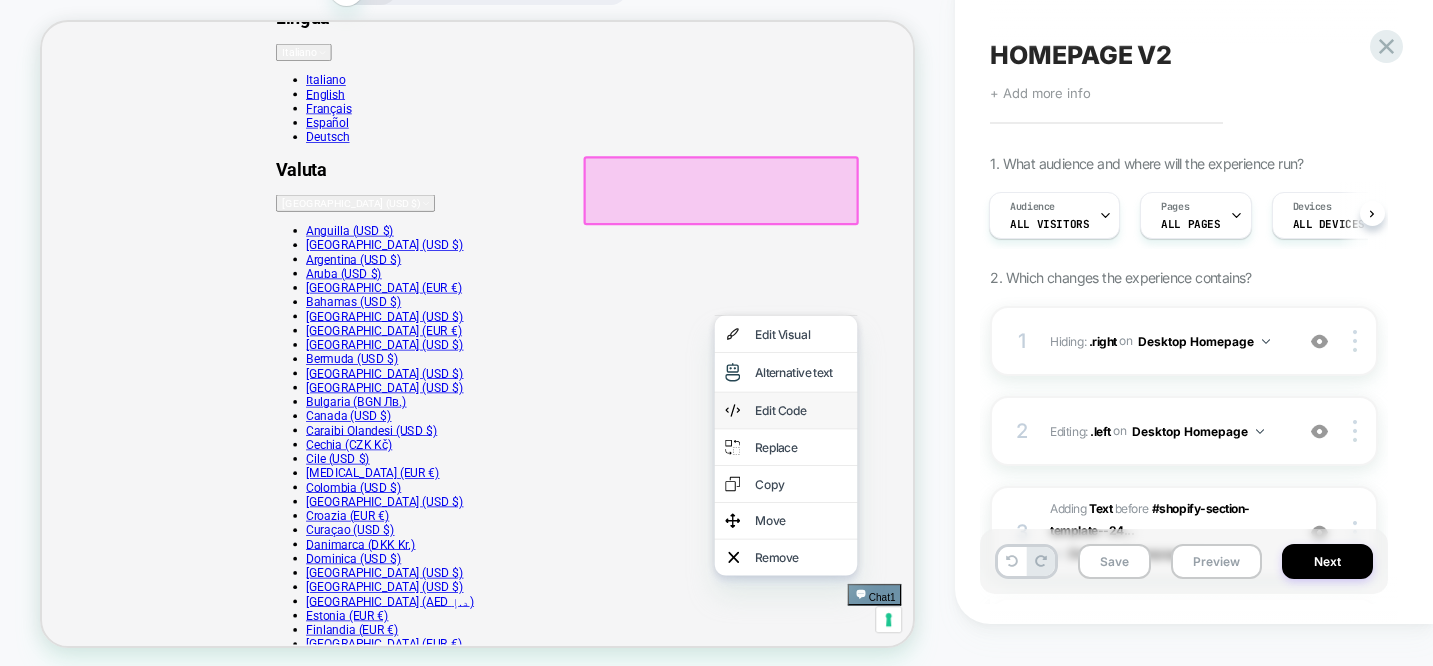 click on "Edit Code" at bounding box center (1034, 540) 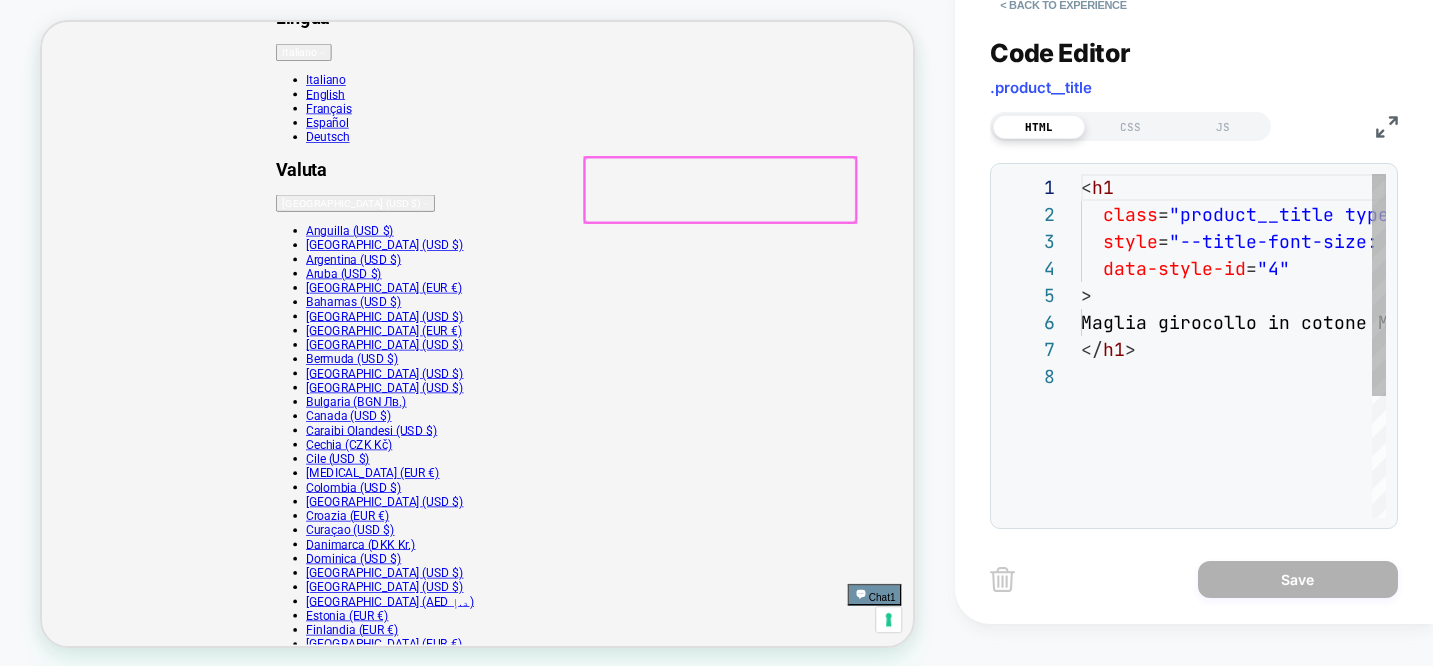 scroll, scrollTop: 0, scrollLeft: 0, axis: both 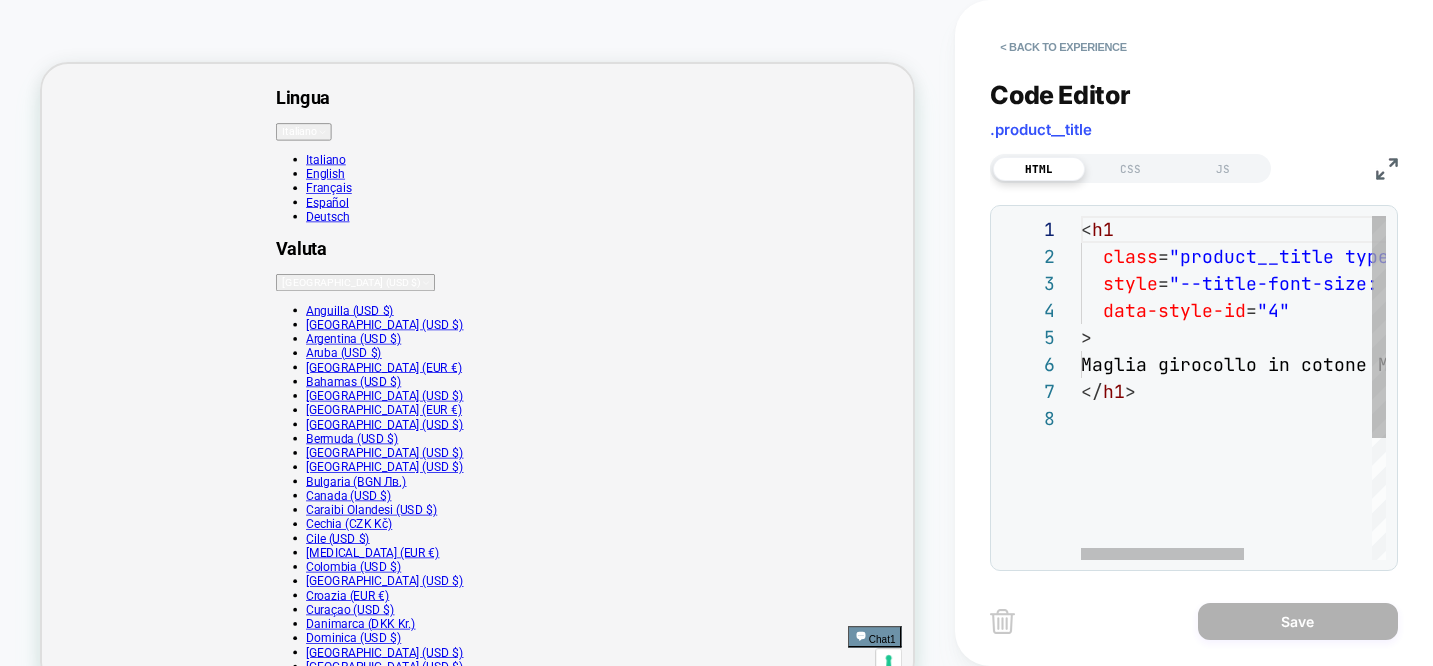 click on "< h1    class = "product__title type-heading-dynamic"    style = "--title-font-size: 32px;"    data-style-id = "4" >   Maglia girocollo in cotone Makò </ h1 >" at bounding box center (1352, 482) 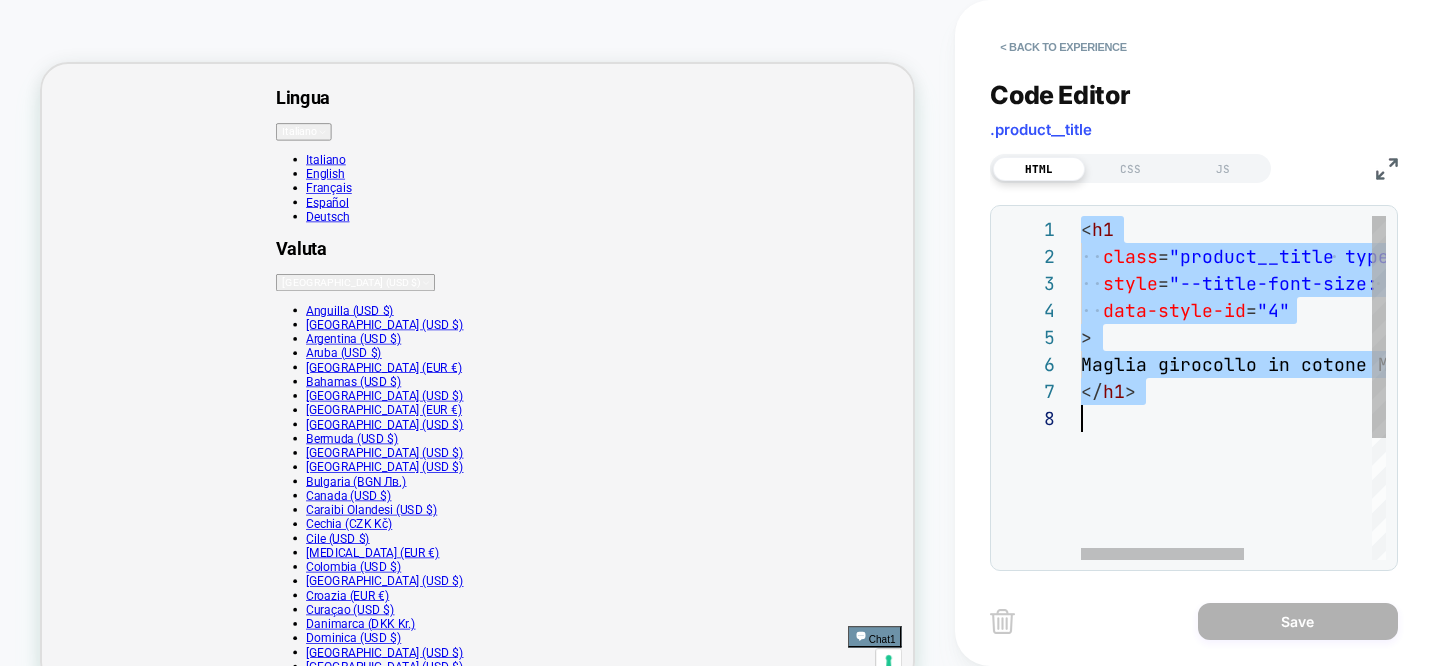 scroll, scrollTop: 81, scrollLeft: 0, axis: vertical 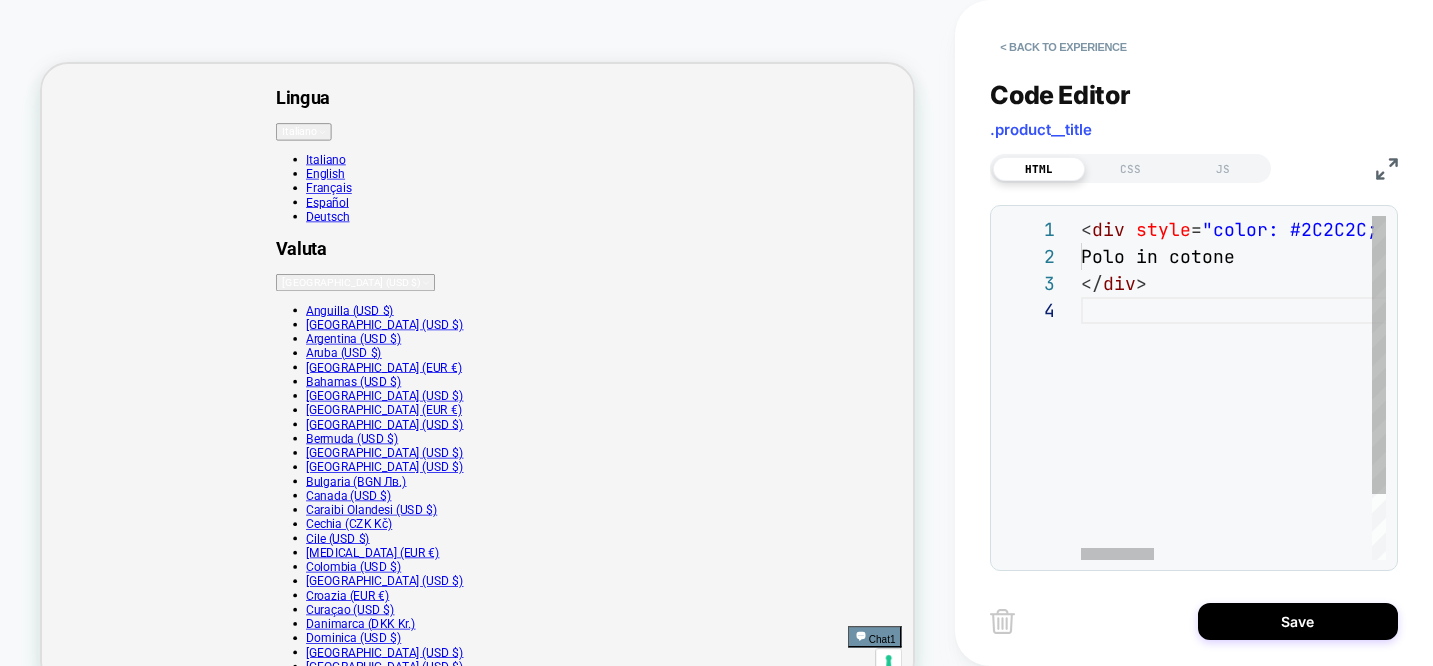 type on "**********" 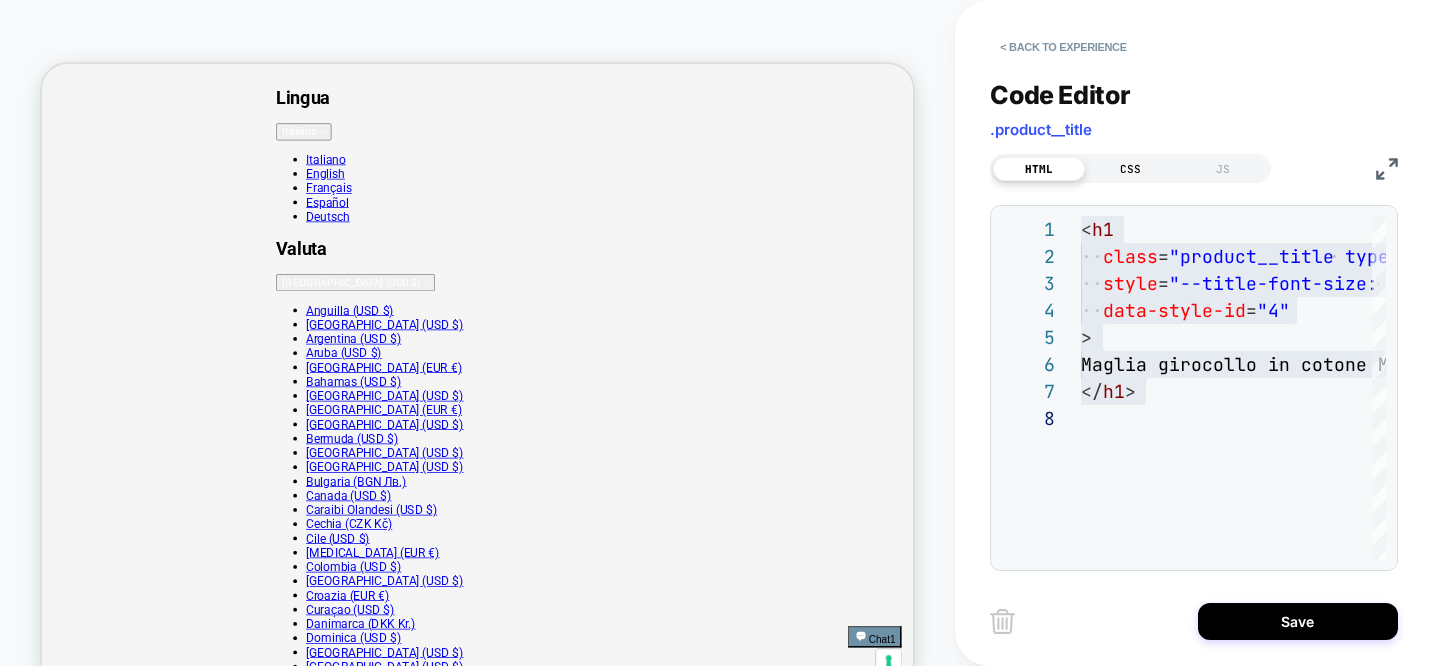 click on "CSS" at bounding box center [1131, 169] 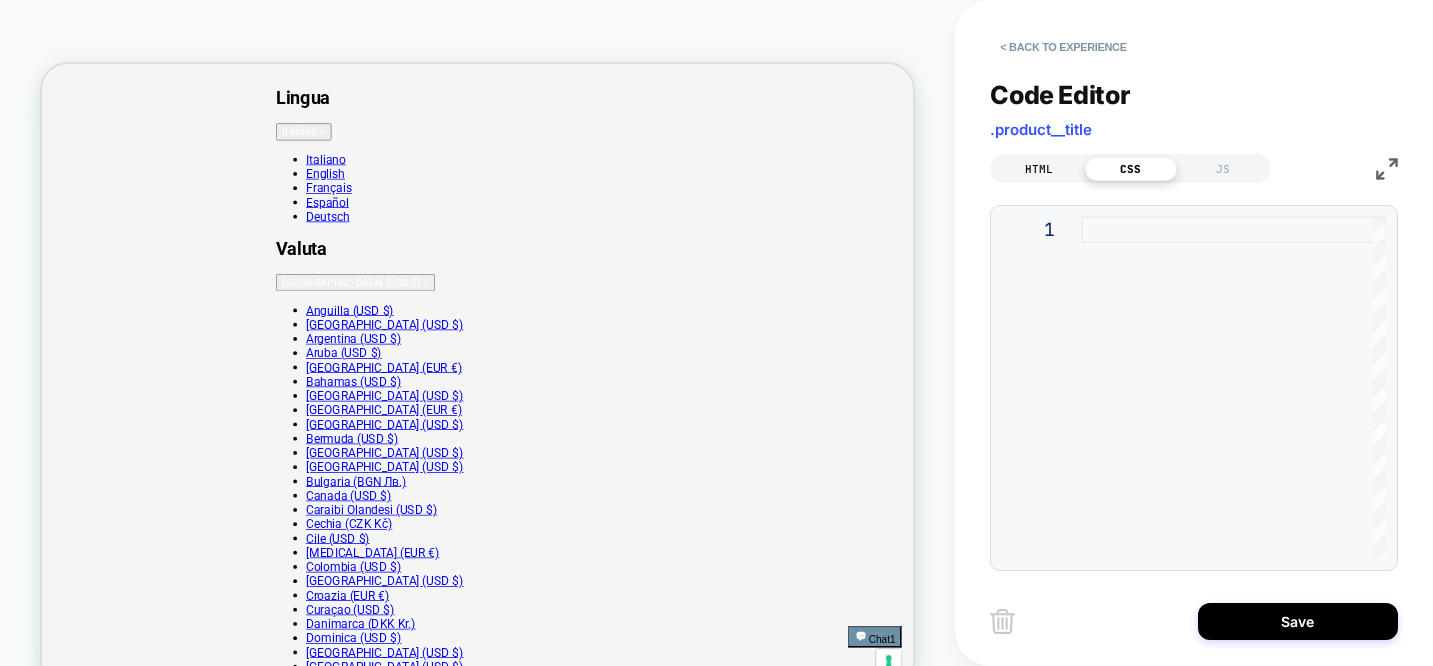 click on "HTML" at bounding box center [1039, 169] 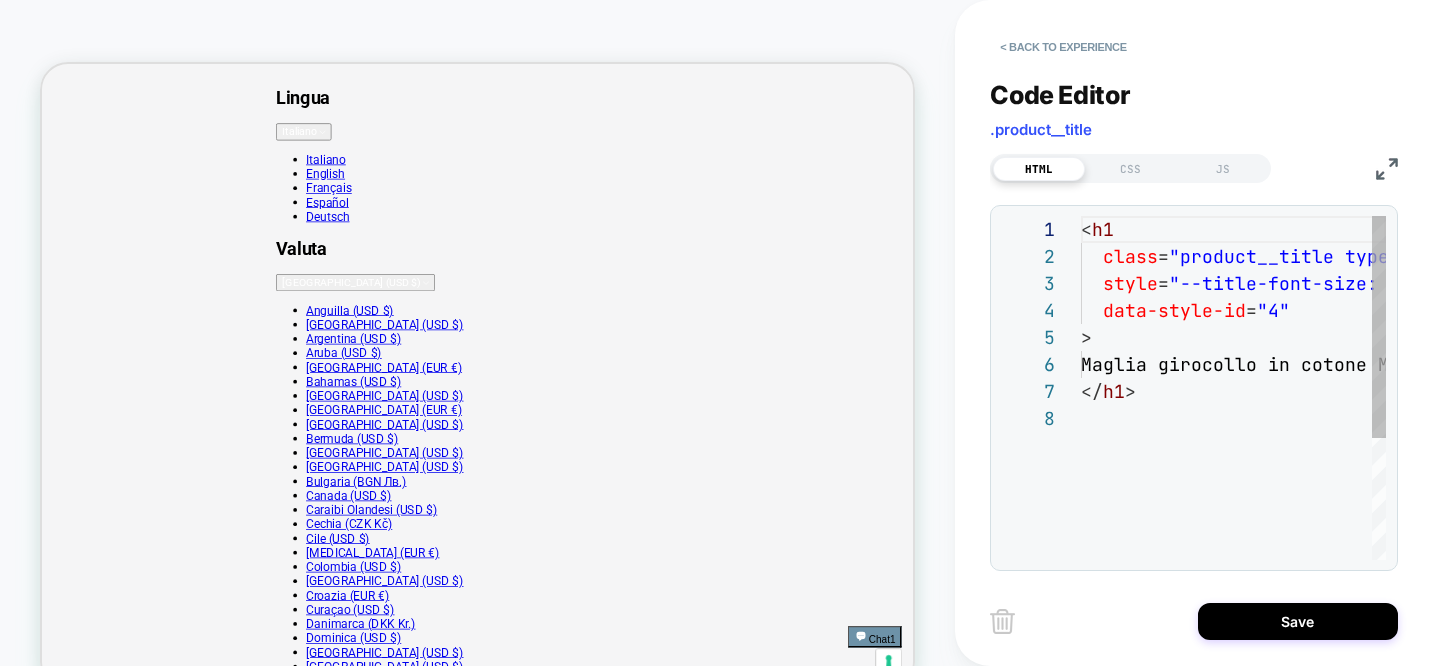 scroll, scrollTop: 189, scrollLeft: 0, axis: vertical 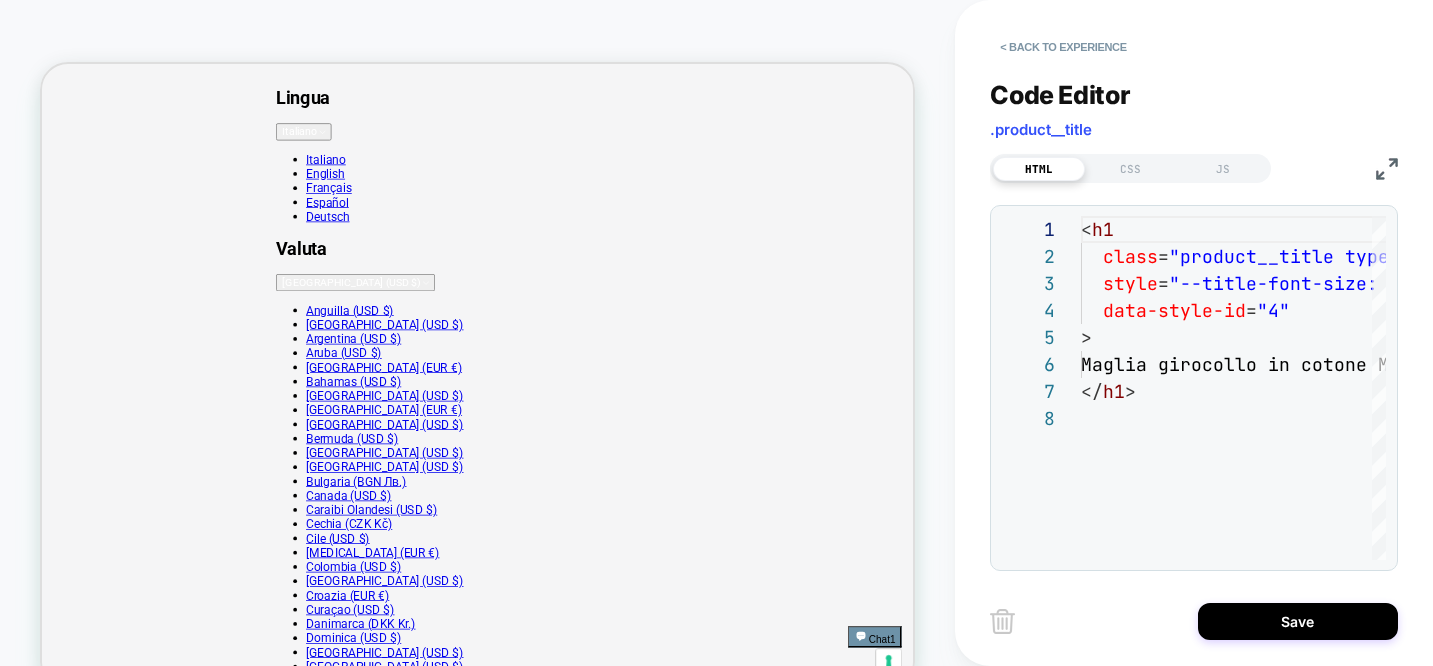 click on "Maglia girocollo in cotone Makò" at bounding box center [623, 26694] 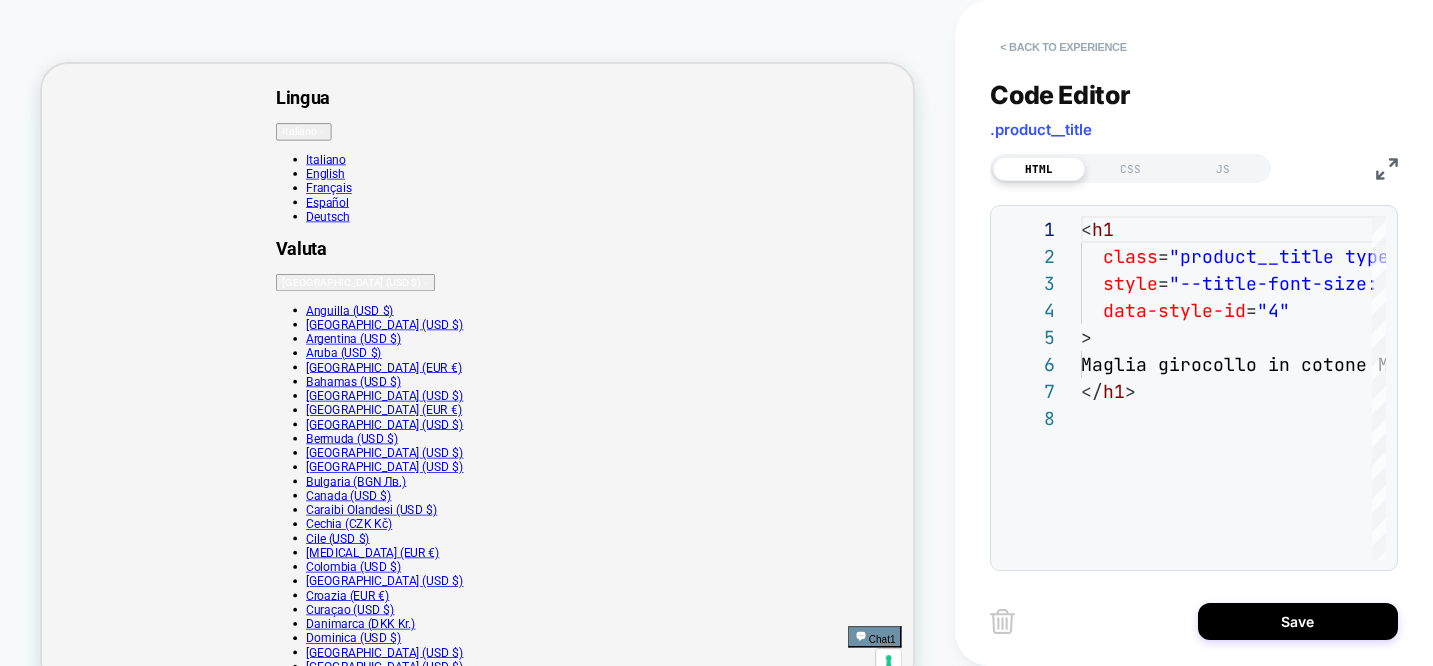 click on "< Back to experience" at bounding box center (1063, 47) 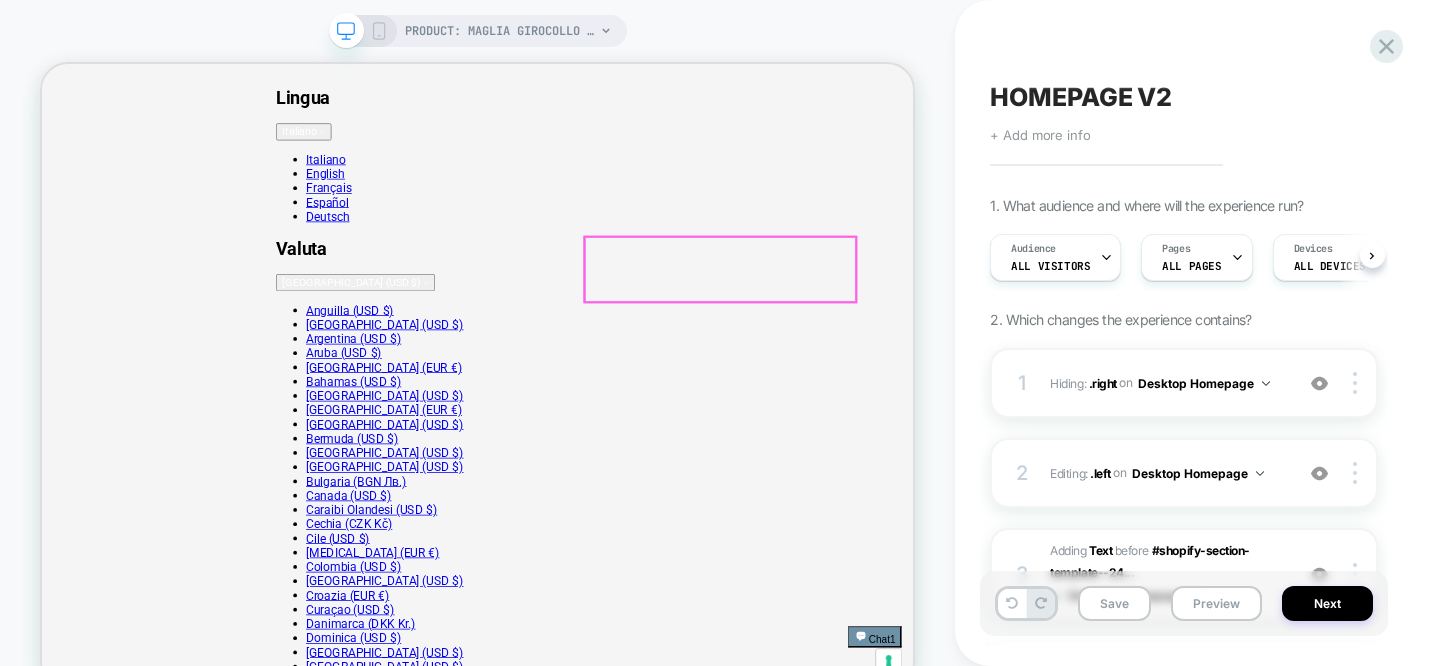 scroll, scrollTop: 0, scrollLeft: 1, axis: horizontal 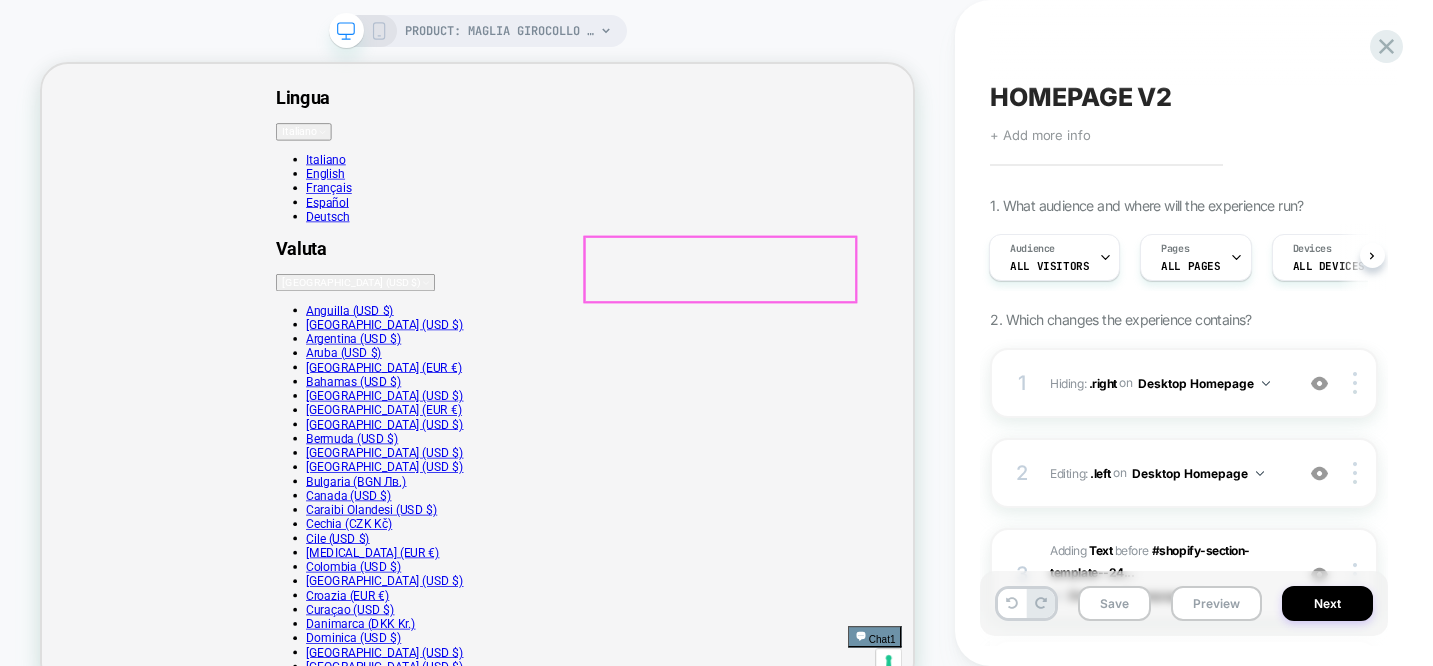 click on "Maglia girocollo in cotone Makò" at bounding box center (623, 26694) 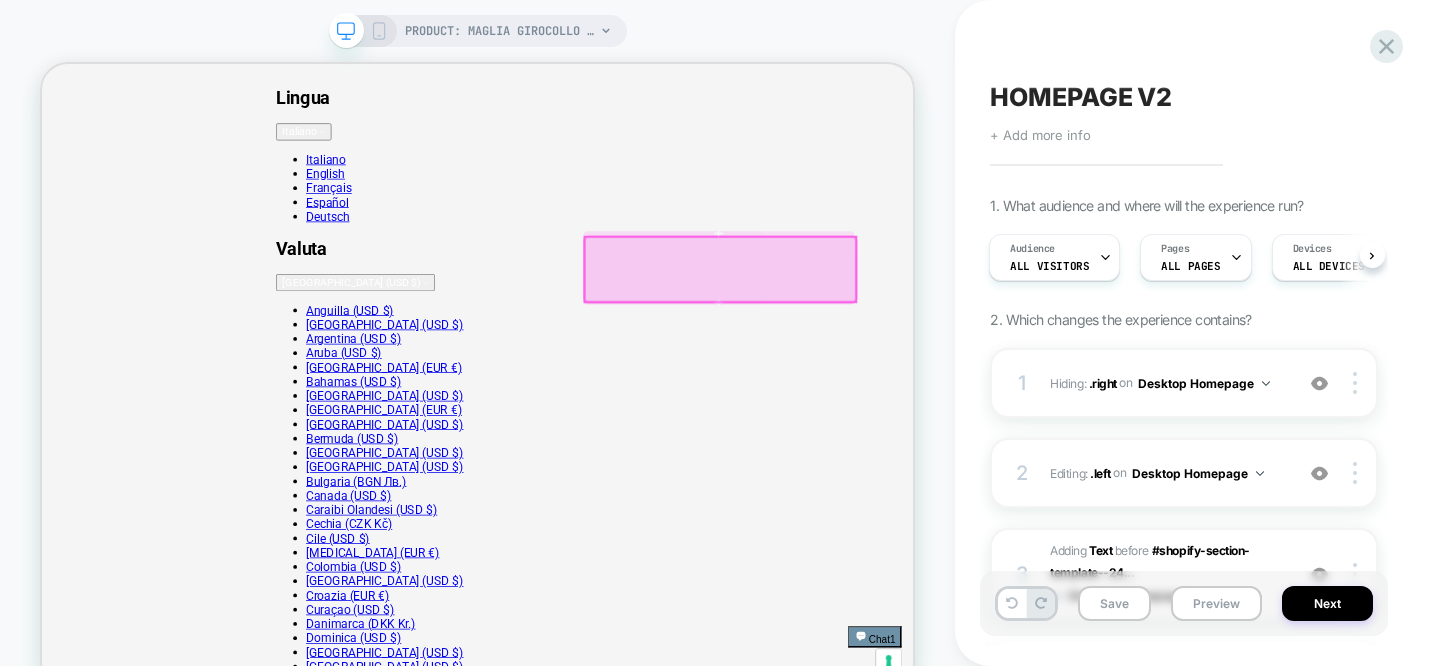 click at bounding box center [946, 338] 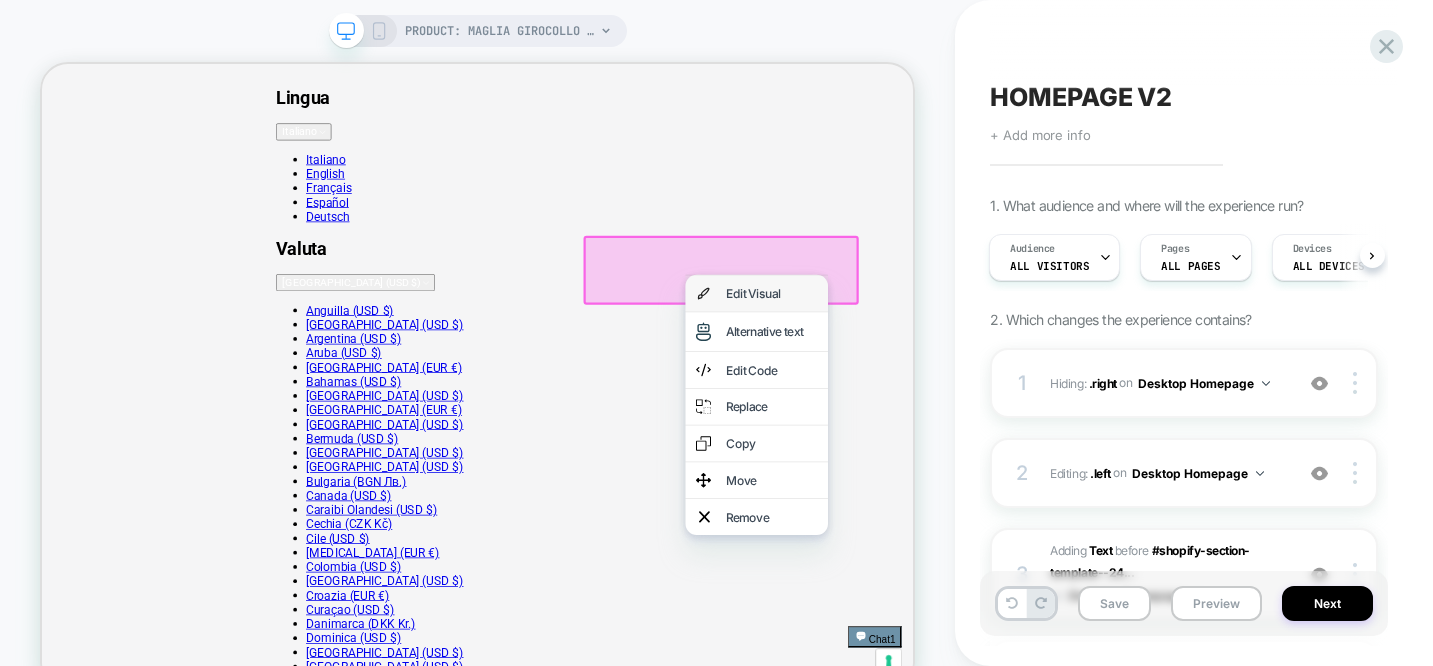 click on "Edit Visual" at bounding box center [1015, 370] 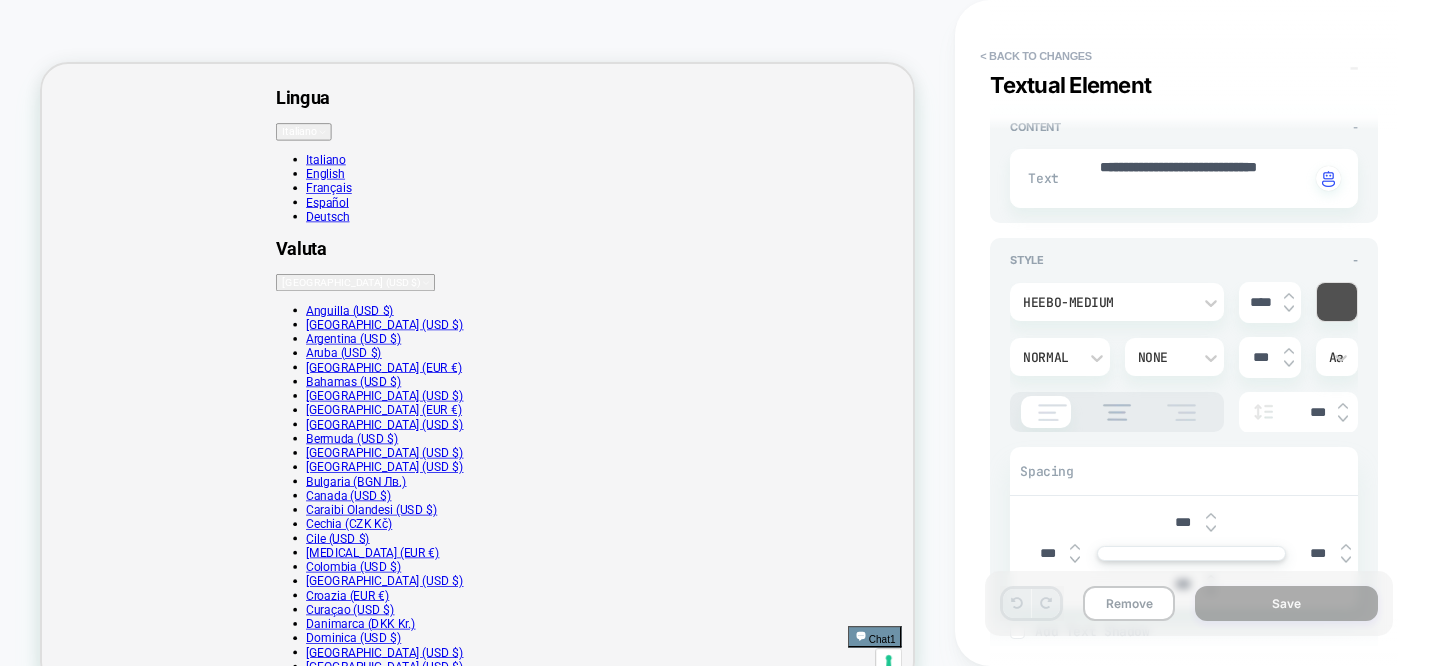 scroll, scrollTop: 166, scrollLeft: 0, axis: vertical 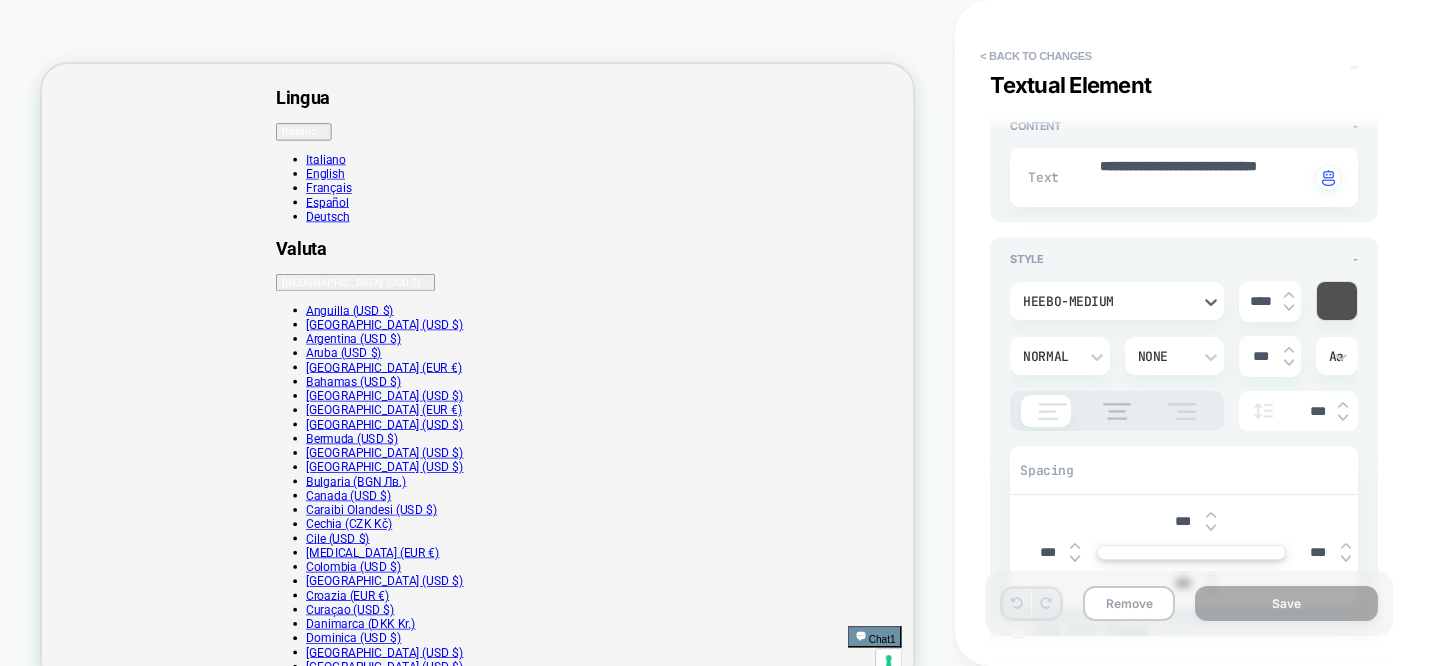 click on "Heebo-Medium" at bounding box center [1107, 301] 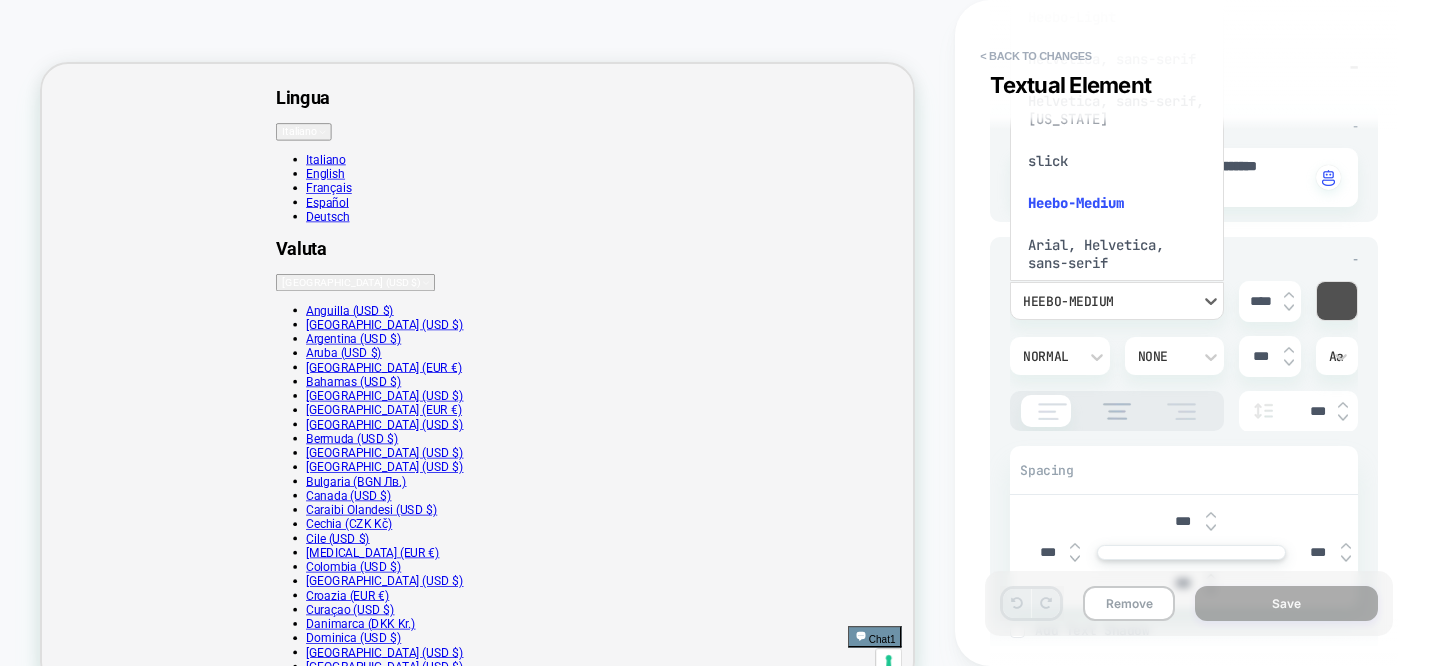 scroll, scrollTop: 35, scrollLeft: 0, axis: vertical 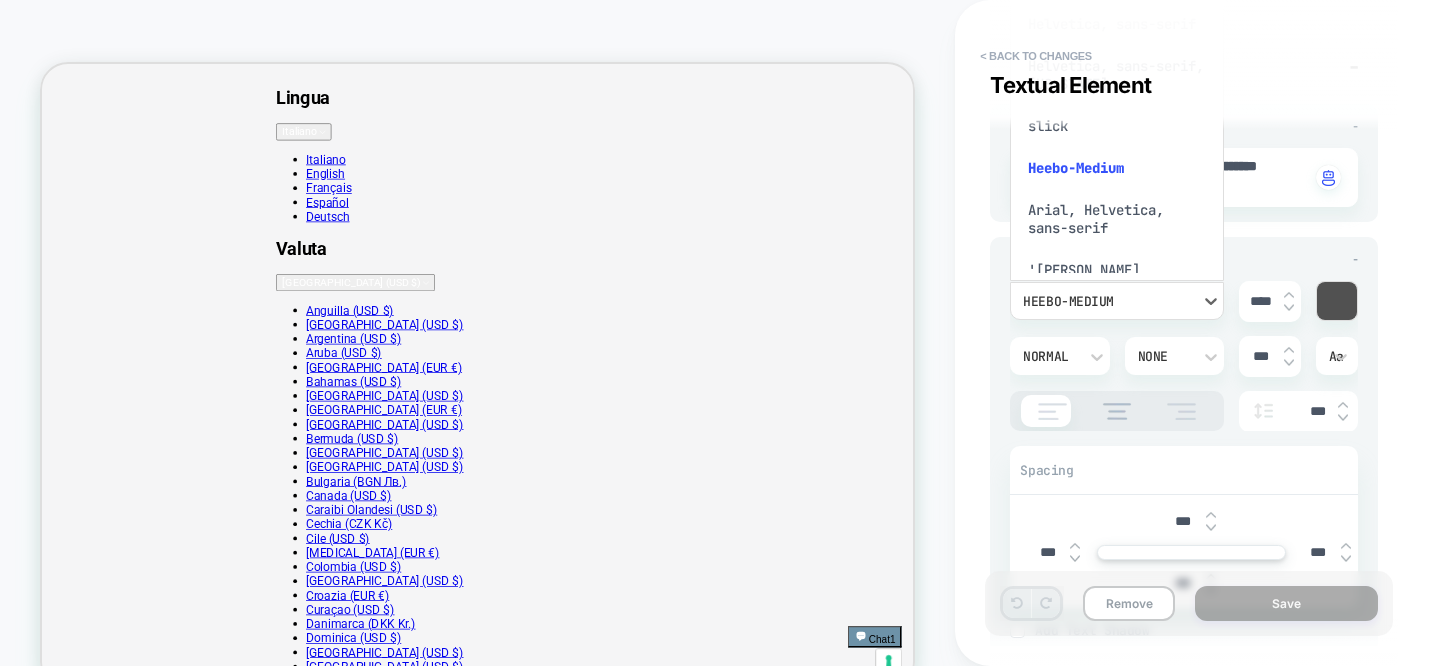 click at bounding box center (716, 333) 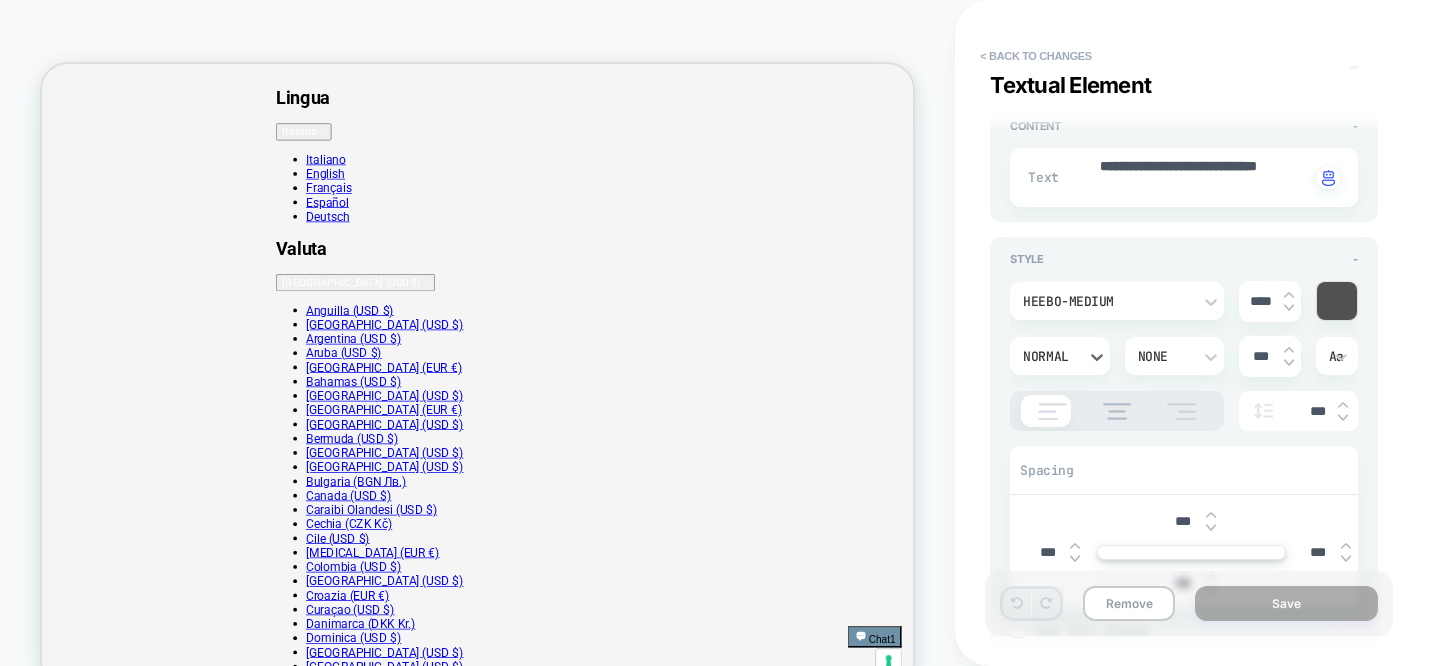 click on "Normal" at bounding box center (1049, 356) 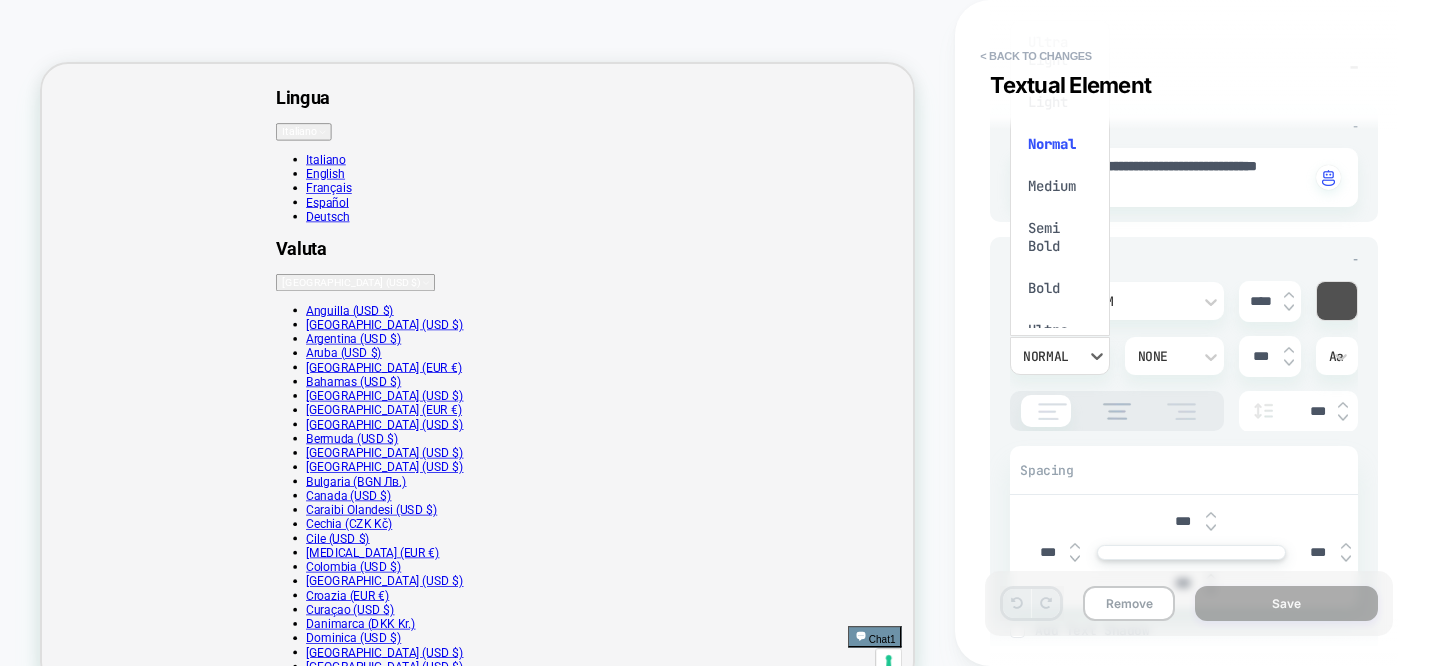 scroll, scrollTop: 0, scrollLeft: 0, axis: both 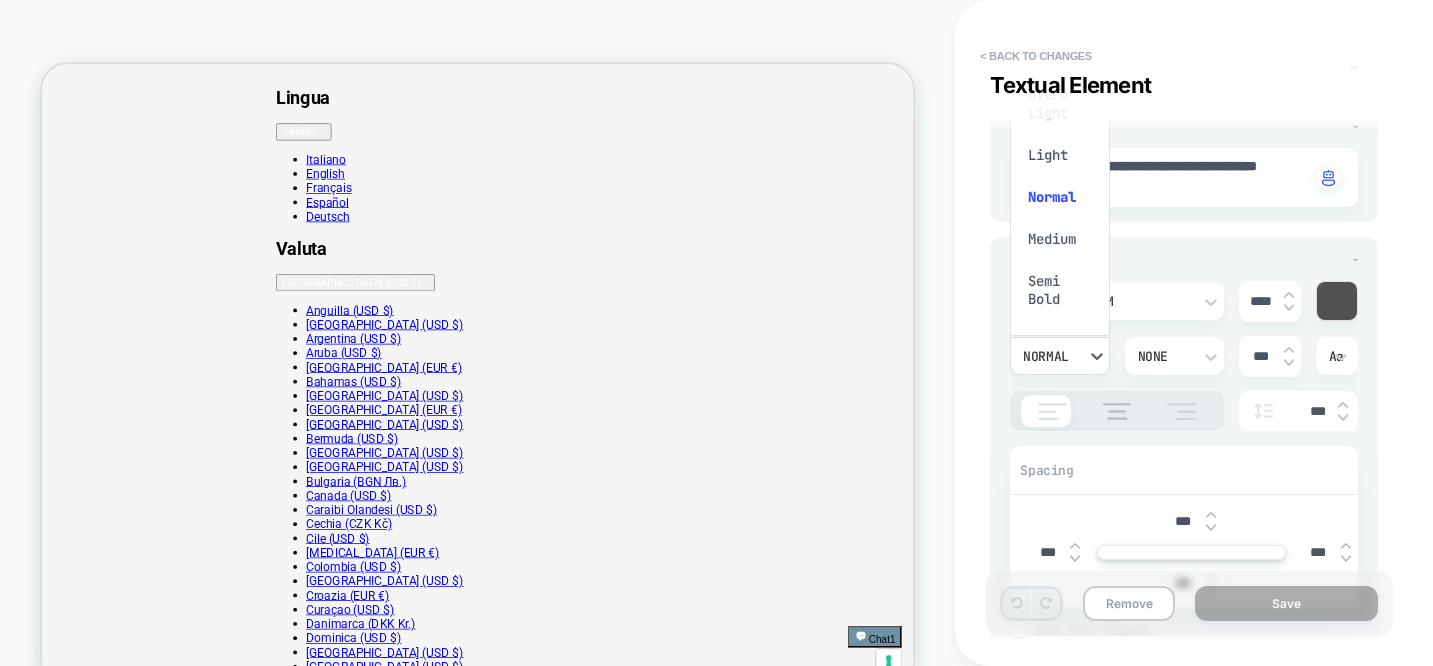 click on "Light" at bounding box center (1059, 155) 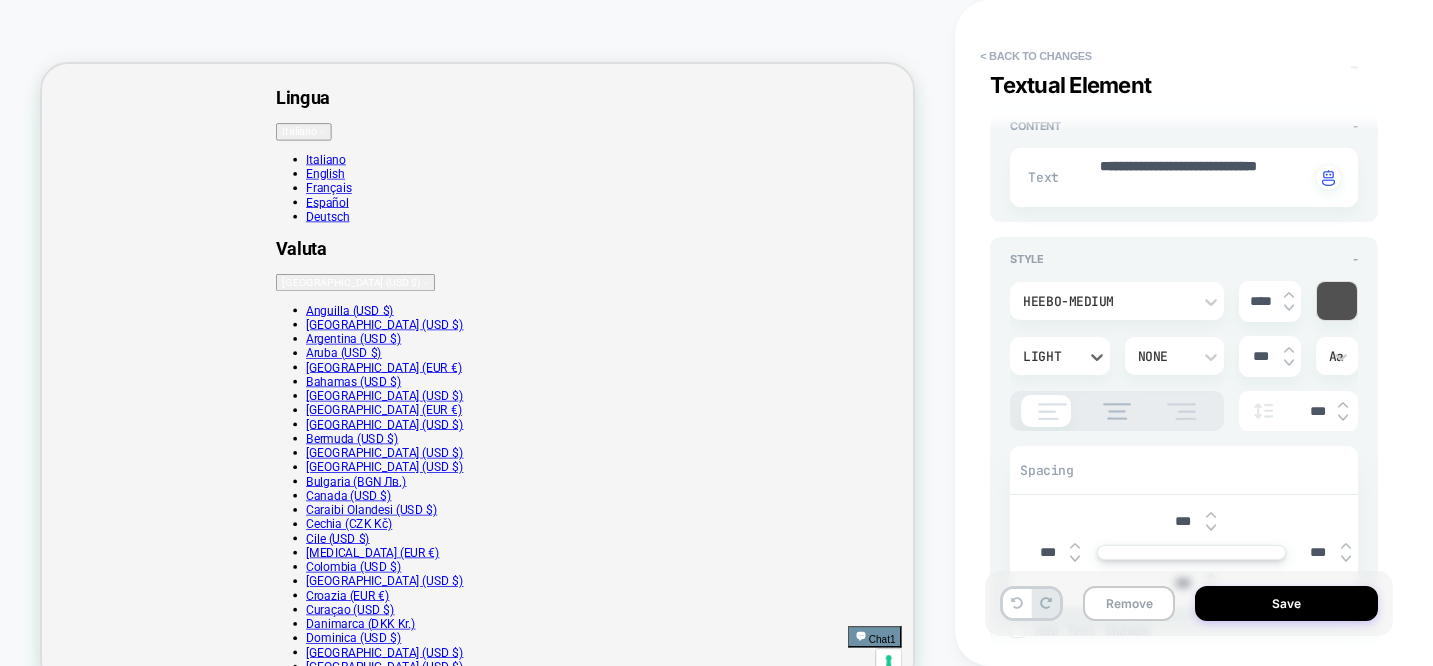 click on "****" at bounding box center (1261, 301) 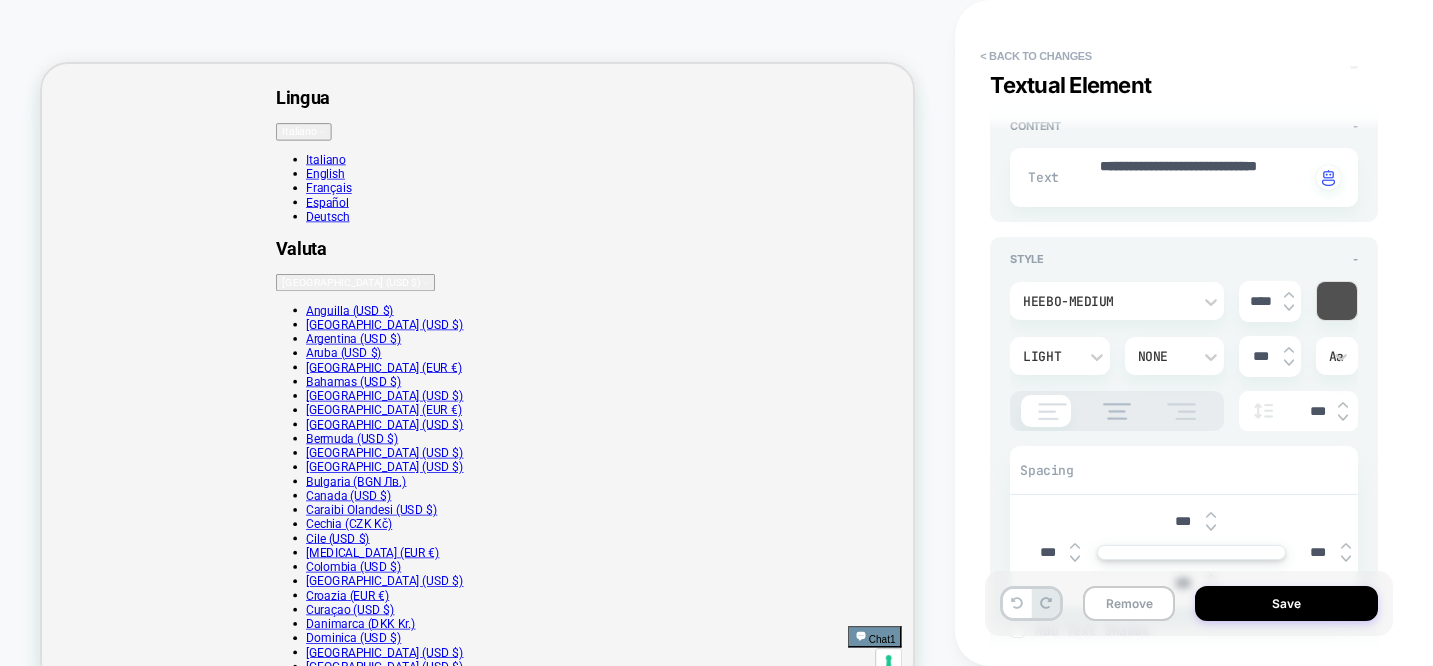 drag, startPoint x: 1257, startPoint y: 296, endPoint x: 1233, endPoint y: 297, distance: 24.020824 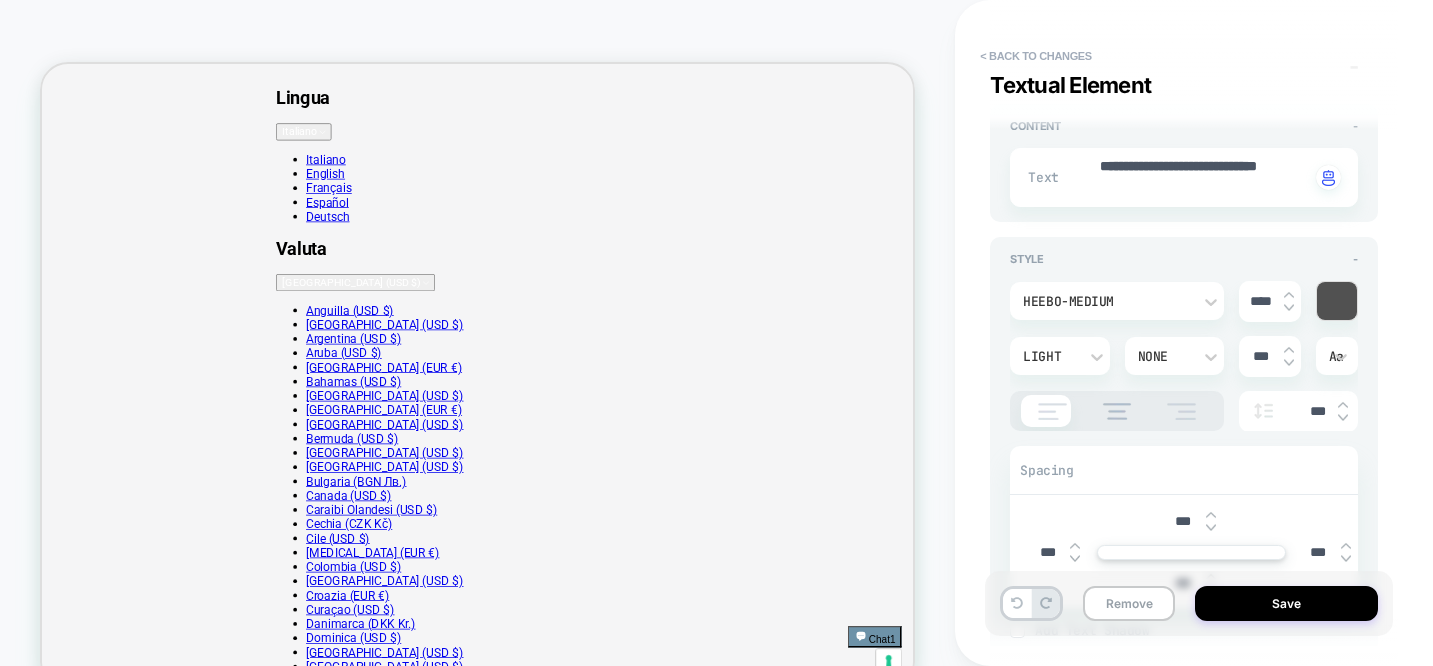 click on "Heebo-Medium **** Light None *** Aa ***" at bounding box center (1184, 356) 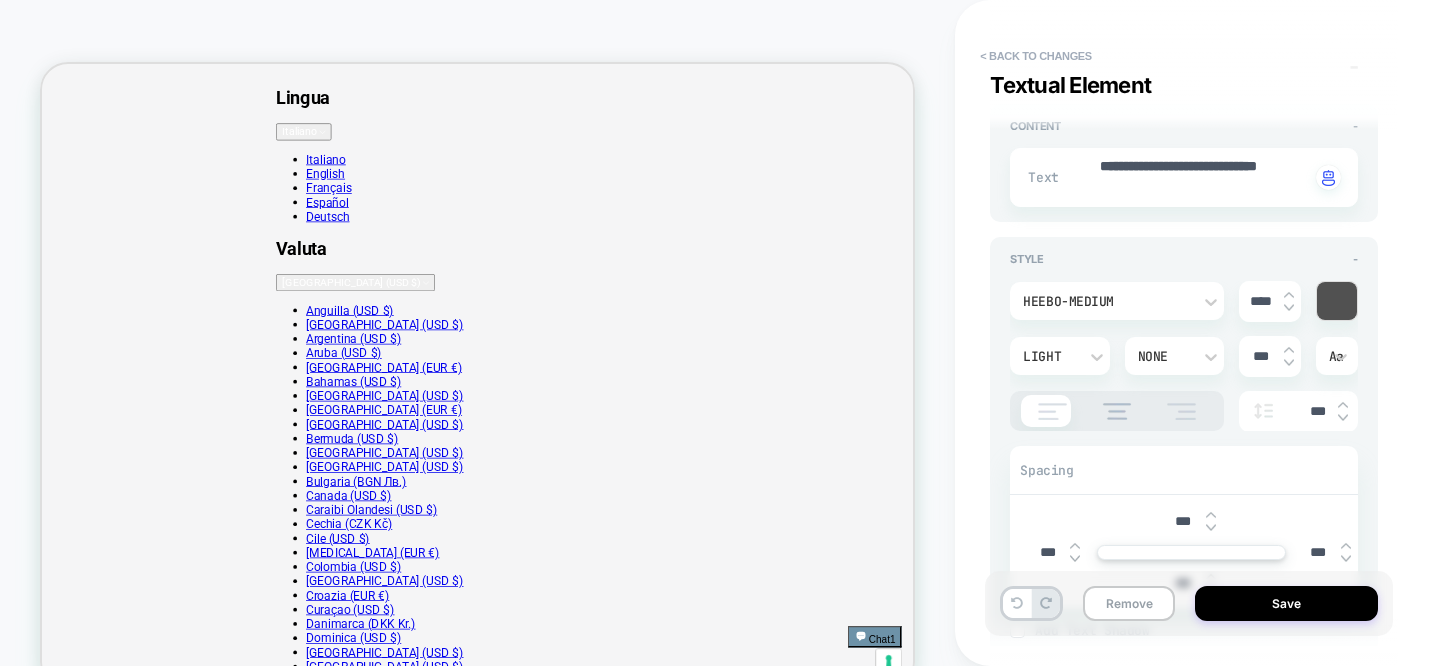 type on "*" 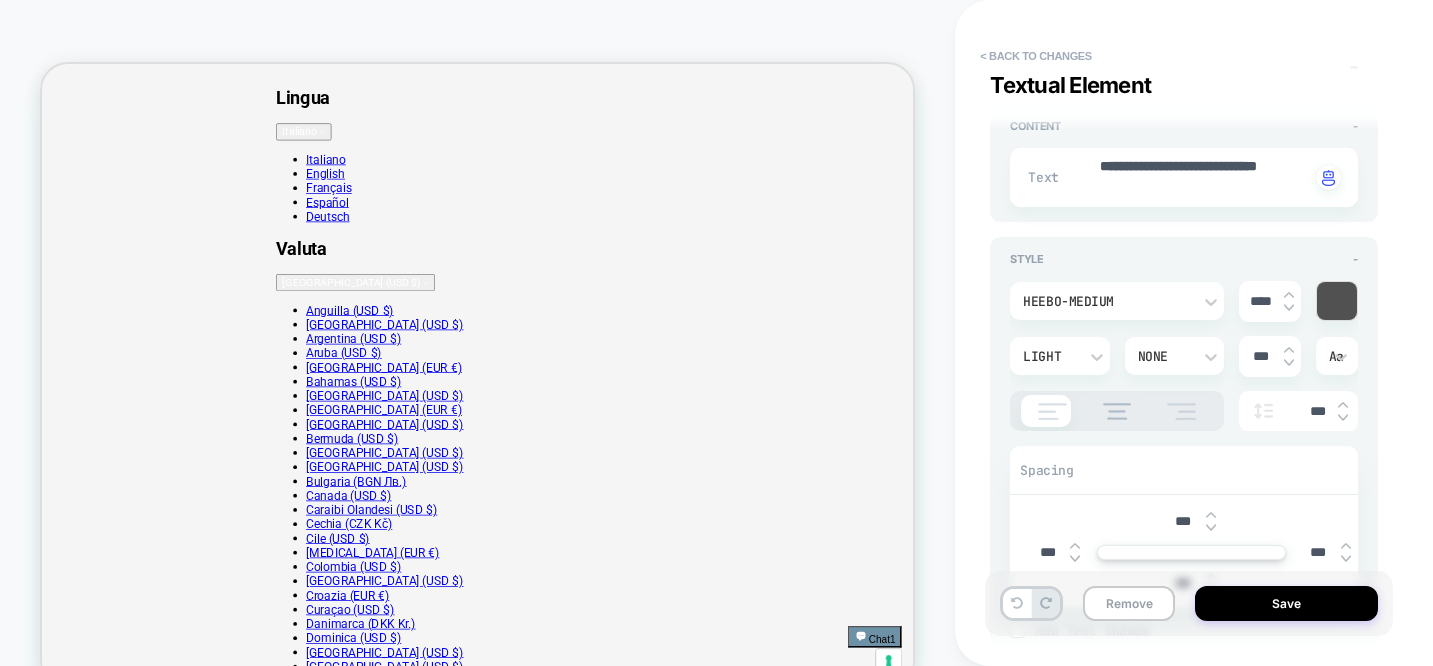 type on "***" 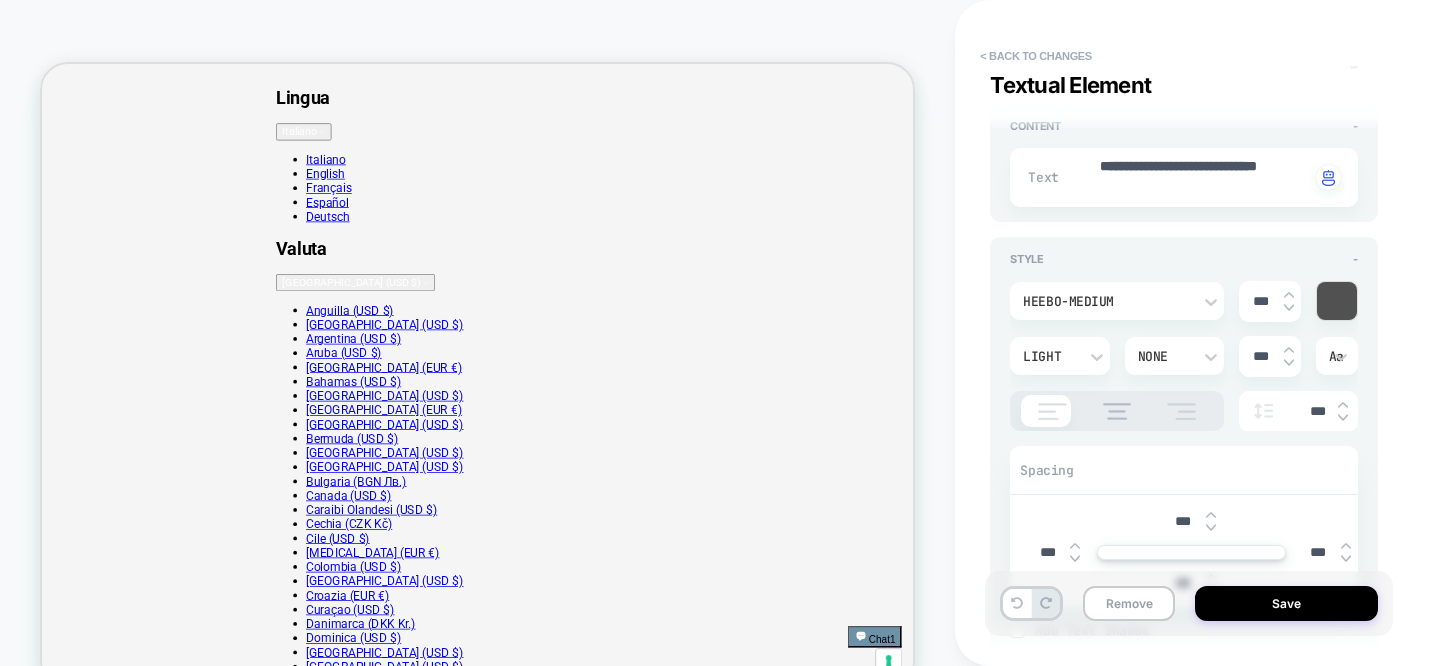 type on "*" 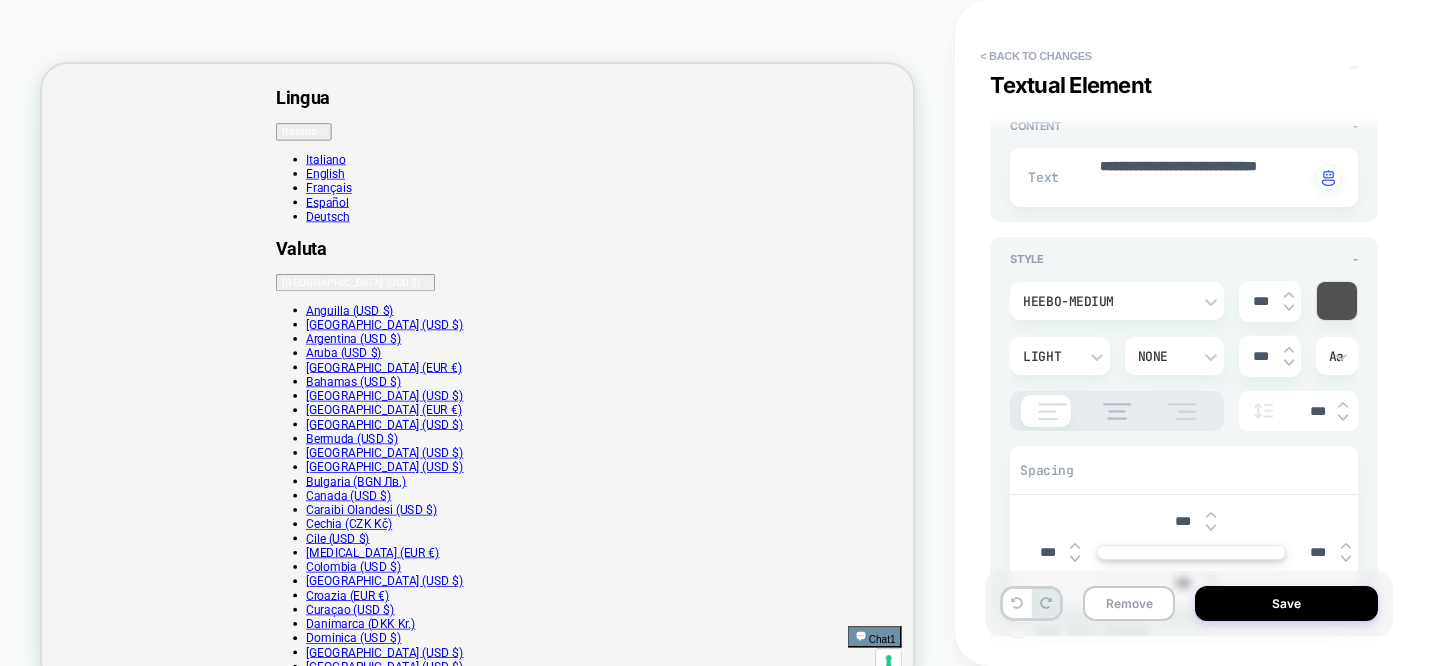 type 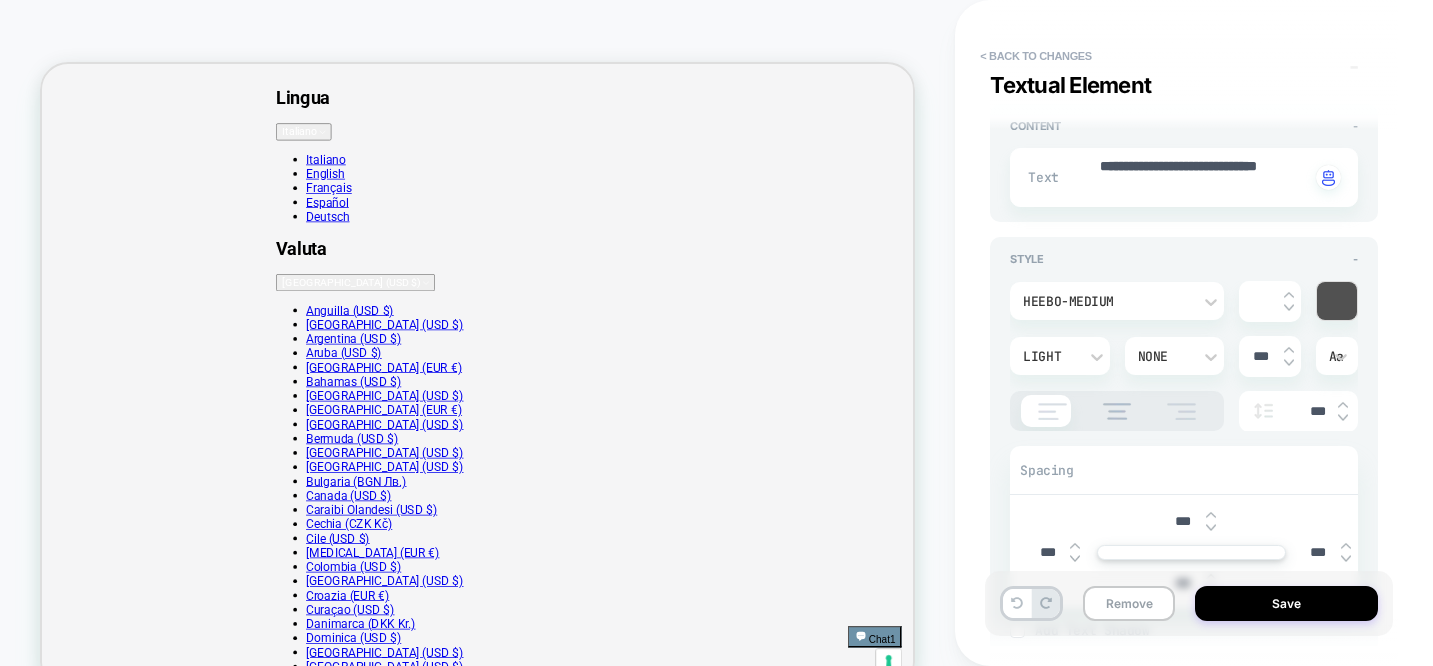 type on "*" 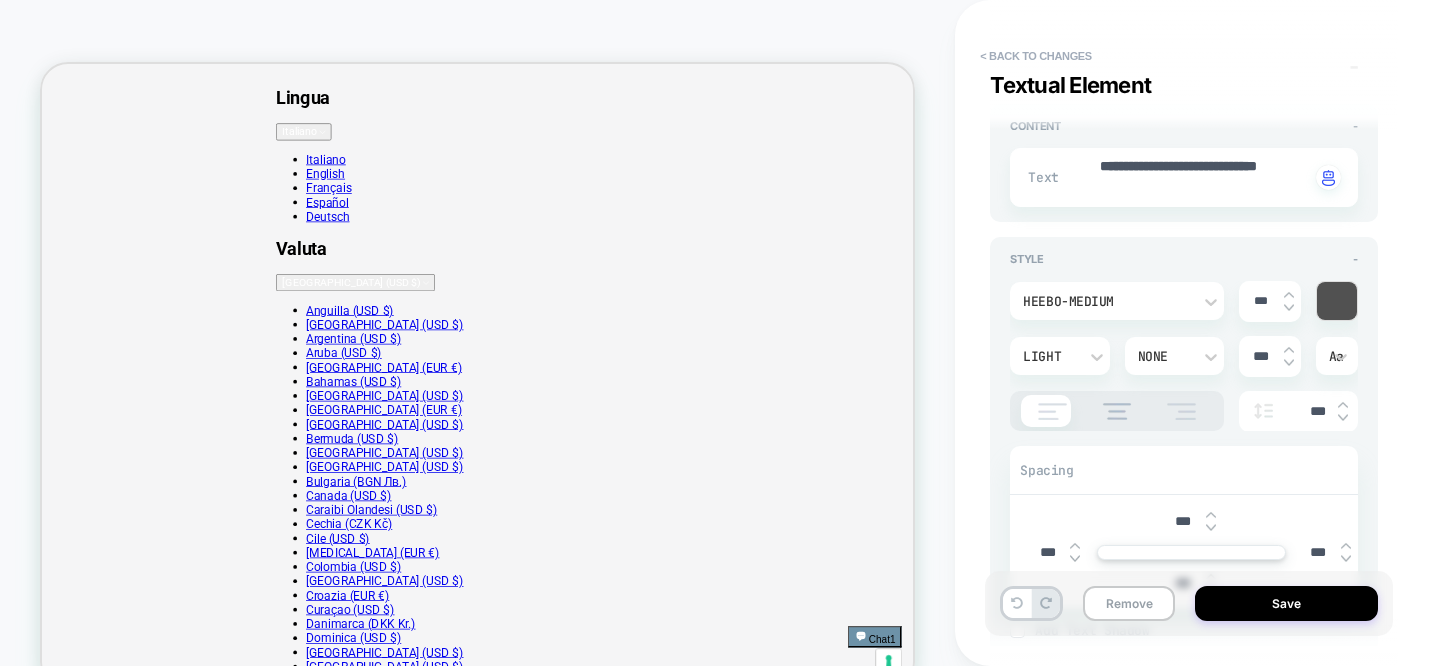 type on "*" 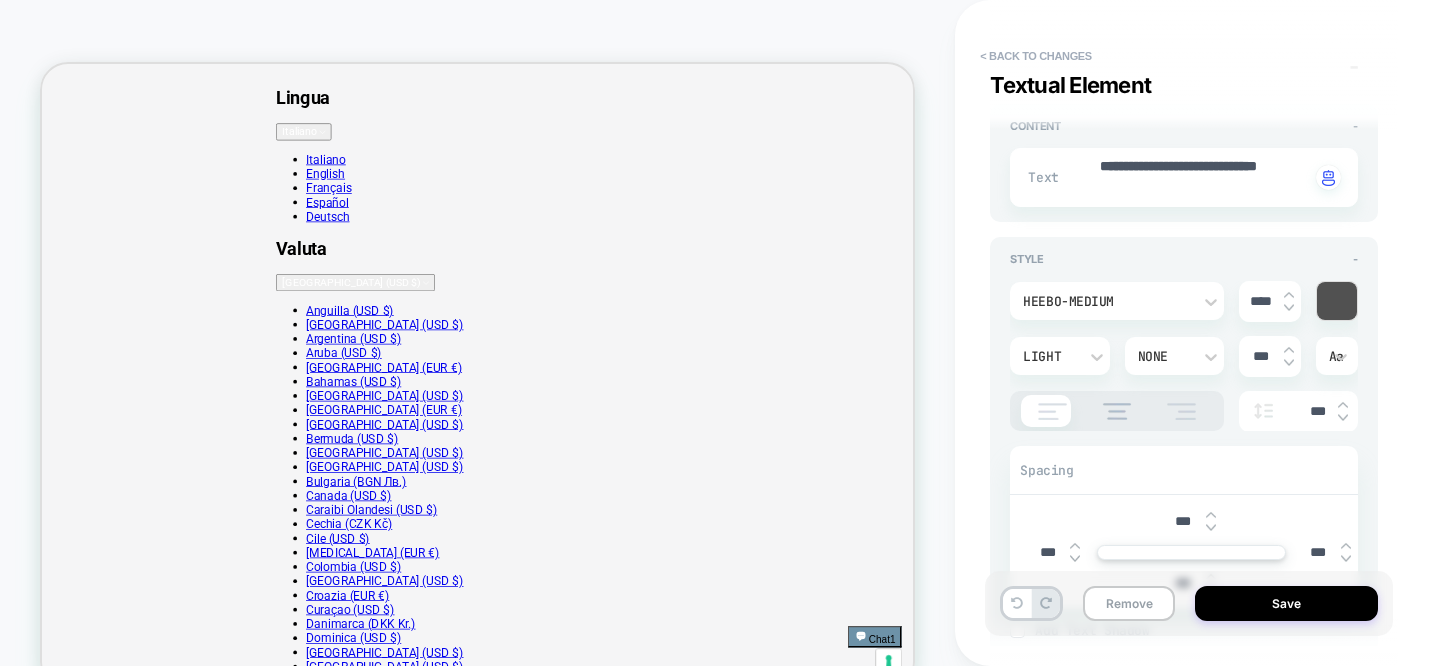 type on "*" 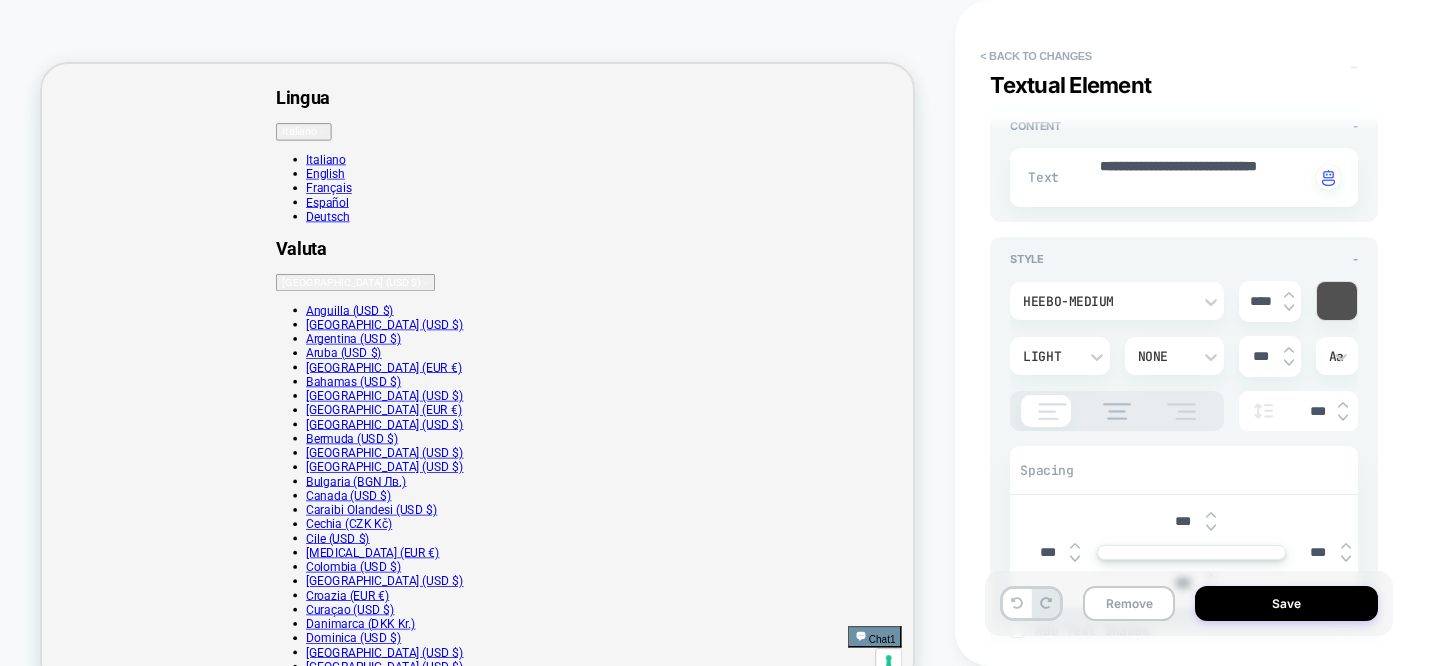 scroll, scrollTop: 243, scrollLeft: 0, axis: vertical 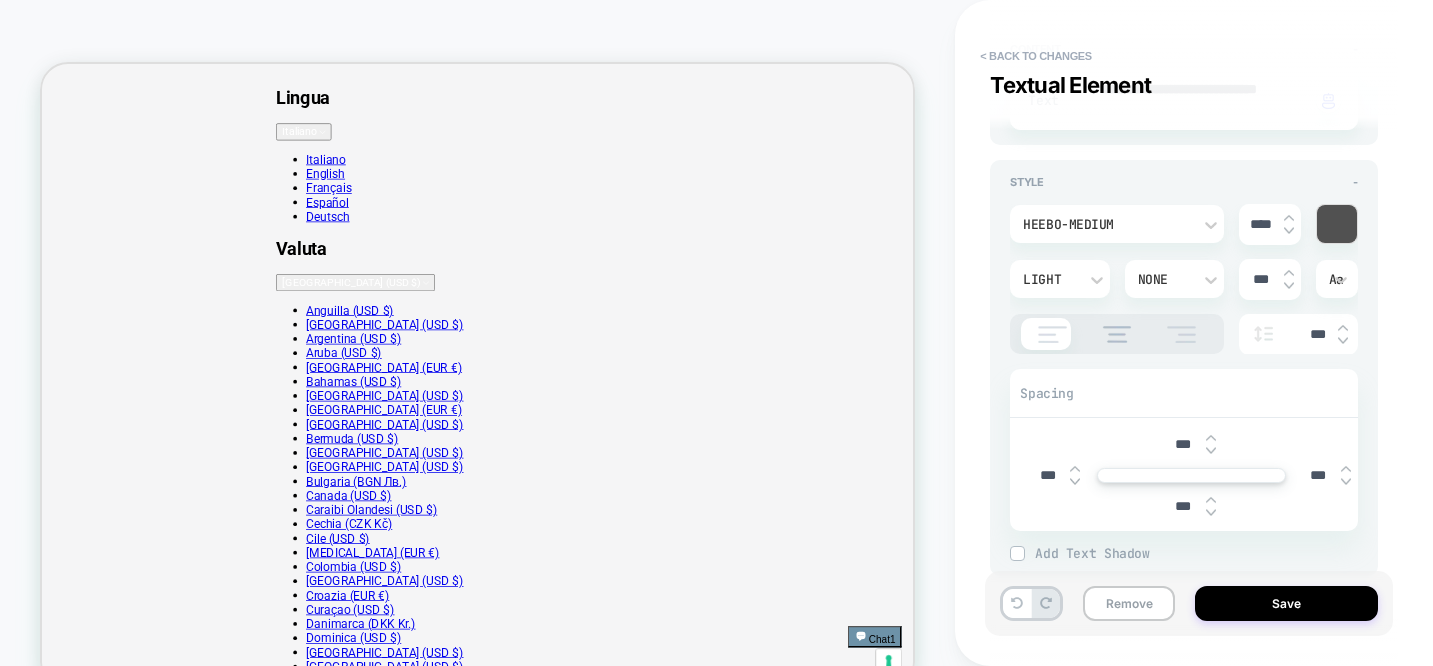 type on "****" 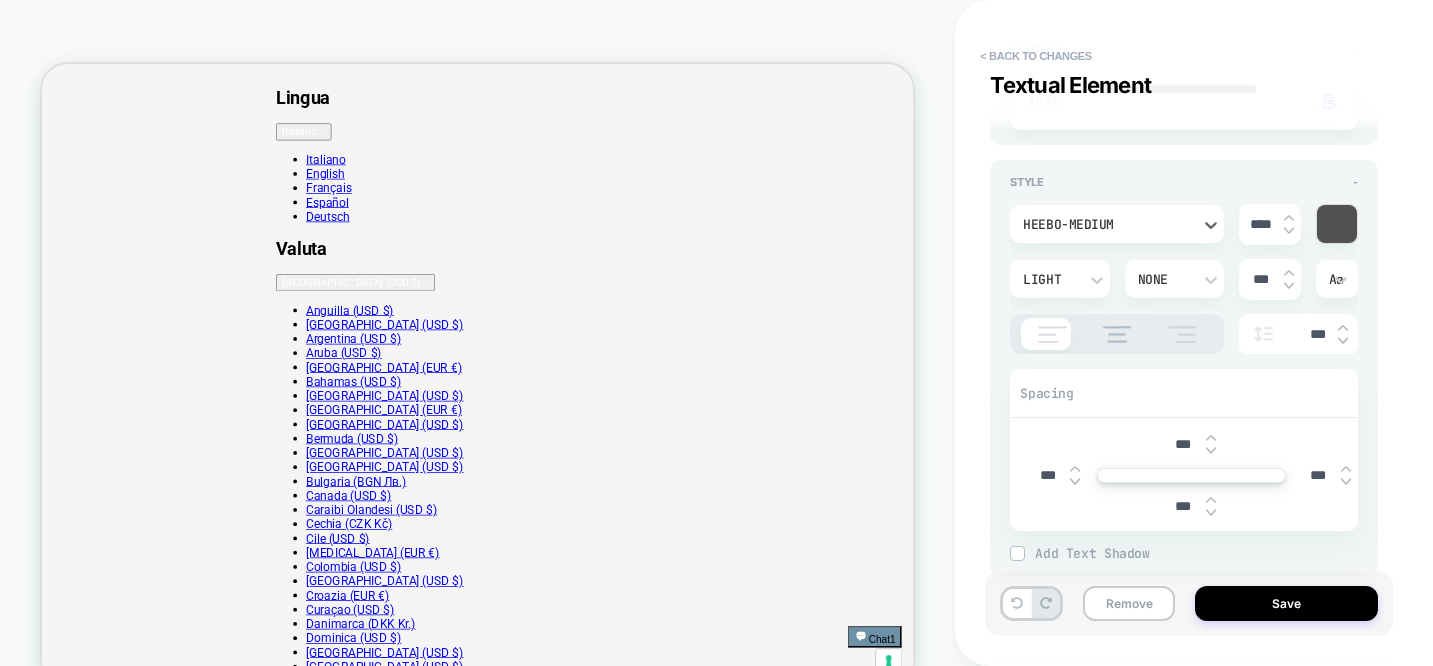 click on "Heebo-Medium" at bounding box center [1107, 224] 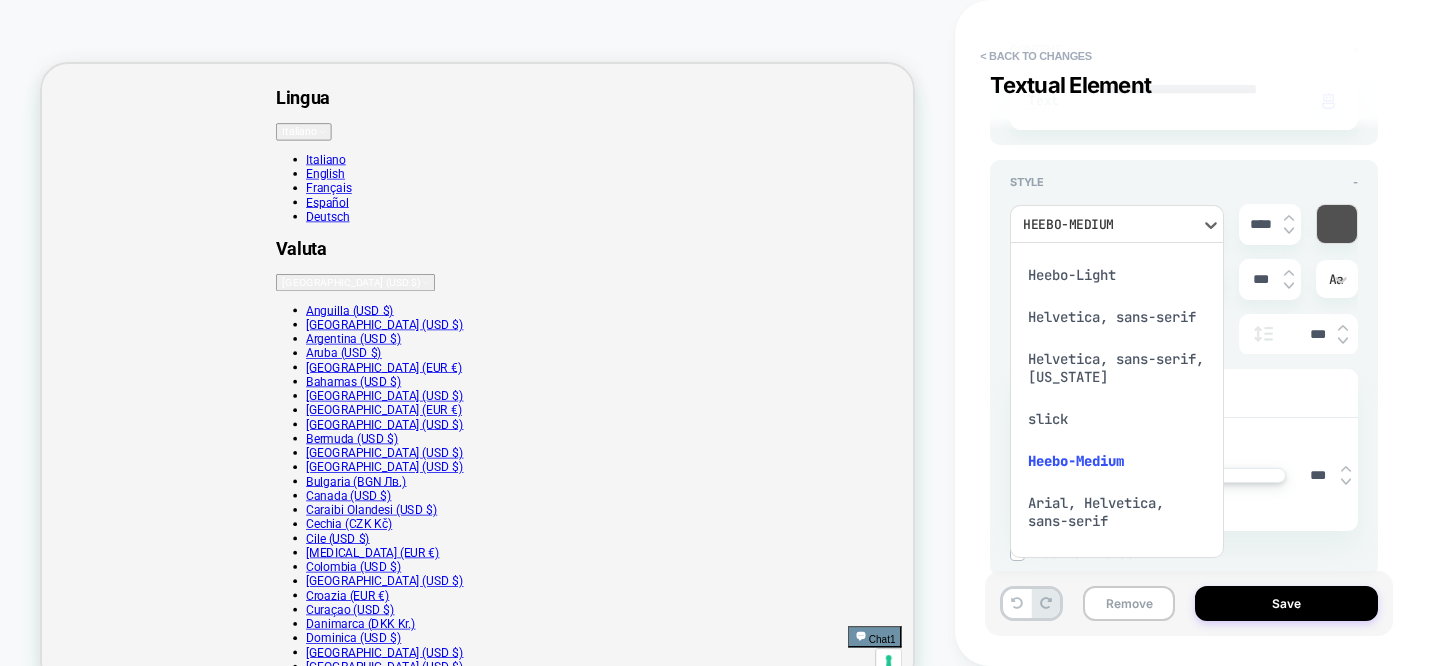 click on "Heebo-Light" at bounding box center (1117, 275) 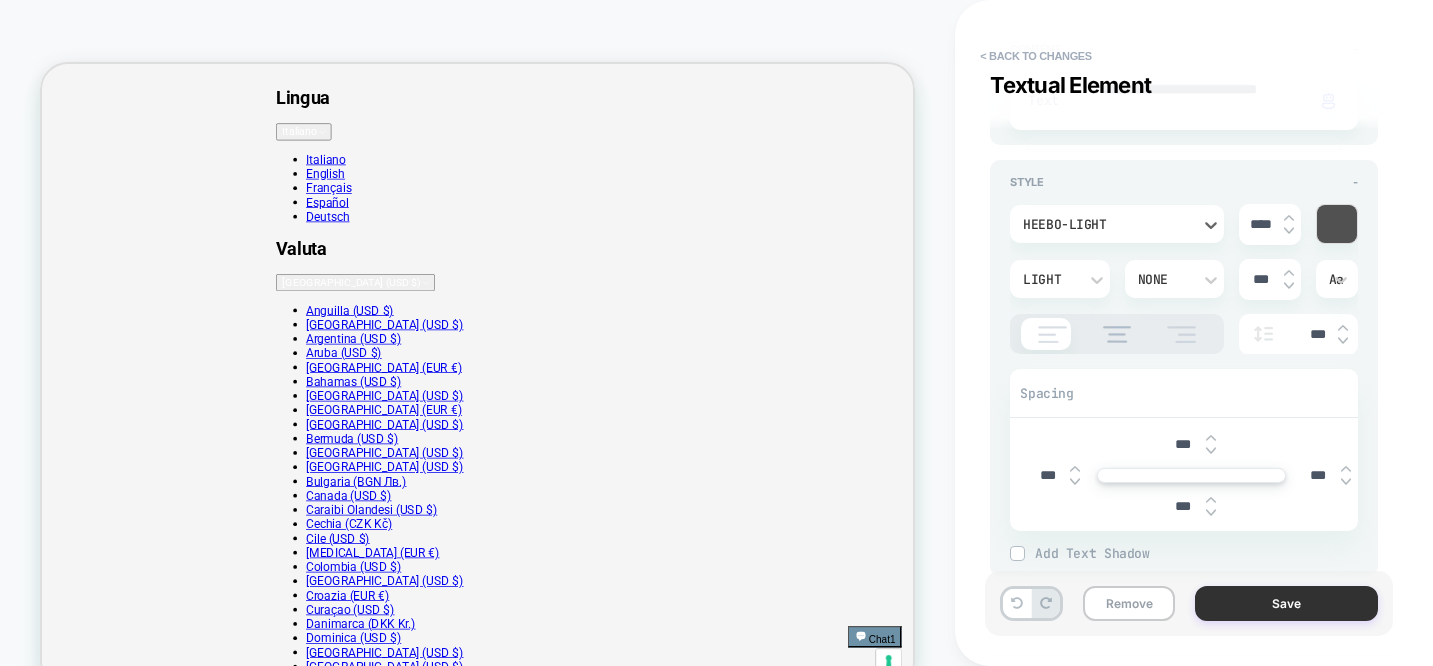 click on "Save" at bounding box center [1286, 603] 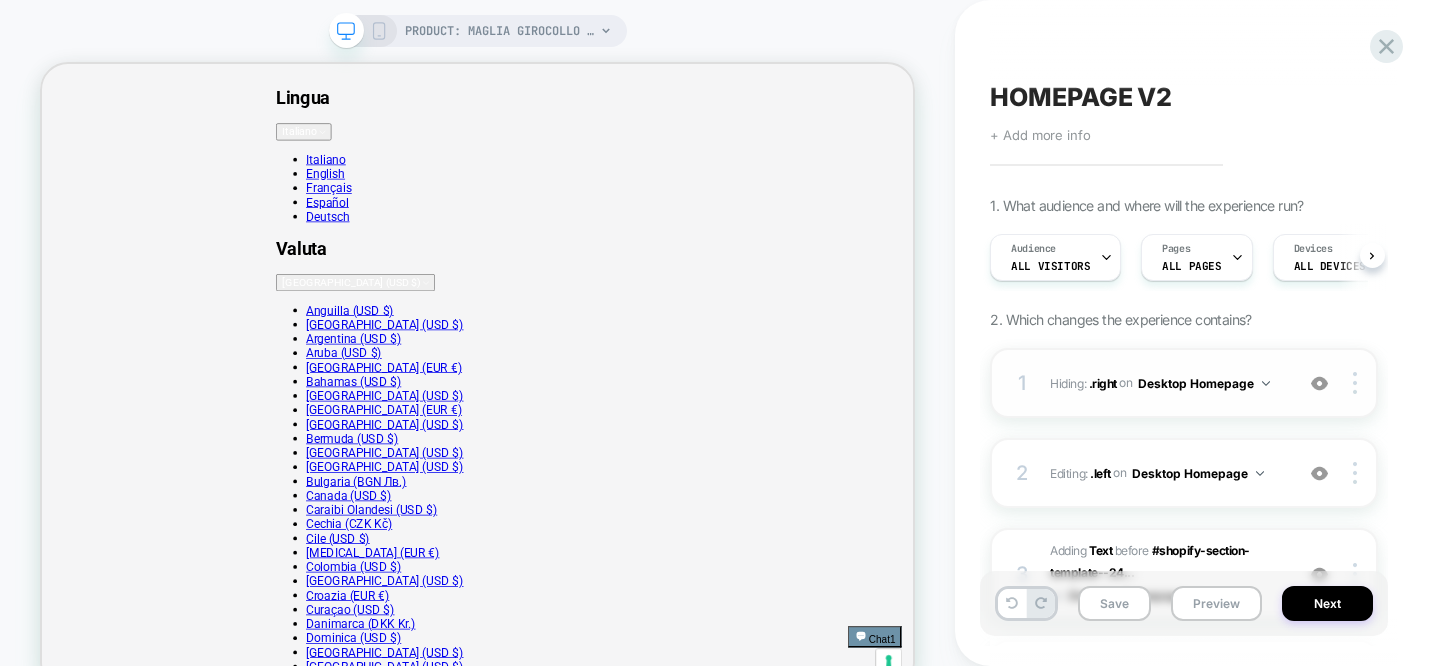 scroll, scrollTop: 0, scrollLeft: 1, axis: horizontal 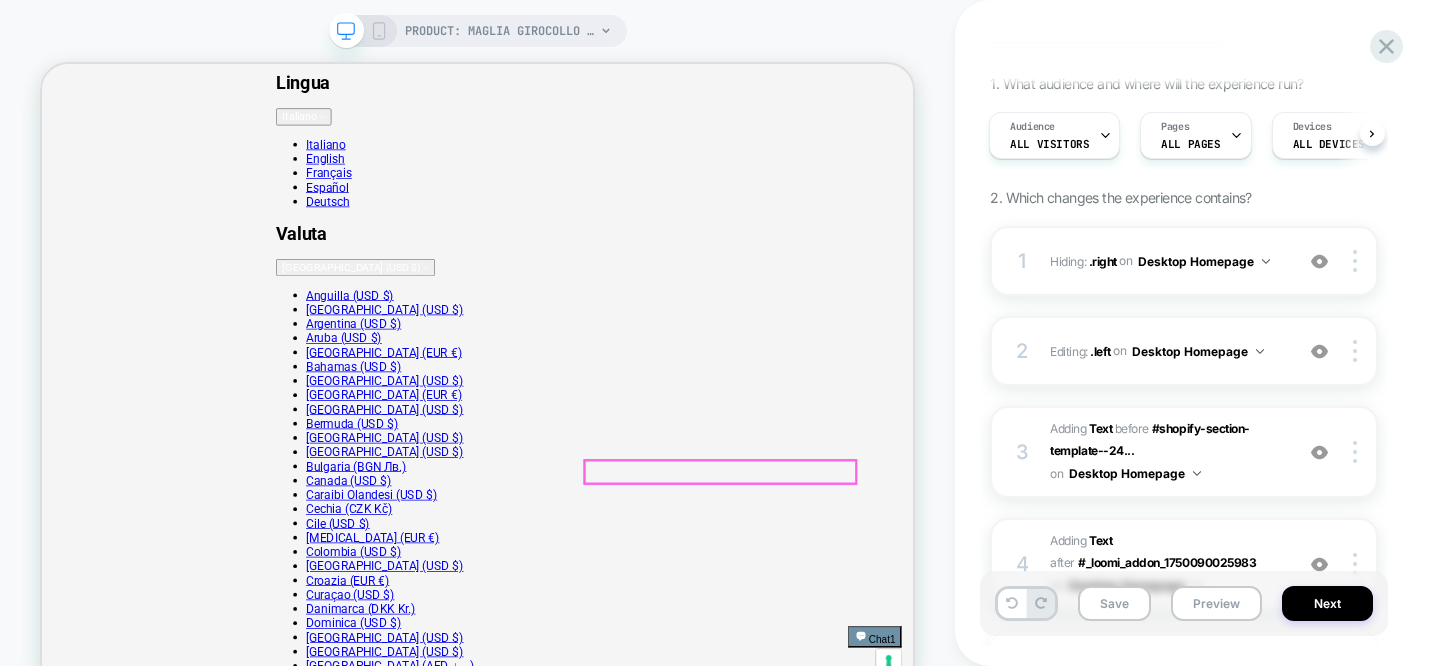 click on "$360.00" at bounding box center (187, 26800) 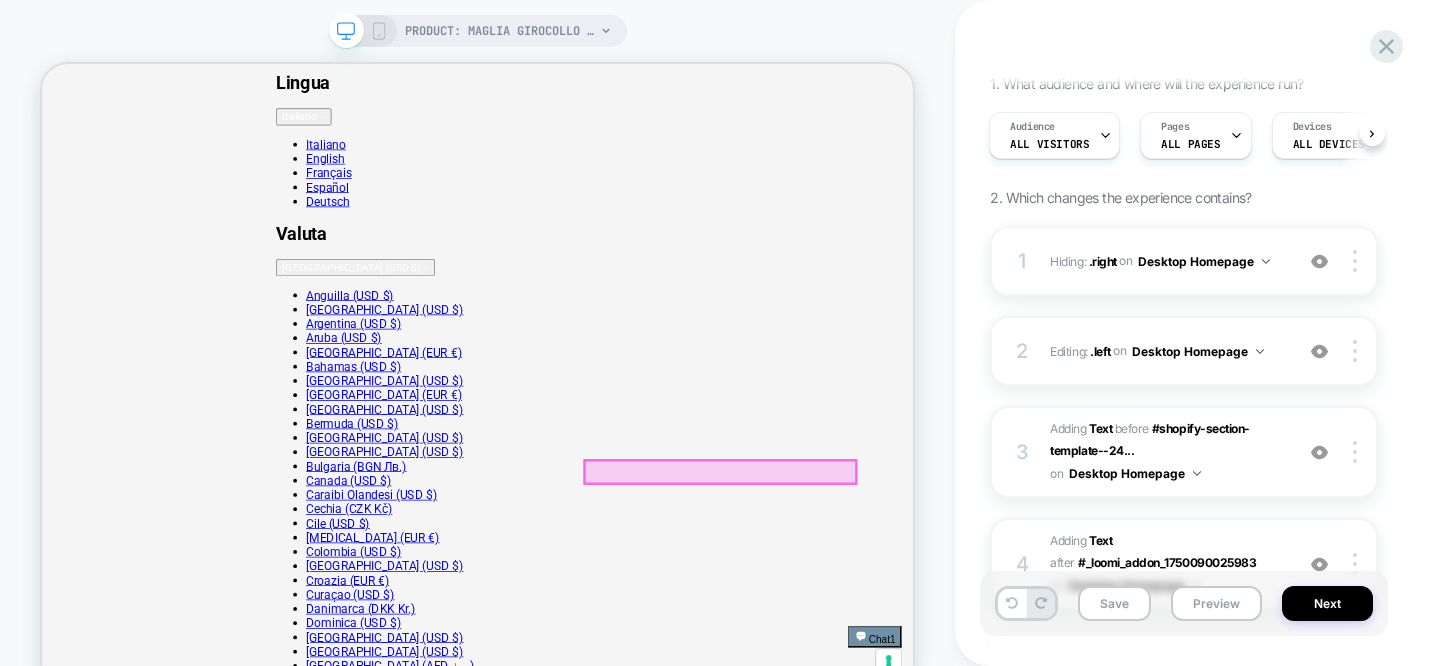 click at bounding box center (946, 608) 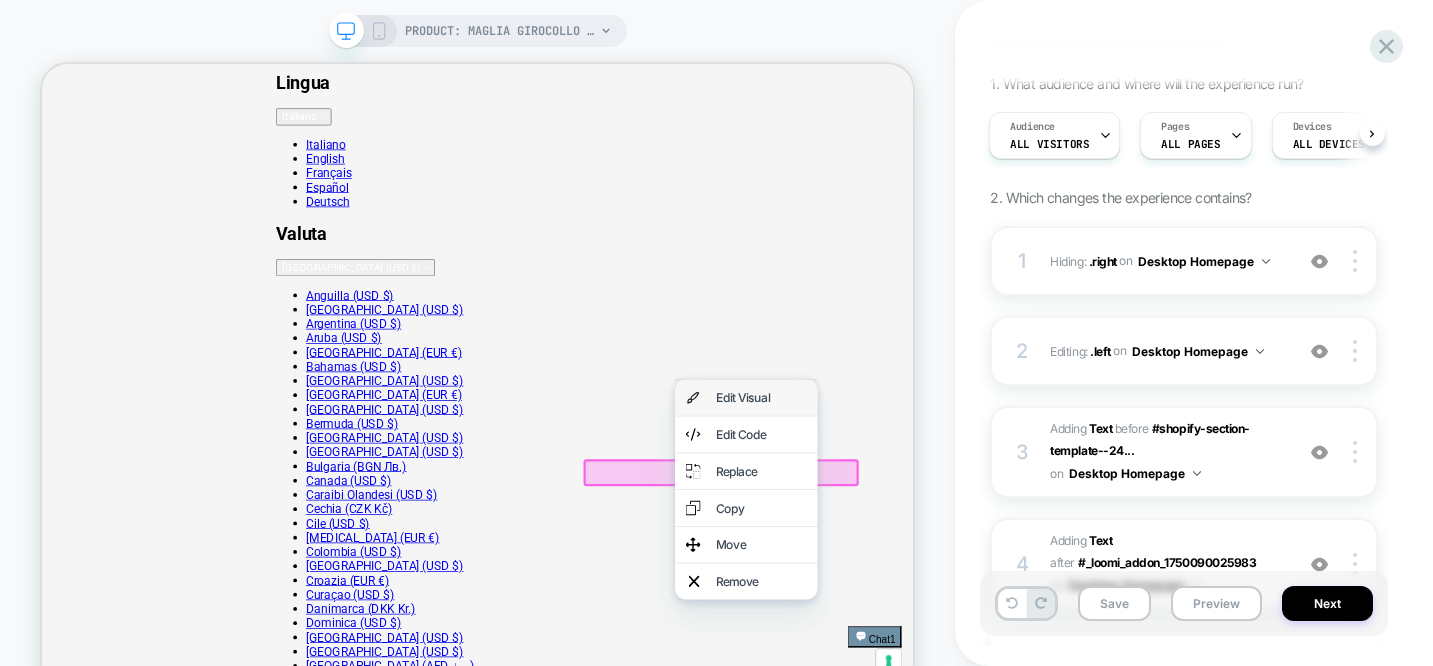 click on "Edit Visual" at bounding box center [1001, 509] 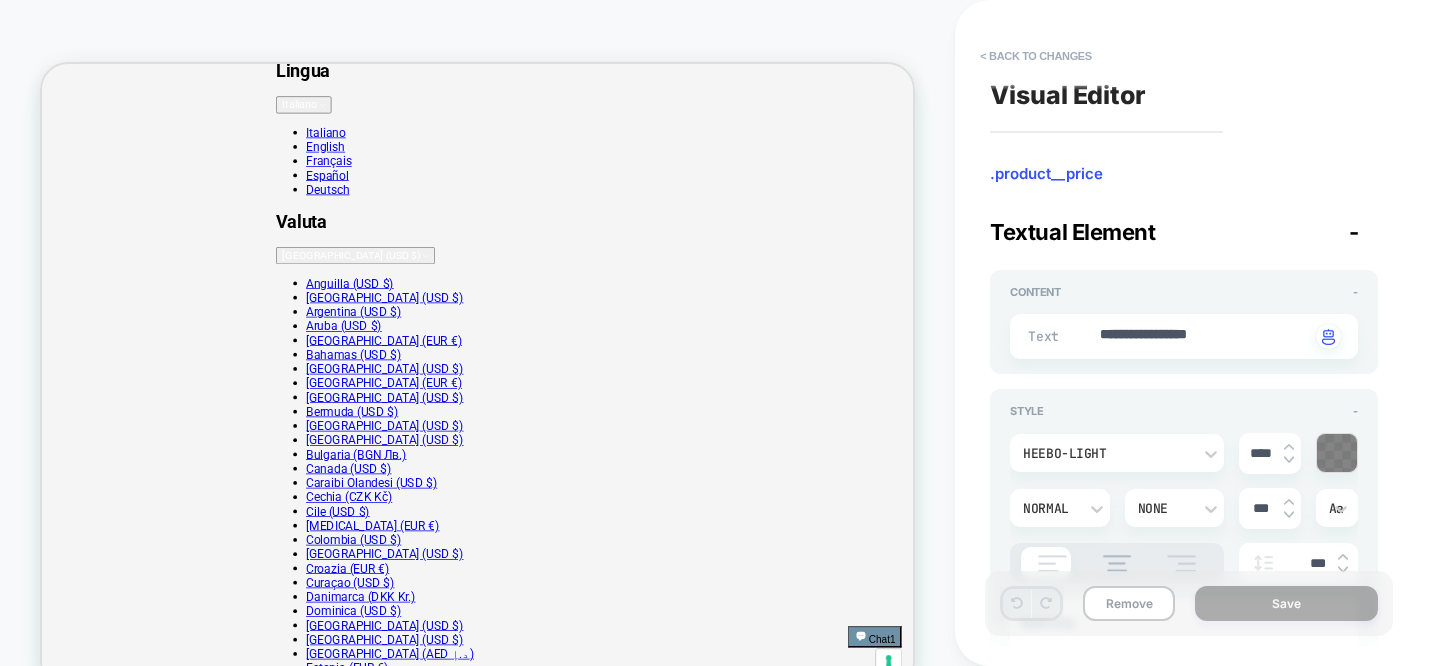 scroll, scrollTop: 110, scrollLeft: 0, axis: vertical 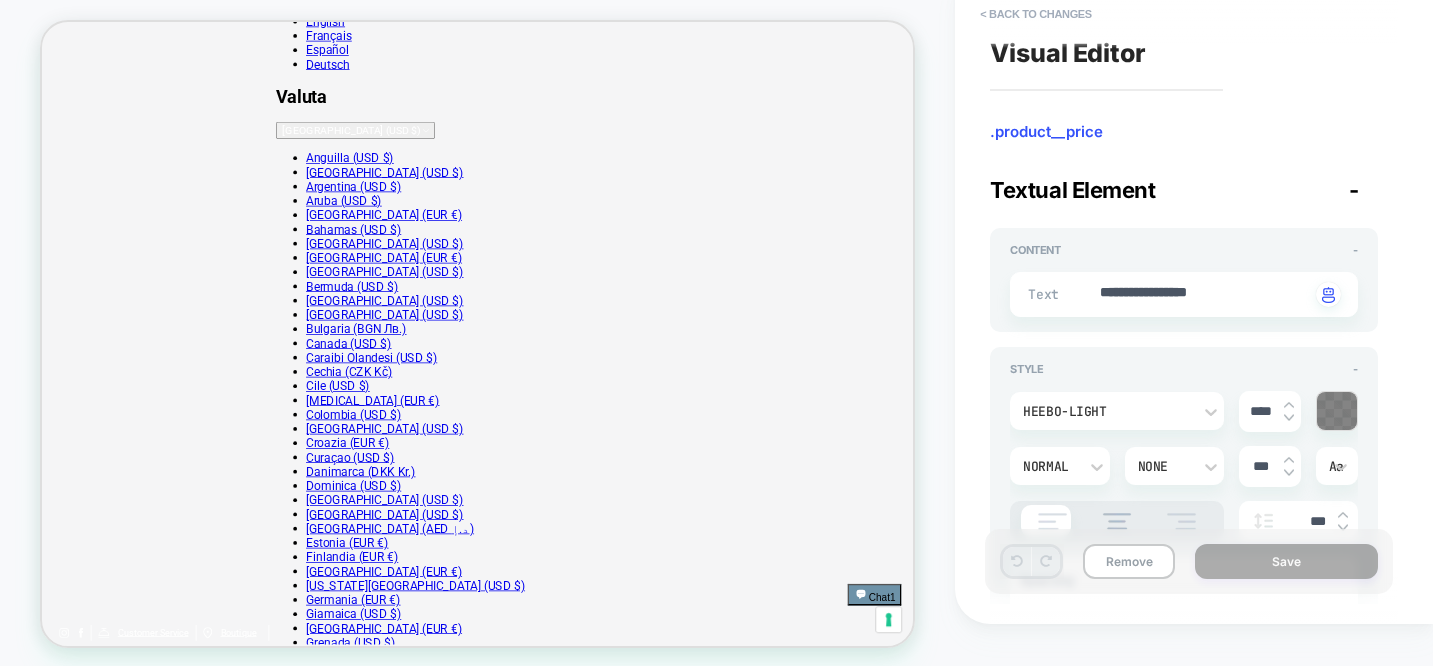 click at bounding box center (1337, 411) 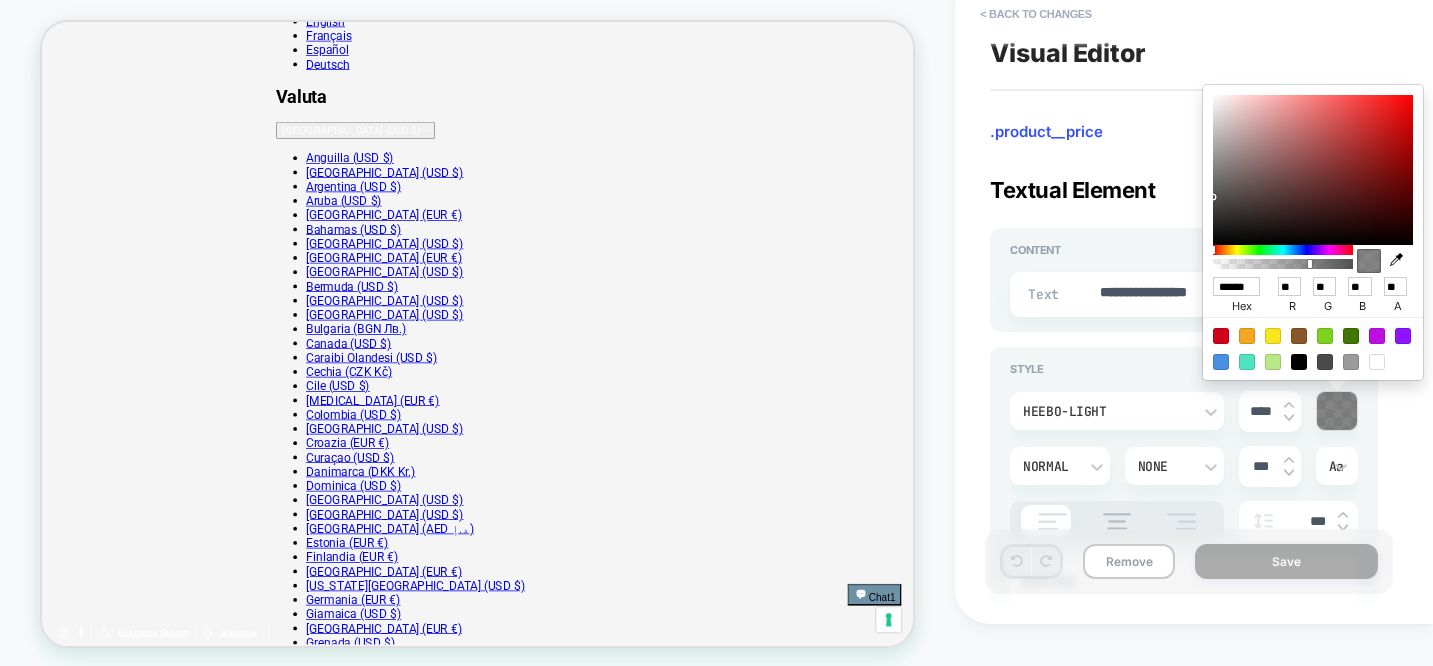 click on "******" at bounding box center [1236, 286] 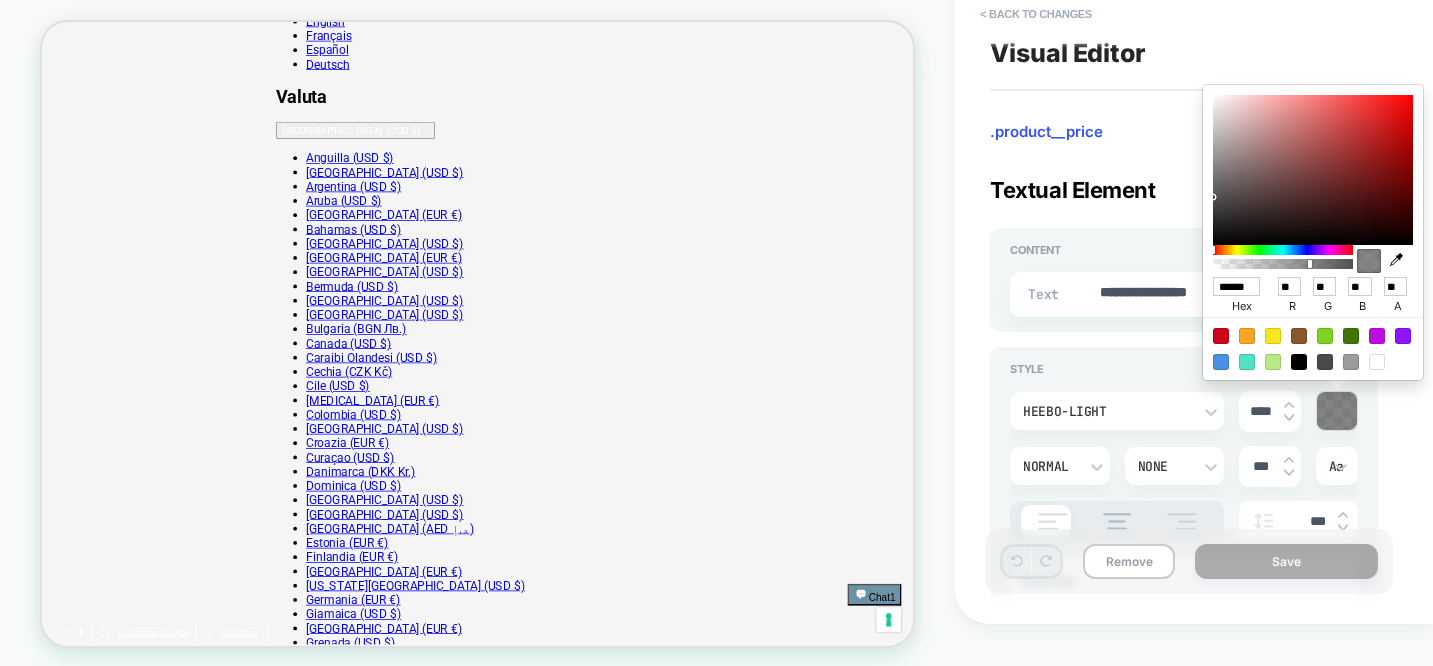 type on "*" 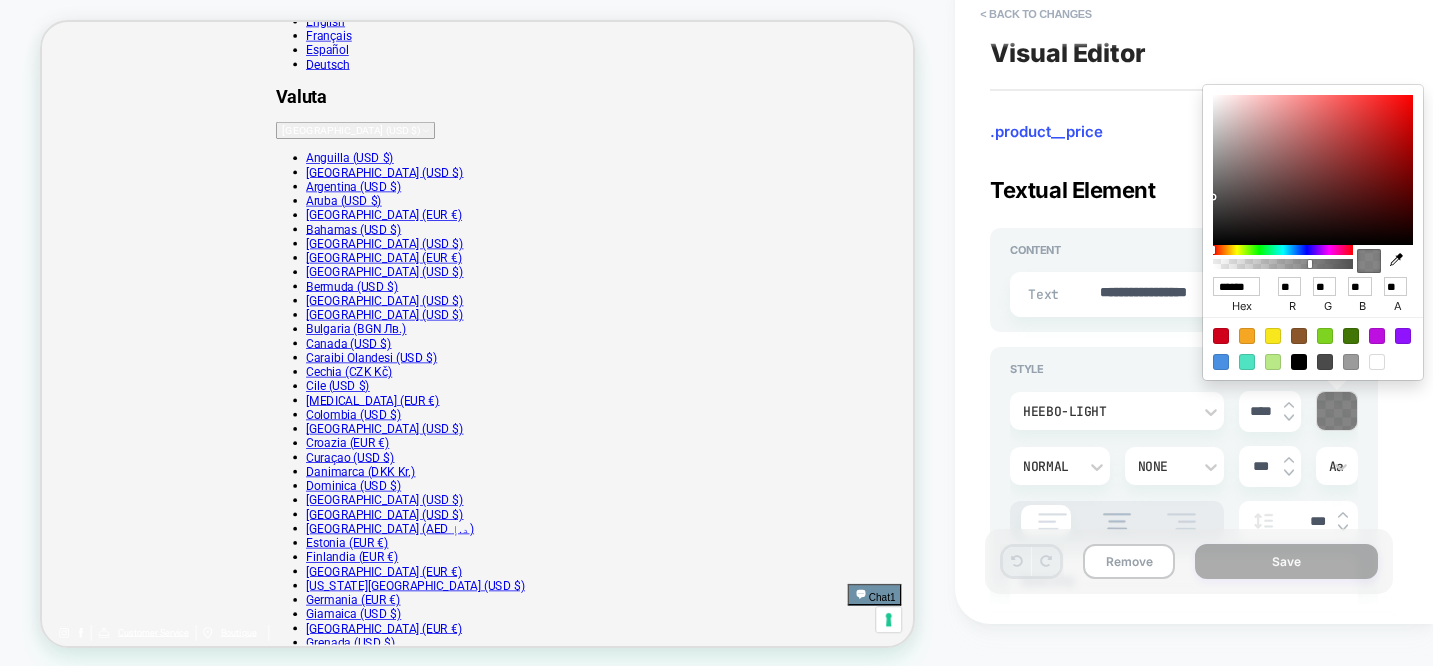 type on "******" 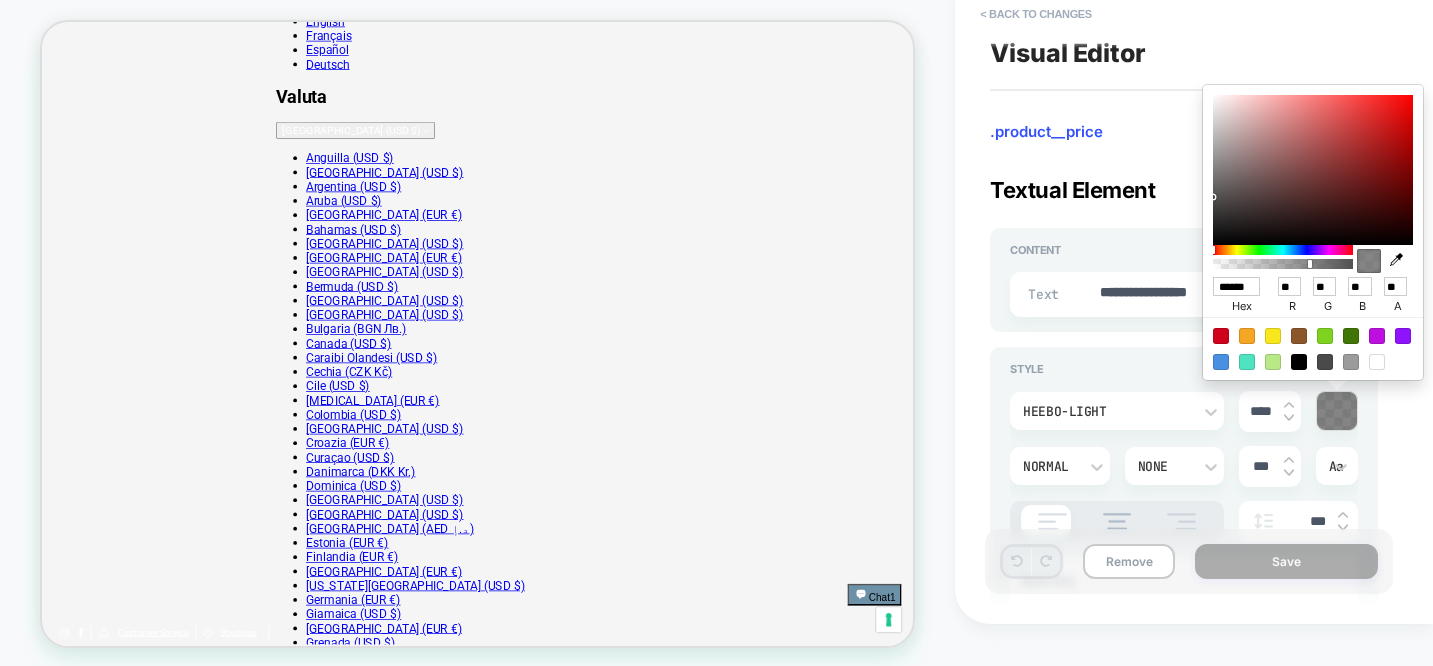 type on "***" 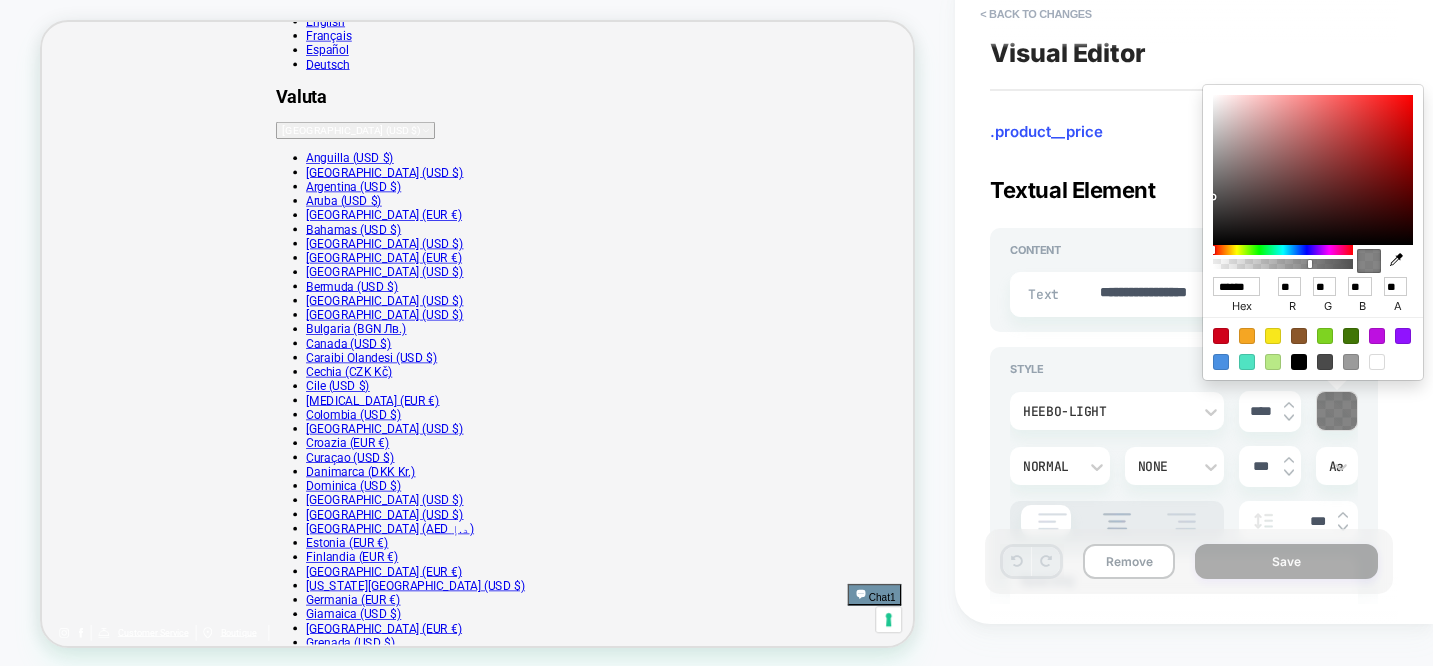 type on "***" 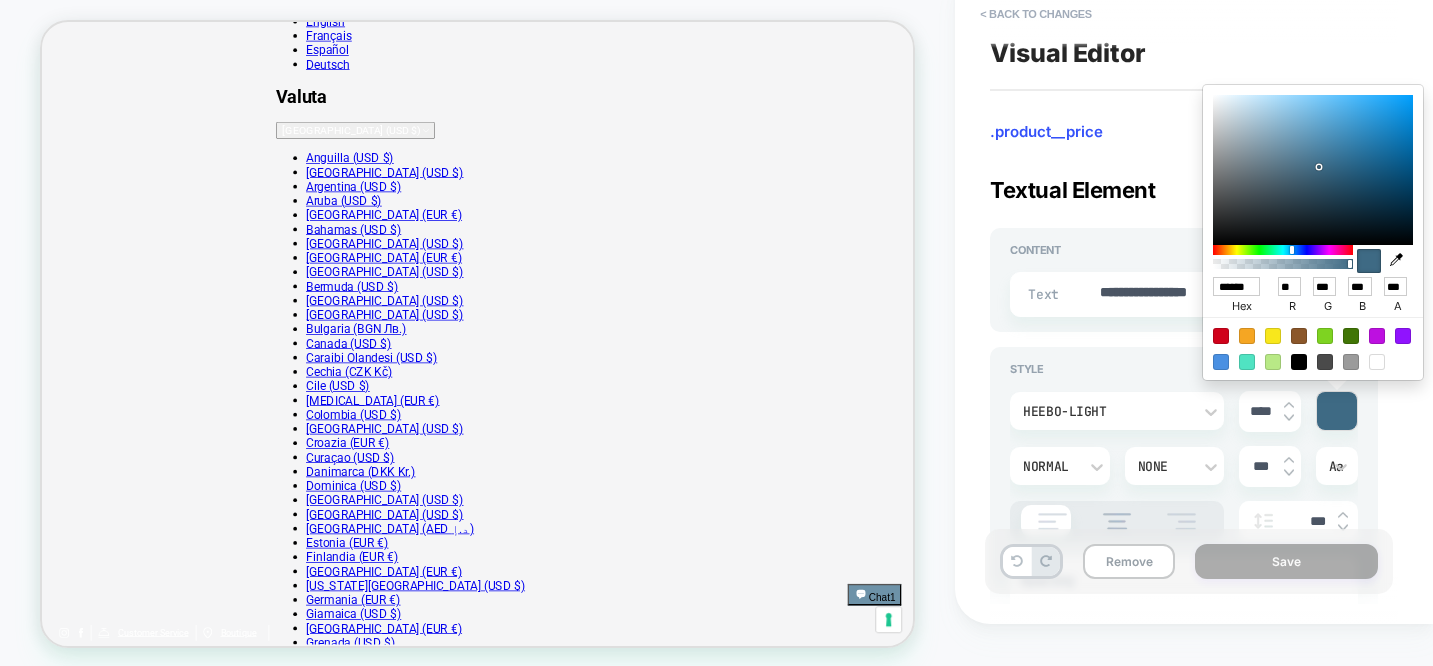 scroll, scrollTop: 0, scrollLeft: 4, axis: horizontal 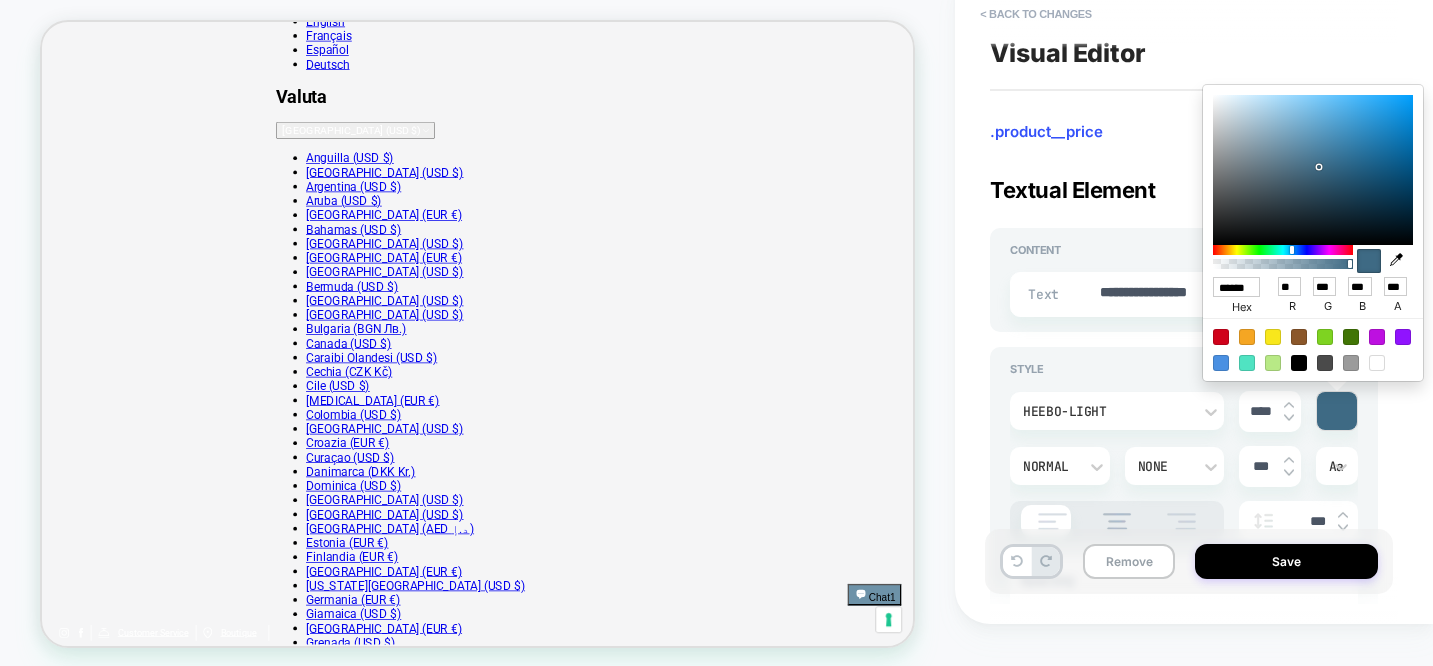 type on "*" 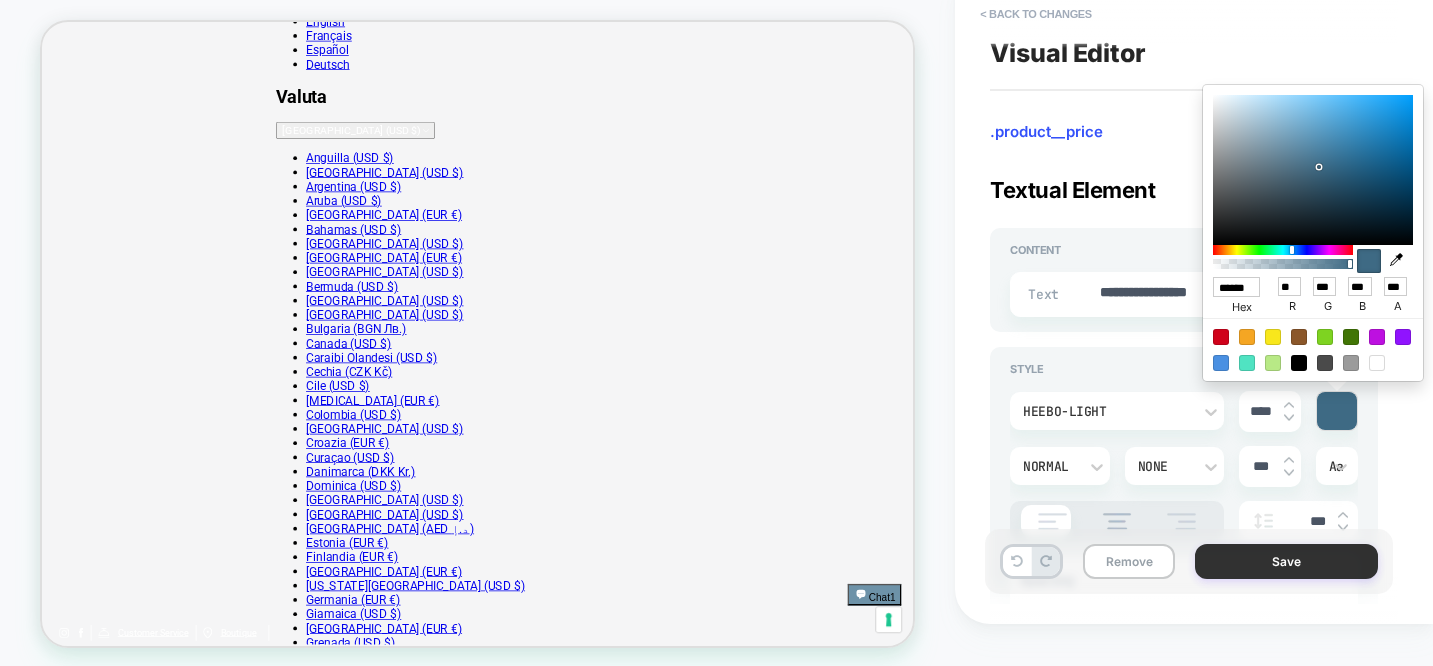 type on "******" 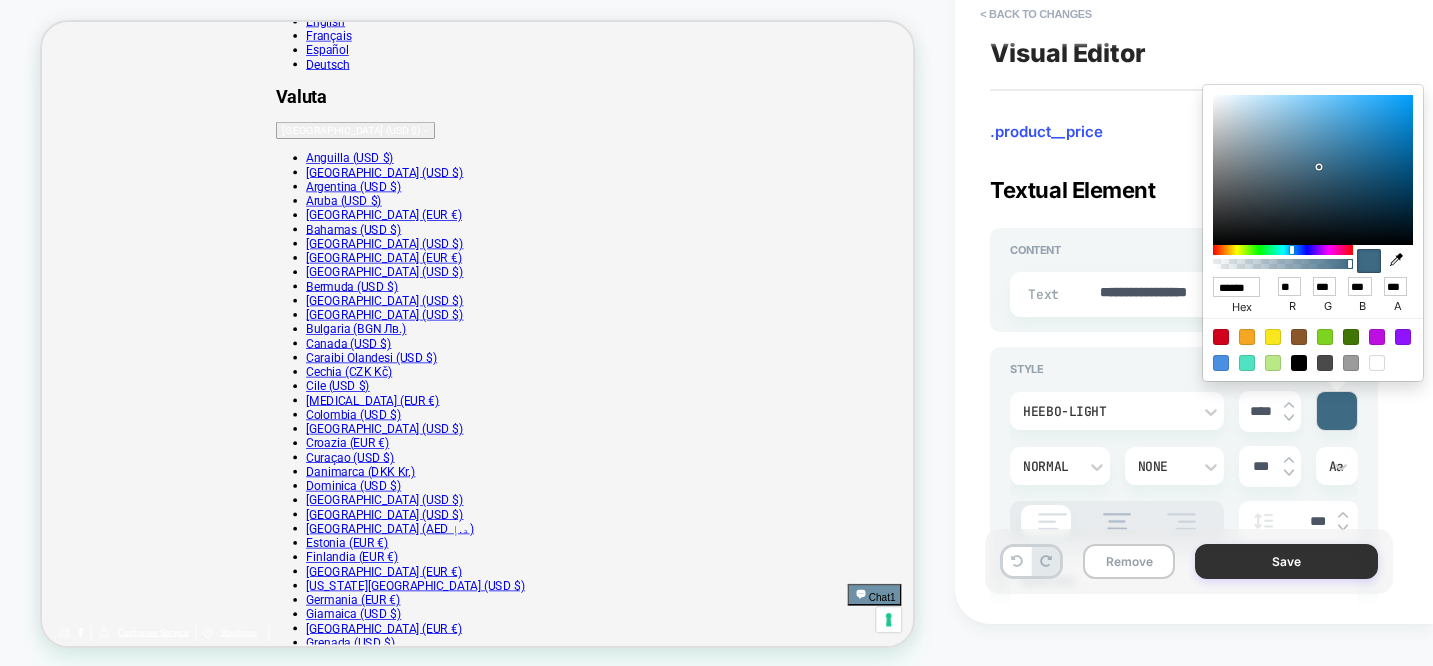 scroll, scrollTop: 0, scrollLeft: 0, axis: both 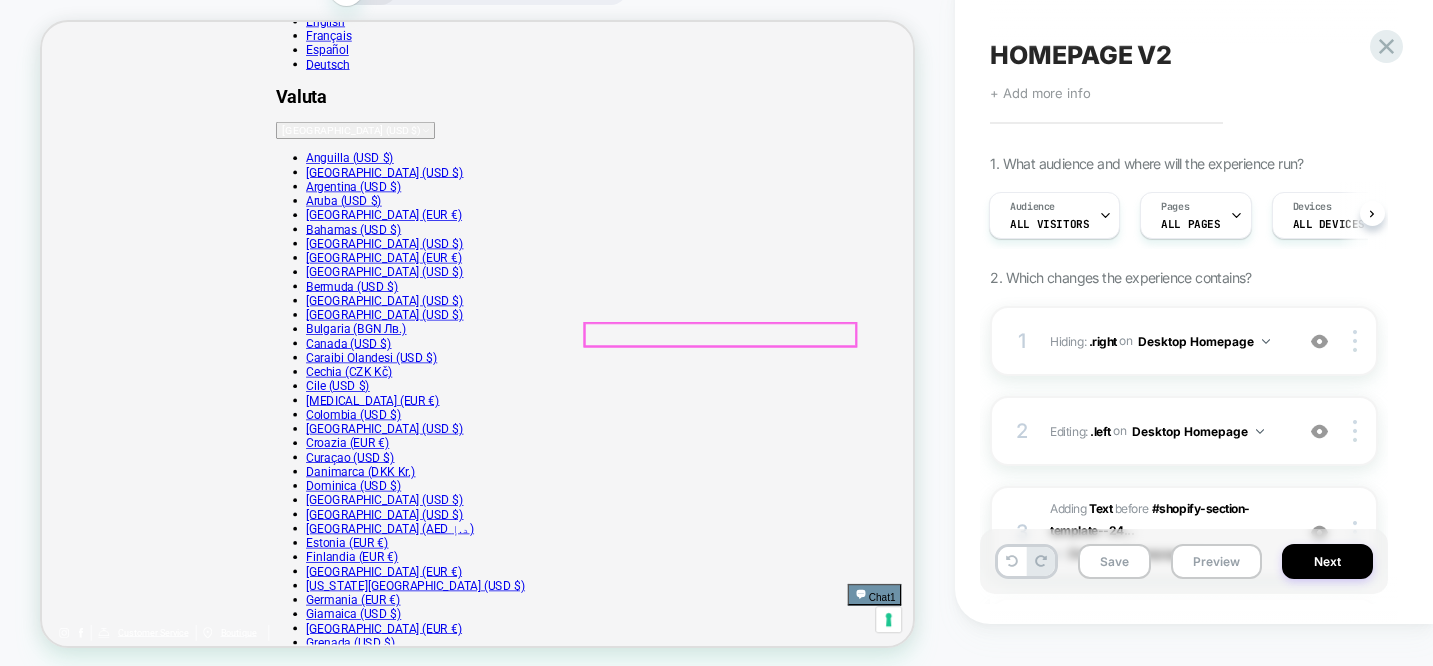 click on "$360.00" at bounding box center [187, 26631] 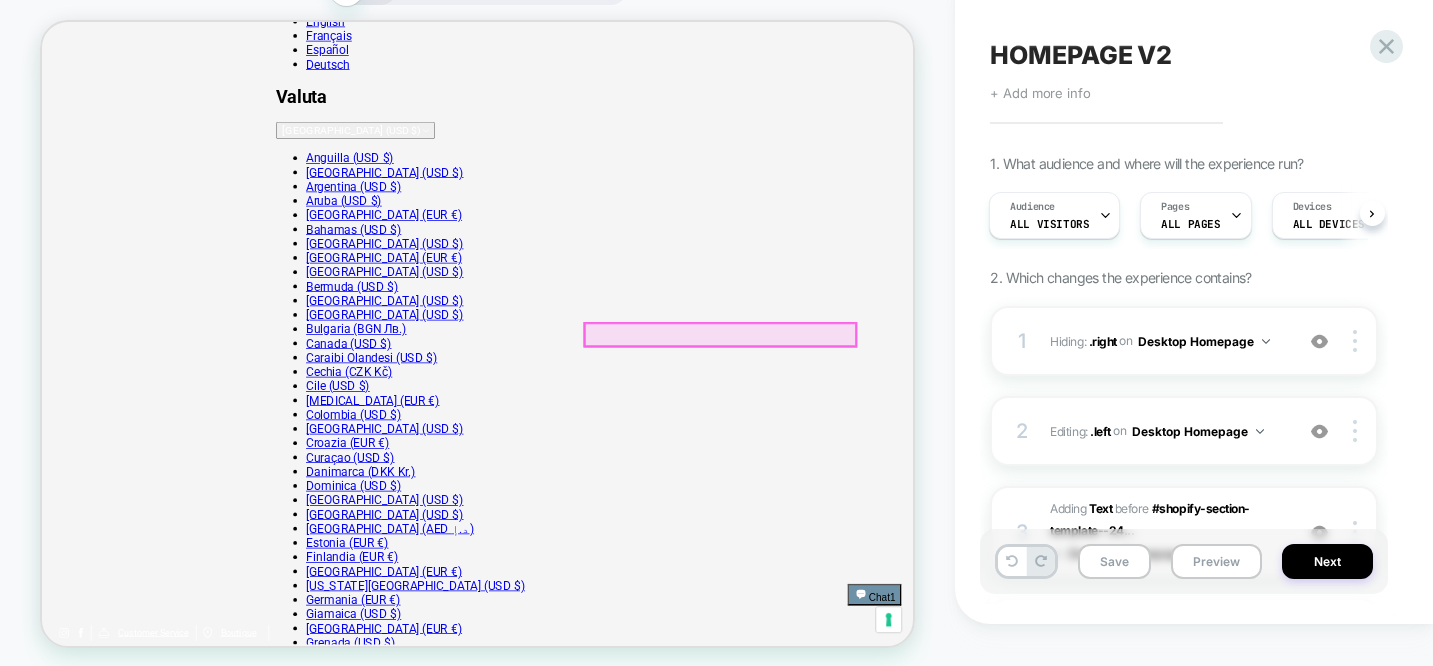 click on "Prezzo di listino
$360.00
Prezzo unitario
/ per" at bounding box center [623, 26658] 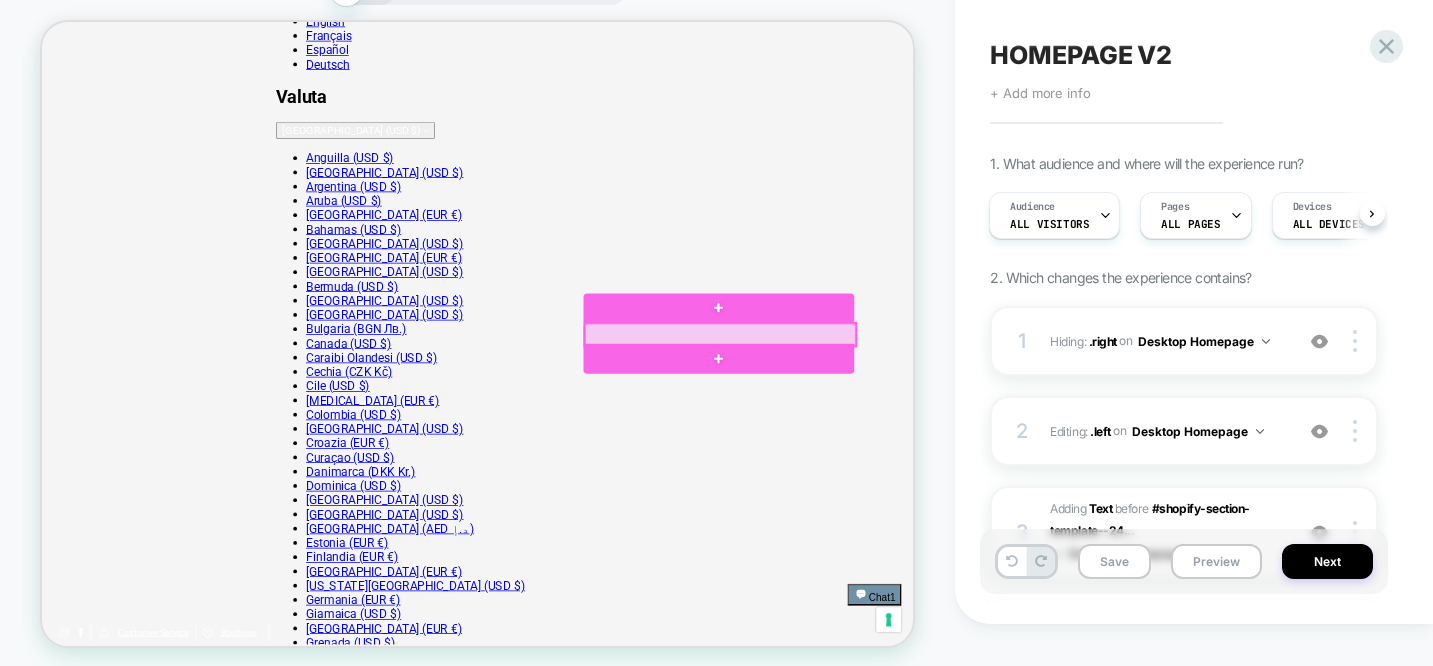 click at bounding box center [946, 439] 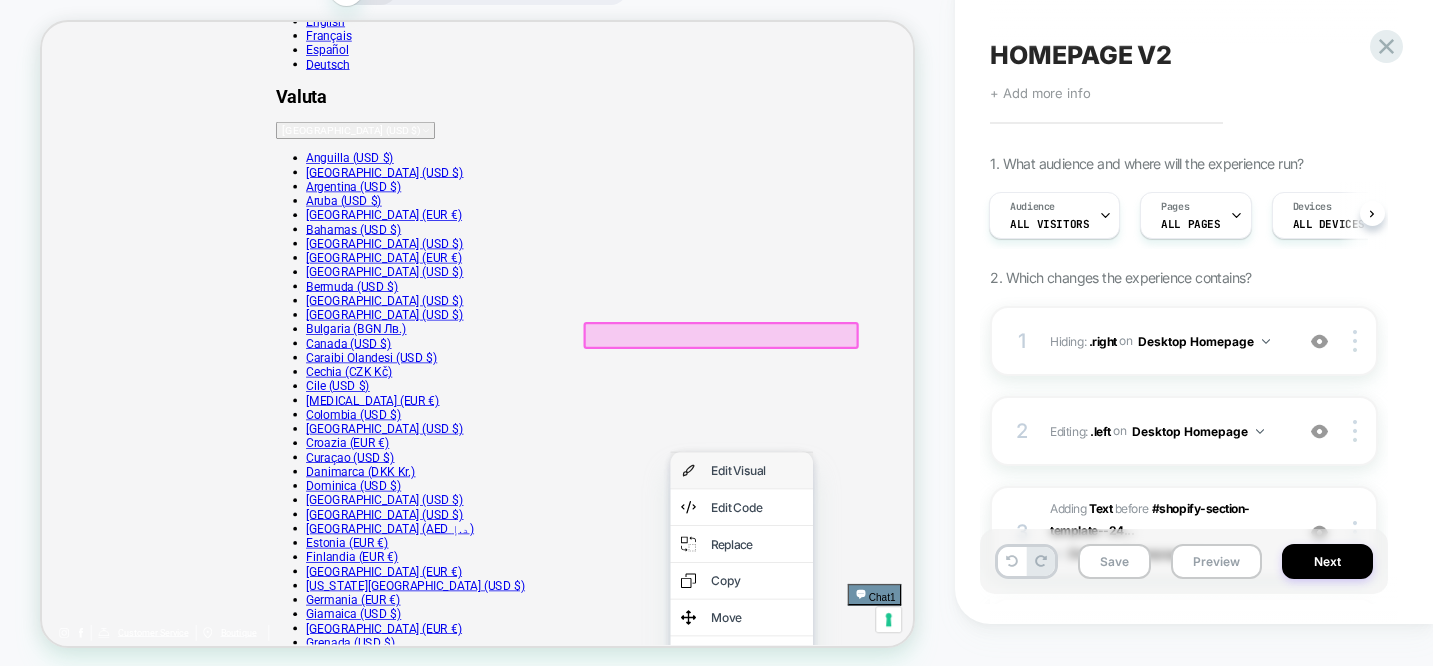 click on "Edit Visual" at bounding box center [975, 620] 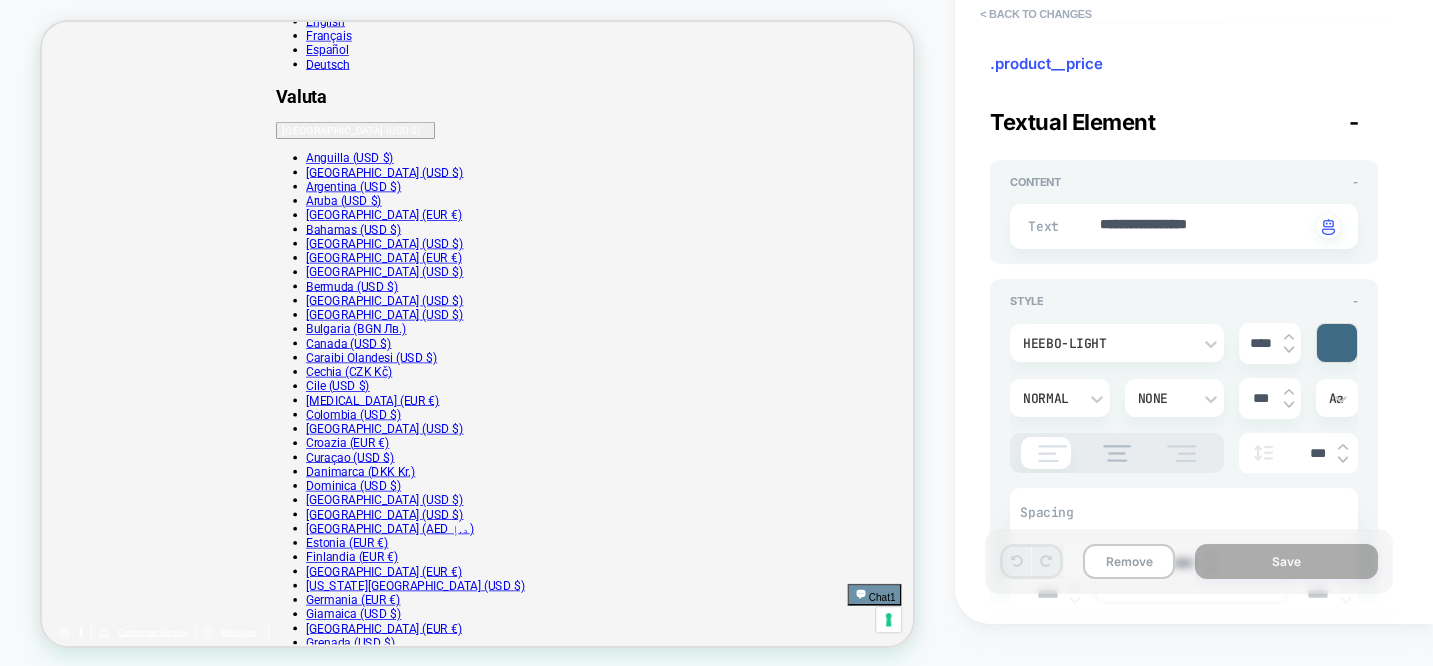 scroll, scrollTop: 70, scrollLeft: 0, axis: vertical 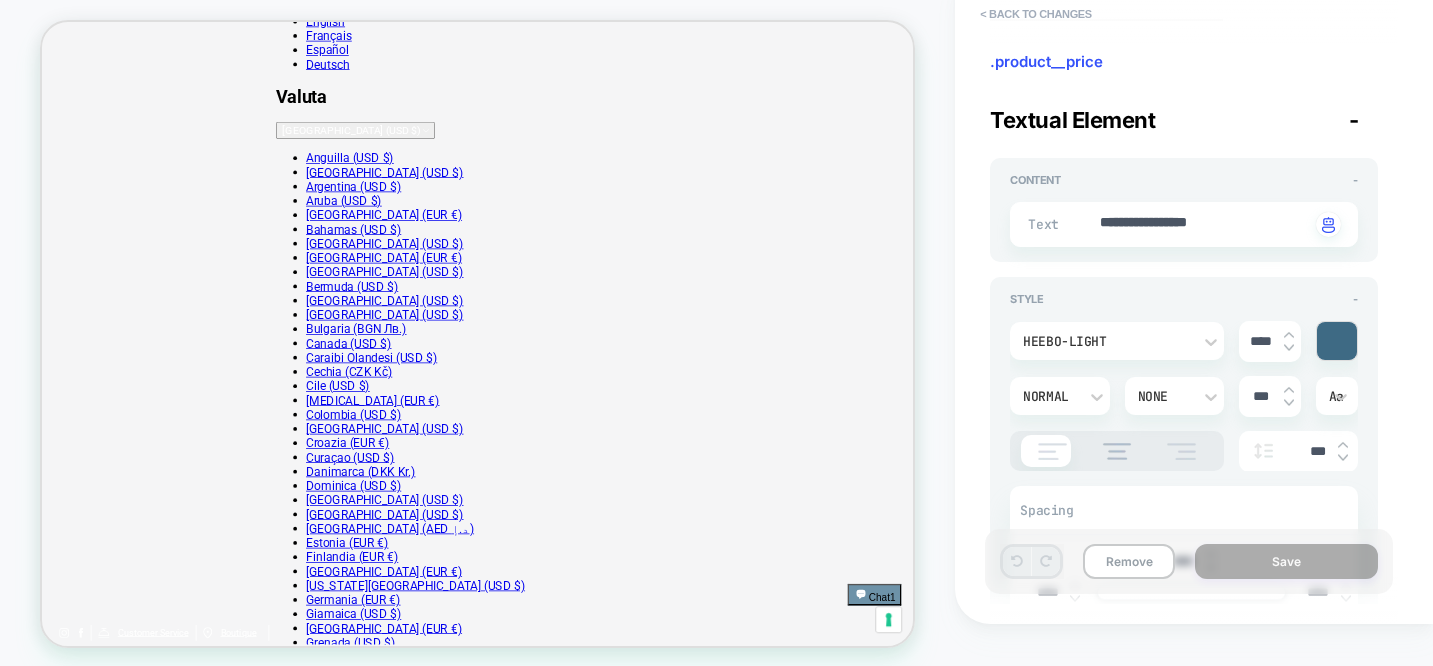 drag, startPoint x: 1261, startPoint y: 337, endPoint x: 1228, endPoint y: 332, distance: 33.37664 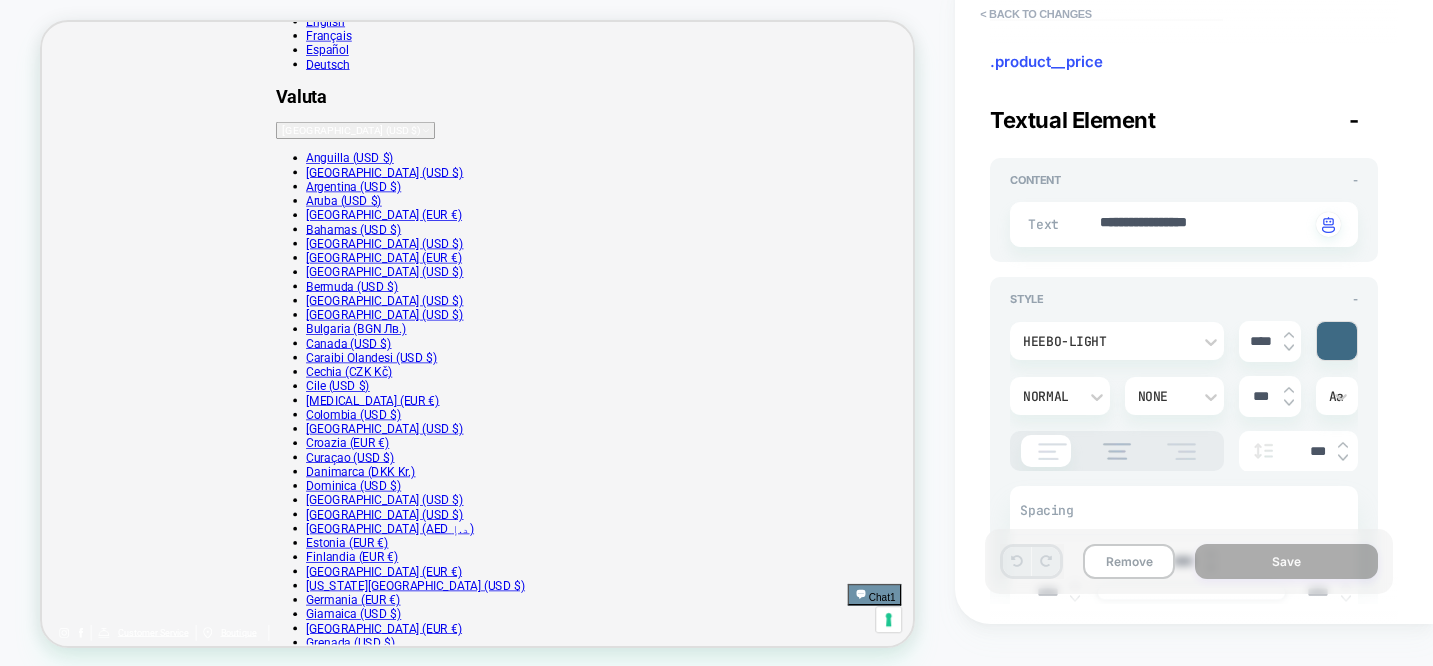 type on "*" 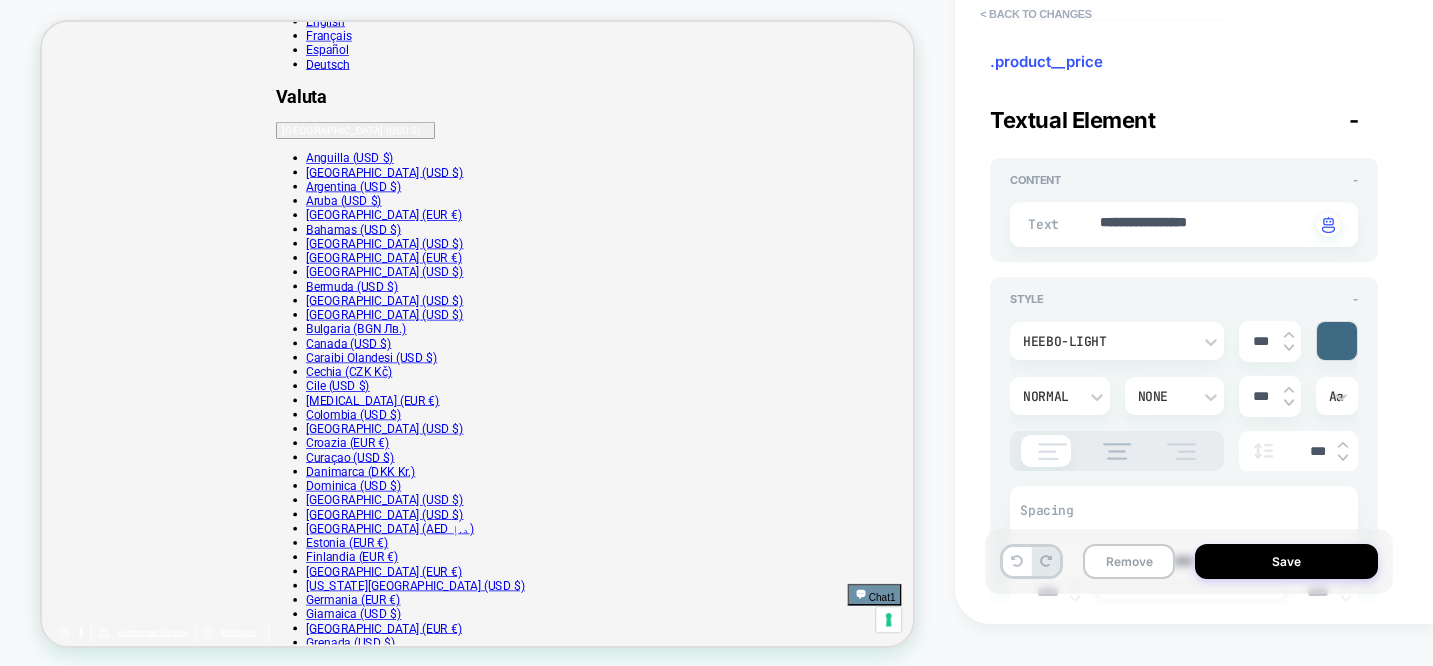 type on "*" 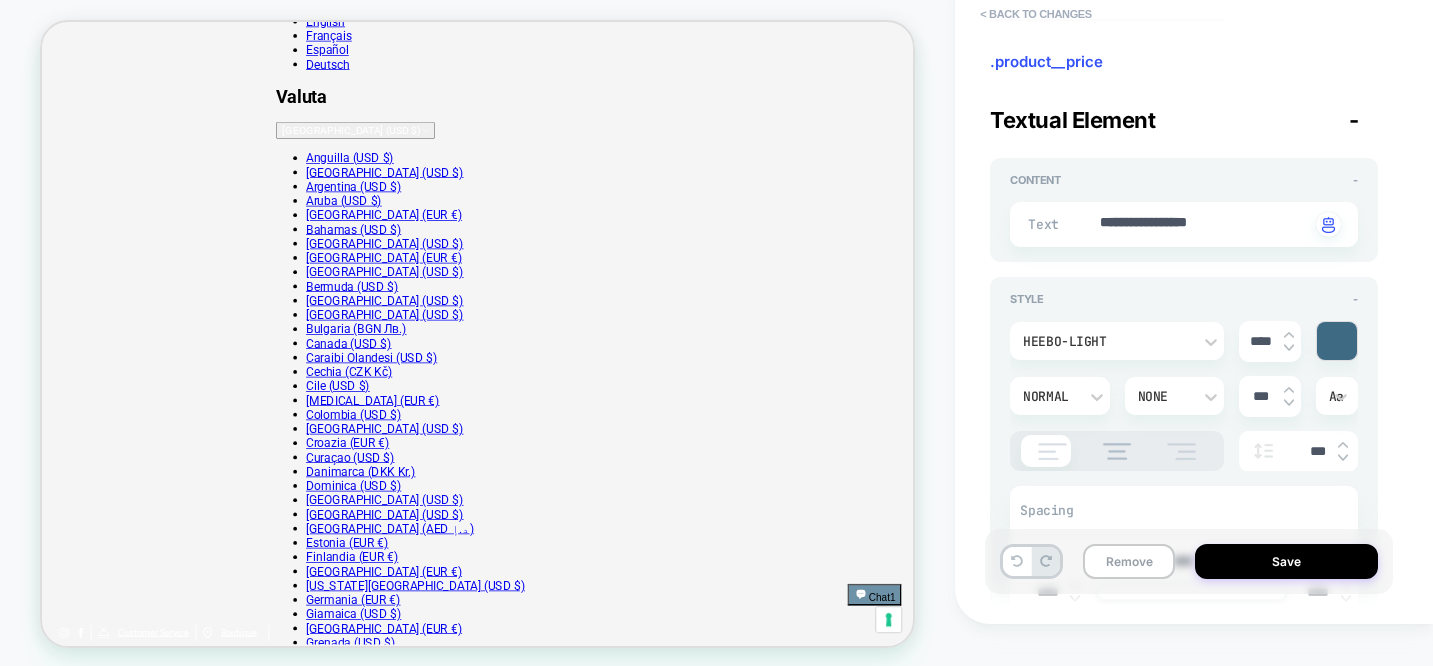 type on "*" 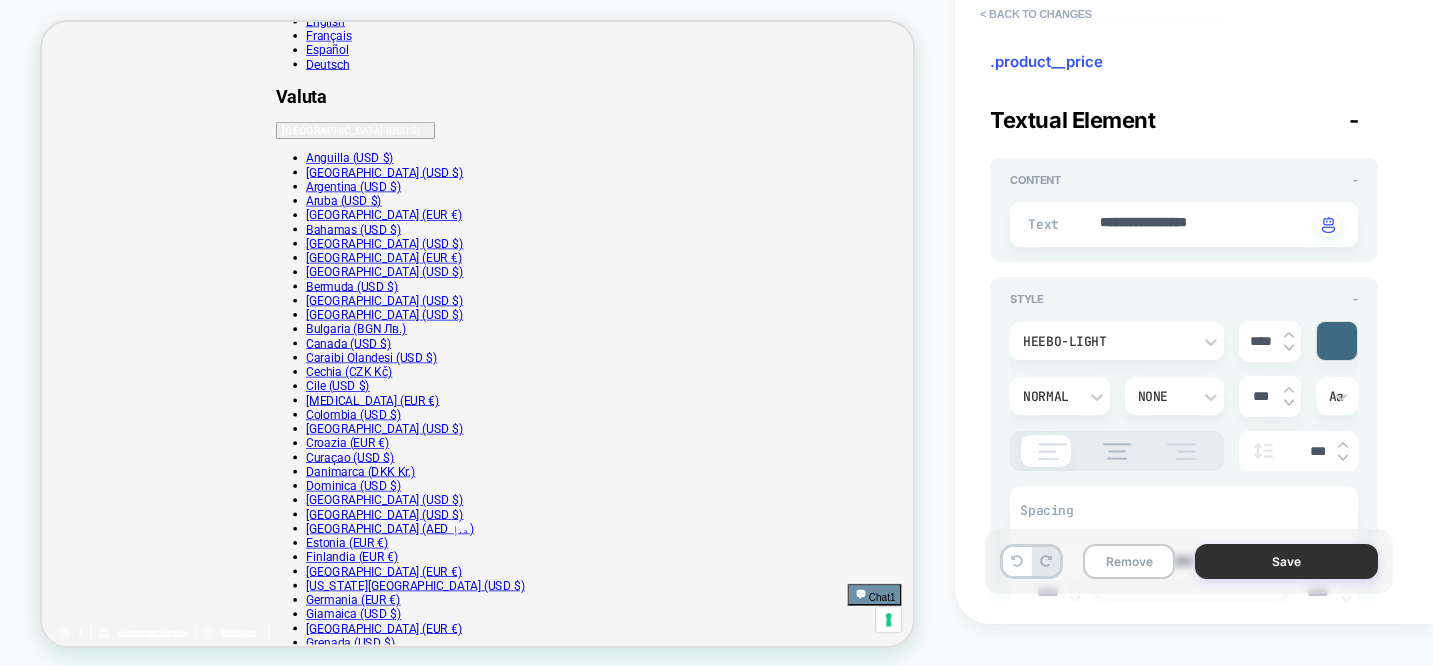type on "****" 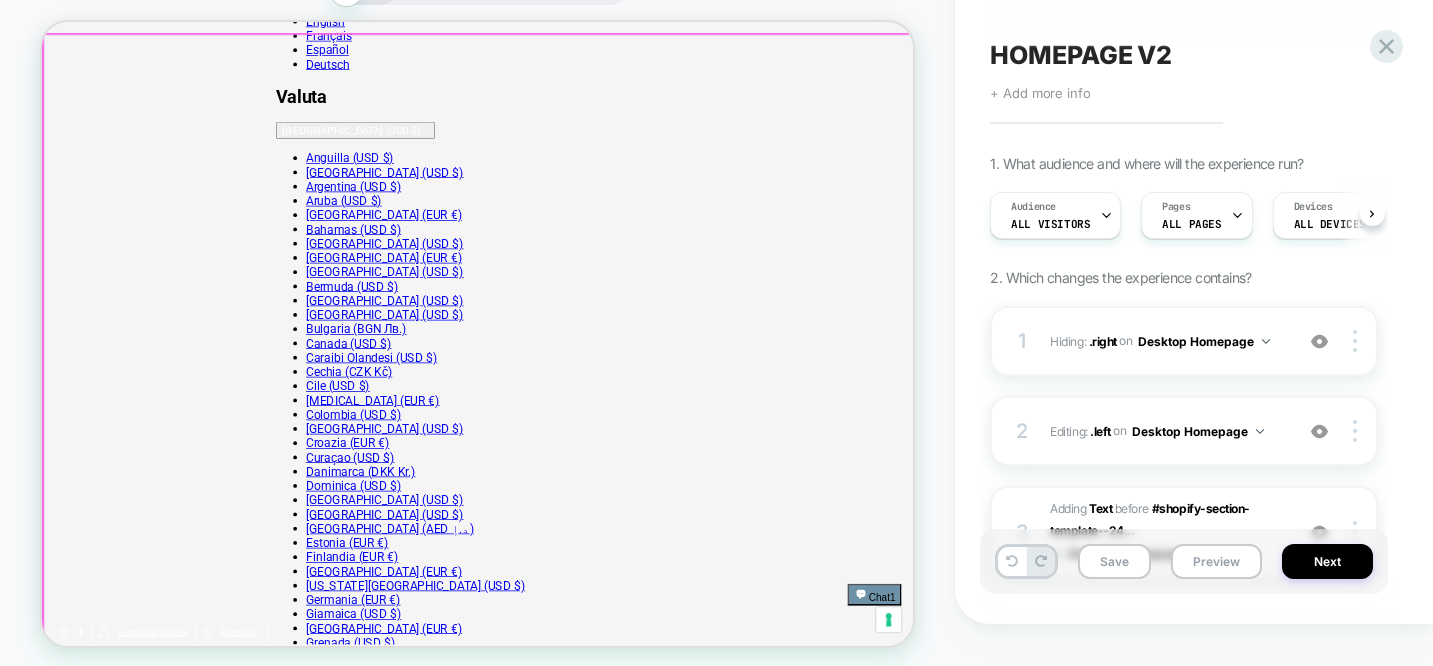 scroll, scrollTop: 0, scrollLeft: 1, axis: horizontal 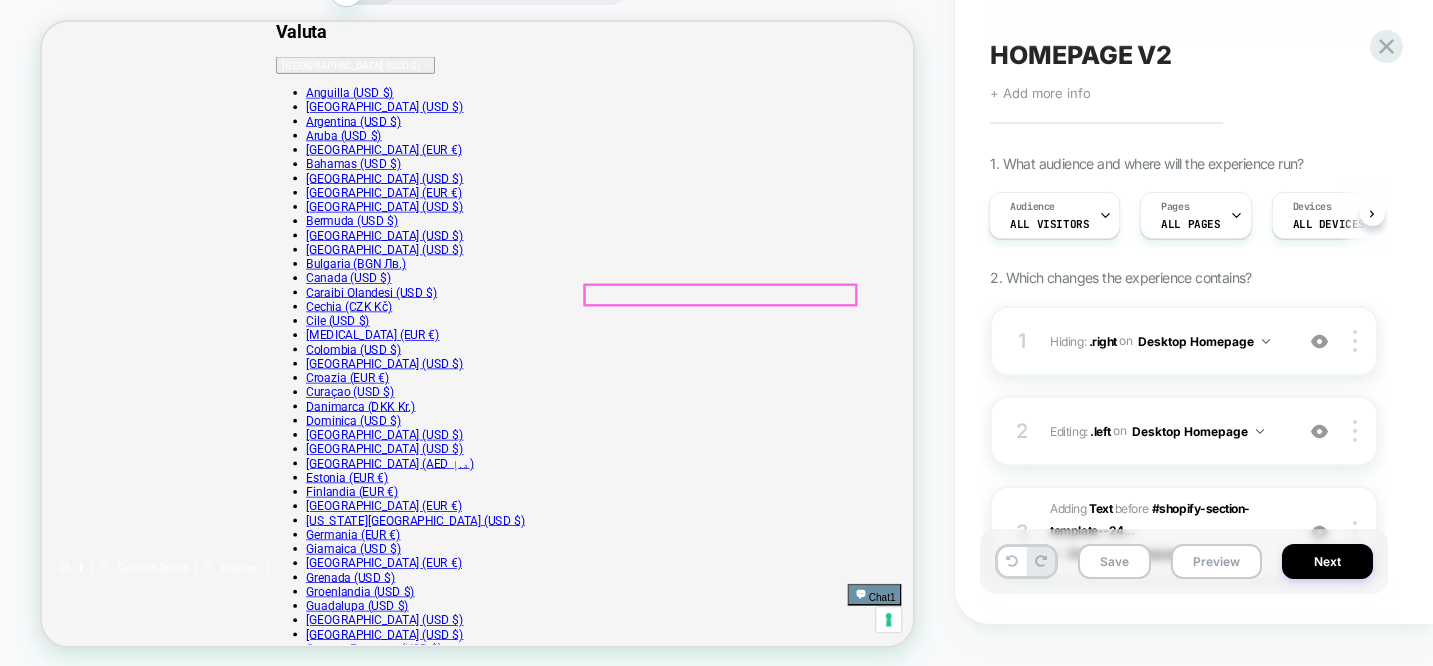 click on "Taglia" at bounding box center [623, 26636] 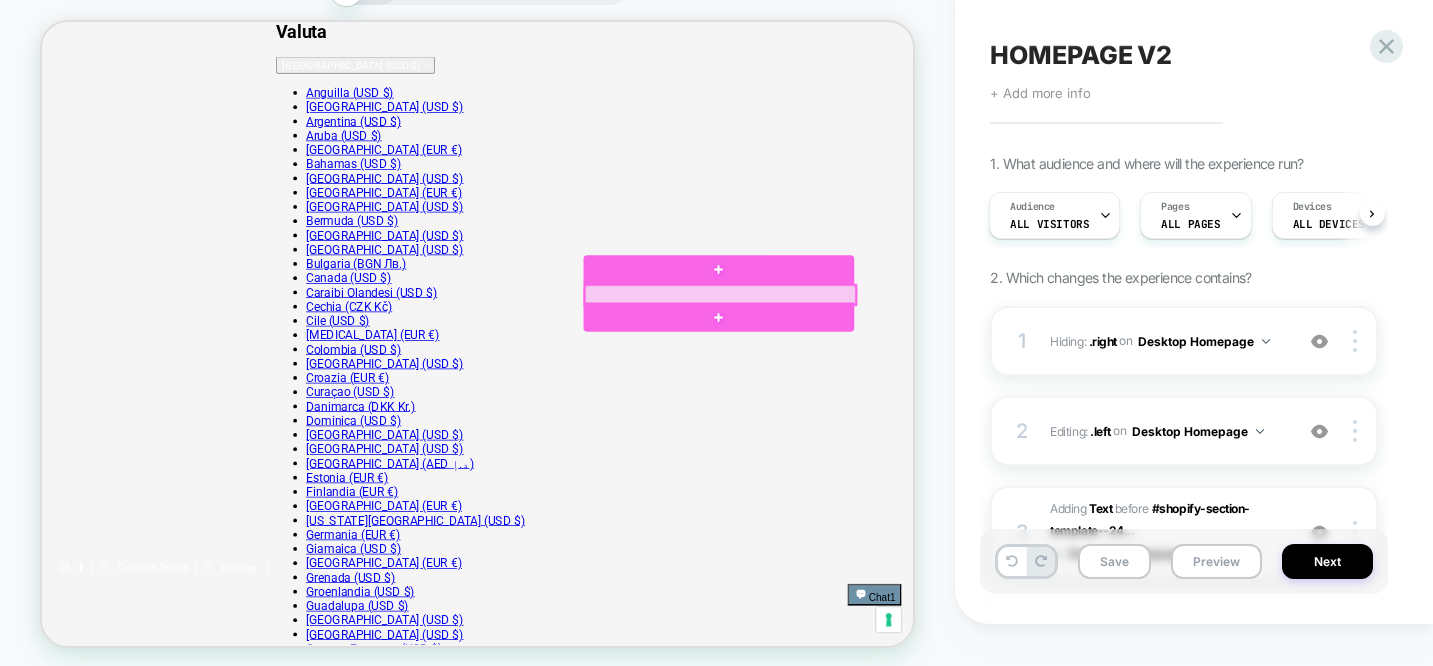 click at bounding box center (946, 386) 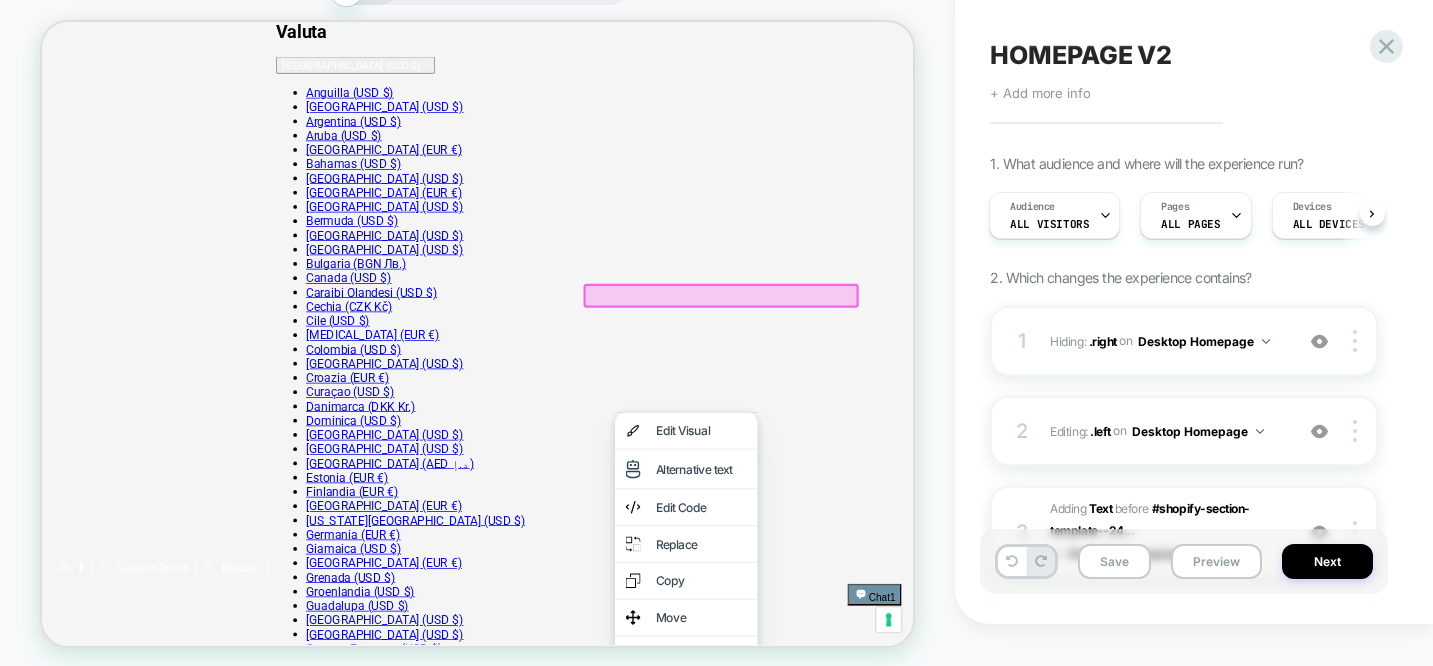 click on "Indietro" at bounding box center [623, 23531] 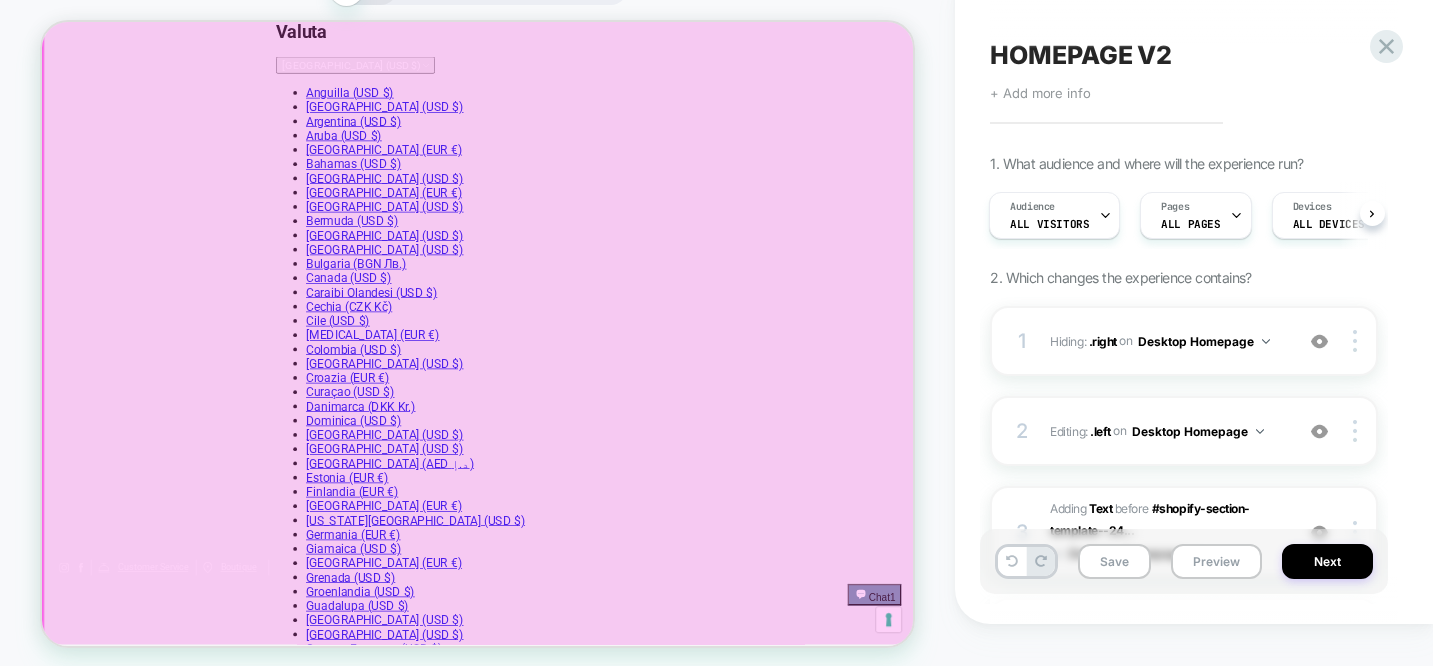click at bounding box center (625, 817) 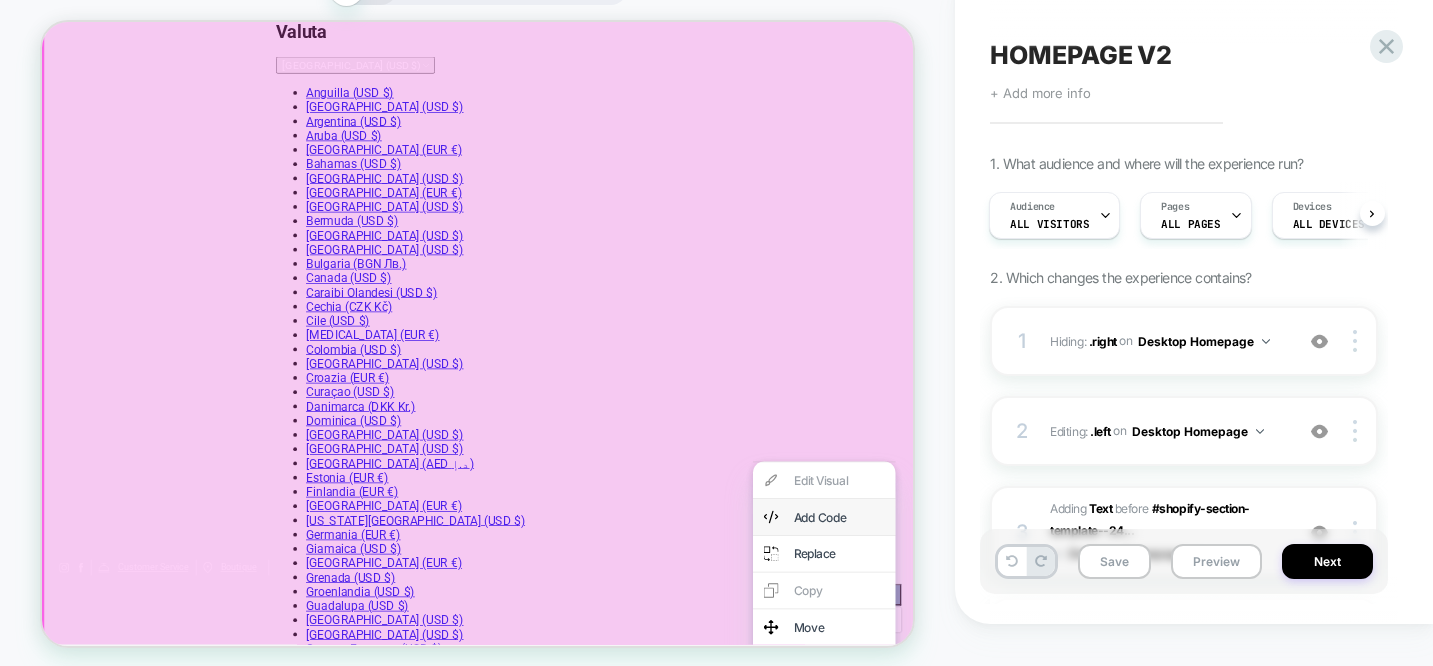 click on "Add Code" at bounding box center [1105, 682] 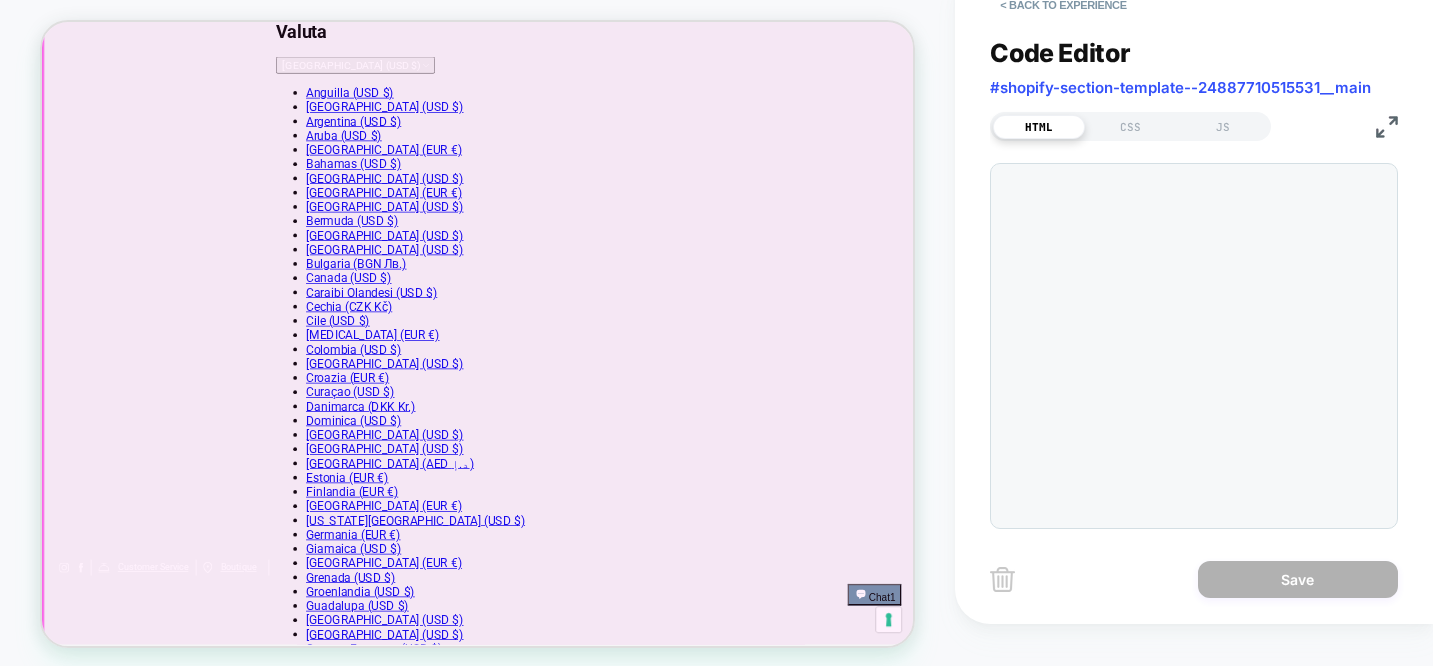 scroll, scrollTop: 339, scrollLeft: 0, axis: vertical 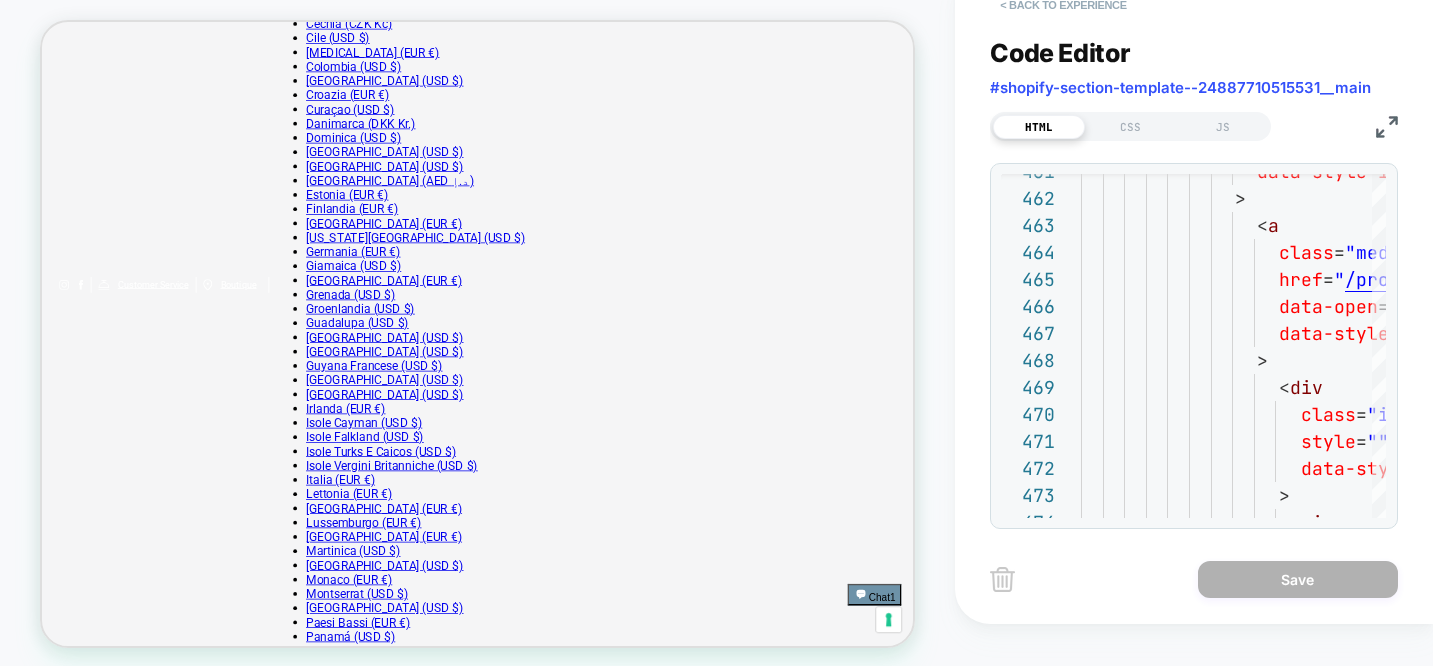 click on "< Back to experience" at bounding box center [1063, 5] 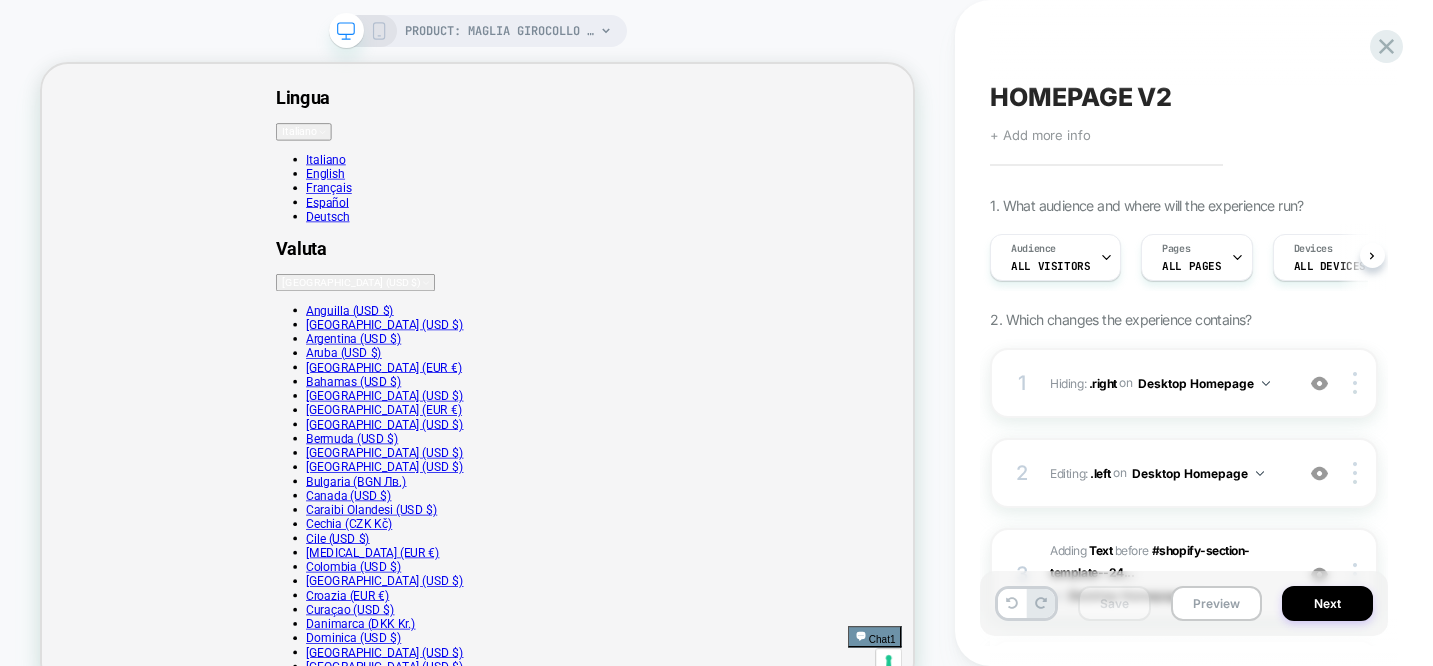 scroll, scrollTop: 611, scrollLeft: 0, axis: vertical 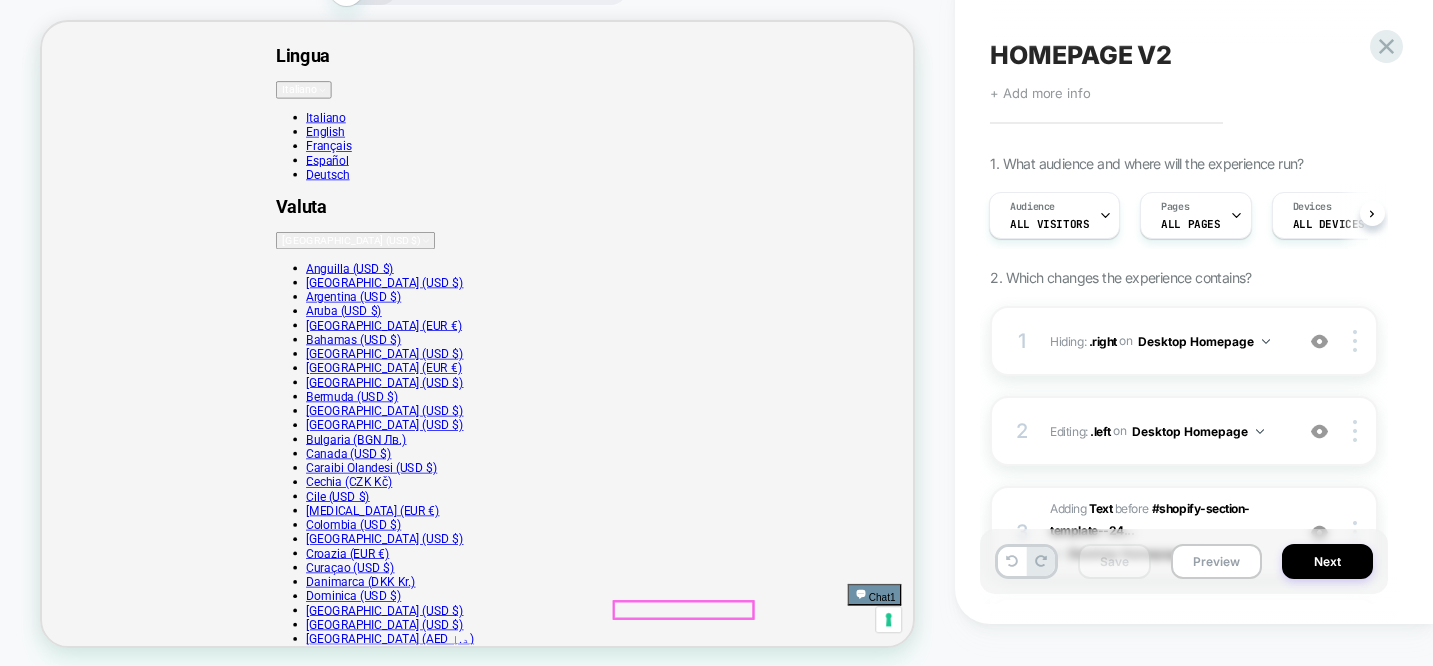 click on "Aggiungi al carrello" at bounding box center (129, 27065) 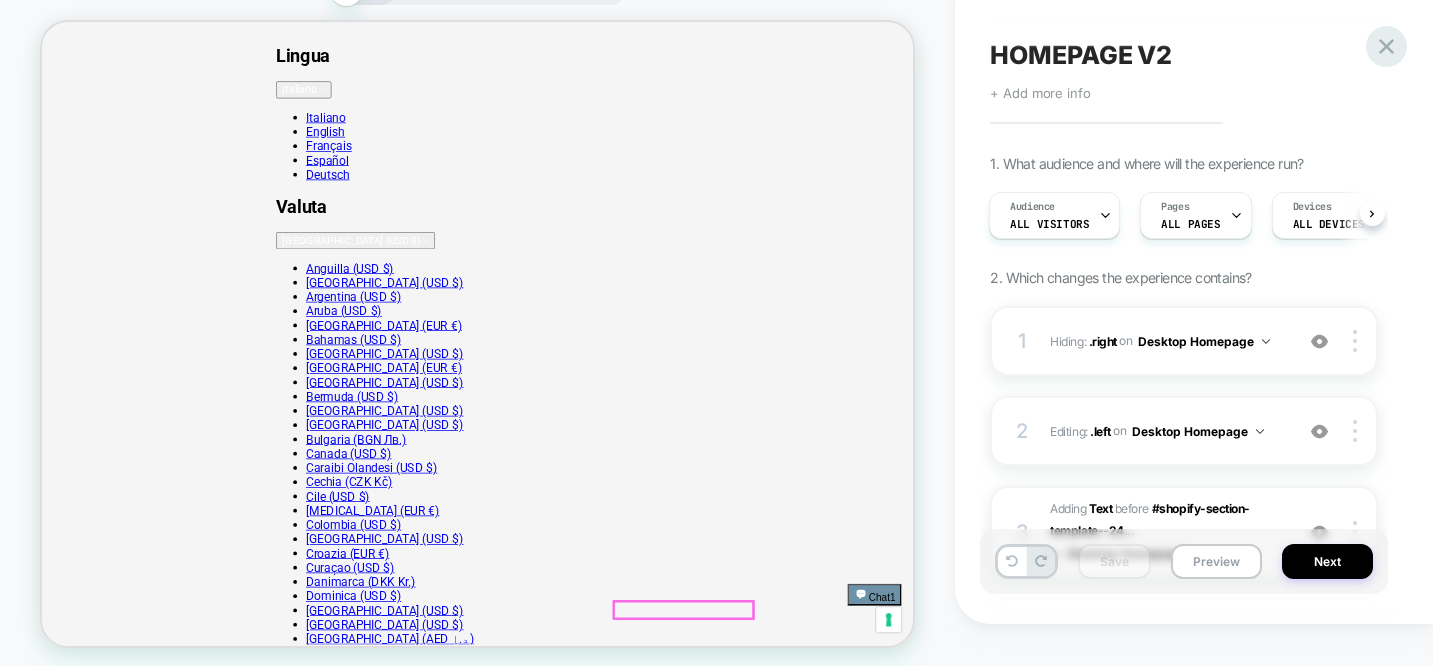 click 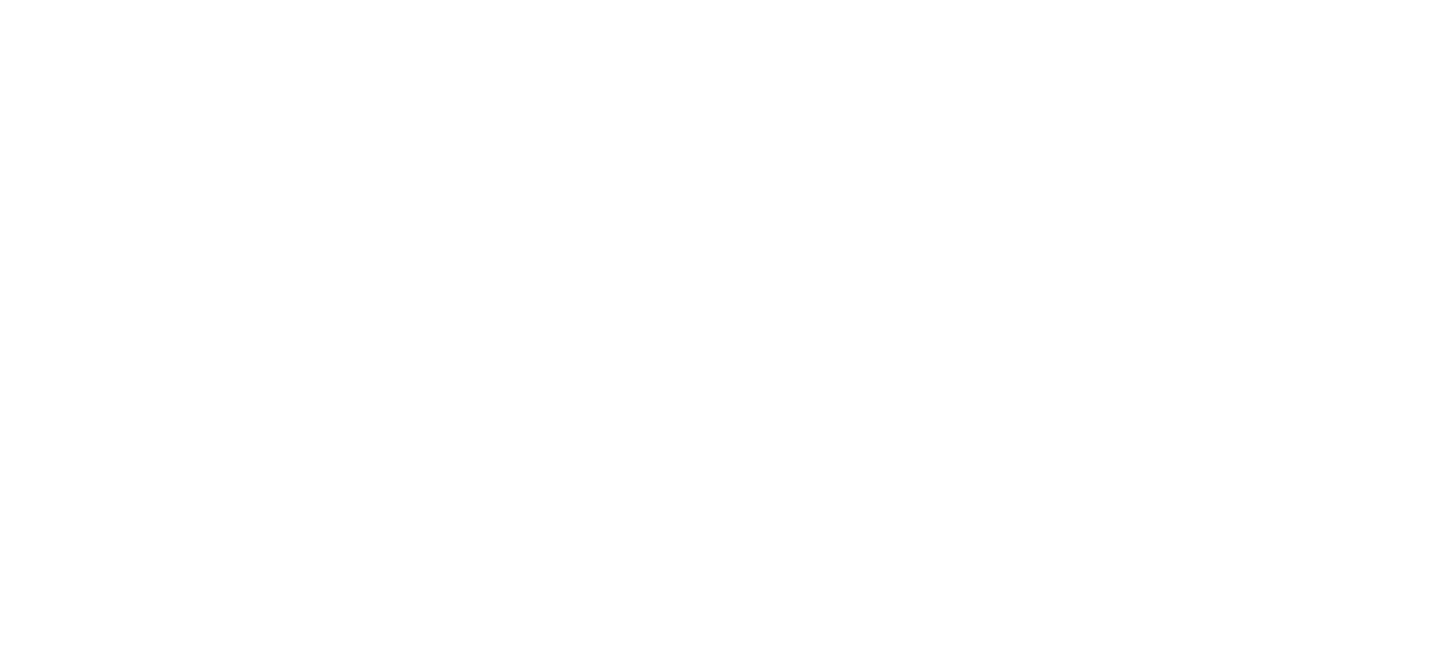 scroll, scrollTop: 0, scrollLeft: 0, axis: both 